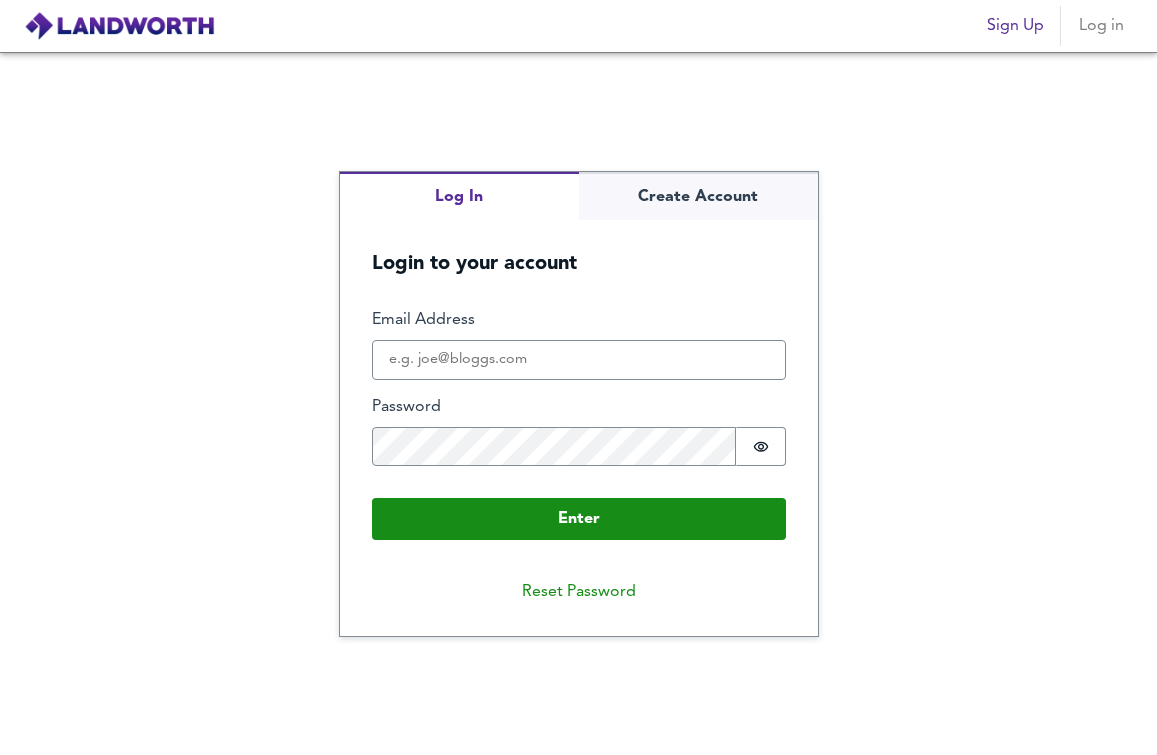 scroll, scrollTop: 0, scrollLeft: 0, axis: both 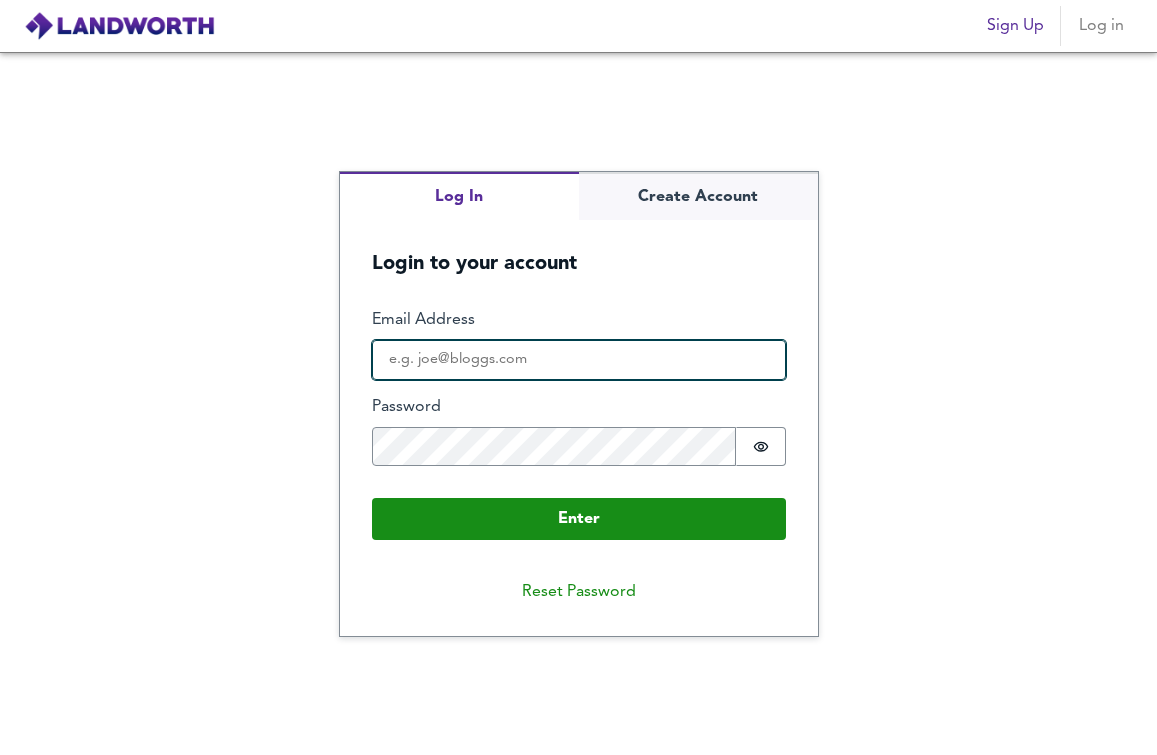 click on "Email Address" at bounding box center [579, 360] 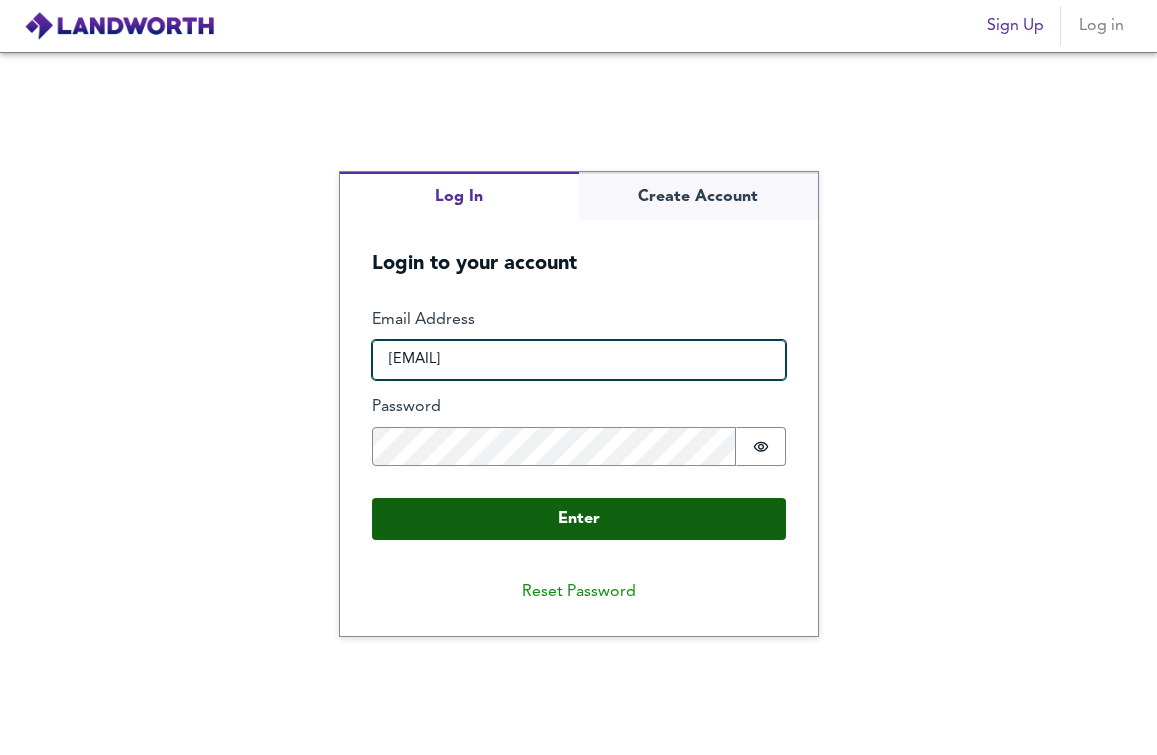 type on "[EMAIL]" 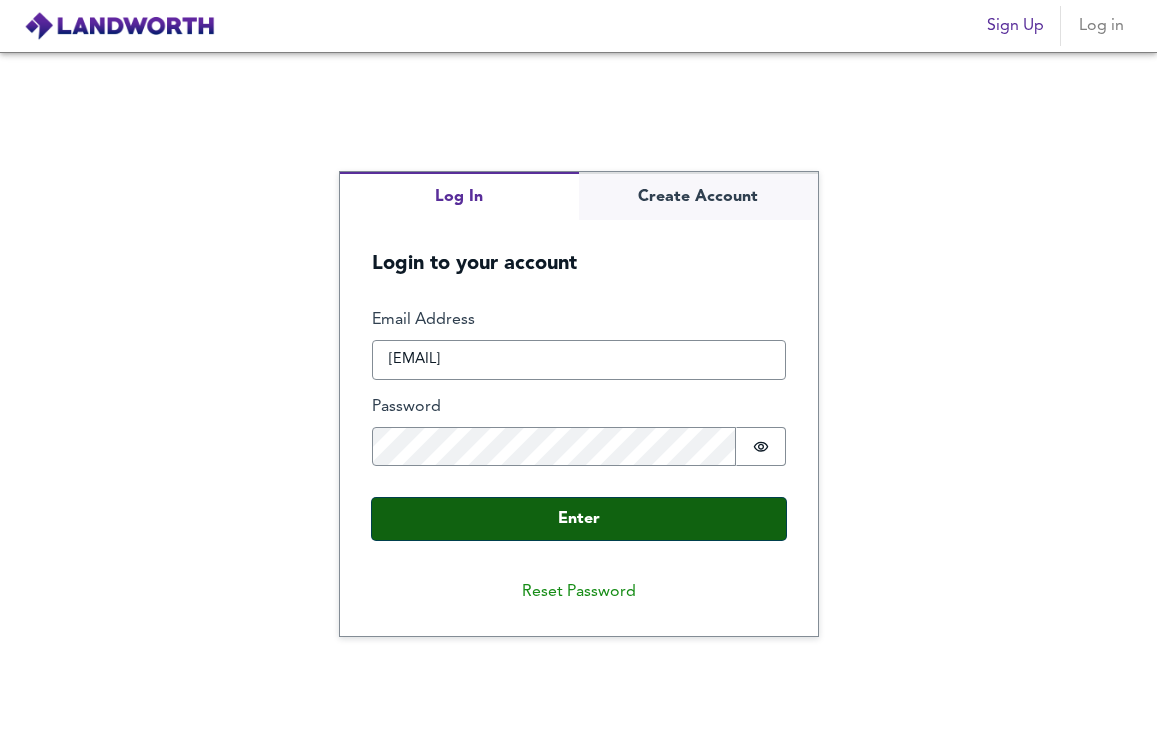 click on "Enter" at bounding box center (579, 519) 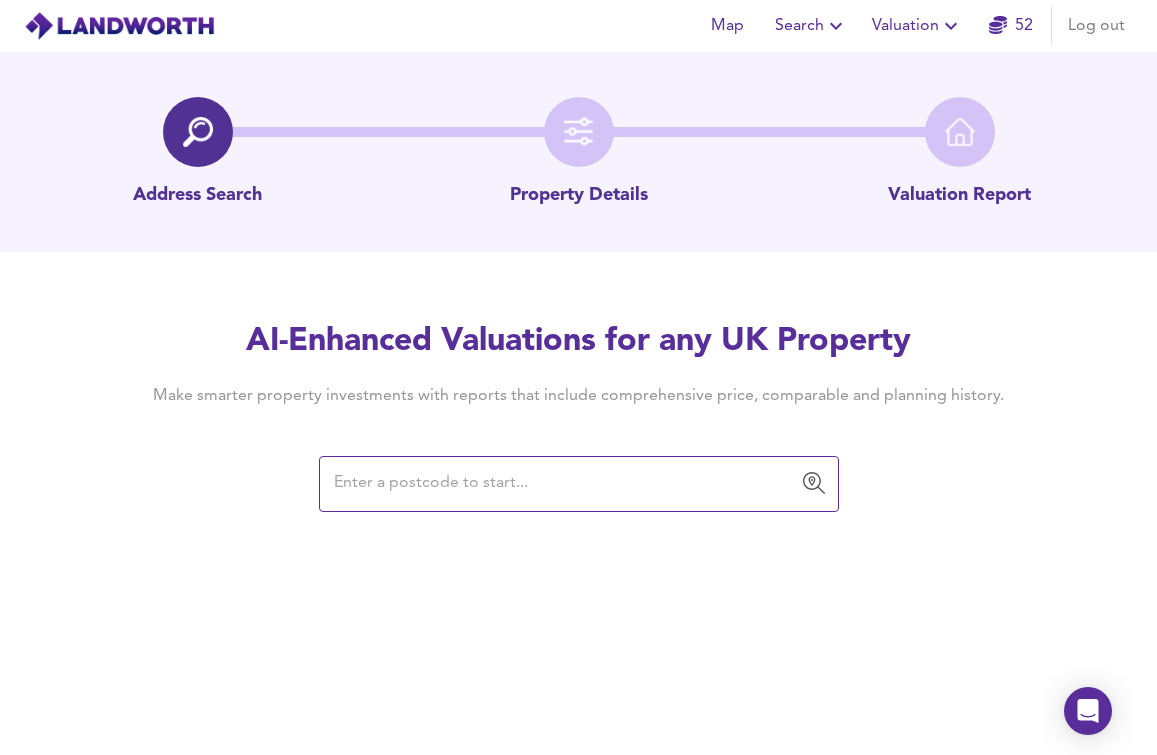 click on "AI-Enhanced Valuations for any UK Property" at bounding box center [579, 342] 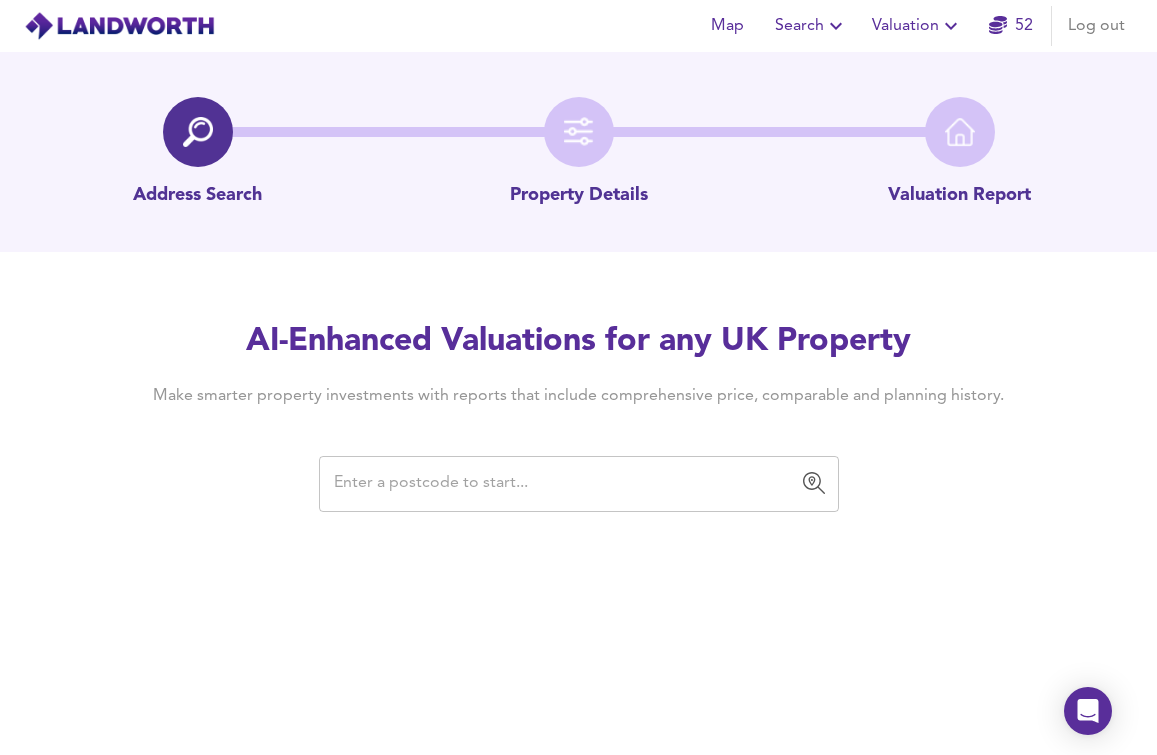 click at bounding box center [564, 484] 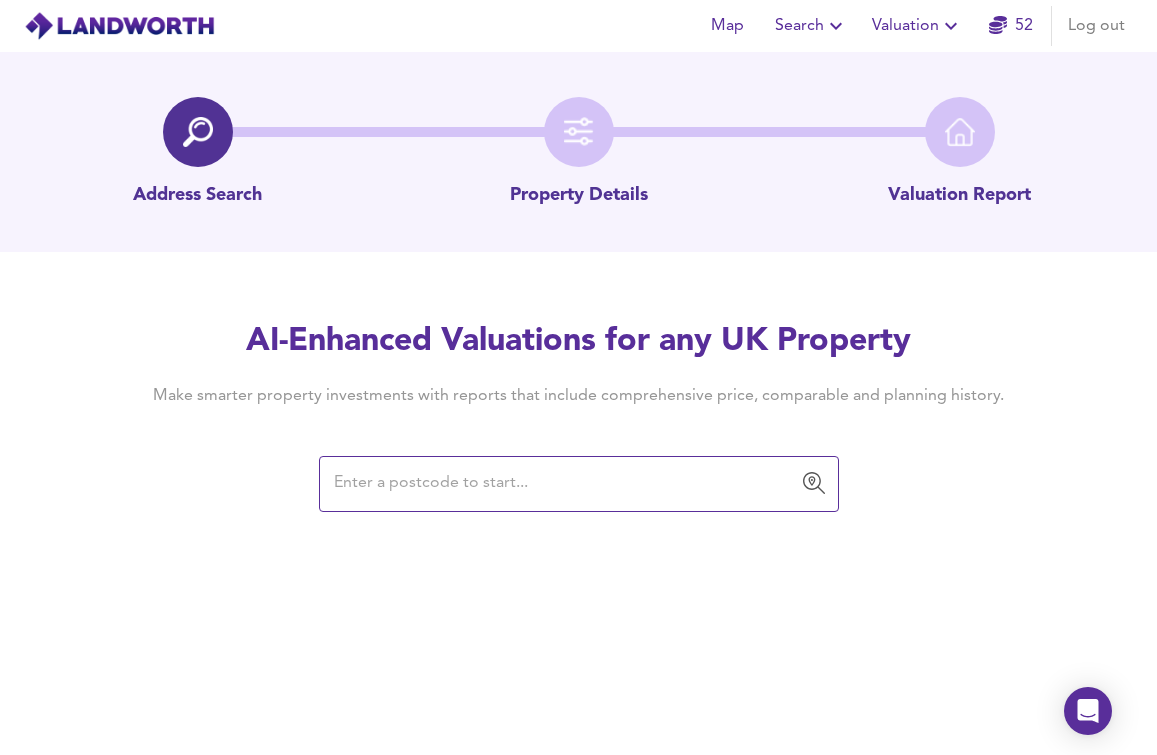 paste on "E4 6TD" 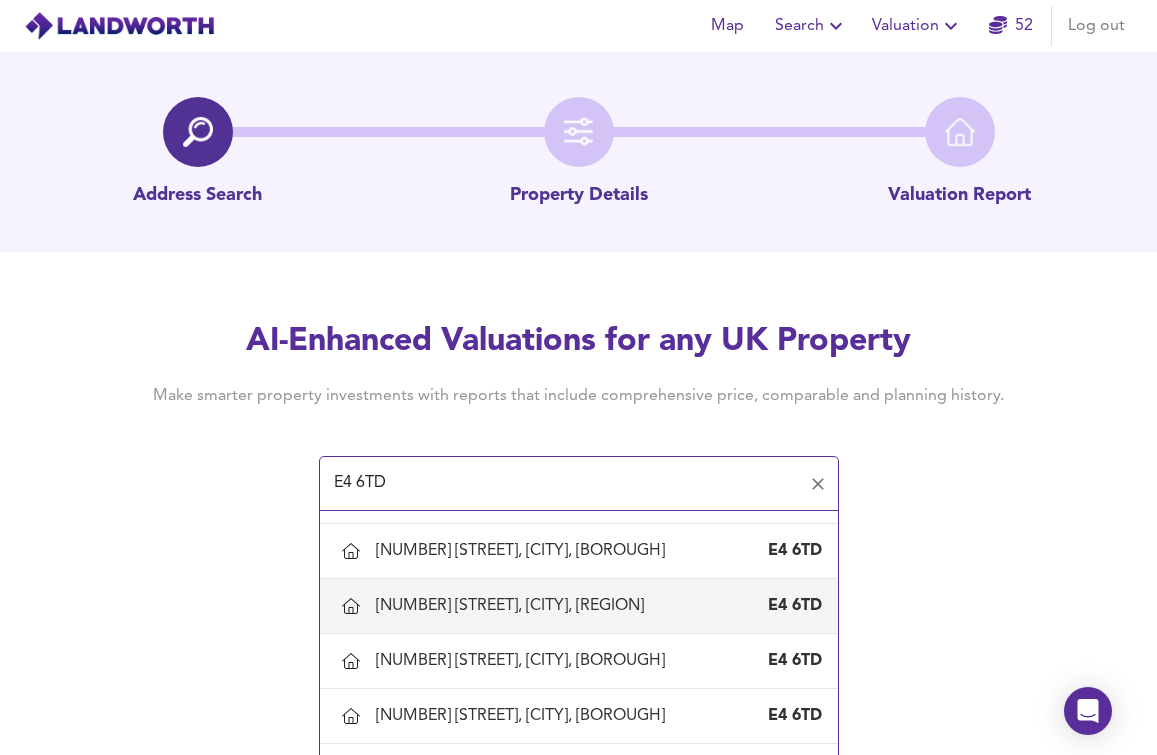 scroll, scrollTop: 1140, scrollLeft: 0, axis: vertical 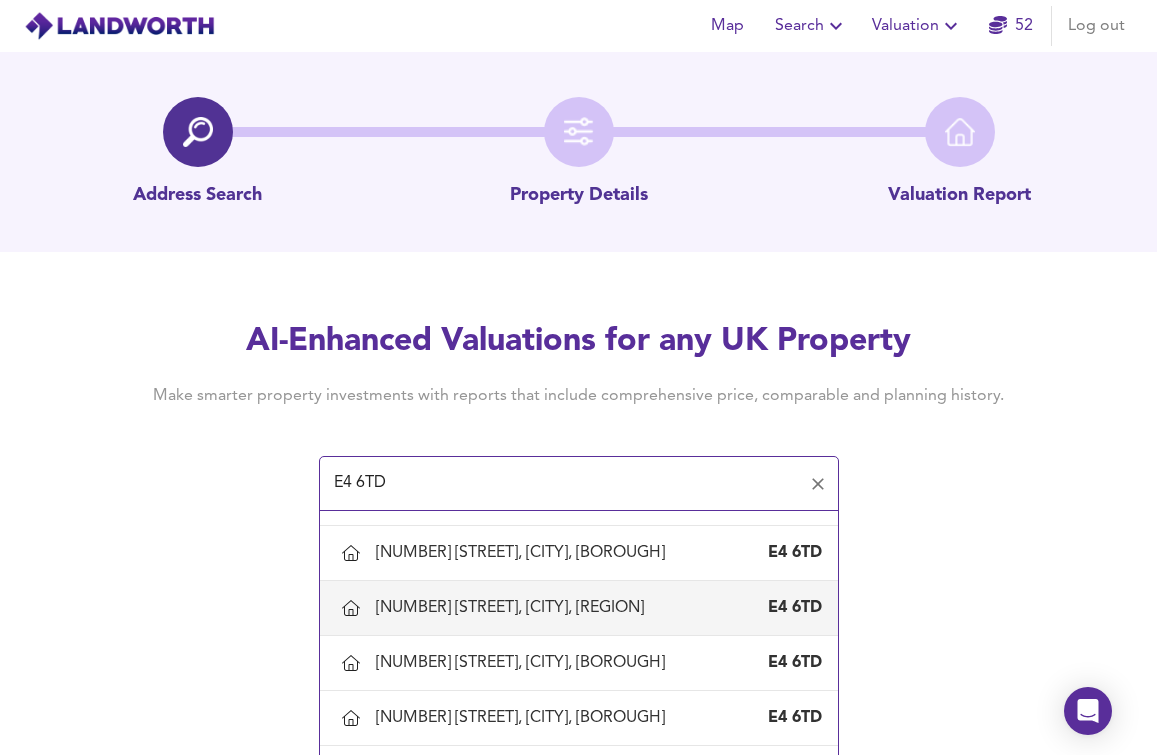 click on "[NUMBER] [STREET], [CITY], [REGION]" at bounding box center (514, 608) 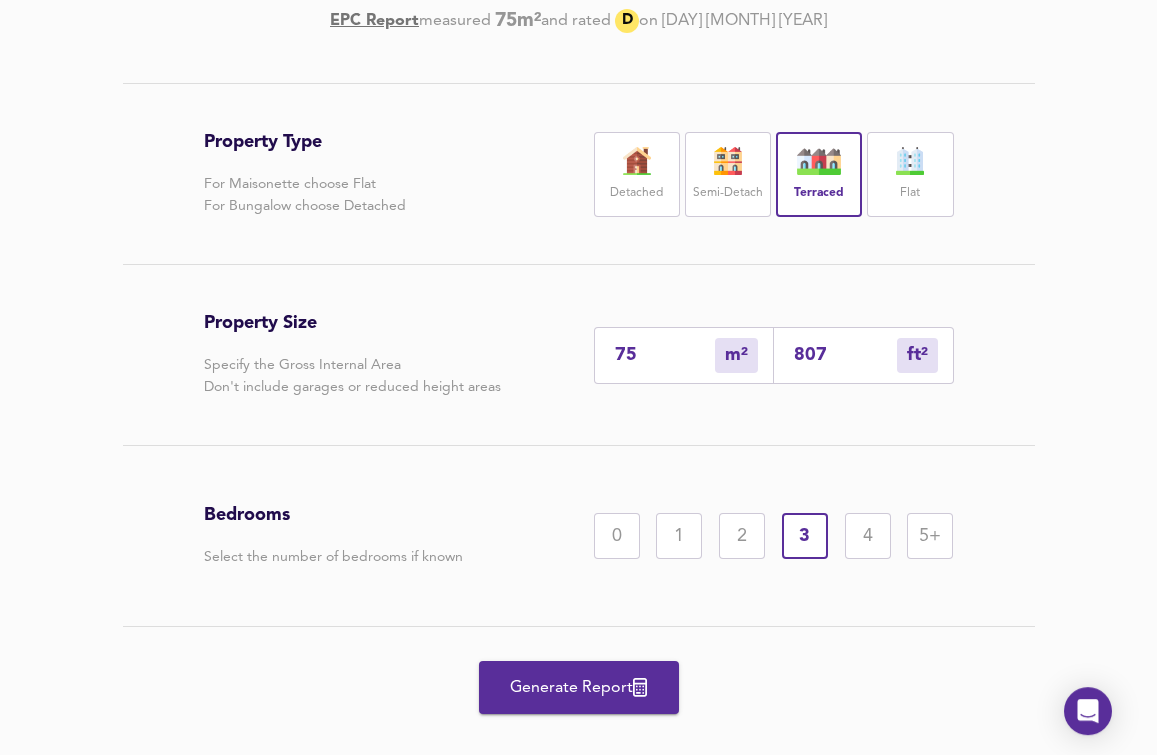 scroll, scrollTop: 391, scrollLeft: 0, axis: vertical 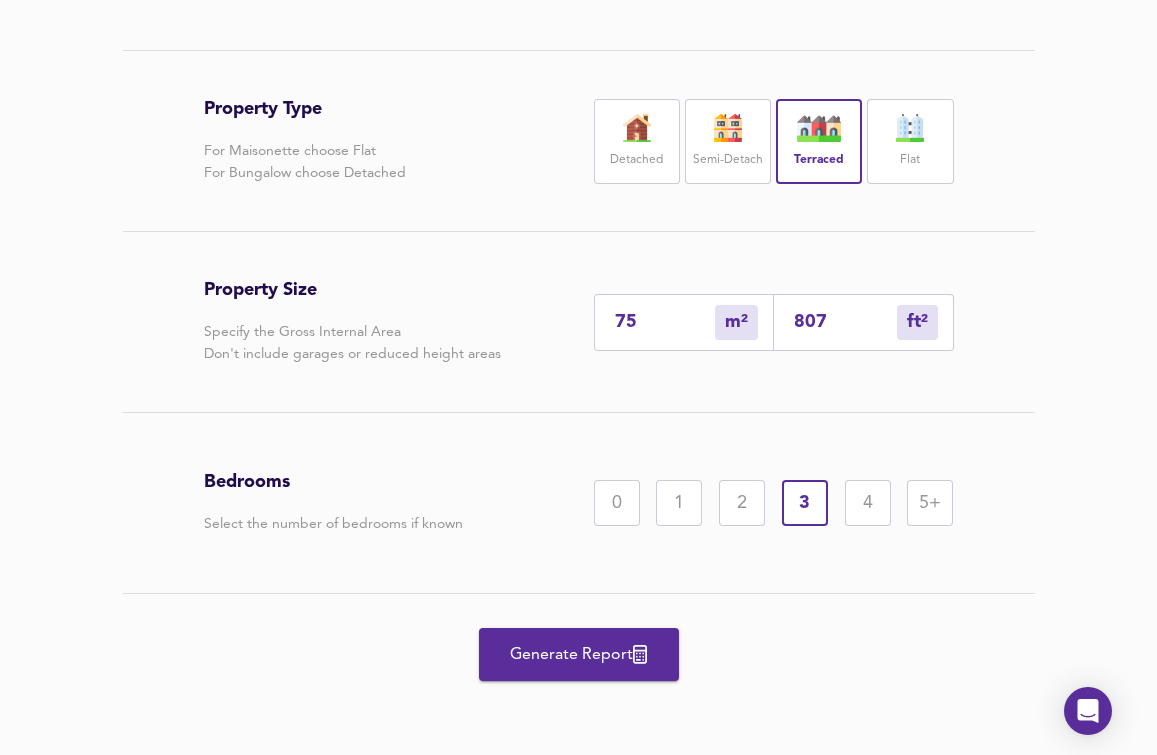 click on "Generate Report" at bounding box center (579, 655) 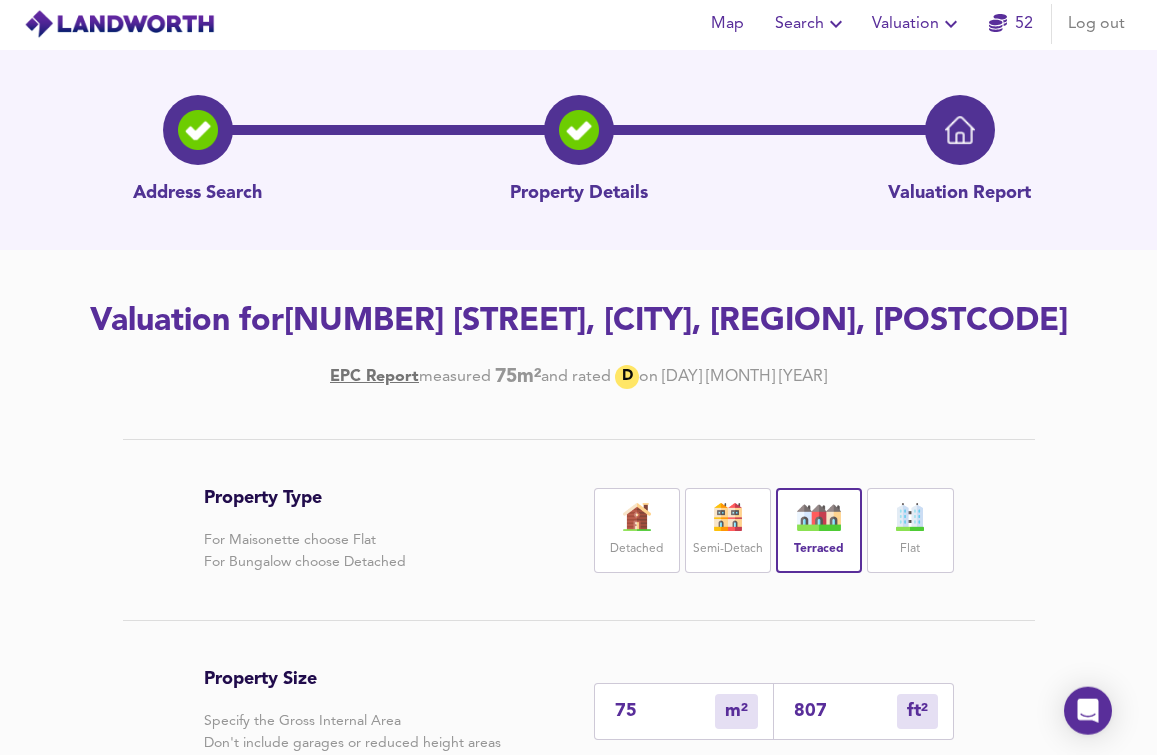 scroll, scrollTop: 0, scrollLeft: 0, axis: both 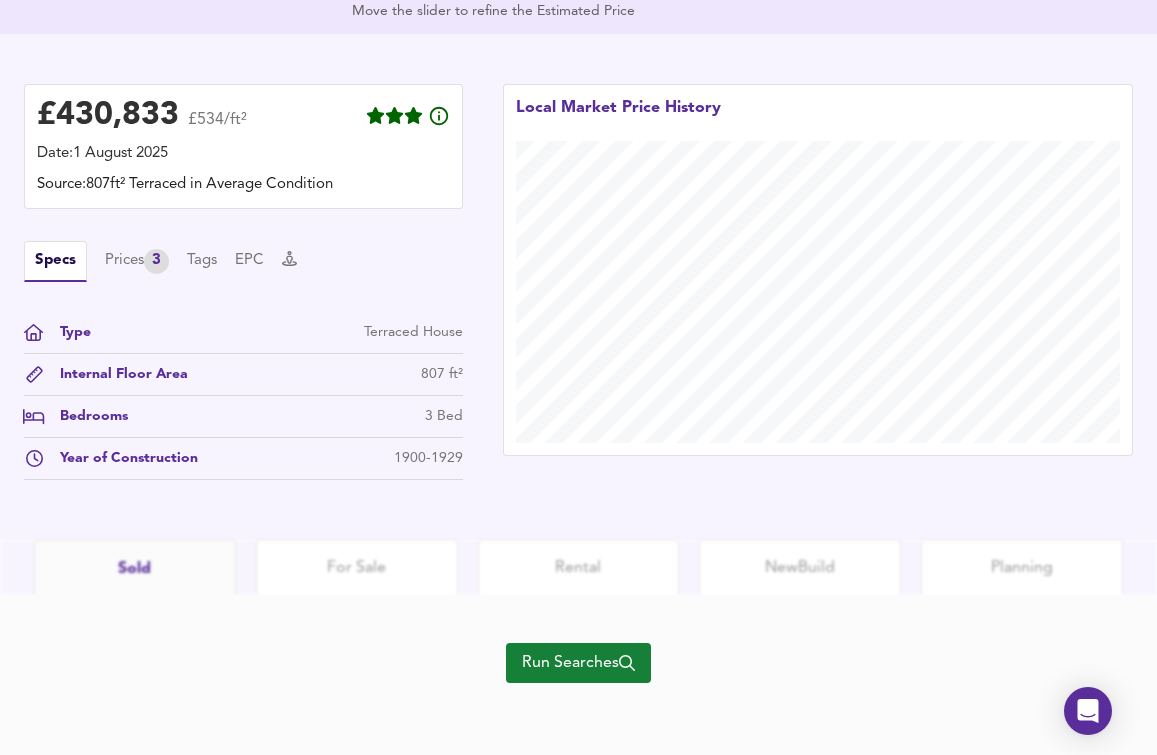 click on "Run Searches" at bounding box center (578, 663) 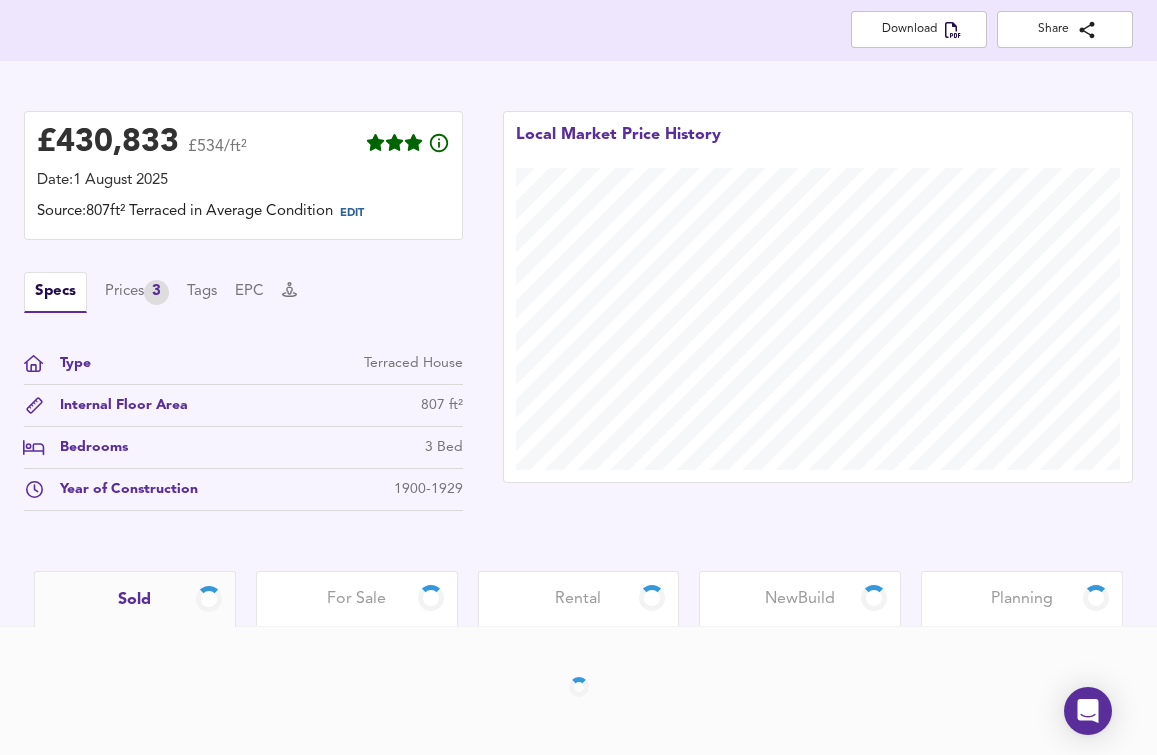 scroll, scrollTop: 417, scrollLeft: 0, axis: vertical 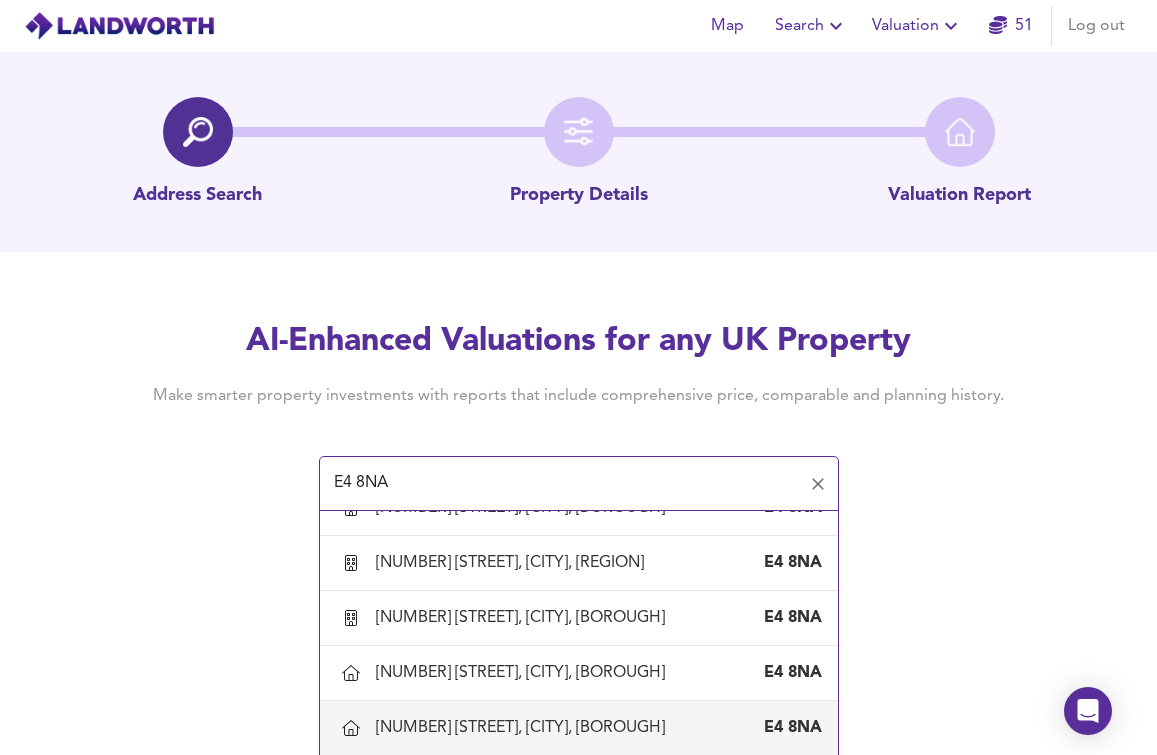 click on "[NUMBER] [STREET], [CITY], [BOROUGH]" at bounding box center (524, 728) 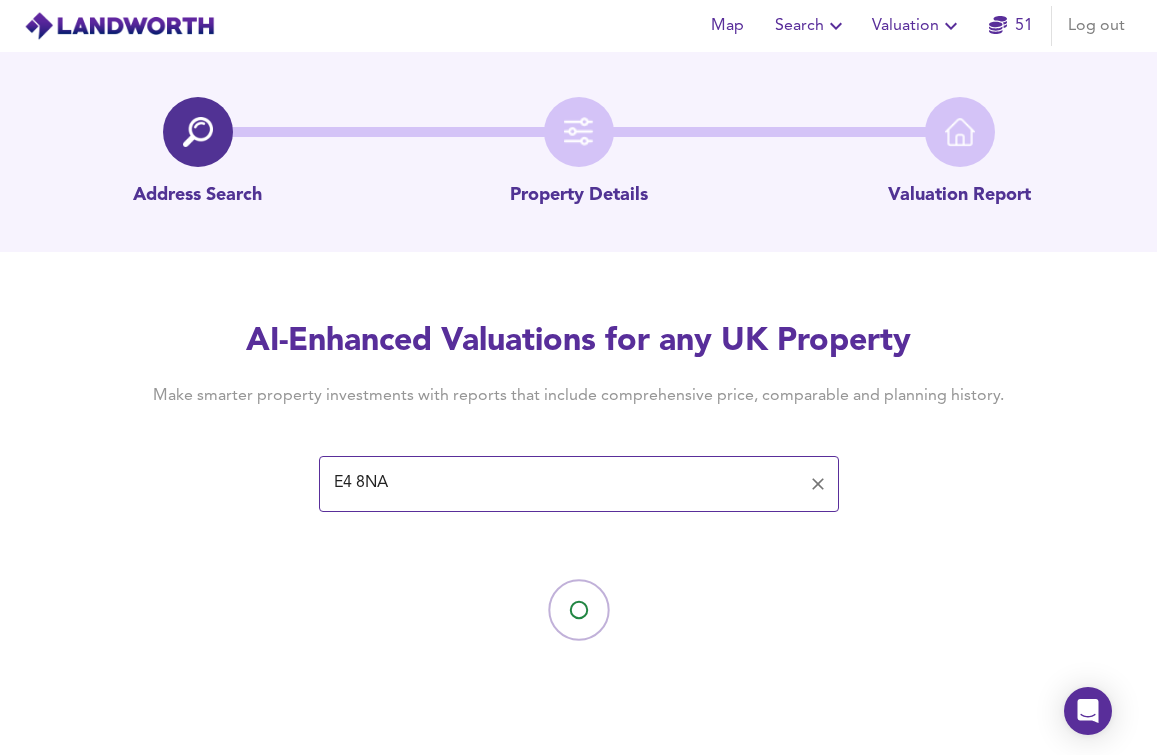type on "[NUMBER] [STREET], [CITY], [BOROUGH]" 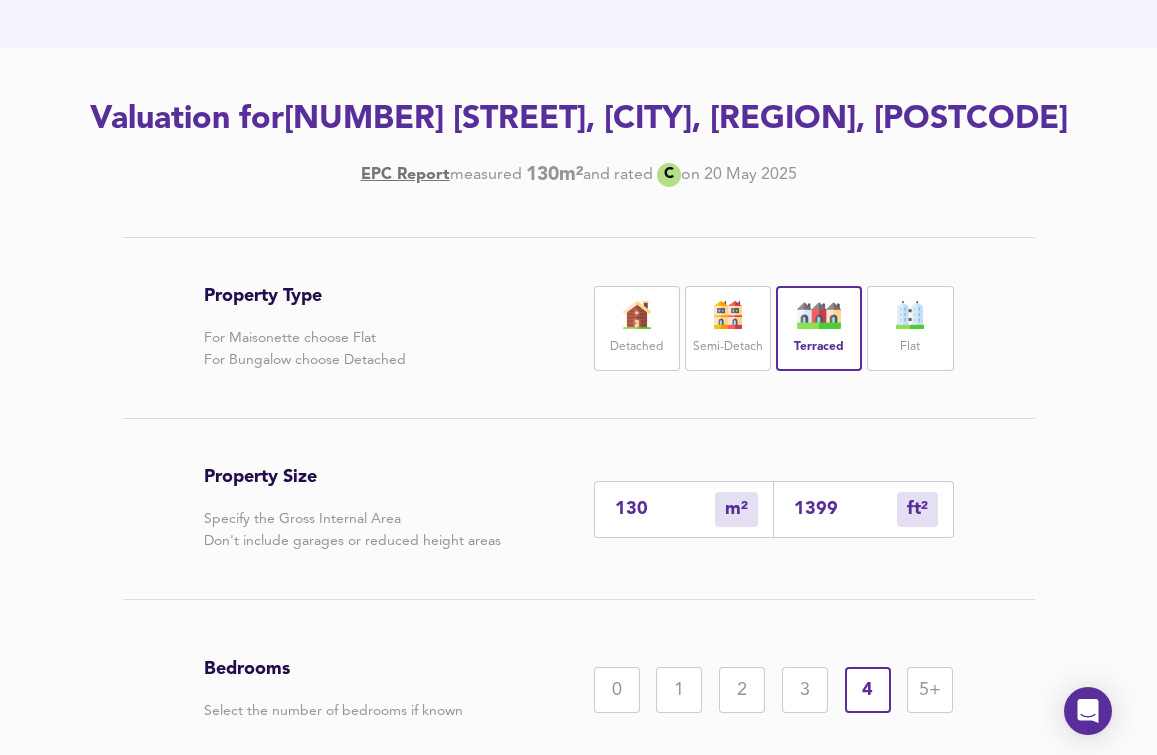 scroll, scrollTop: 391, scrollLeft: 0, axis: vertical 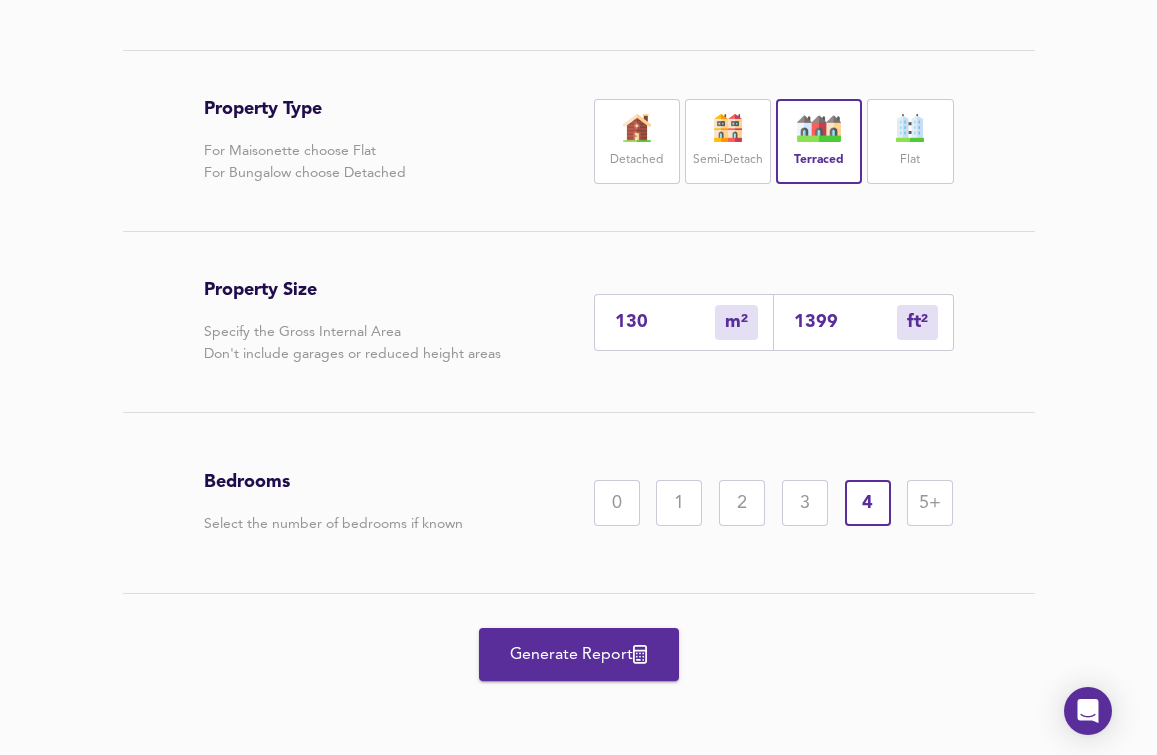 click on "Generate Report" at bounding box center (579, 655) 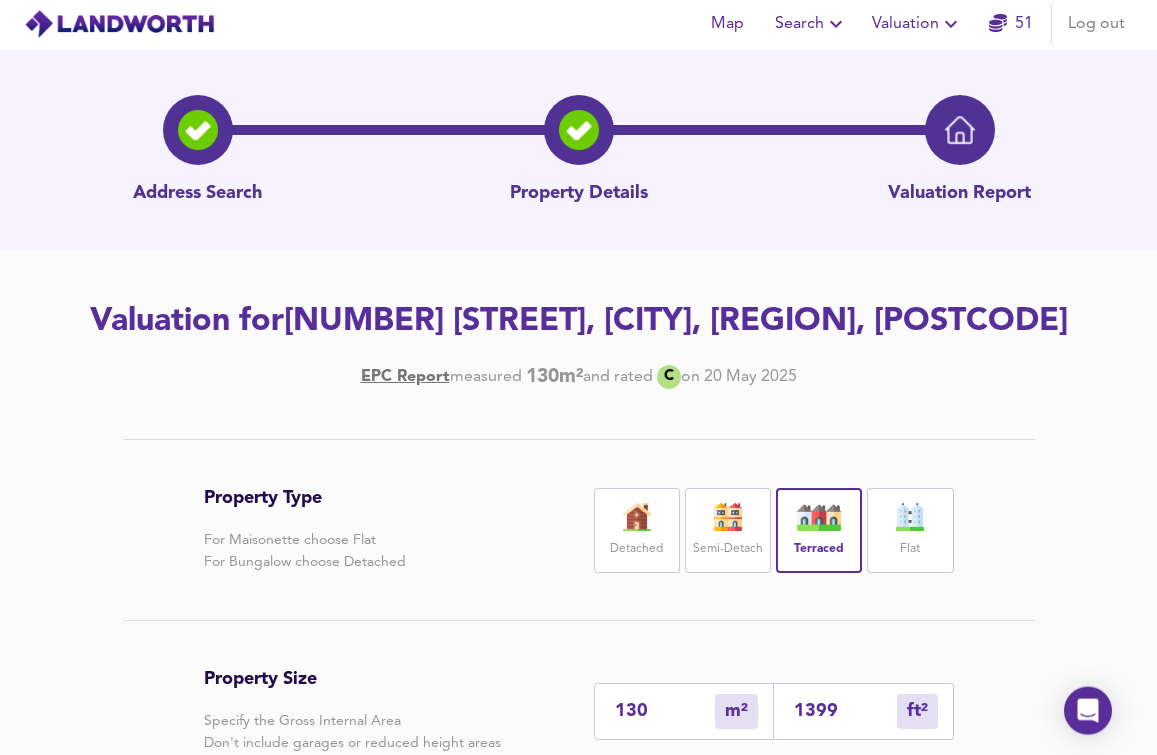 scroll, scrollTop: 0, scrollLeft: 0, axis: both 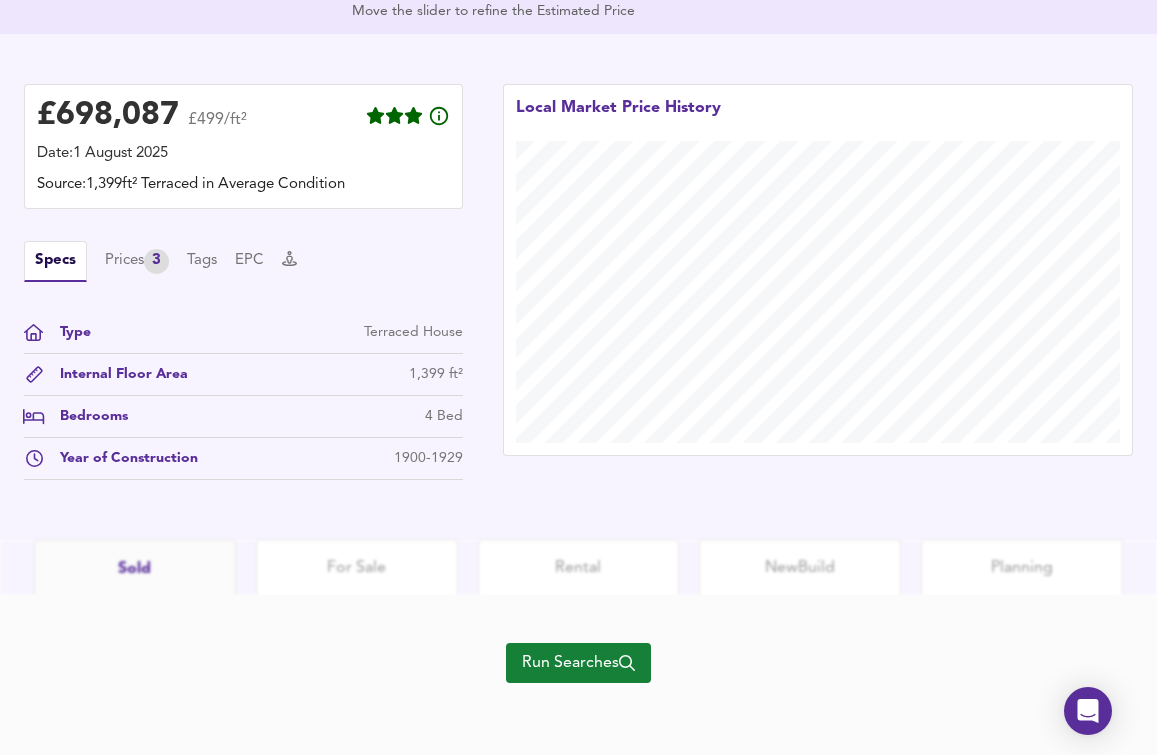 click on "Run Searches" at bounding box center [578, 663] 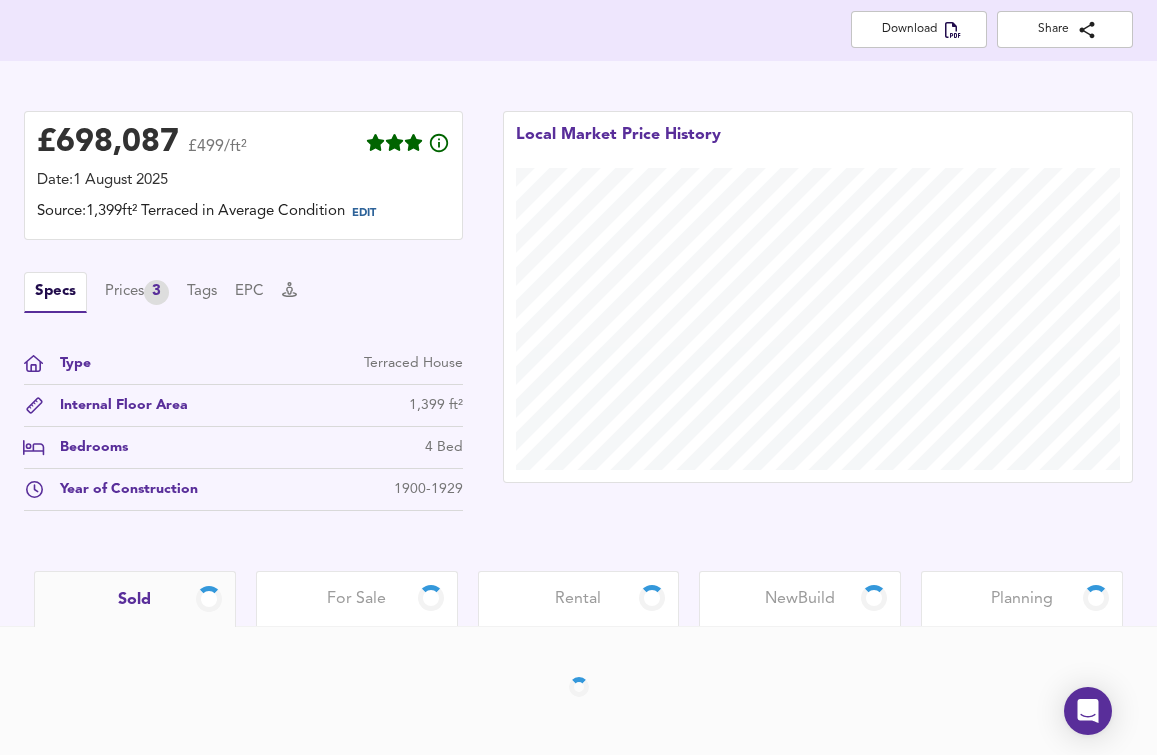 scroll, scrollTop: 417, scrollLeft: 0, axis: vertical 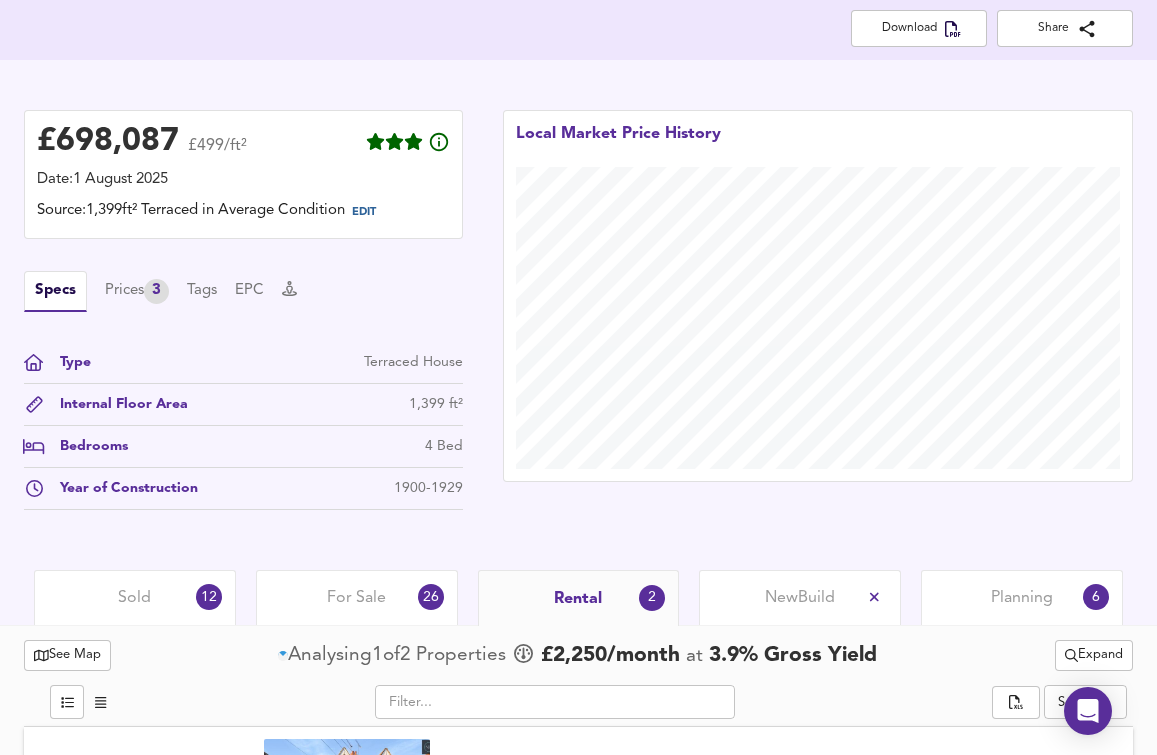 click on "£ 698,087   £499/ft²   Date:  1 August [YEAR] Source:  1,399ft² Terraced in Average Condition EDIT Specs Prices   3 Tags EPC Type Terraced House Internal Floor Area 1,399 ft² Bedrooms 4 Bed Year of Construction 1900-1929   Local Market Price History" at bounding box center [578, 315] 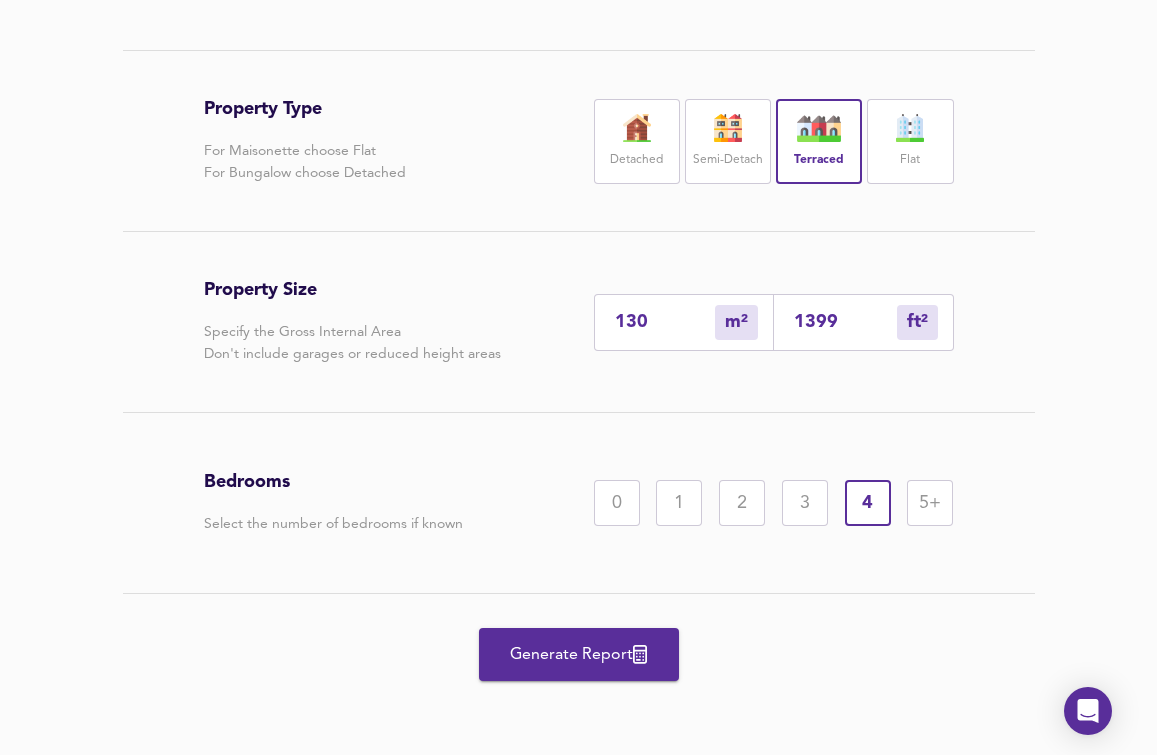 scroll, scrollTop: 0, scrollLeft: 0, axis: both 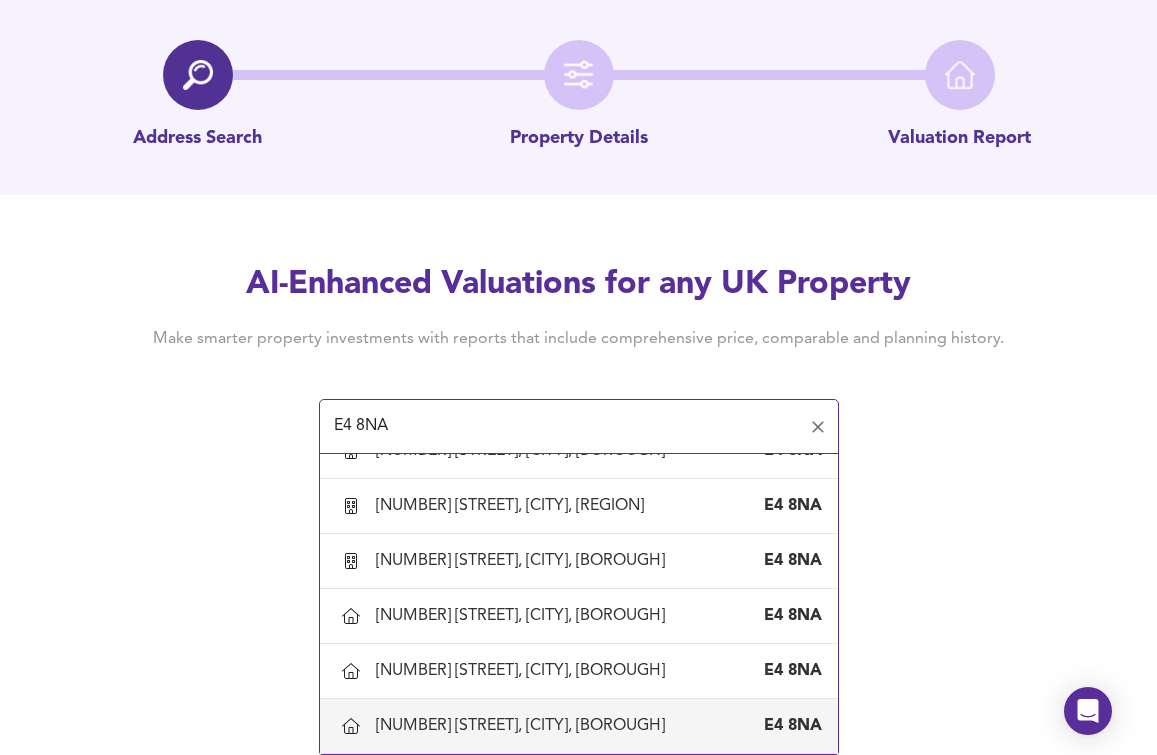 click on "[NUMBER] [STREET], [CITY], [BOROUGH]" at bounding box center (524, 726) 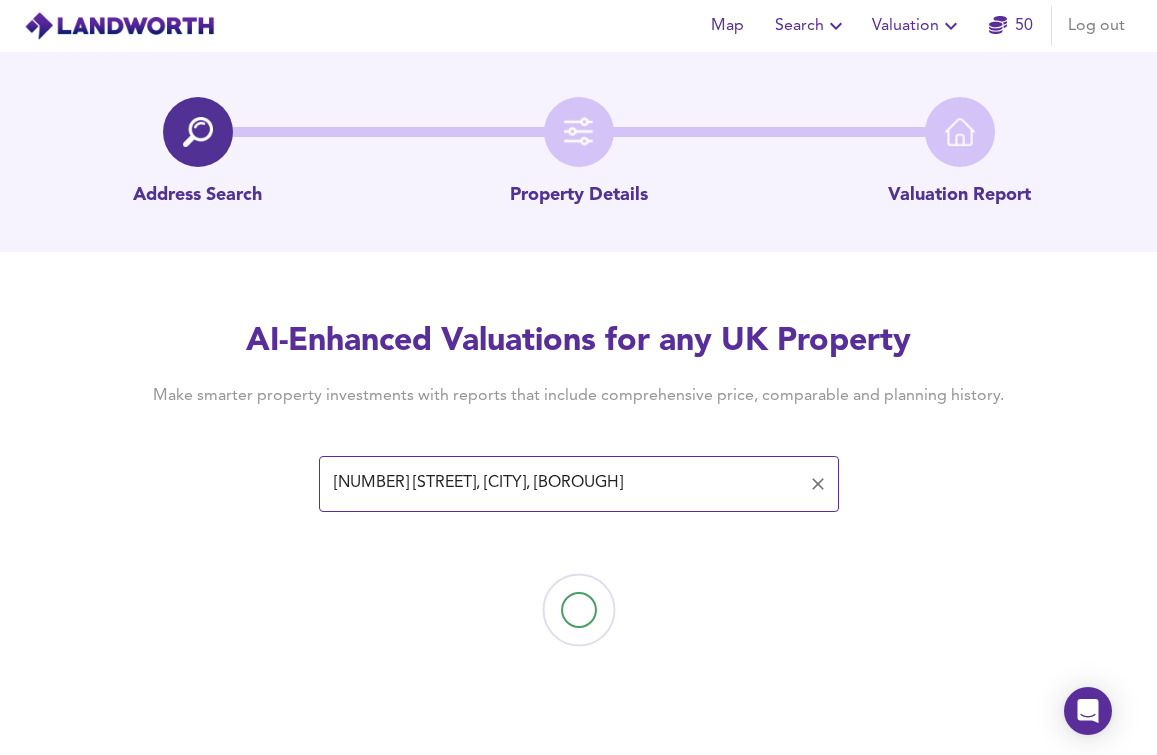 scroll, scrollTop: 0, scrollLeft: 0, axis: both 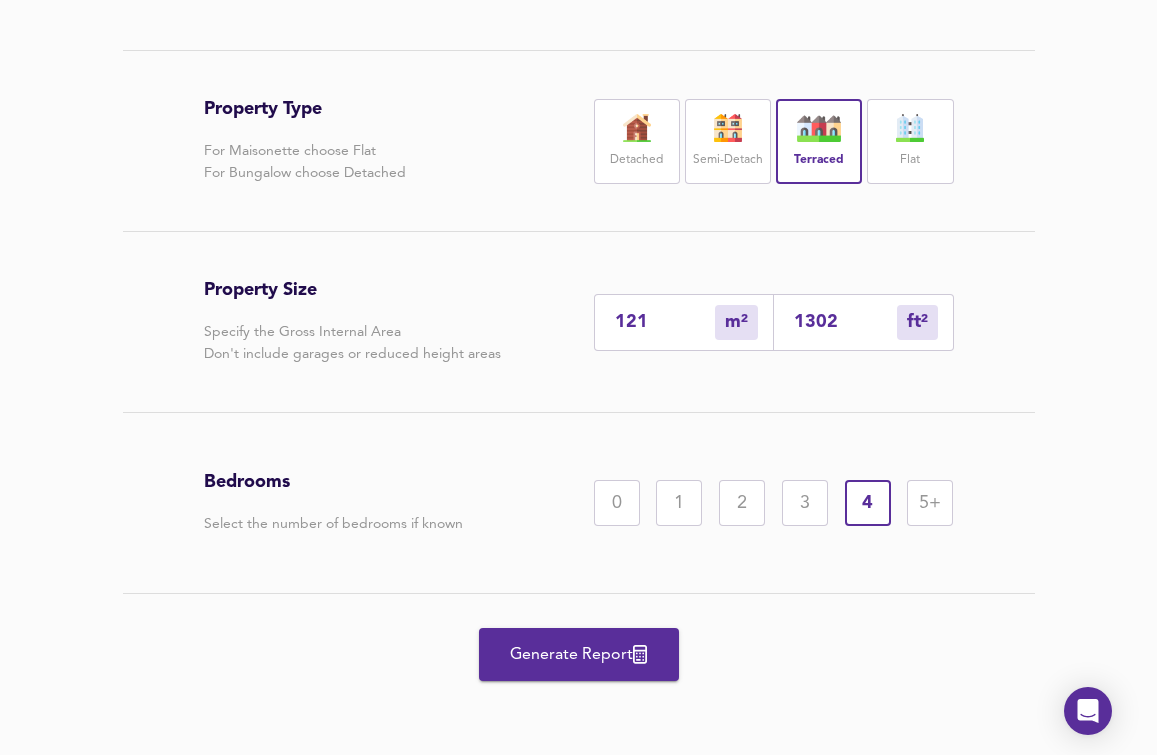 drag, startPoint x: 661, startPoint y: 320, endPoint x: 579, endPoint y: 320, distance: 82 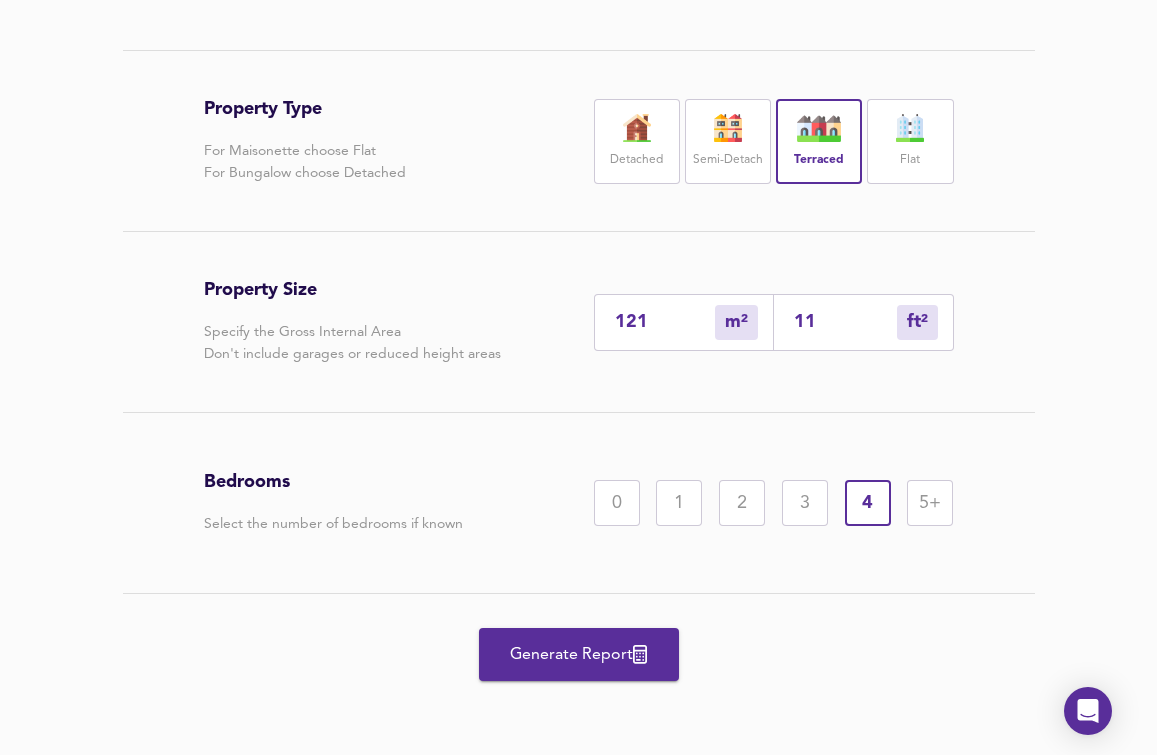 type on "1" 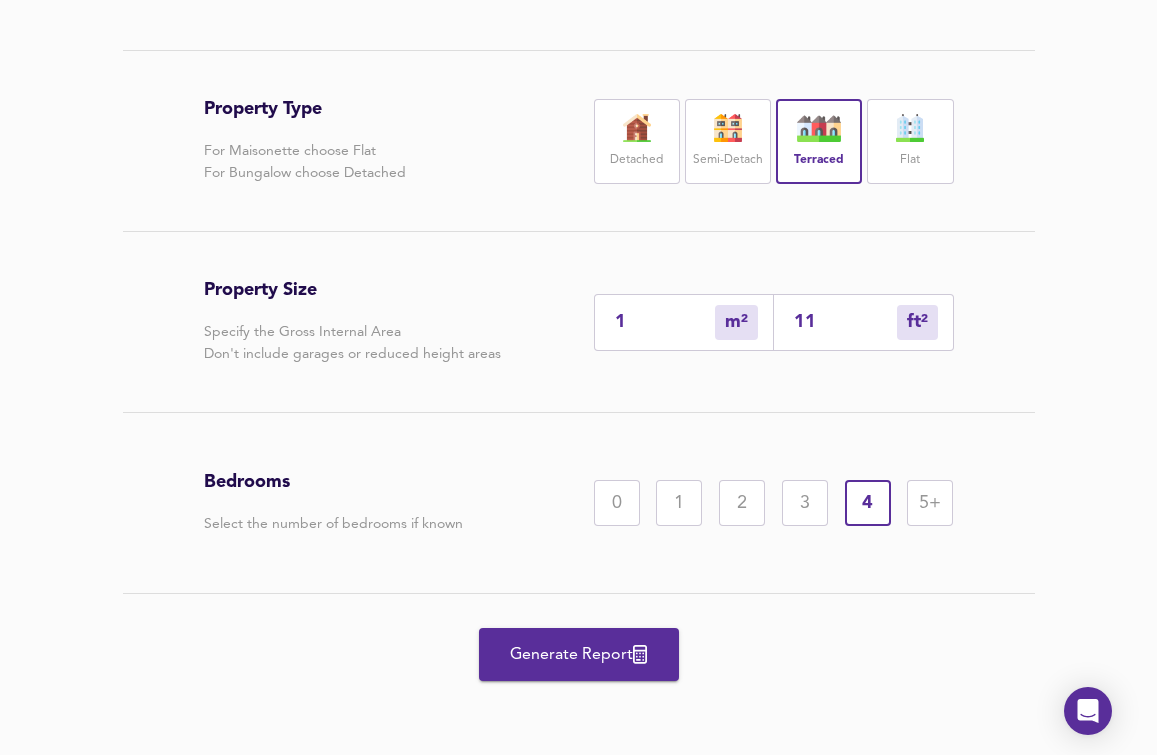 type on "11" 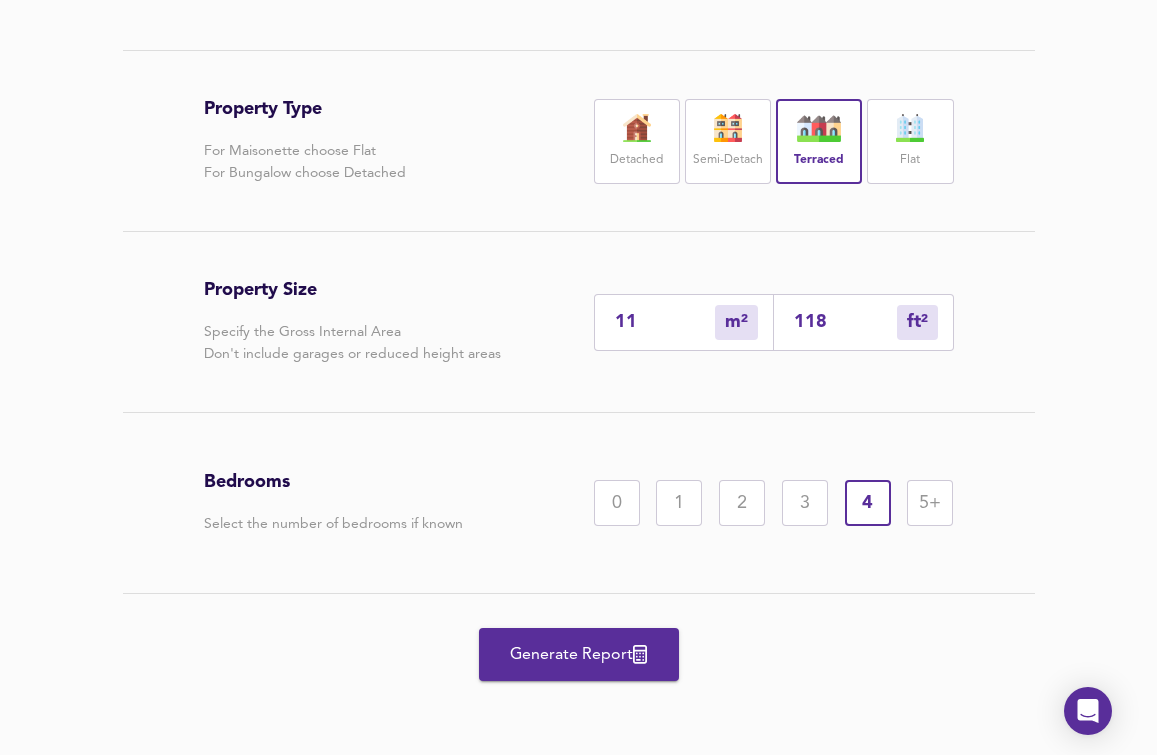 type on "117" 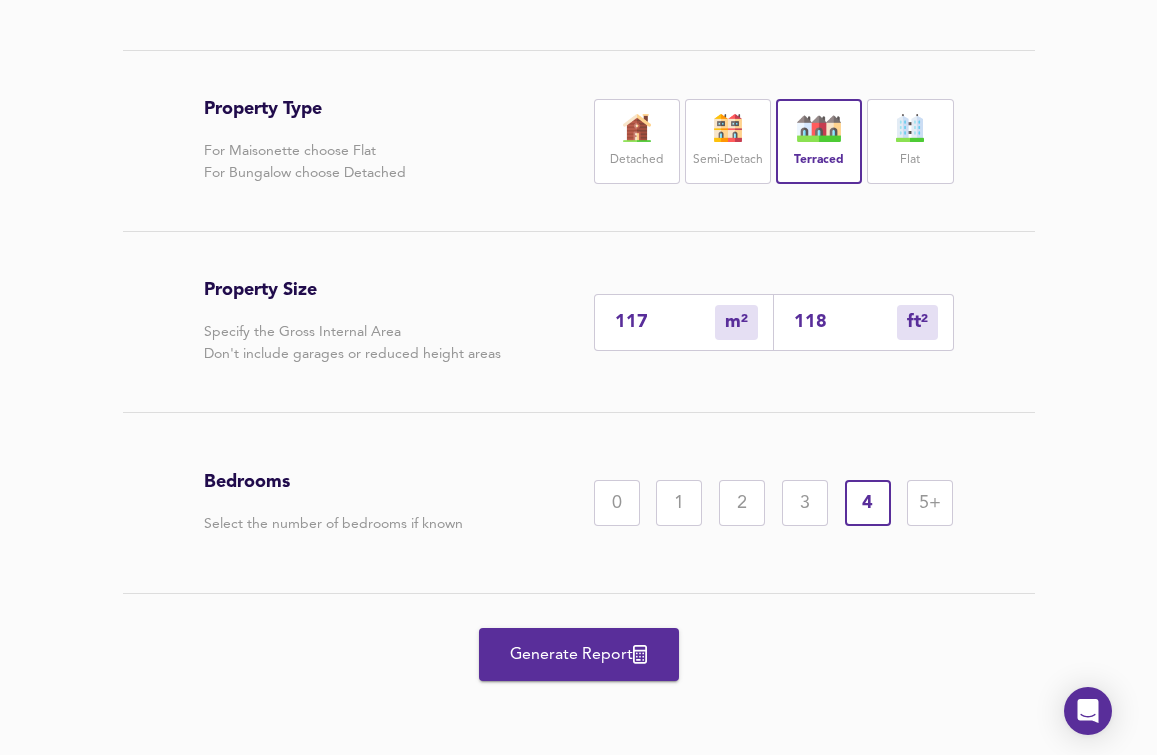 type on "117" 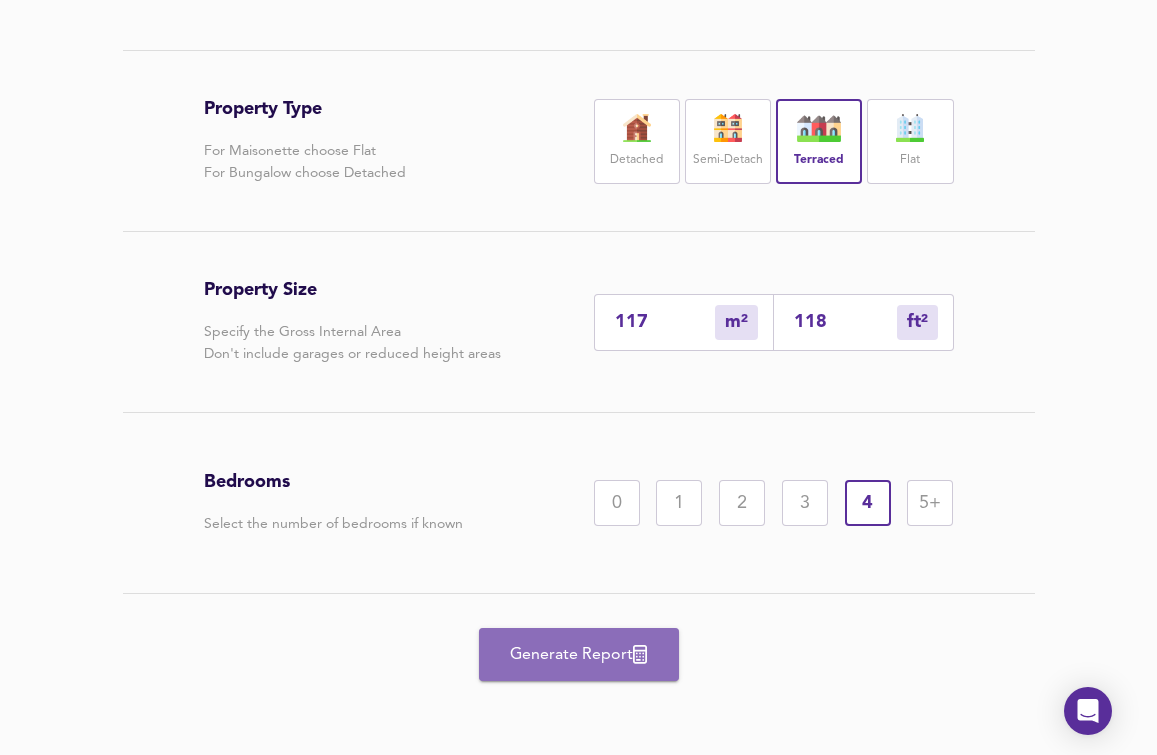 click on "Generate Report" at bounding box center [579, 655] 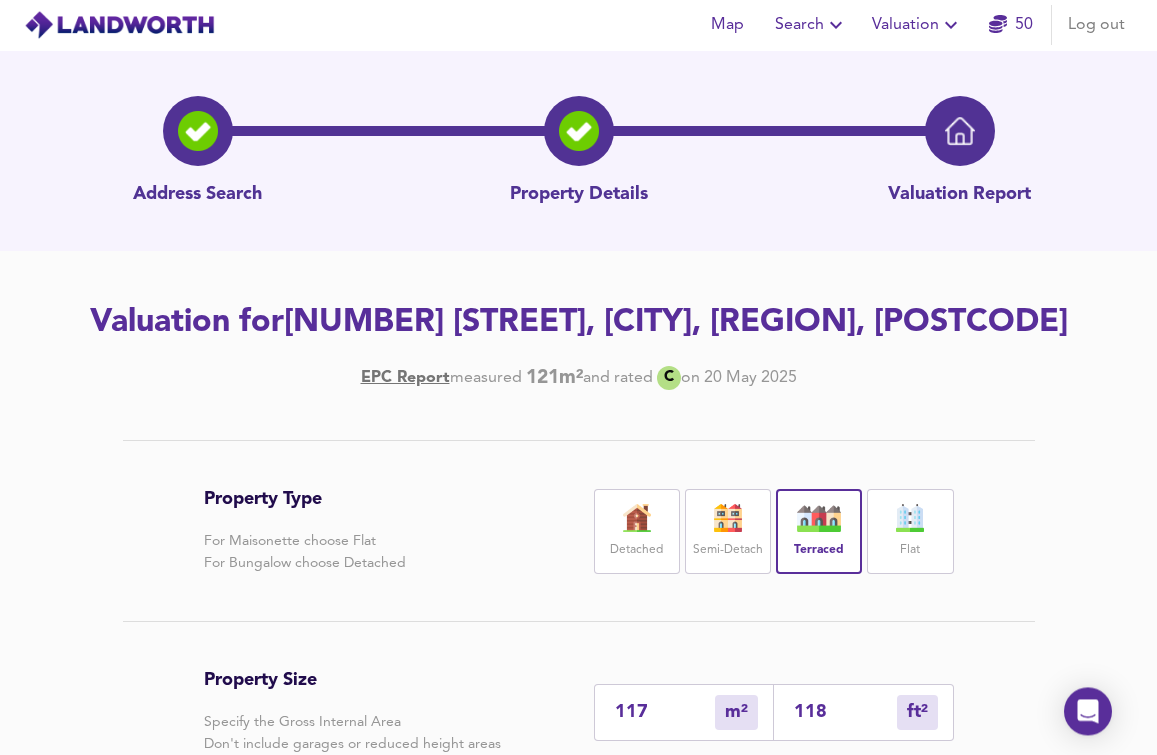 scroll, scrollTop: 0, scrollLeft: 0, axis: both 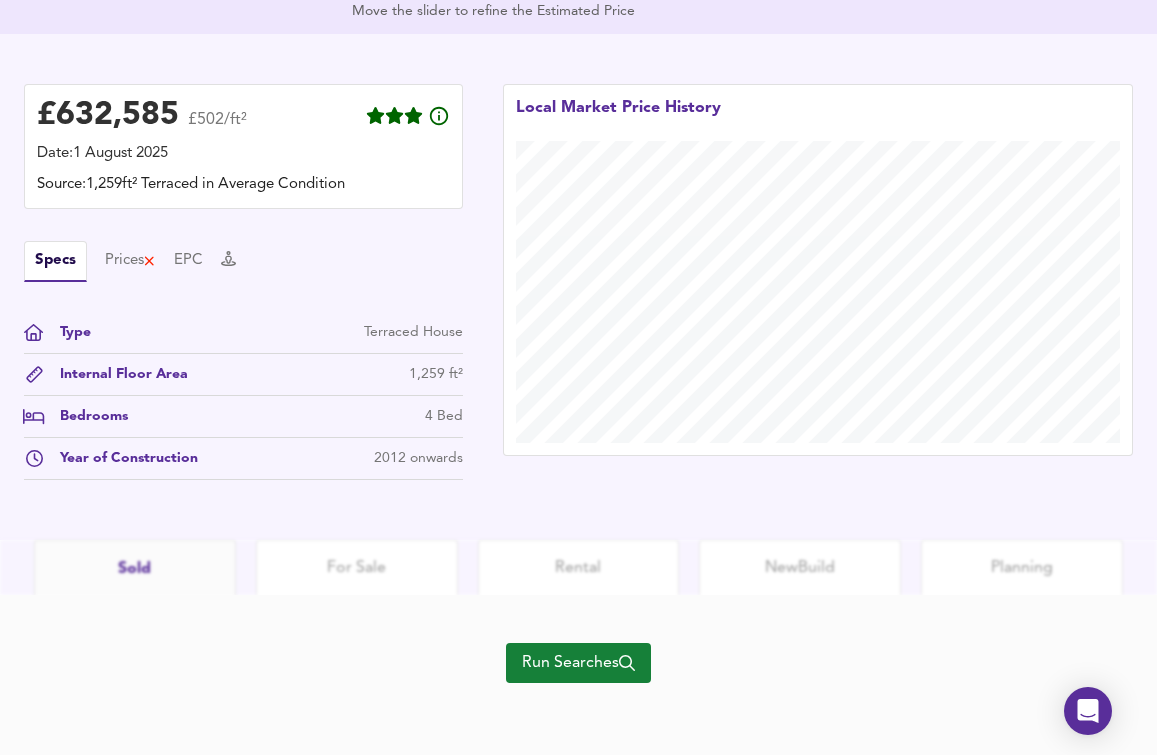 click on "Run Searches" at bounding box center (578, 663) 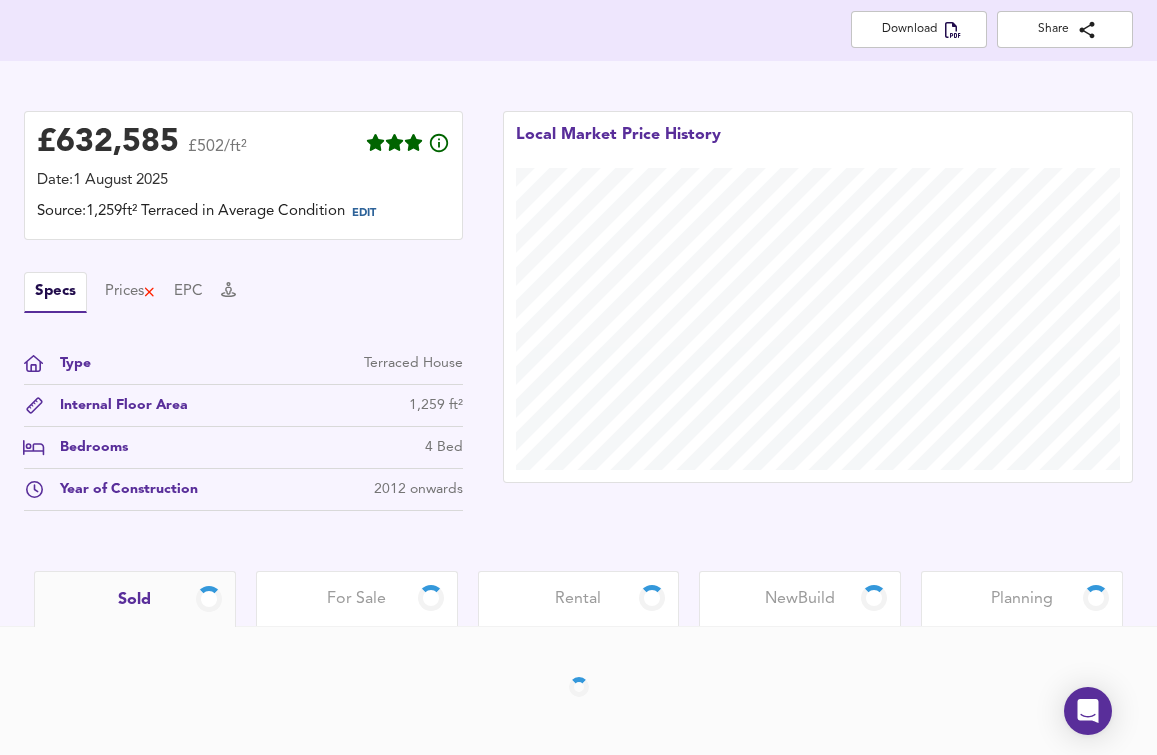 scroll, scrollTop: 417, scrollLeft: 0, axis: vertical 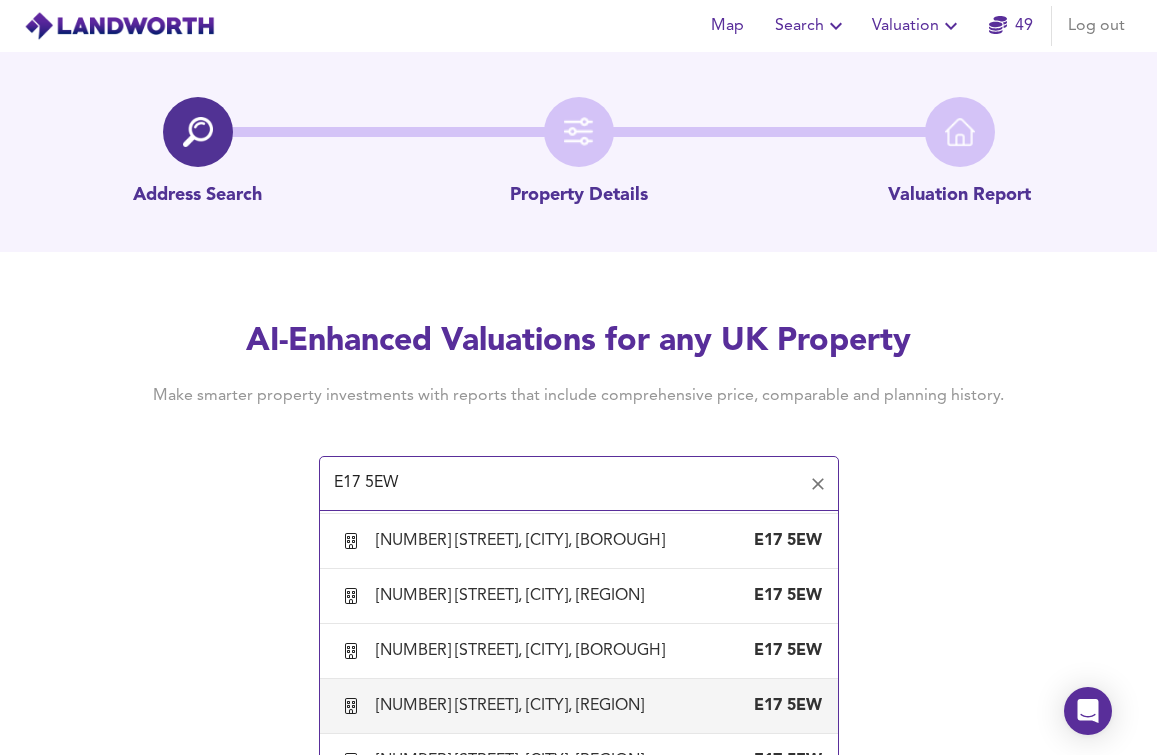 click on "[NUMBER] [STREET], [CITY], [REGION]" at bounding box center [514, 706] 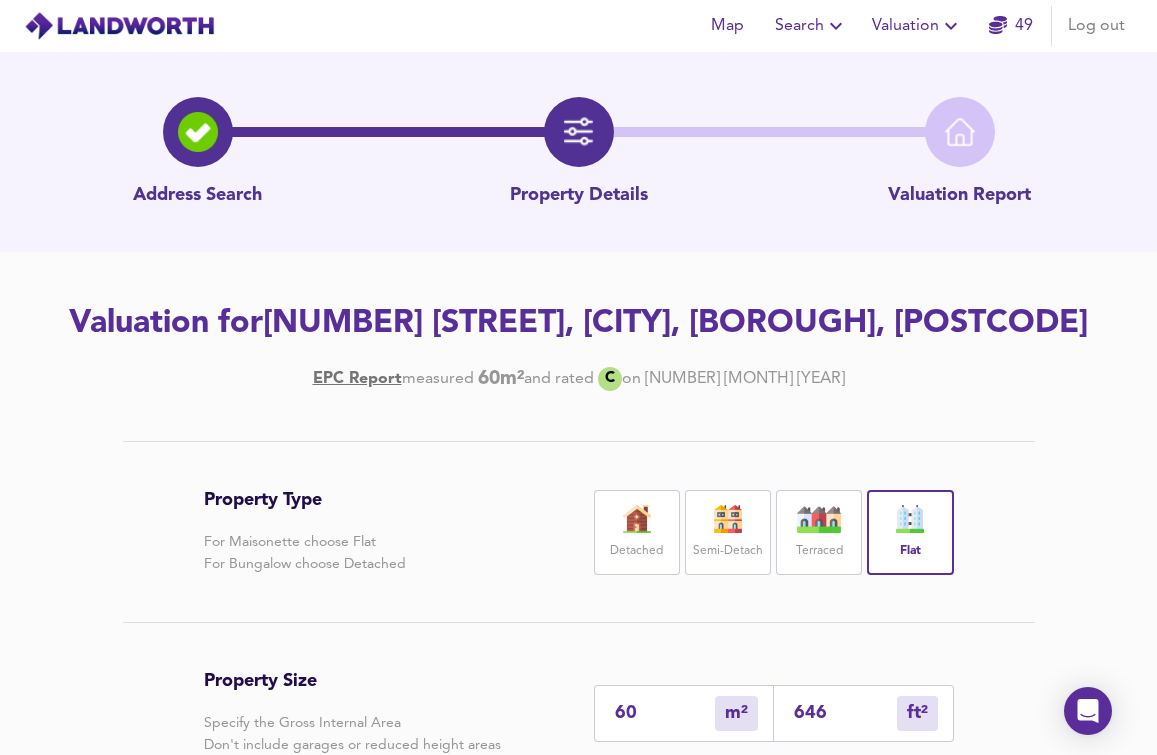 scroll, scrollTop: 102, scrollLeft: 0, axis: vertical 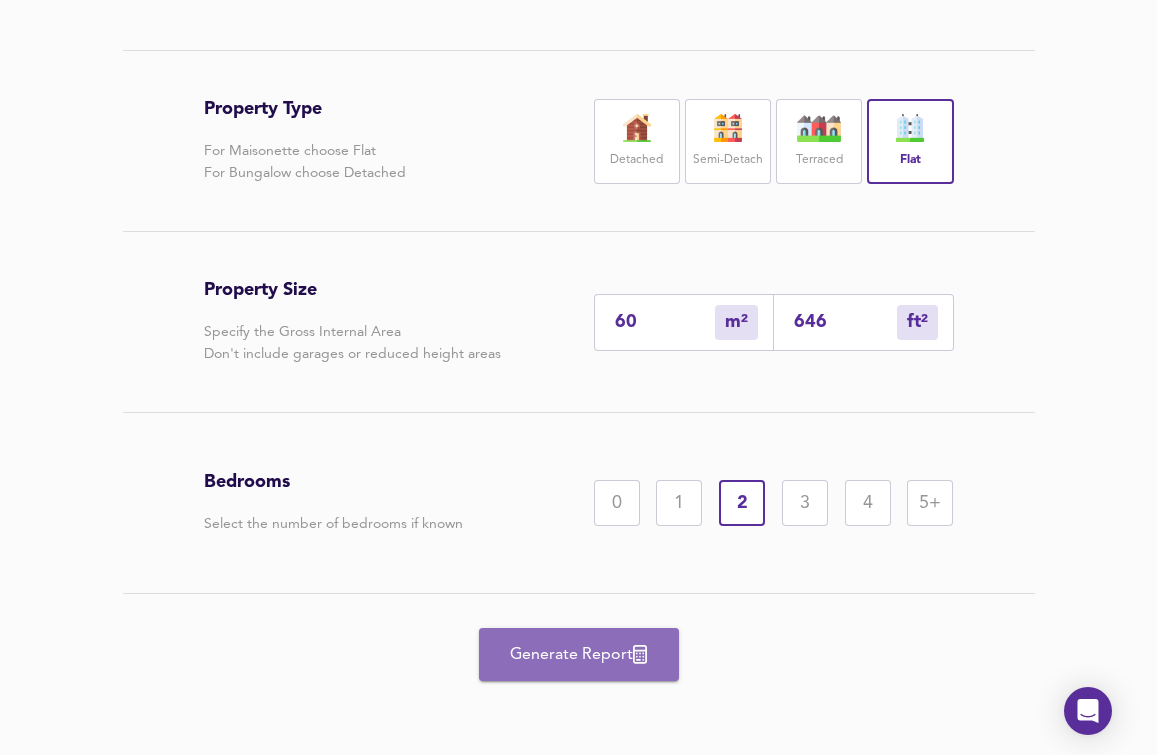 click on "Generate Report" at bounding box center (579, 655) 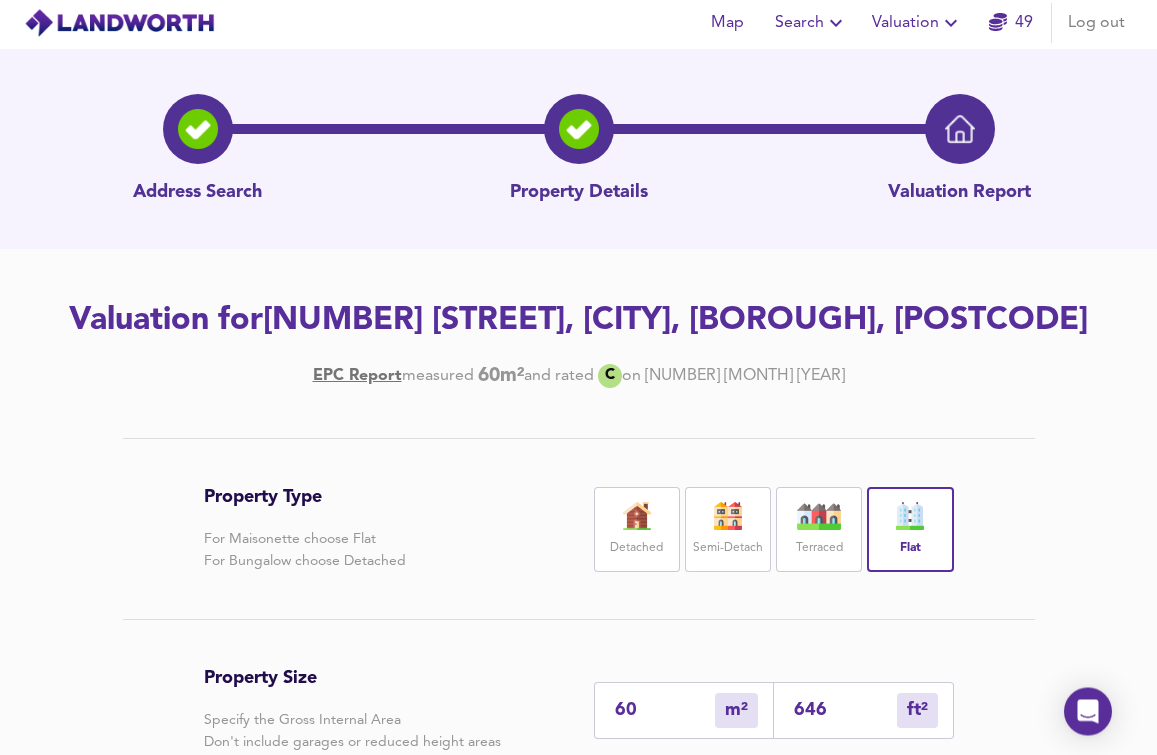 scroll, scrollTop: 0, scrollLeft: 0, axis: both 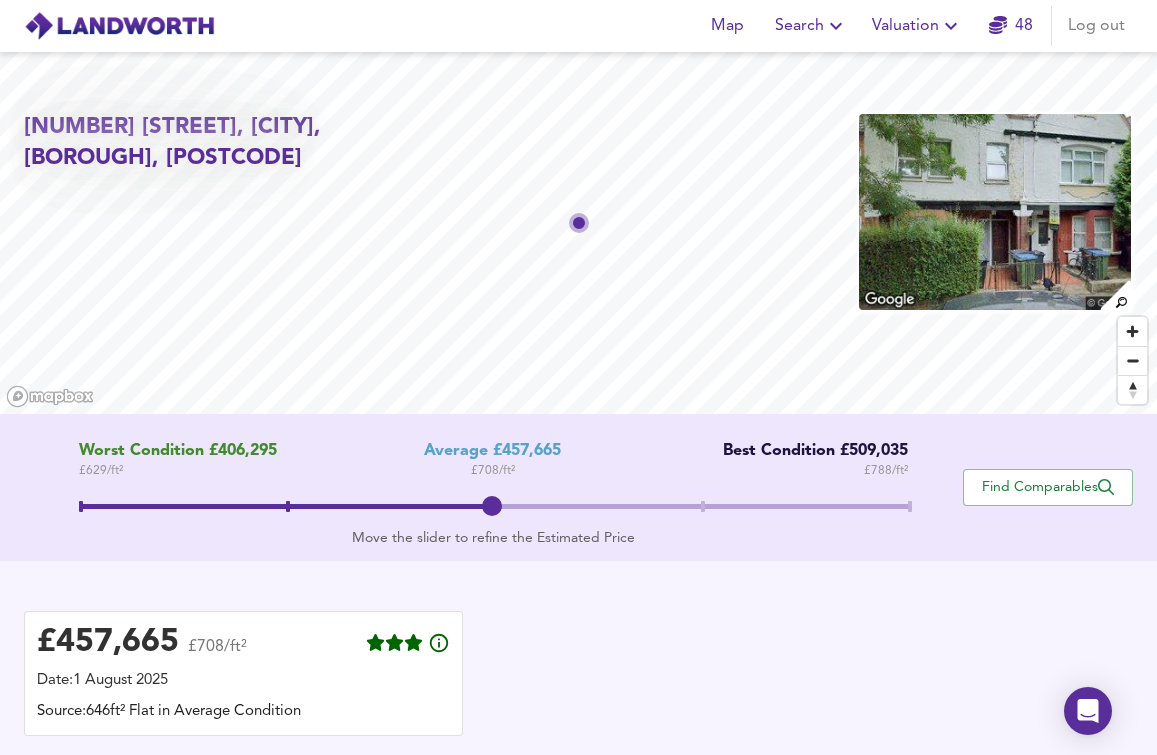 click on "Crunching the latest data, just for you. Hang tight…" at bounding box center [818, 835] 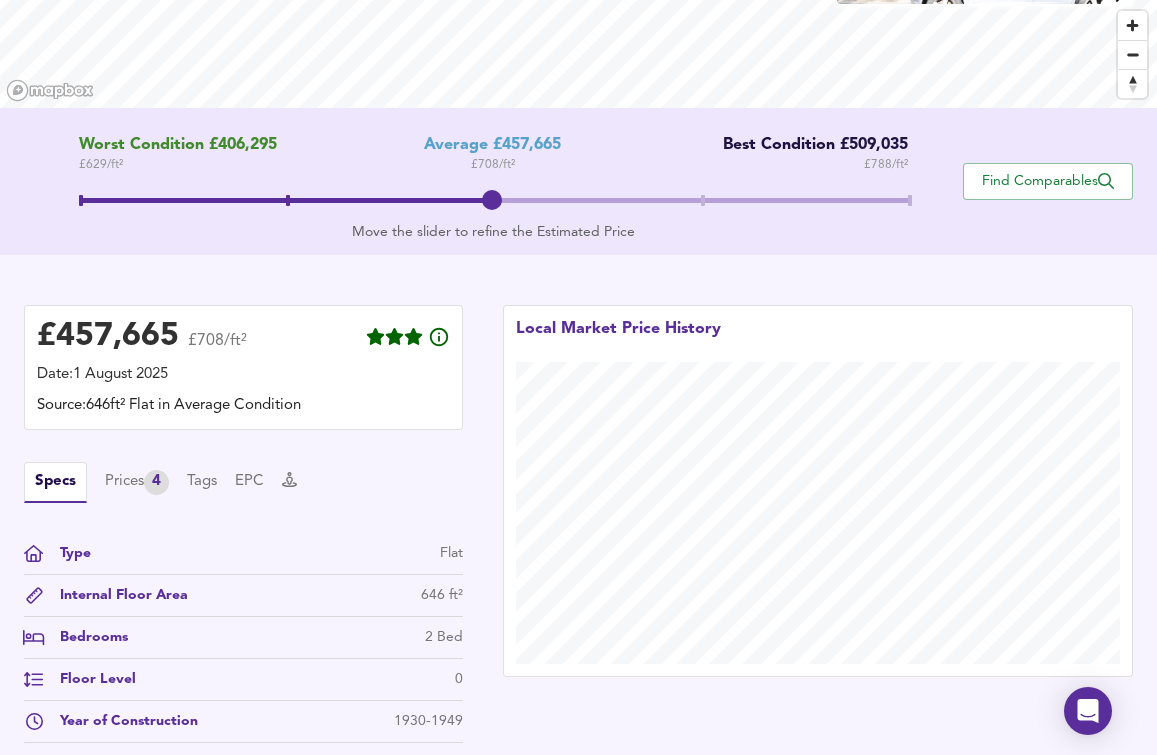 scroll, scrollTop: 570, scrollLeft: 0, axis: vertical 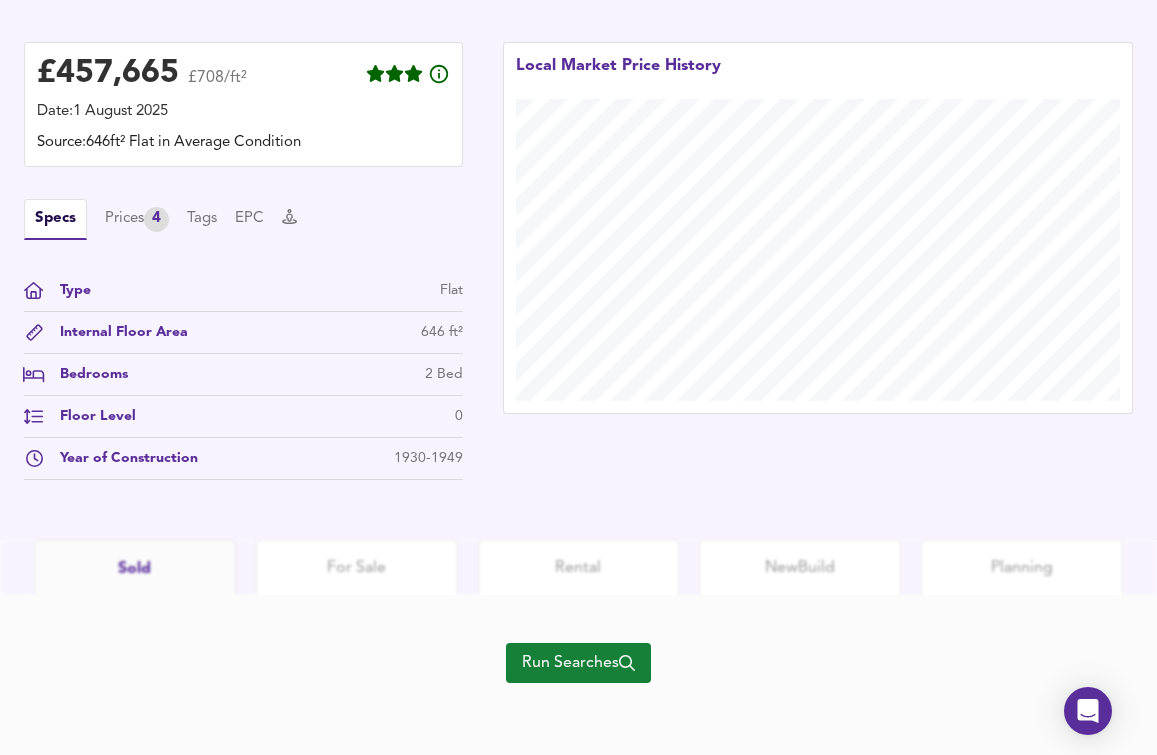 click on "Run Searches" at bounding box center [578, 663] 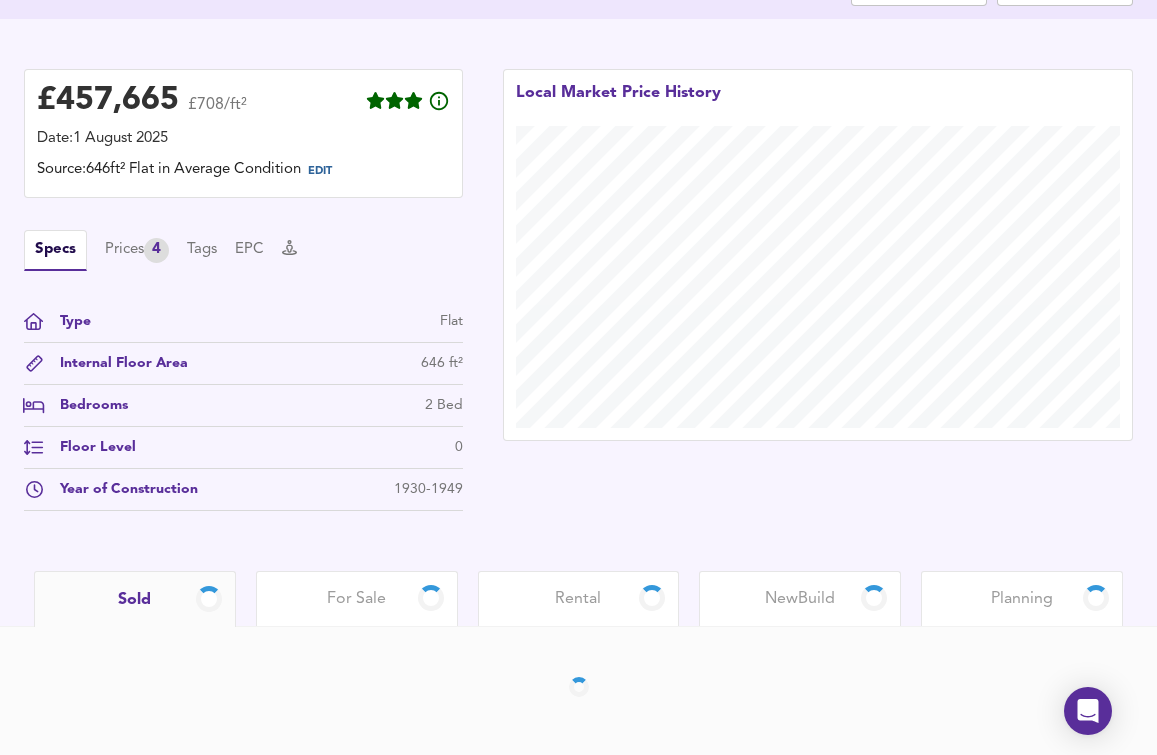 scroll, scrollTop: 459, scrollLeft: 0, axis: vertical 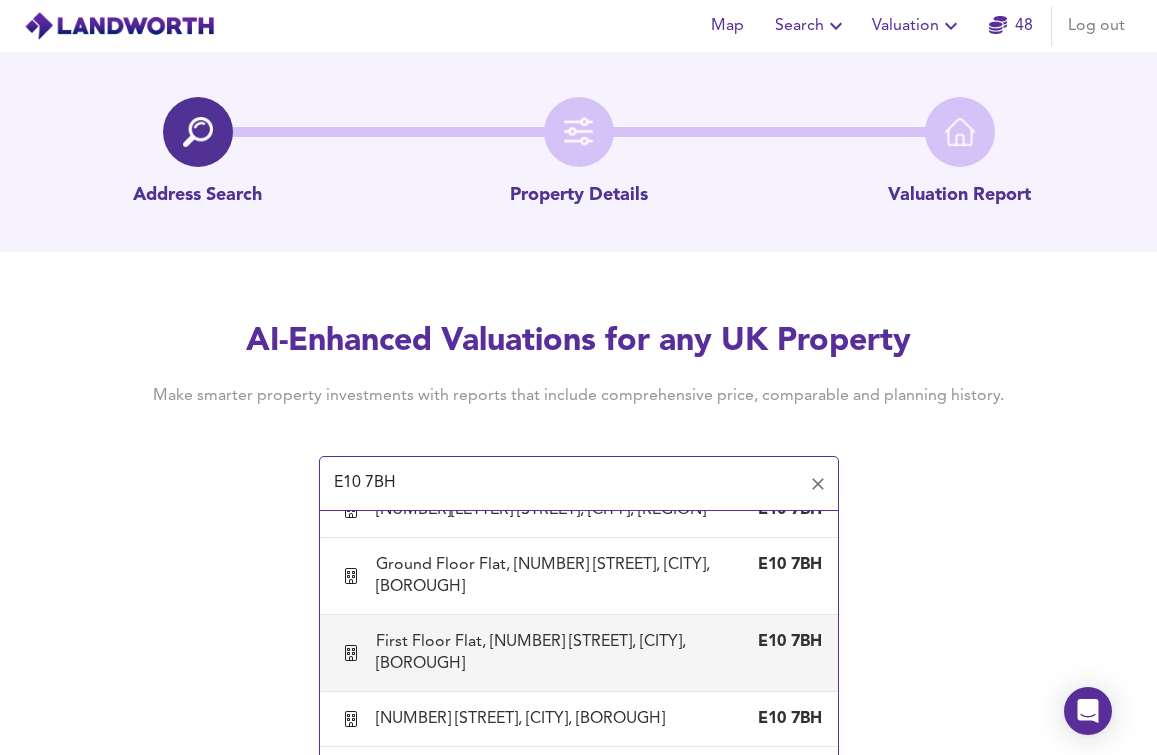 click on "First Floor Flat, [NUMBER] [STREET], [CITY], [BOROUGH]" at bounding box center [559, 653] 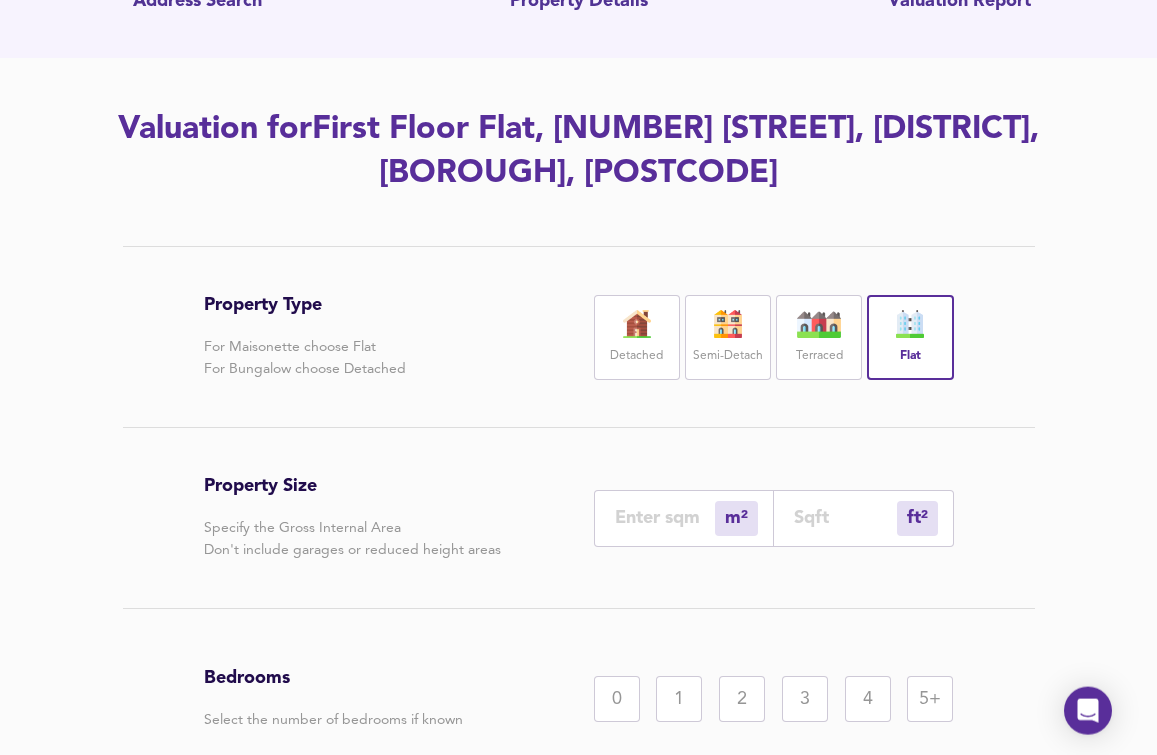scroll, scrollTop: 204, scrollLeft: 0, axis: vertical 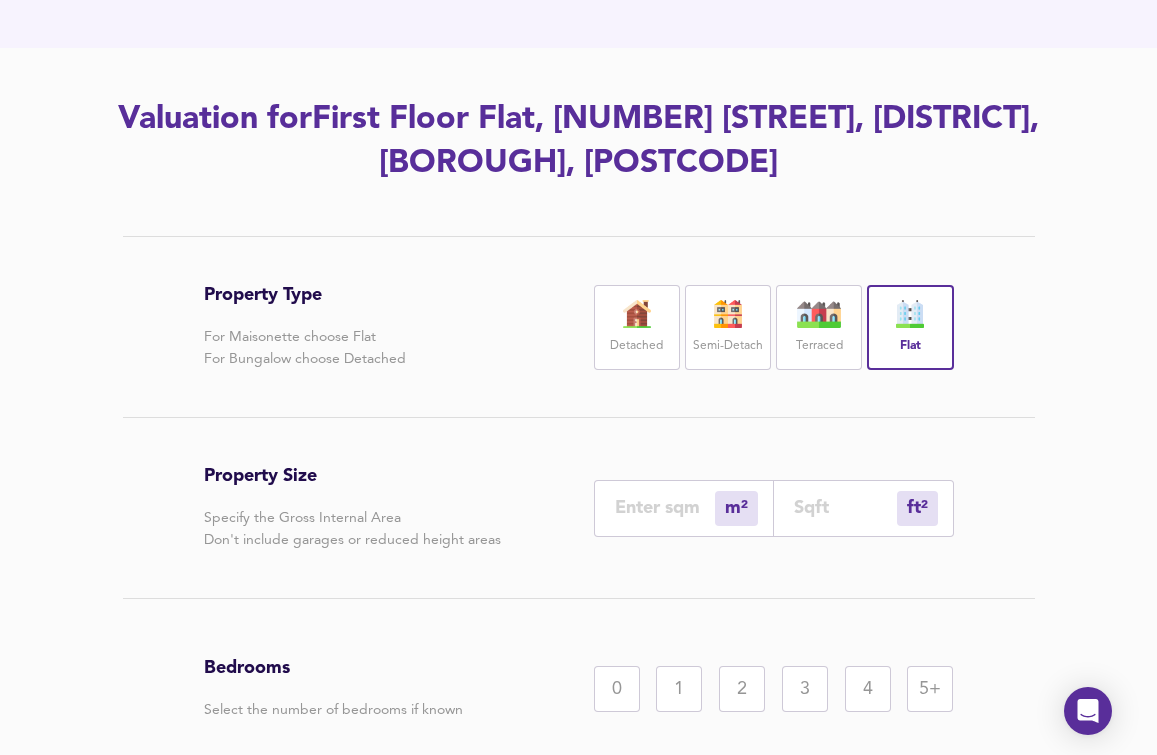 click at bounding box center (665, 507) 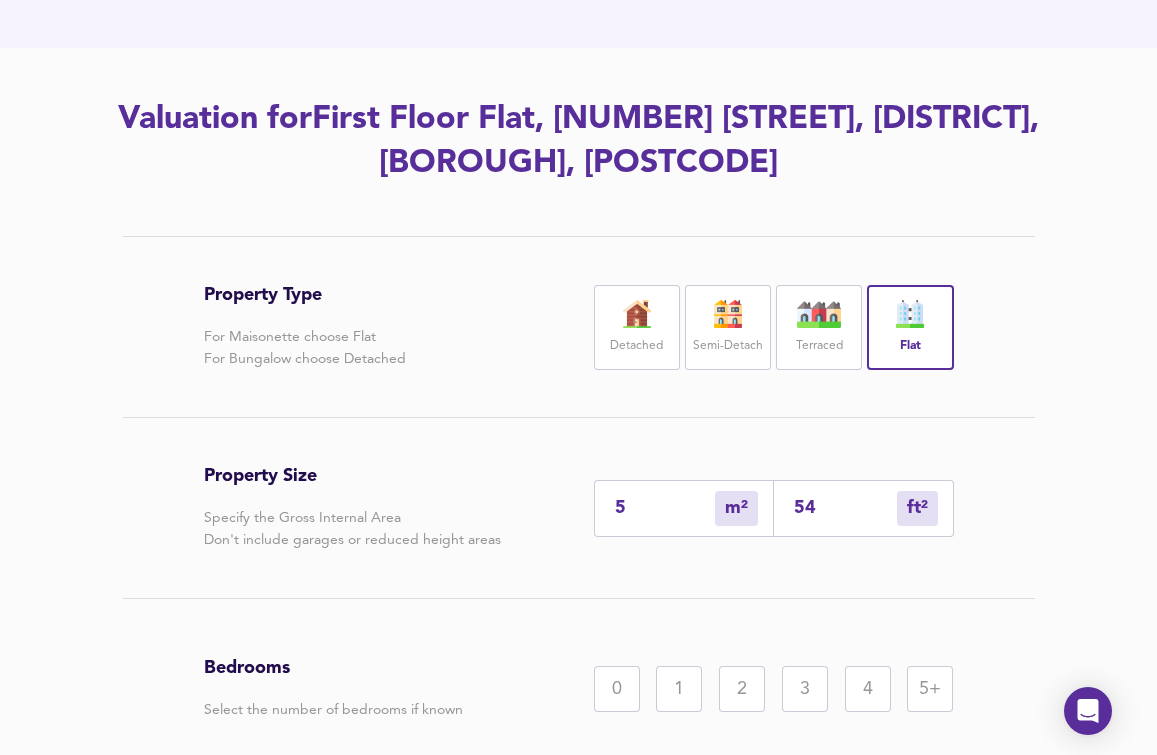 type on "57" 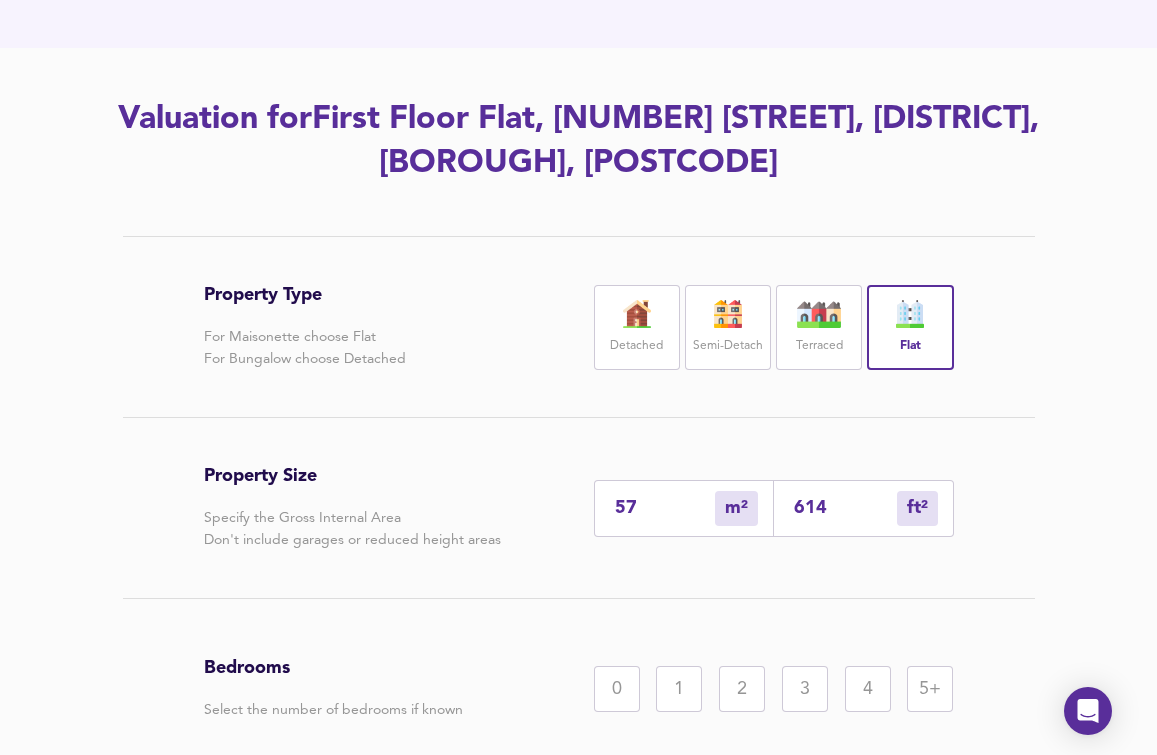 type on "57" 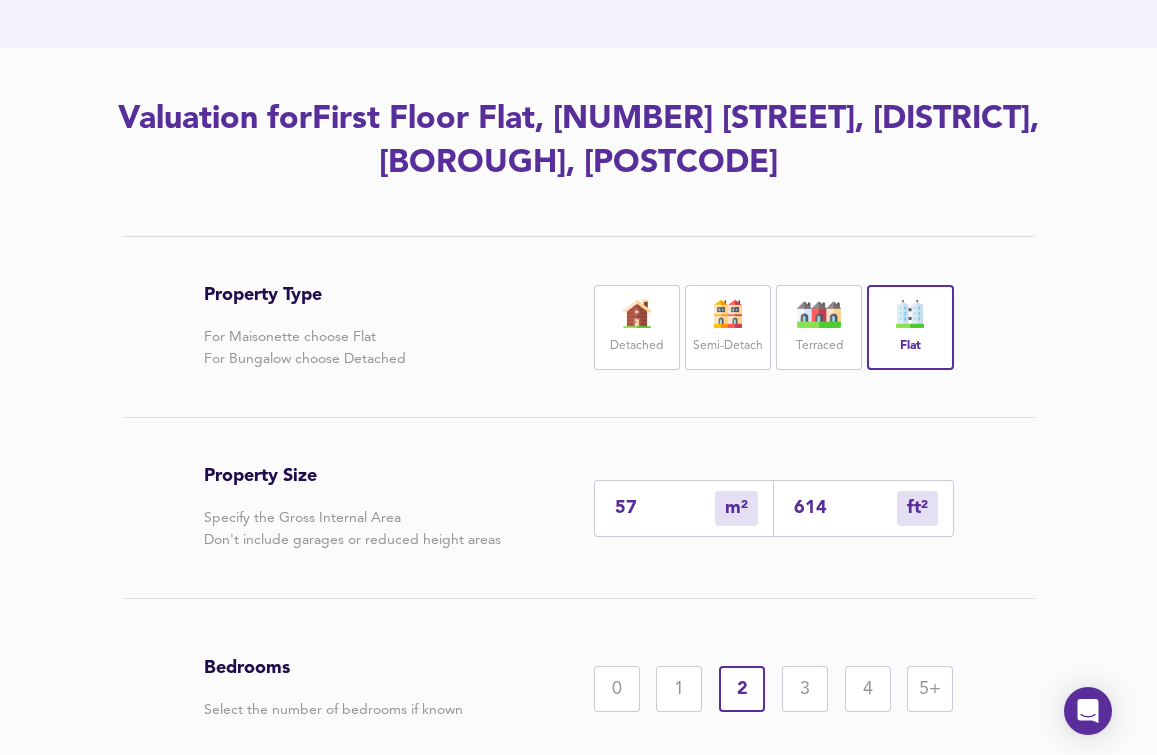 scroll, scrollTop: 390, scrollLeft: 0, axis: vertical 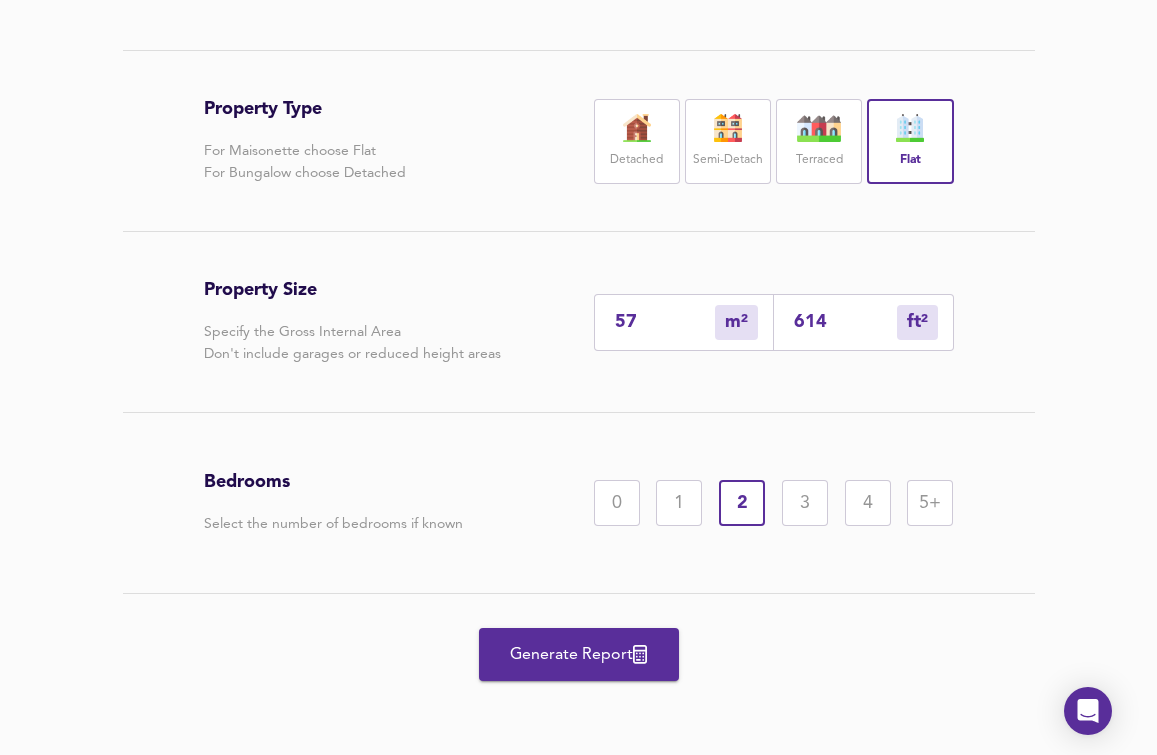 click on "Generate Report" at bounding box center (579, 655) 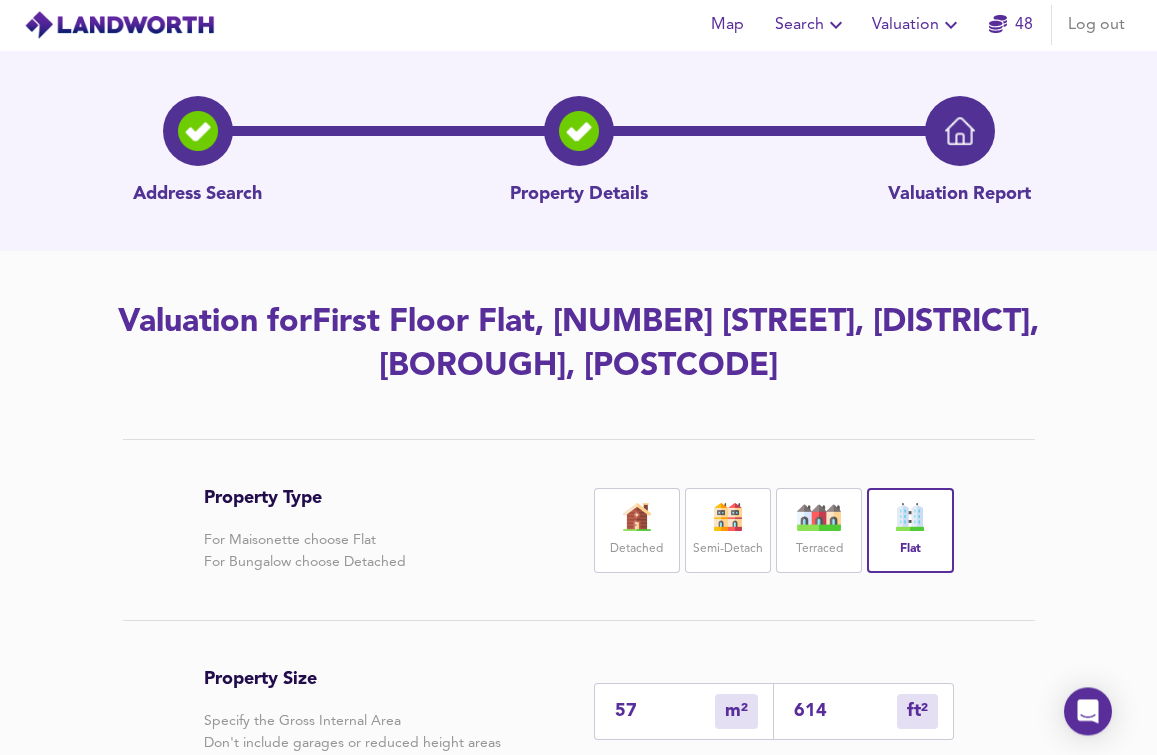 scroll, scrollTop: 0, scrollLeft: 0, axis: both 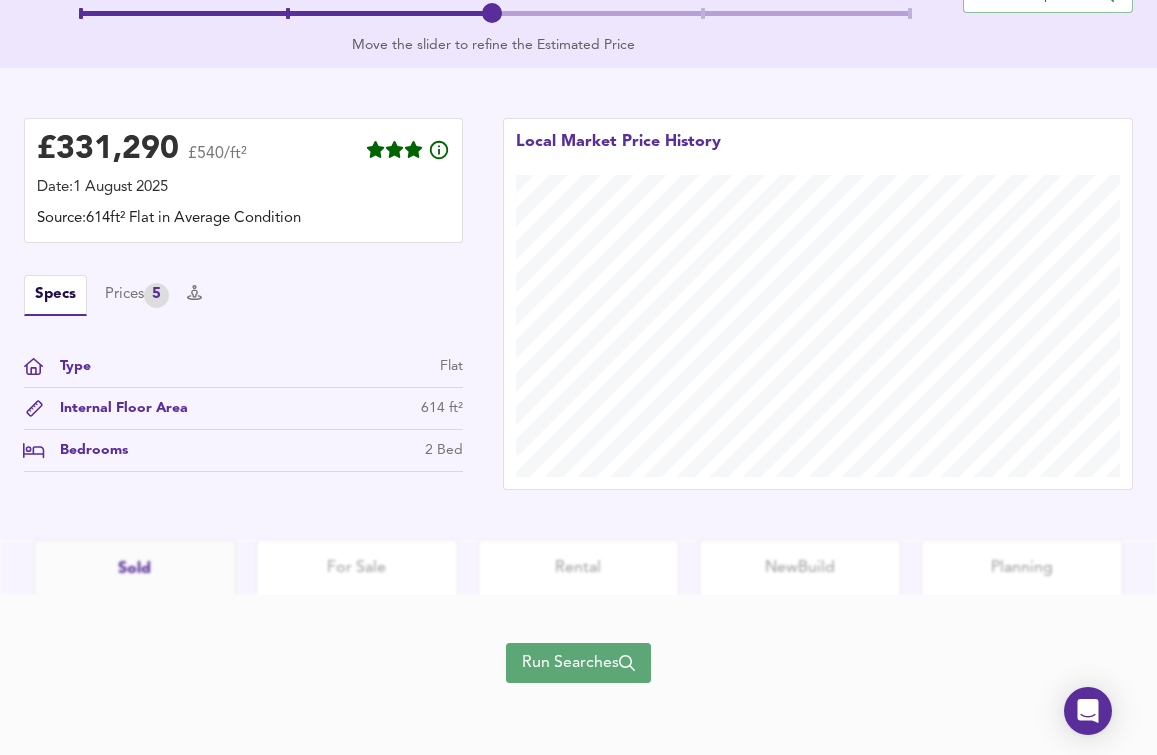 click on "Run Searches" at bounding box center (578, 663) 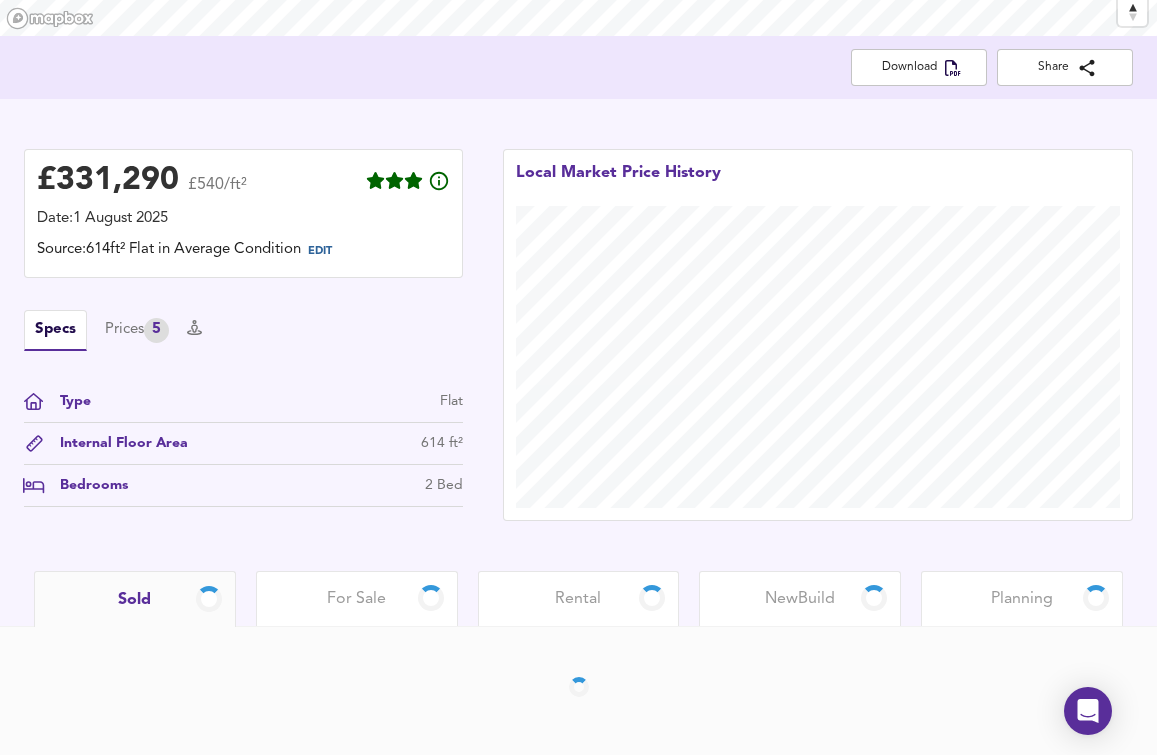 scroll, scrollTop: 378, scrollLeft: 0, axis: vertical 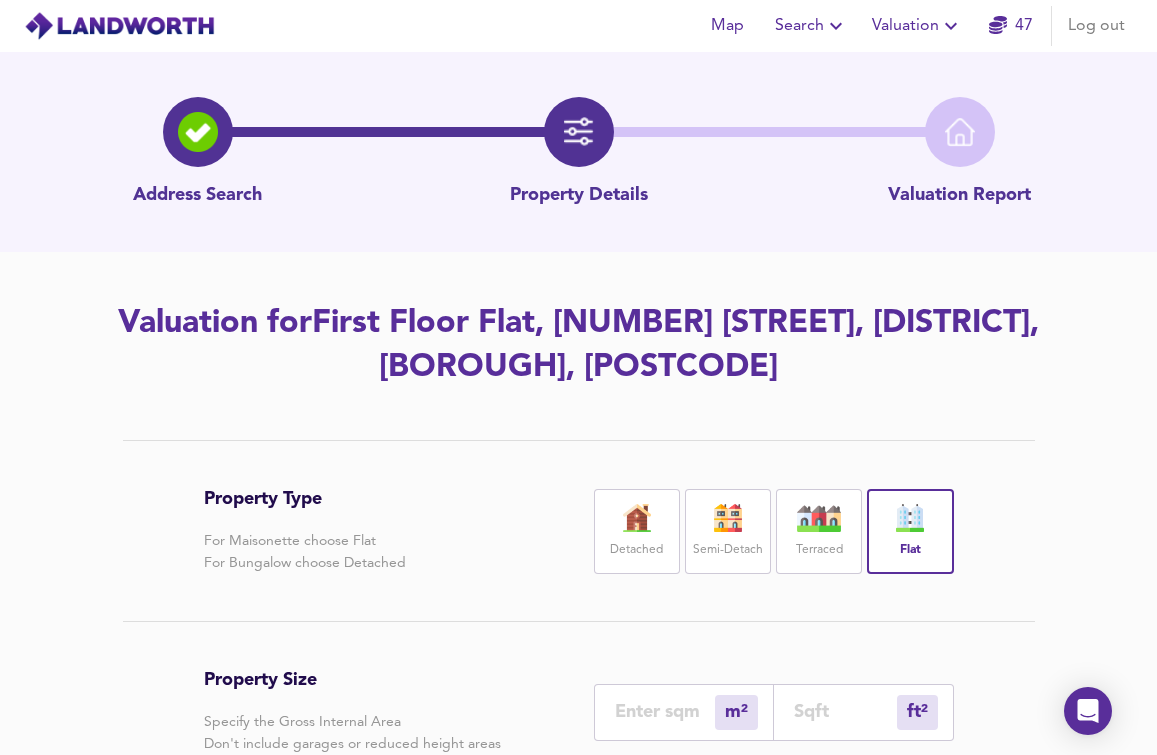 type 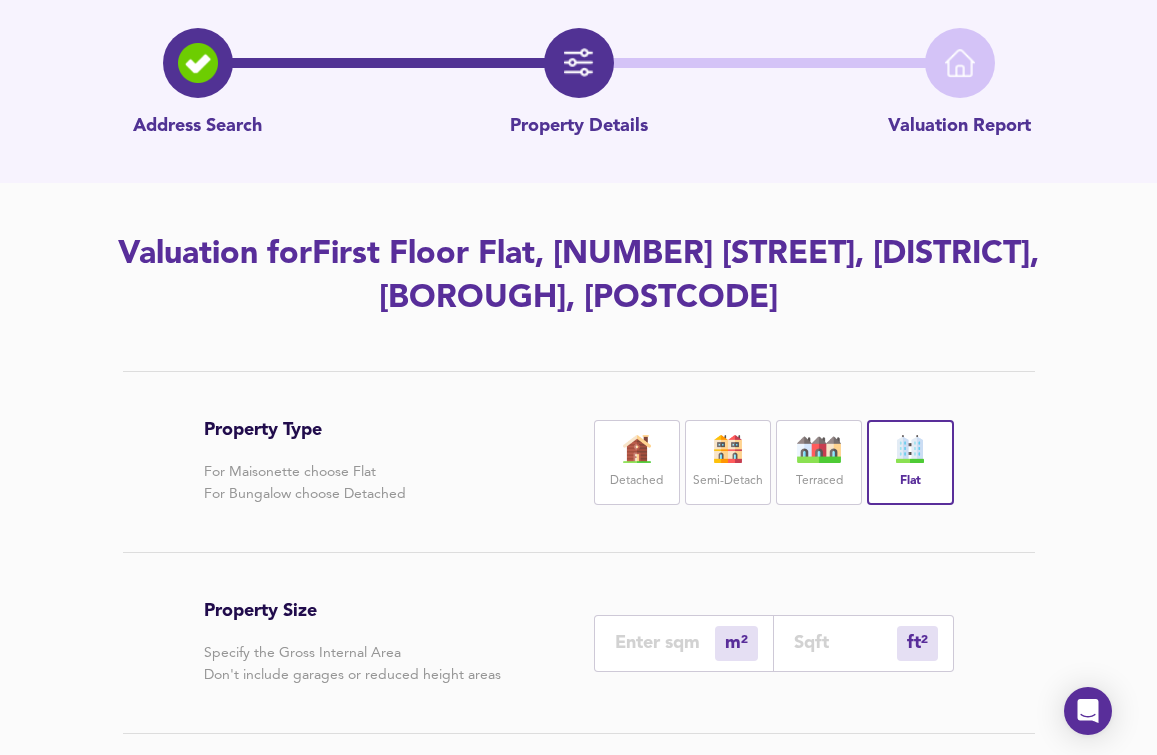 scroll, scrollTop: 102, scrollLeft: 0, axis: vertical 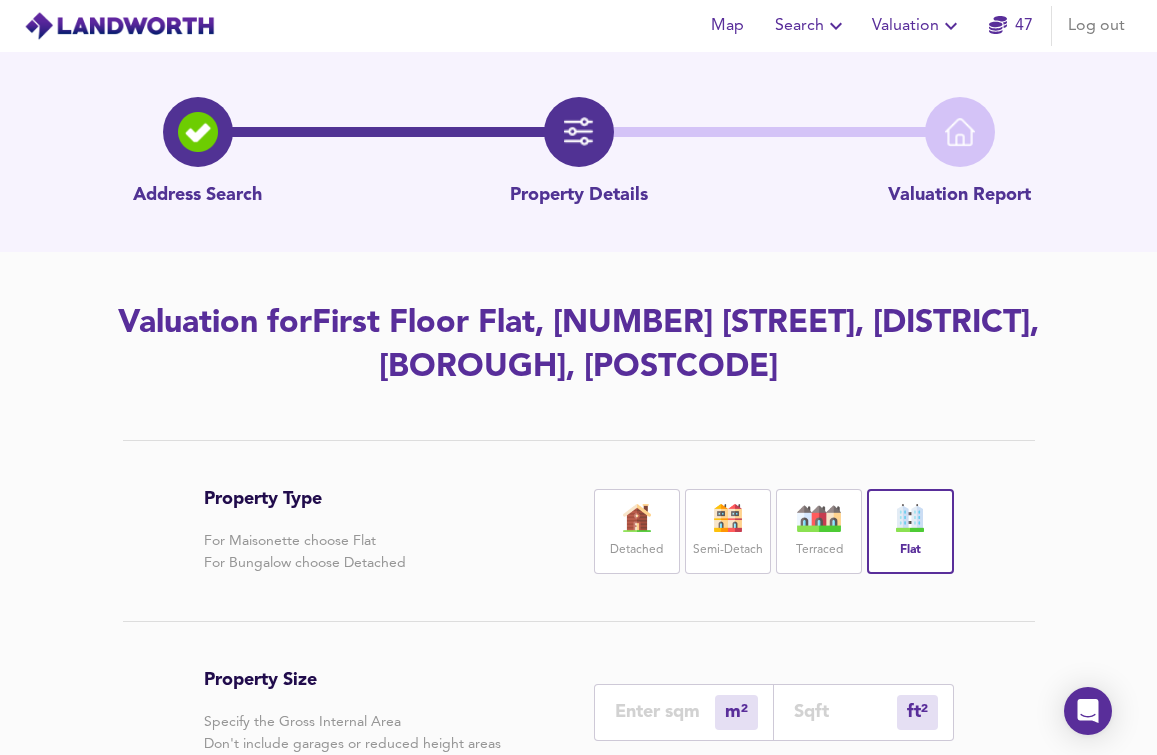 click 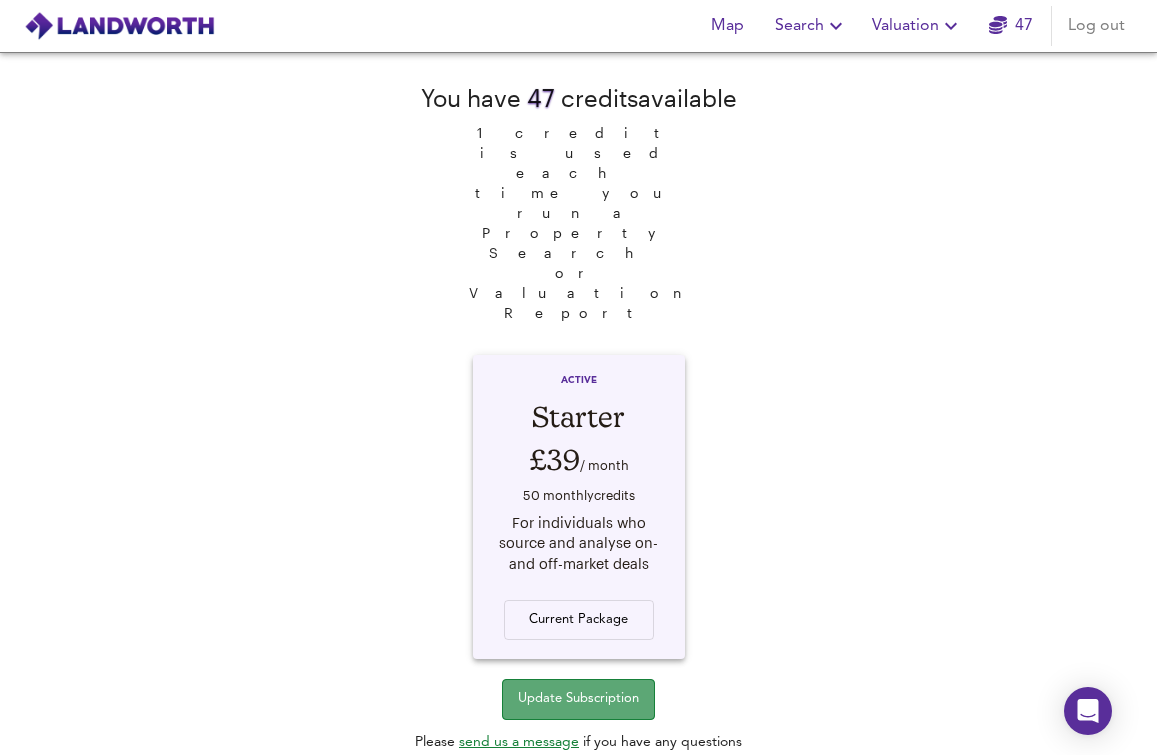 click on "Update Subscription" at bounding box center [578, 699] 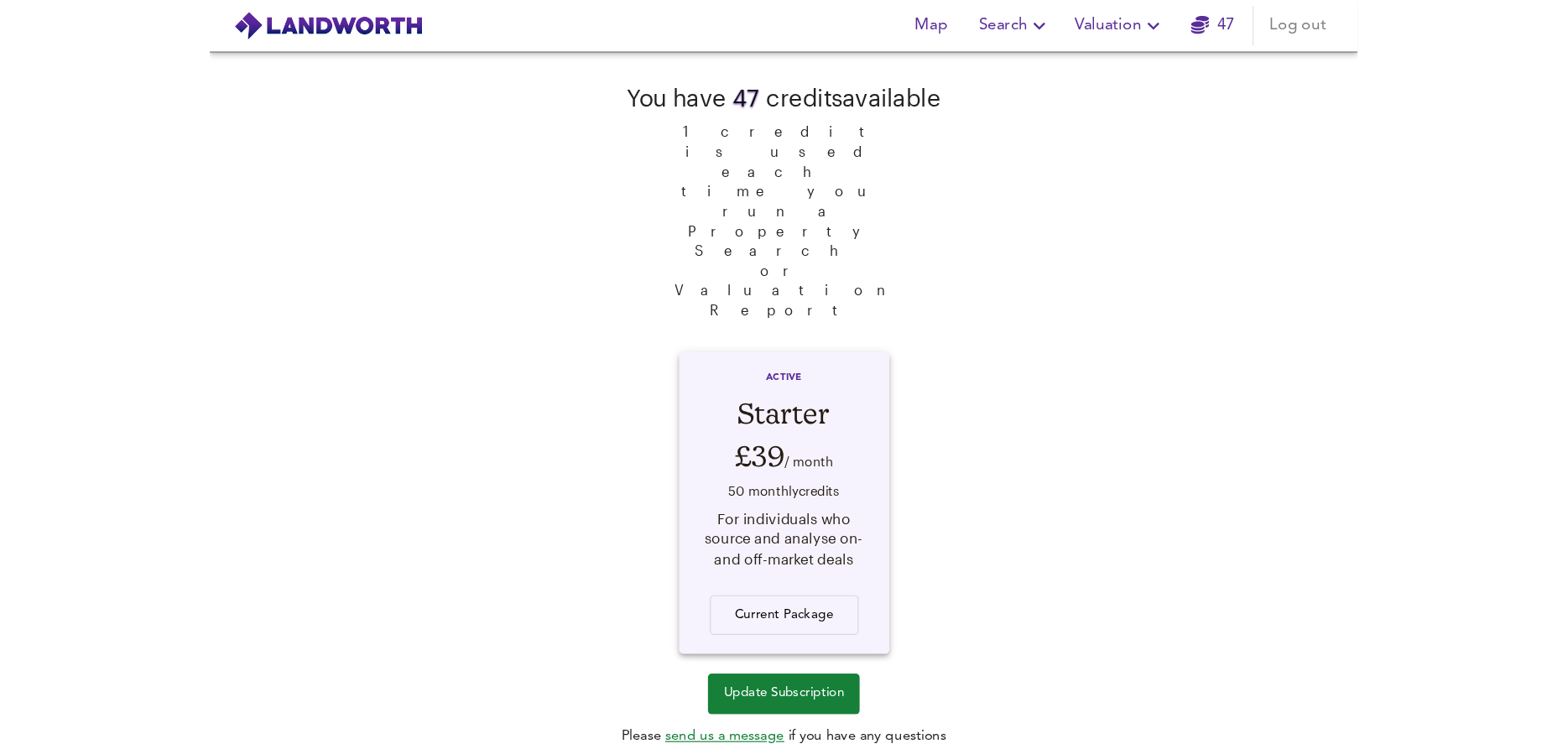 scroll, scrollTop: 0, scrollLeft: 0, axis: both 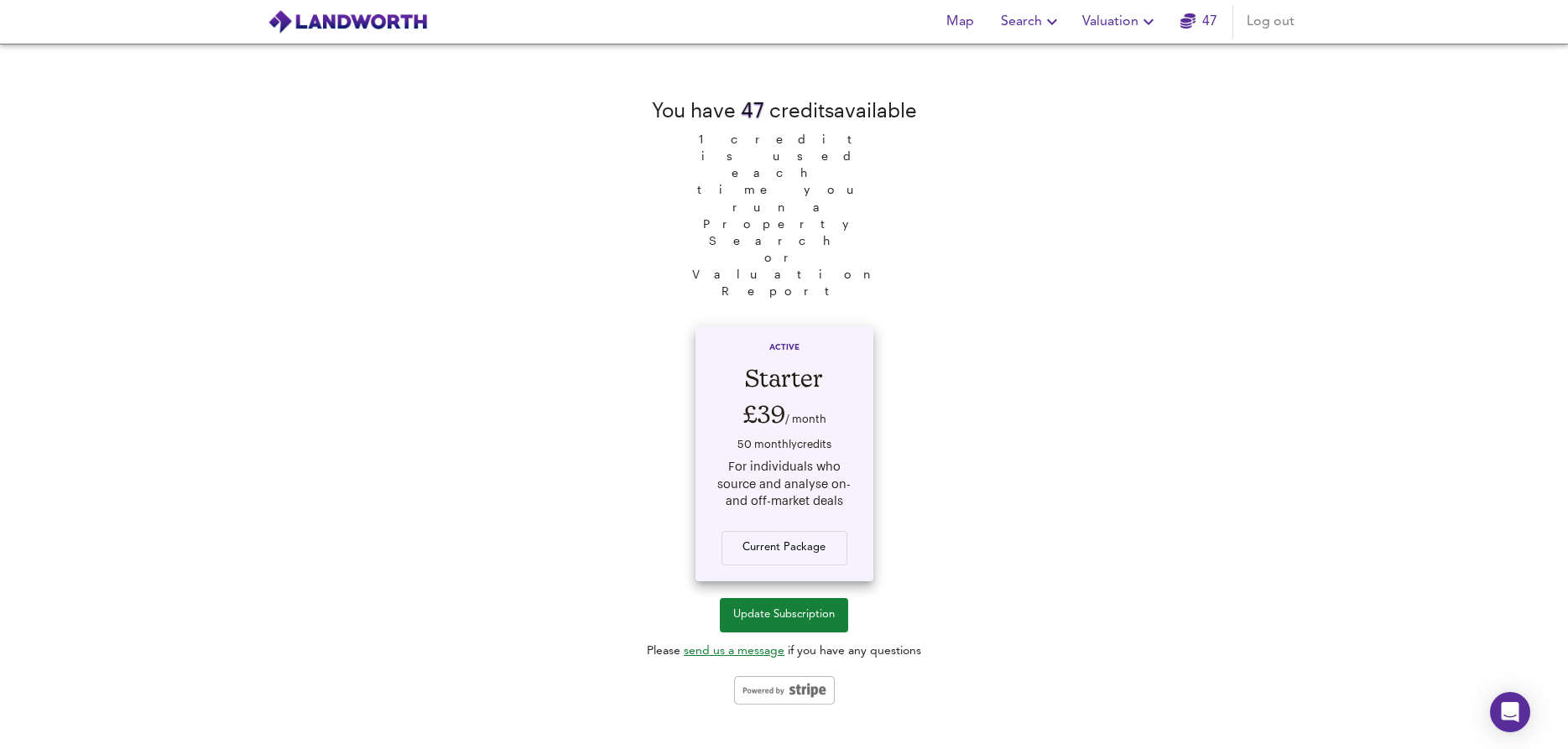 click on "Current Package" at bounding box center [784, 538] 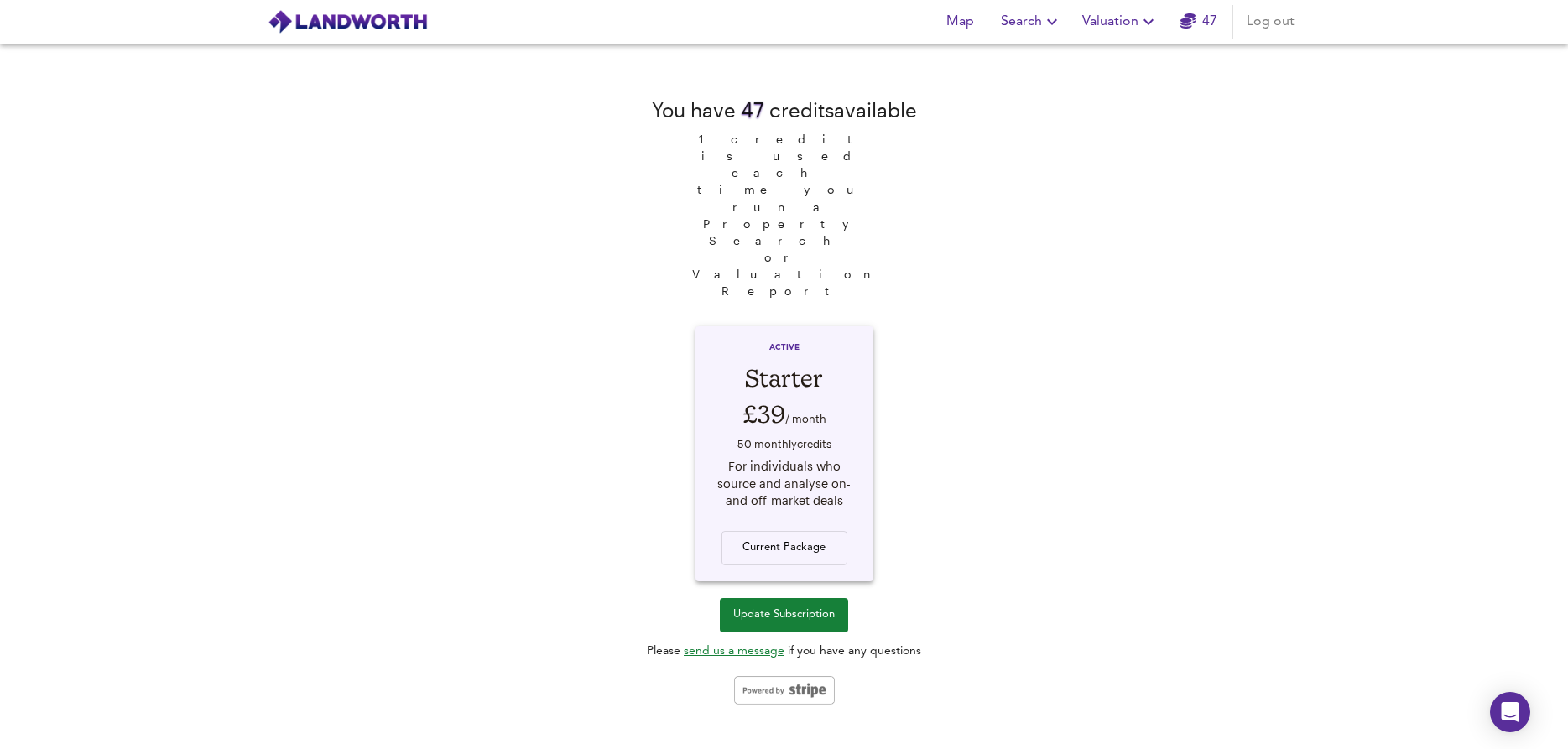 click on "47" at bounding box center [1199, 22] 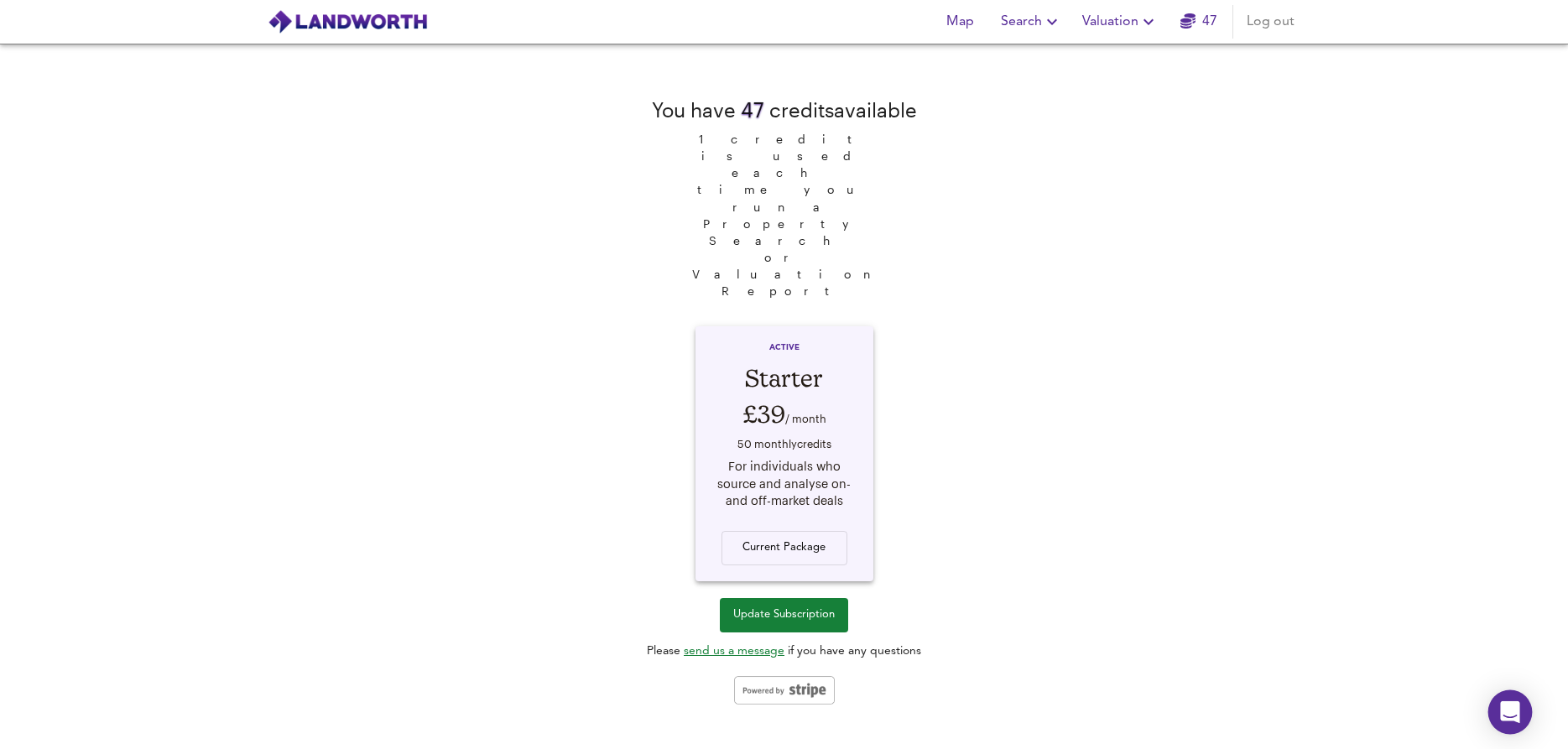 click 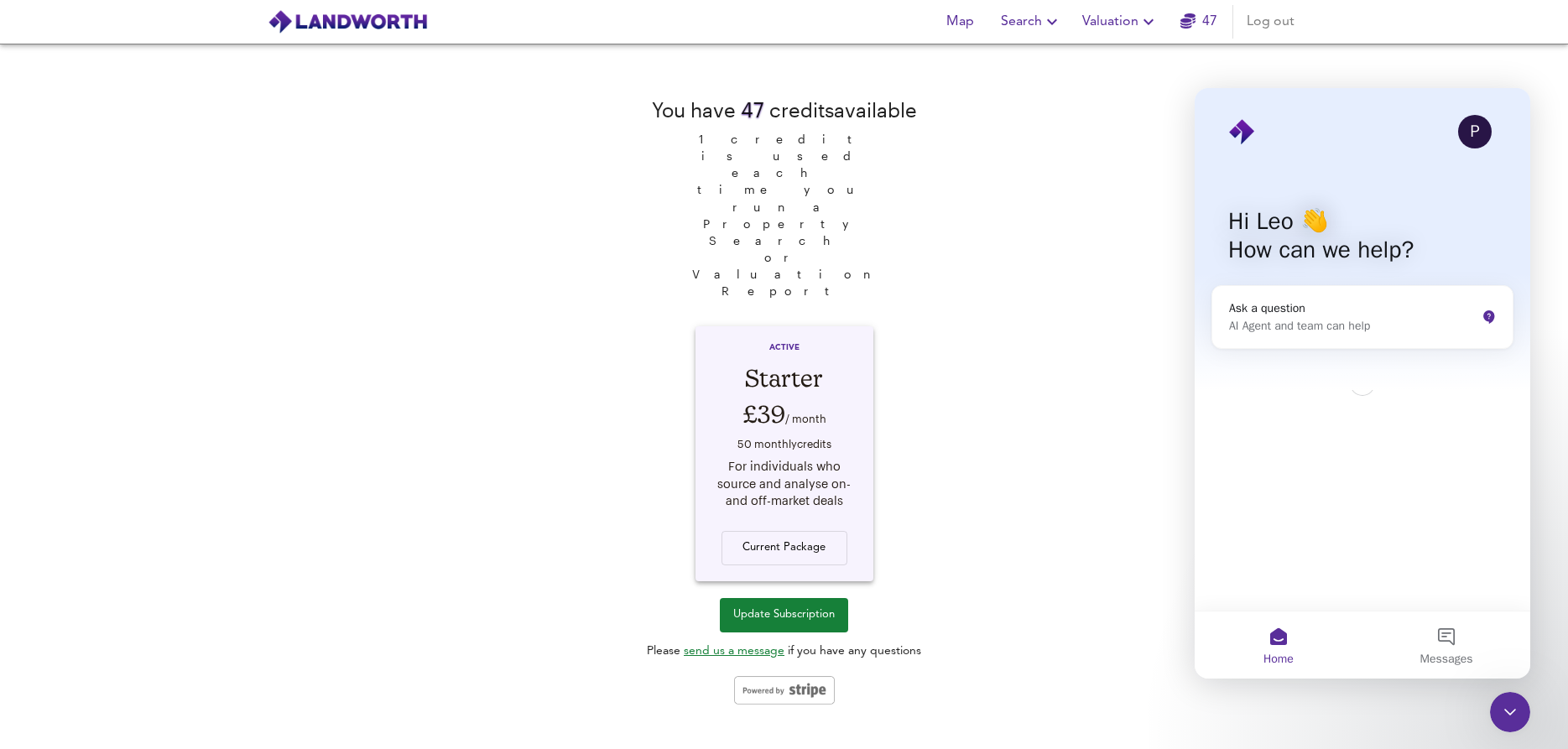 scroll, scrollTop: 0, scrollLeft: 0, axis: both 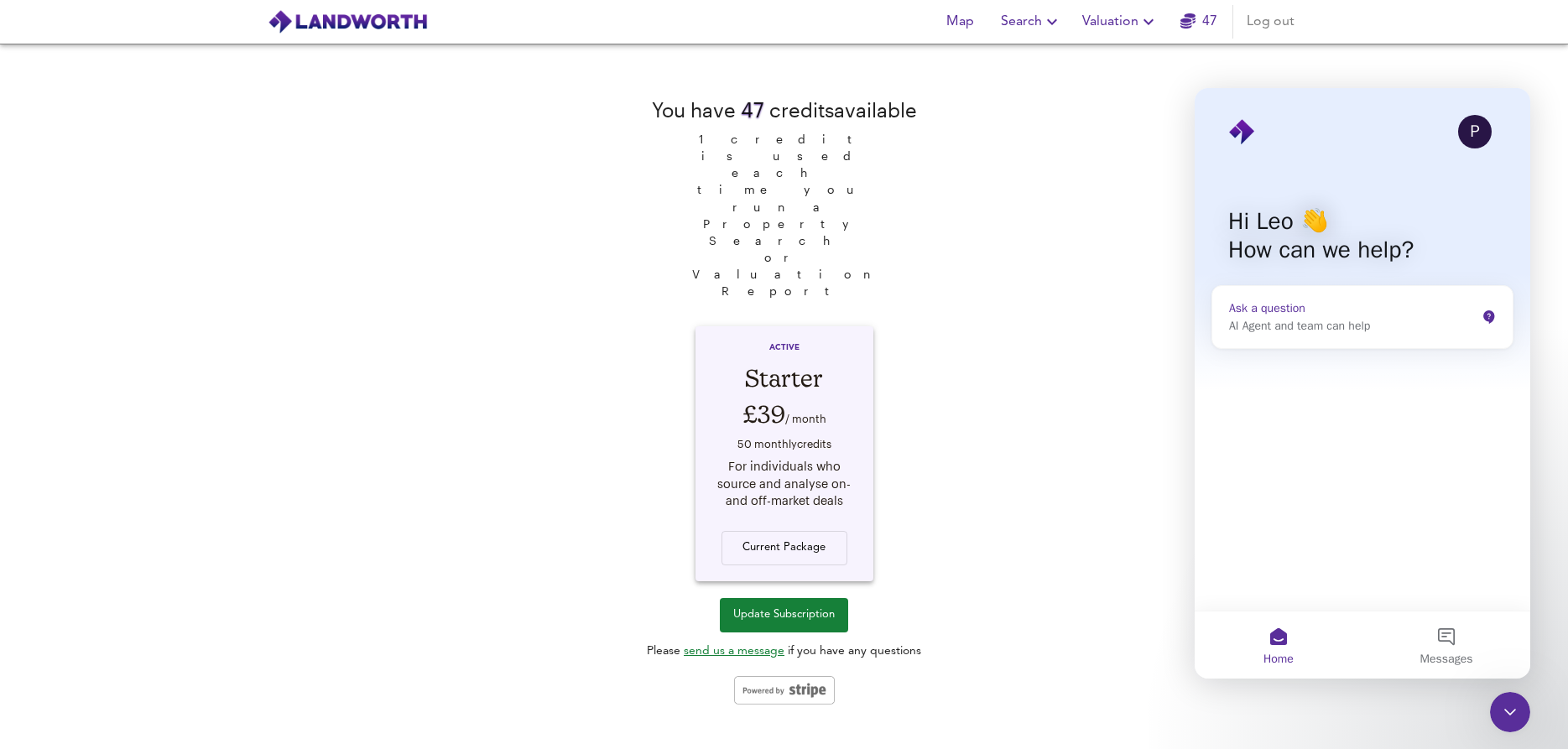 click on "Ask a question" at bounding box center (1352, 308) 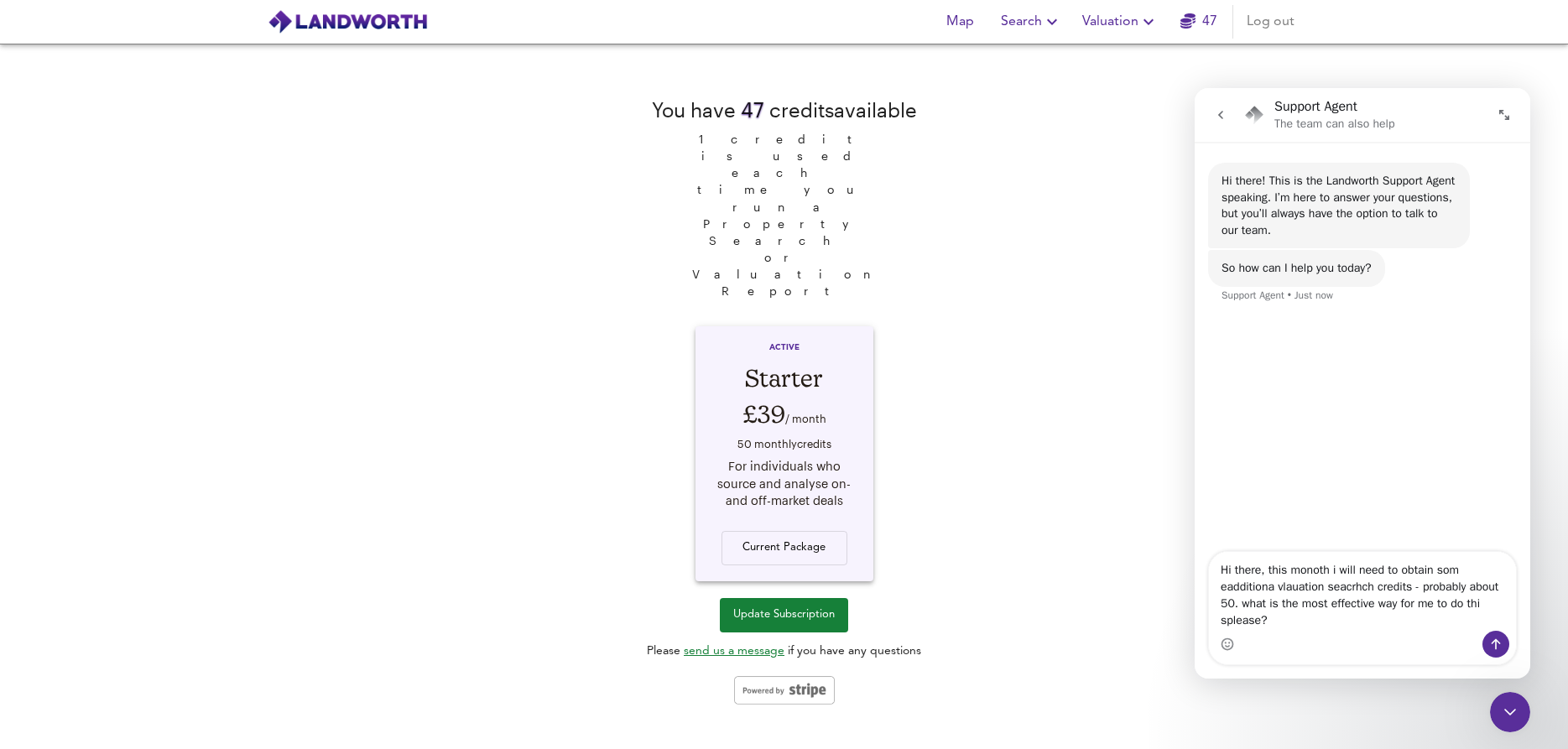 click on "Hi there, this monoth i will need to obtain som eadditiona vlauation seacrhch credits - probably about 50. what is the most effective way for me to do thi splease?" at bounding box center [1362, 591] 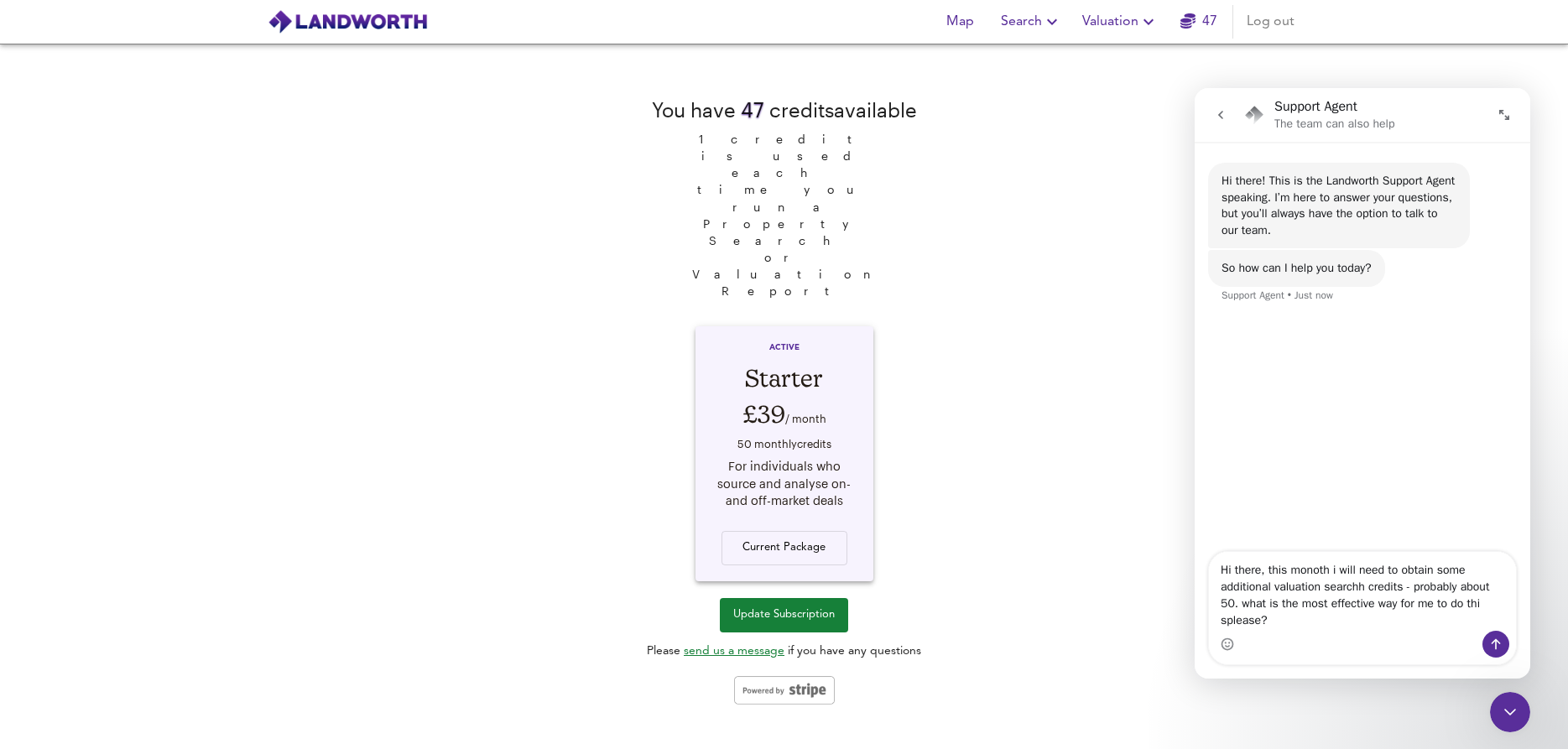 type on "Hi there, this monoth i will need to obtain some additional valuation search credits - probably about 50. what is the most effective way for me to do thi splease?" 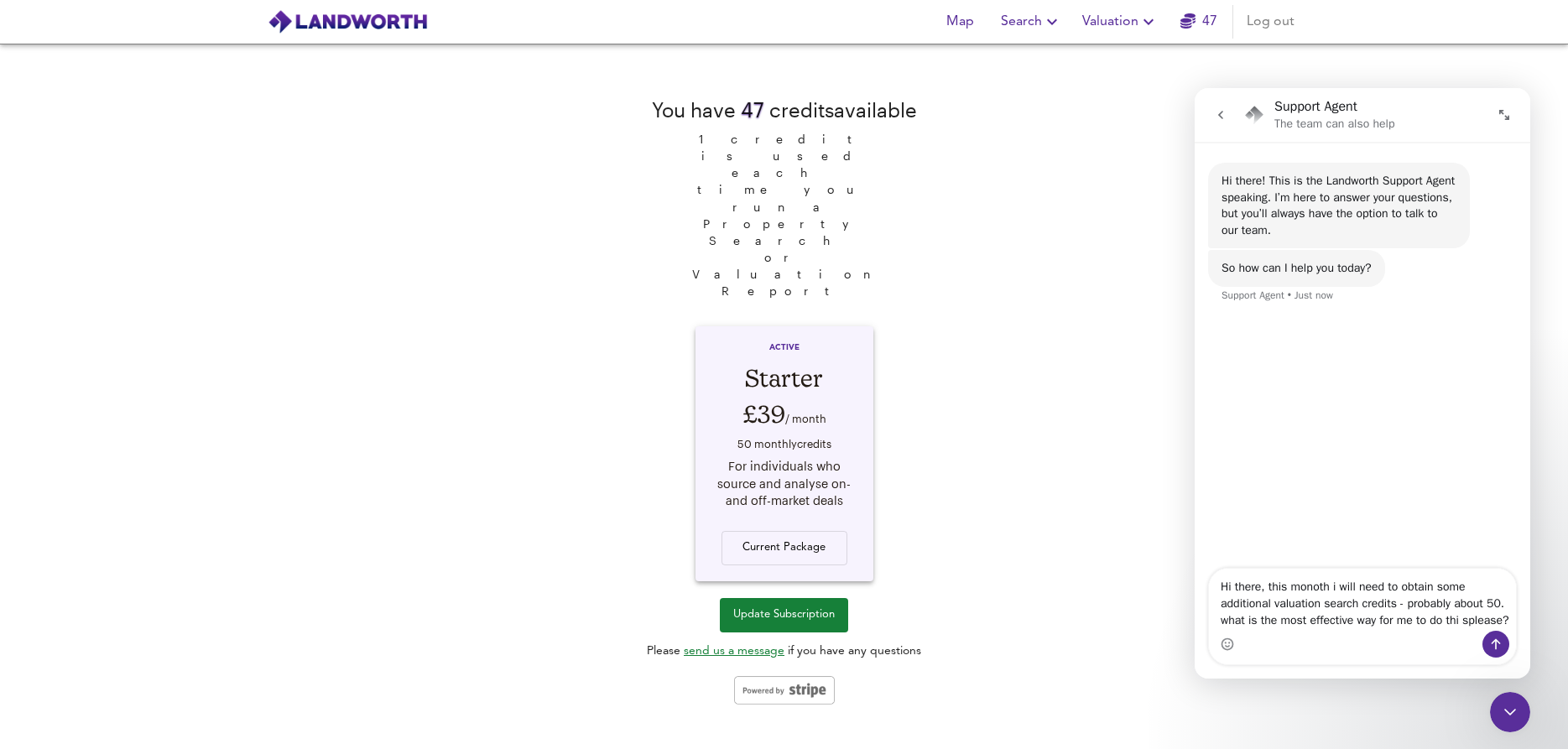 type 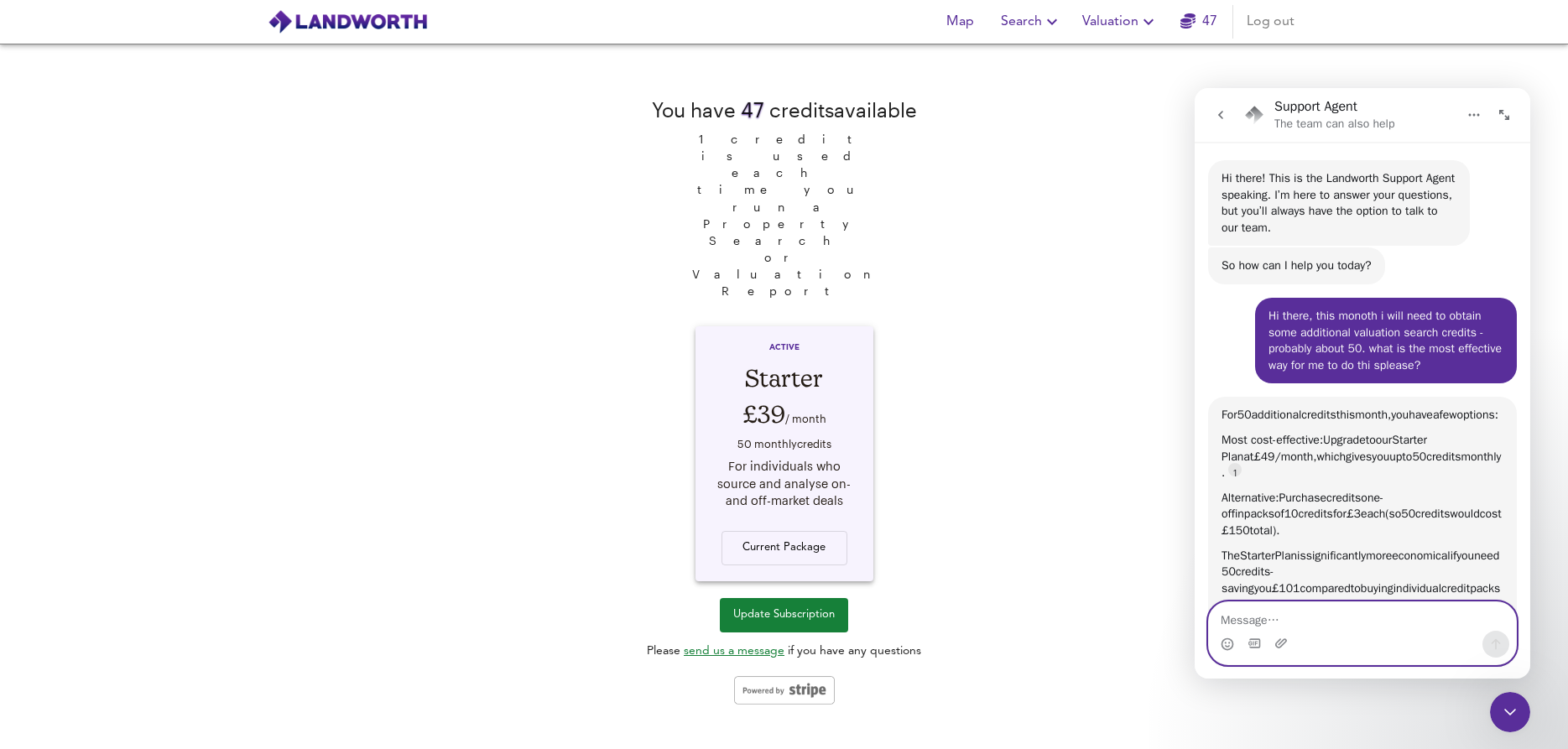 scroll, scrollTop: 0, scrollLeft: 0, axis: both 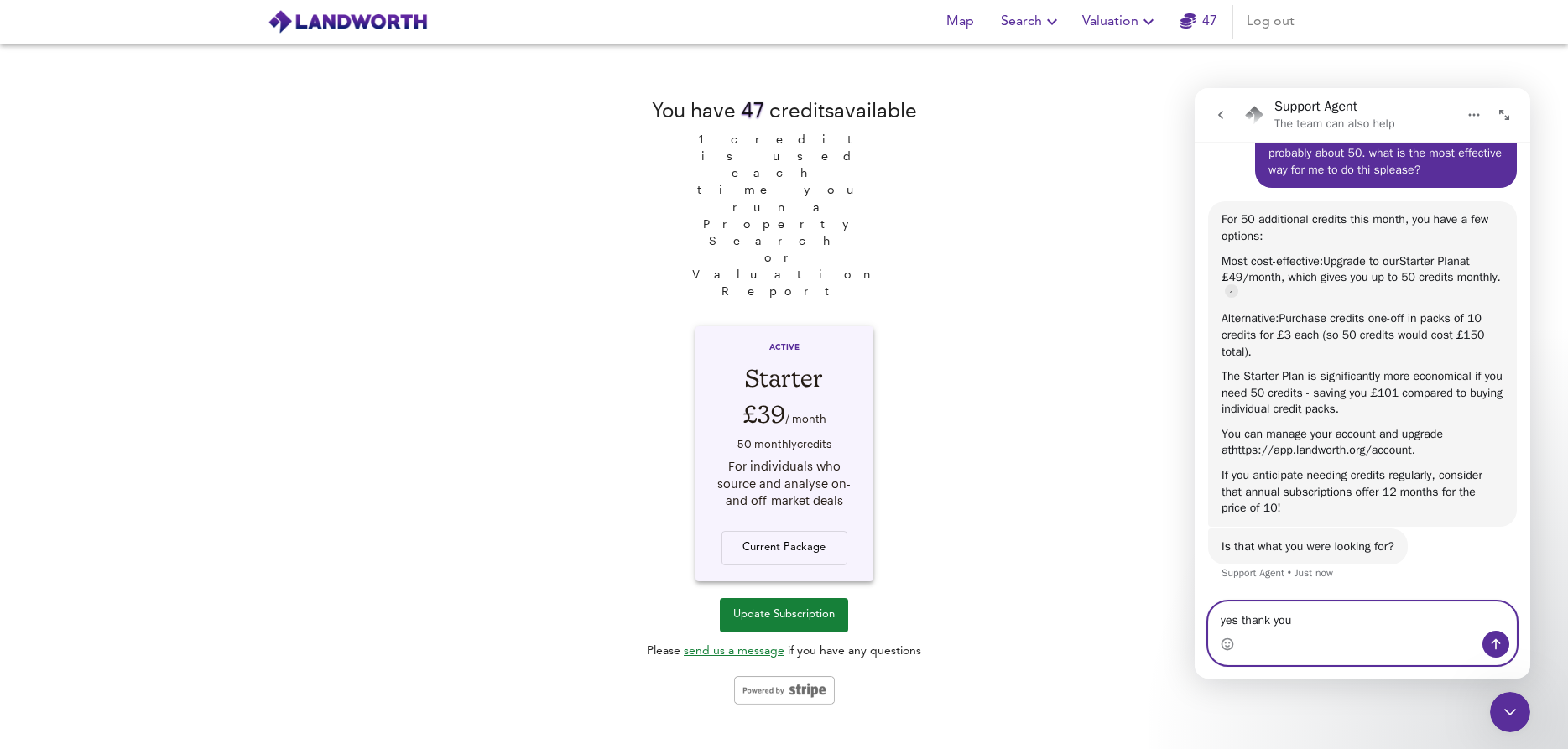 type on "yes thank you!" 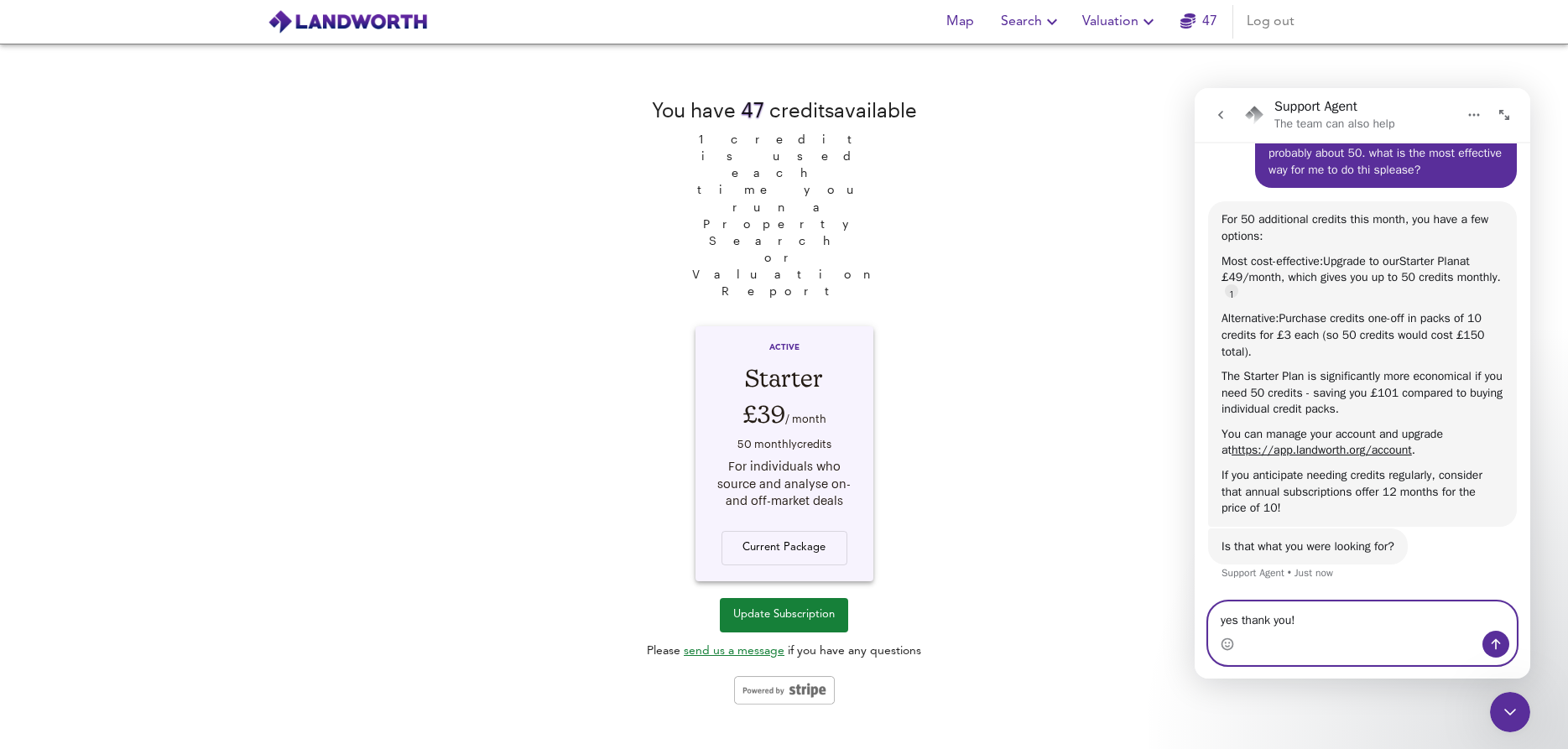 type 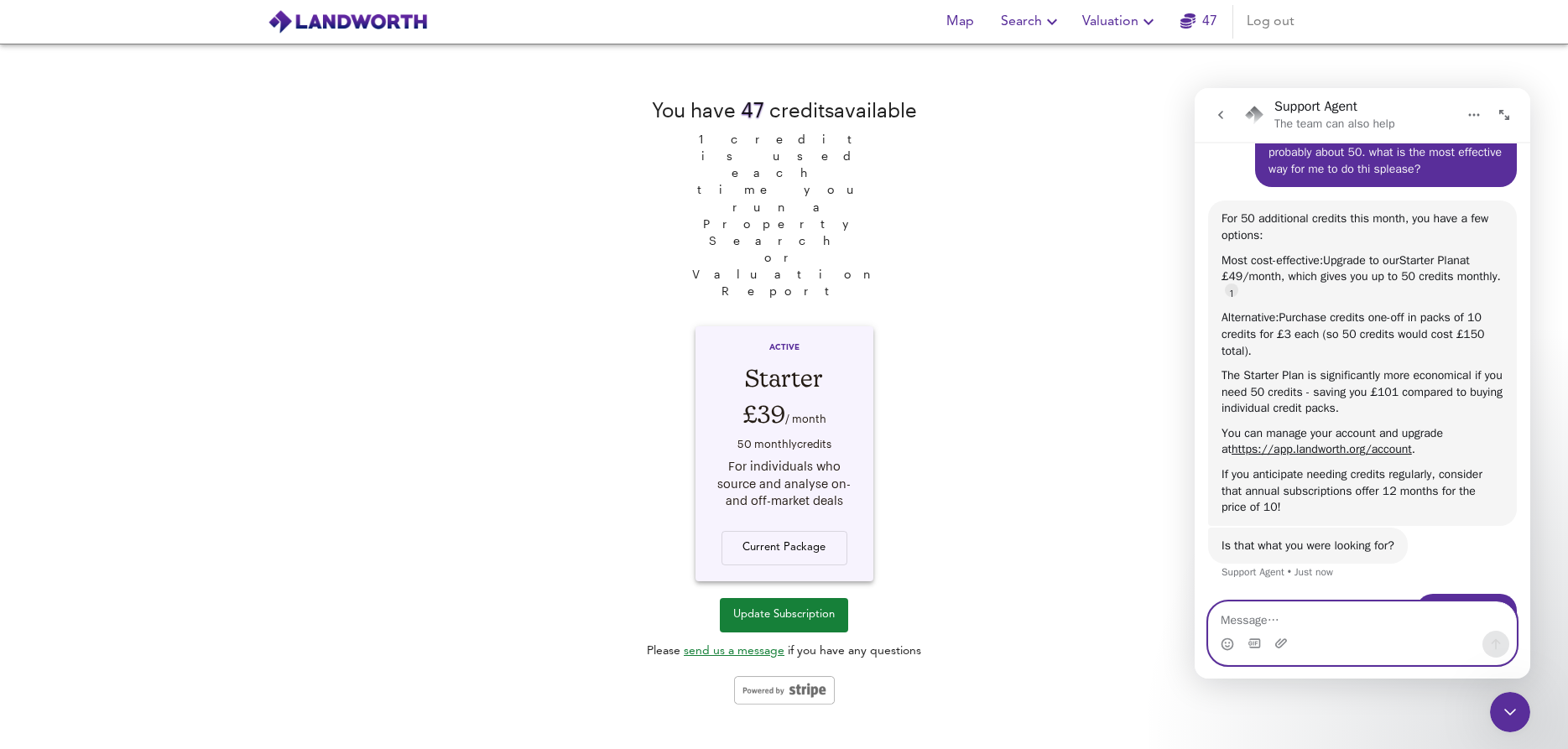 scroll, scrollTop: 3, scrollLeft: 0, axis: vertical 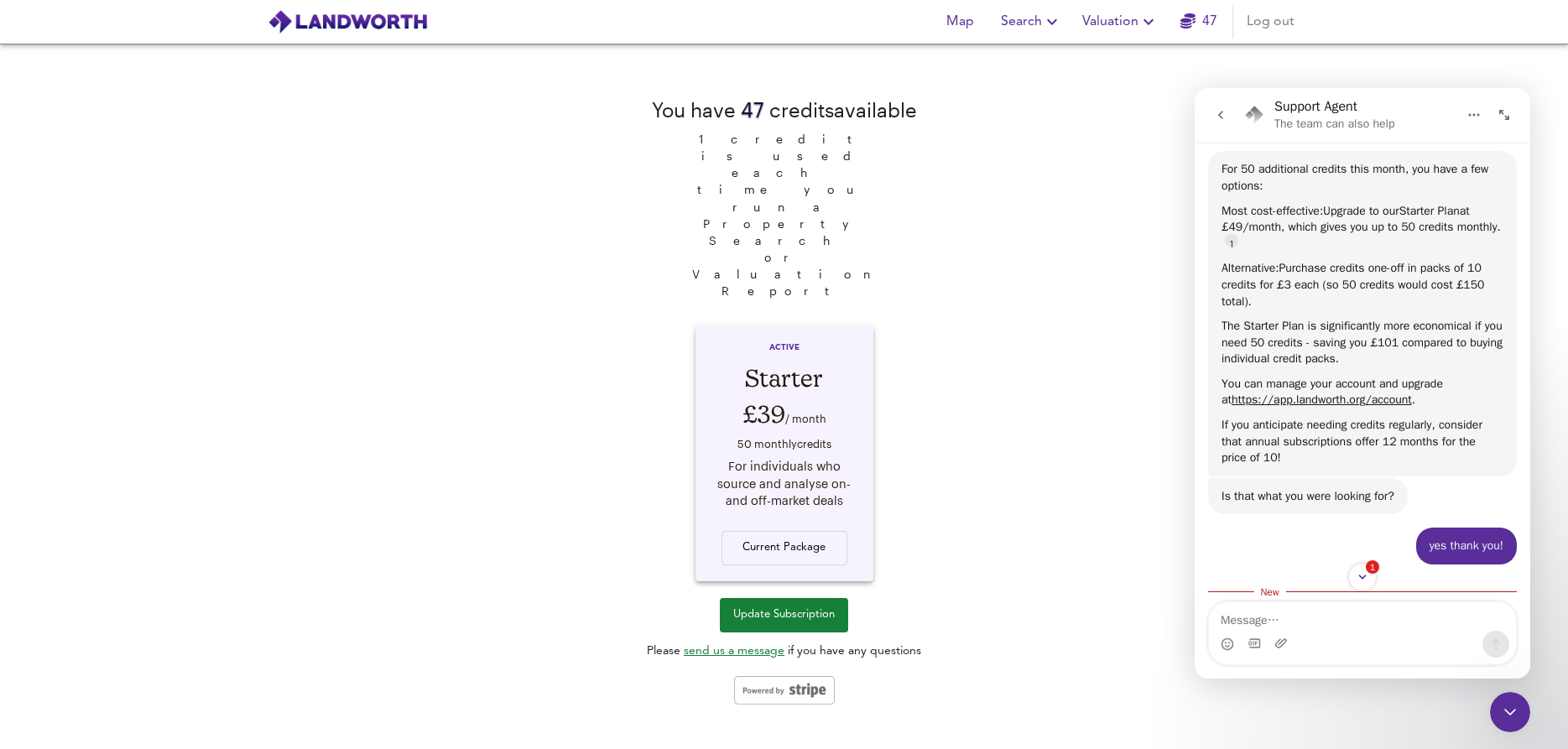 click 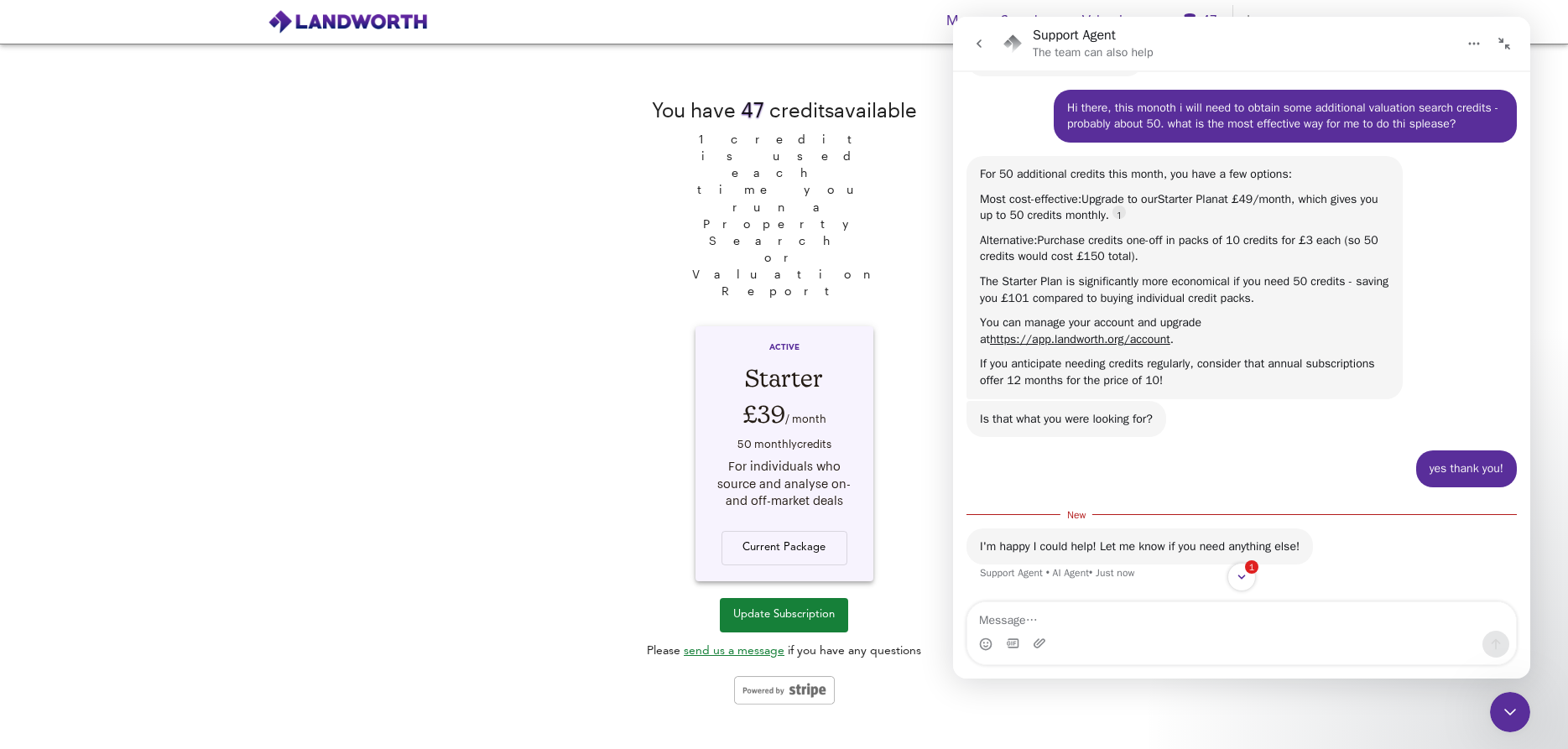 scroll, scrollTop: 0, scrollLeft: 0, axis: both 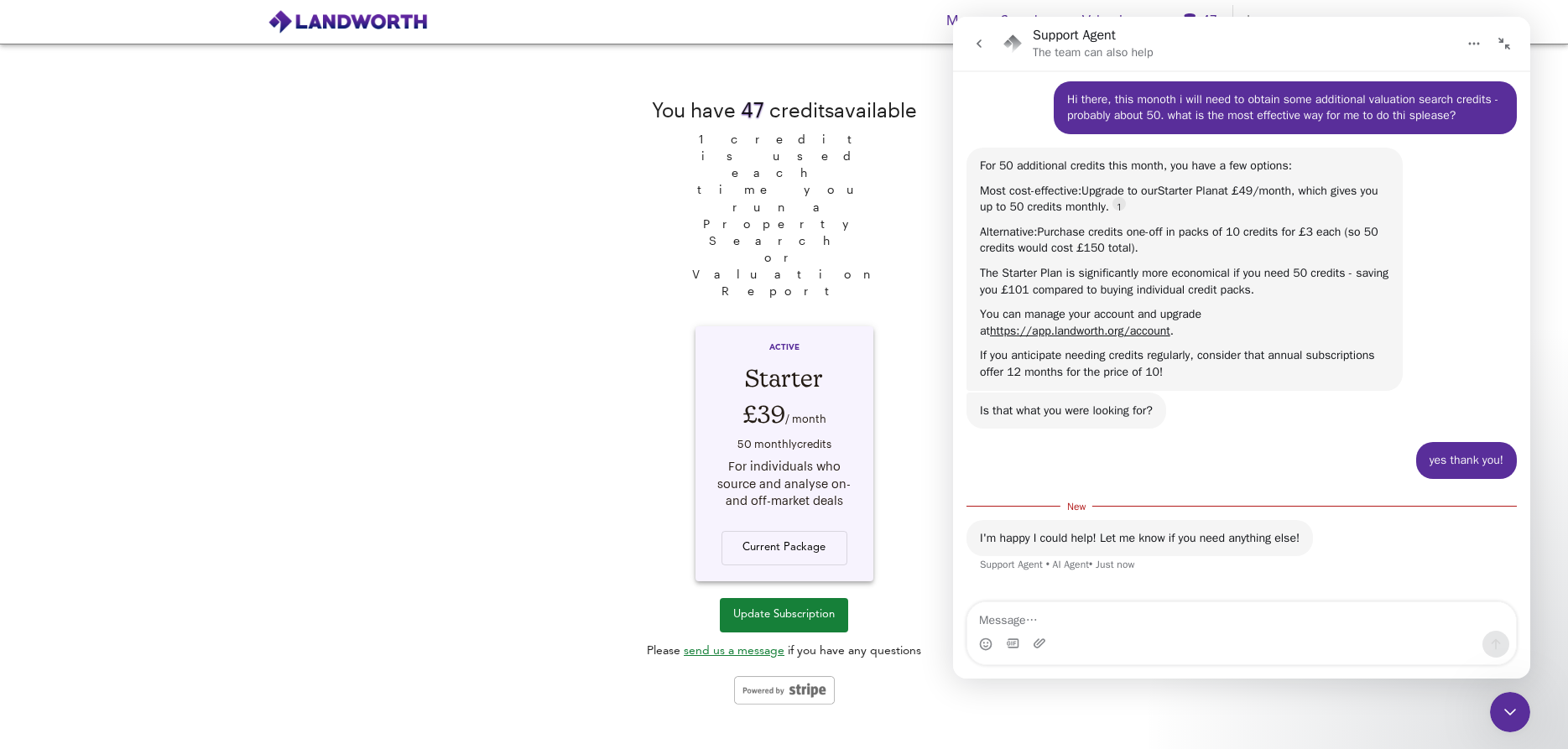 click at bounding box center [1504, 44] 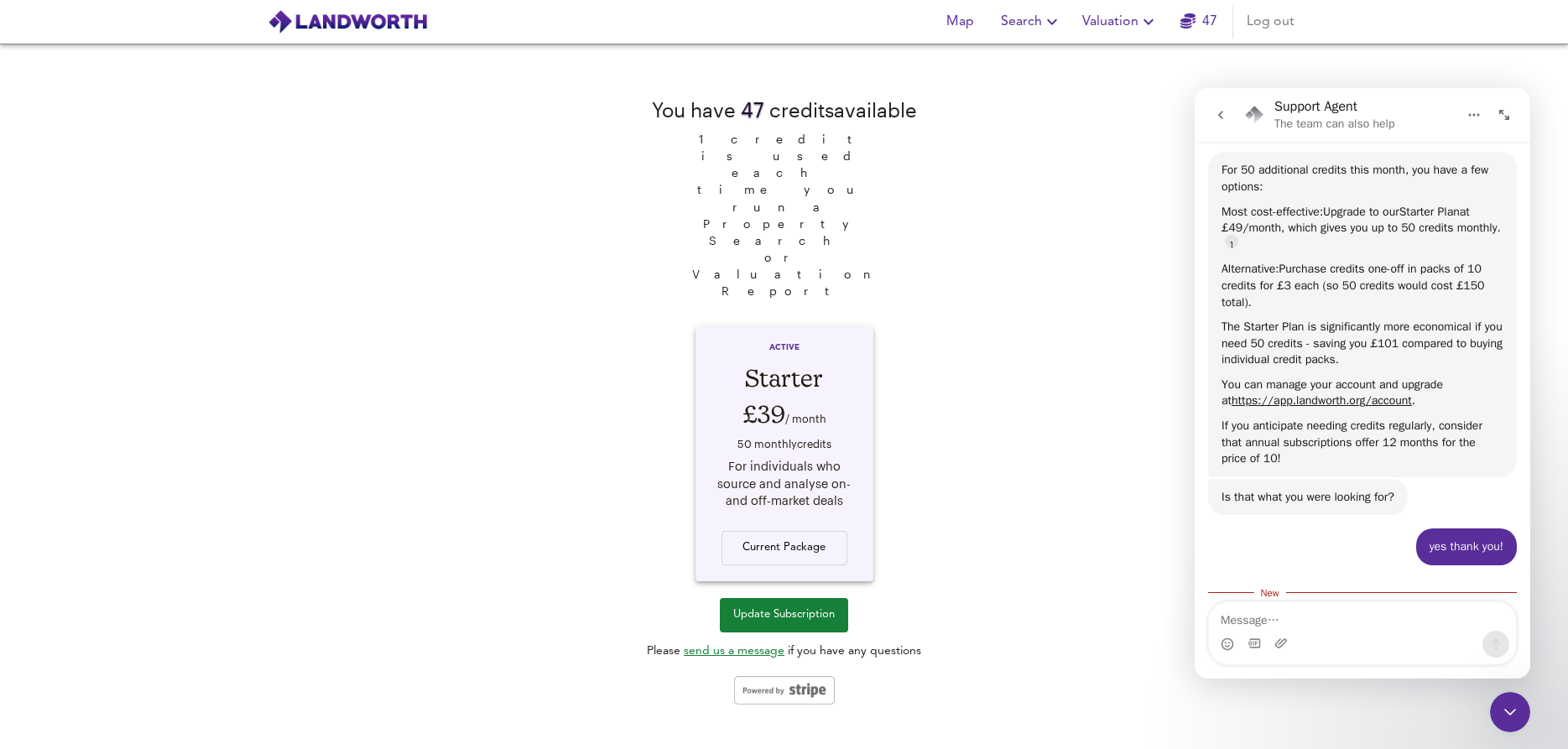 scroll, scrollTop: 246, scrollLeft: 0, axis: vertical 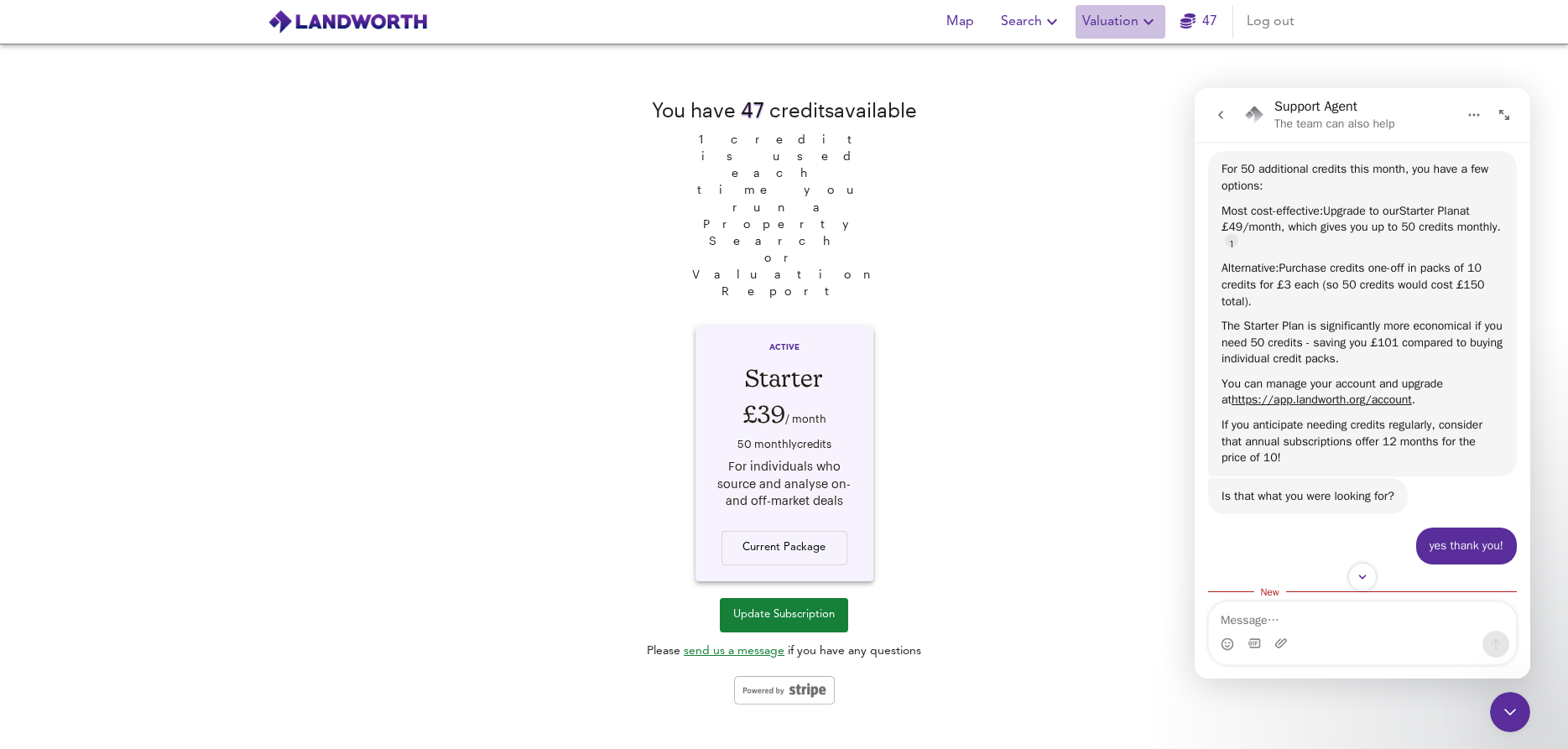 click on "Valuation" at bounding box center [1120, 22] 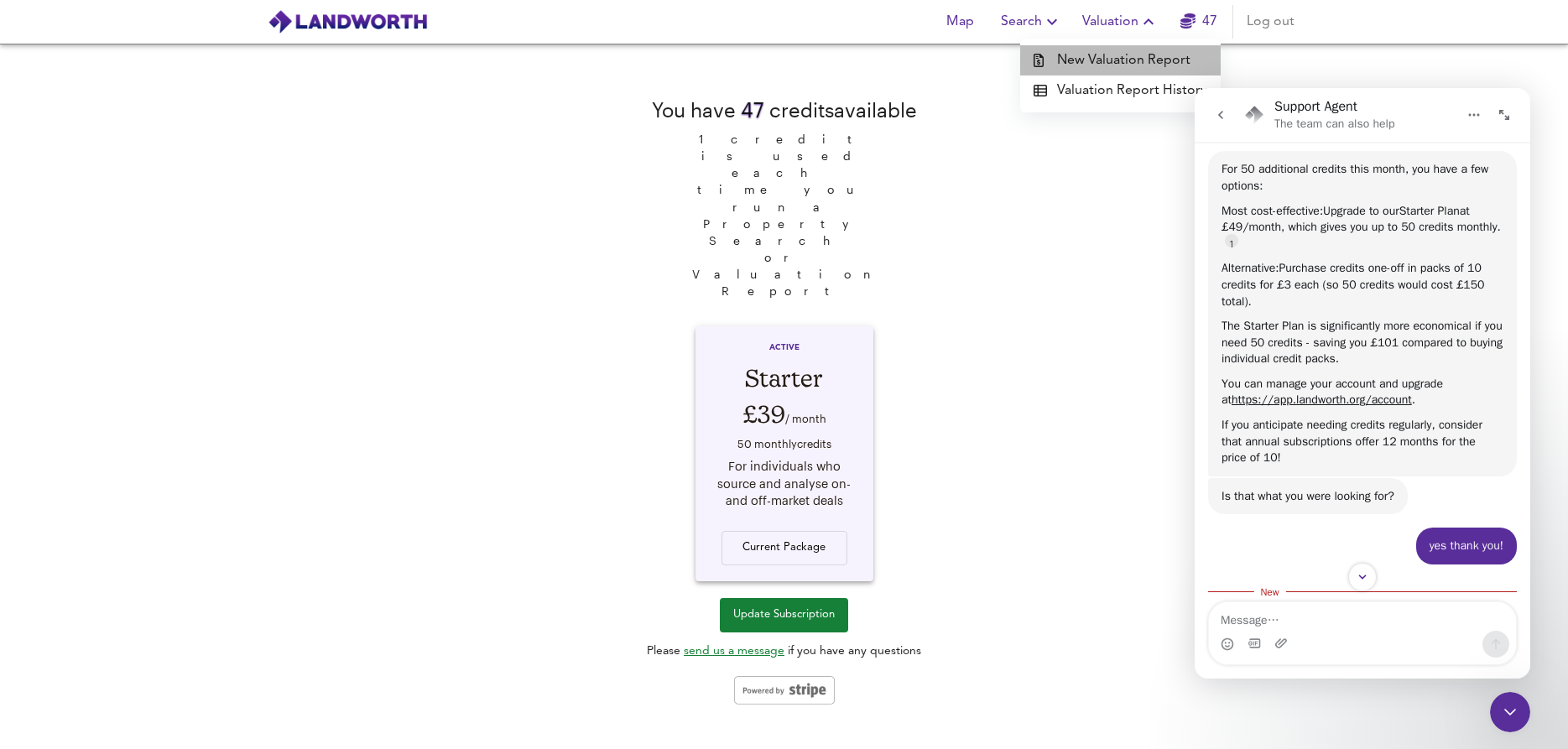 click on "New Valuation Report" at bounding box center (1120, 60) 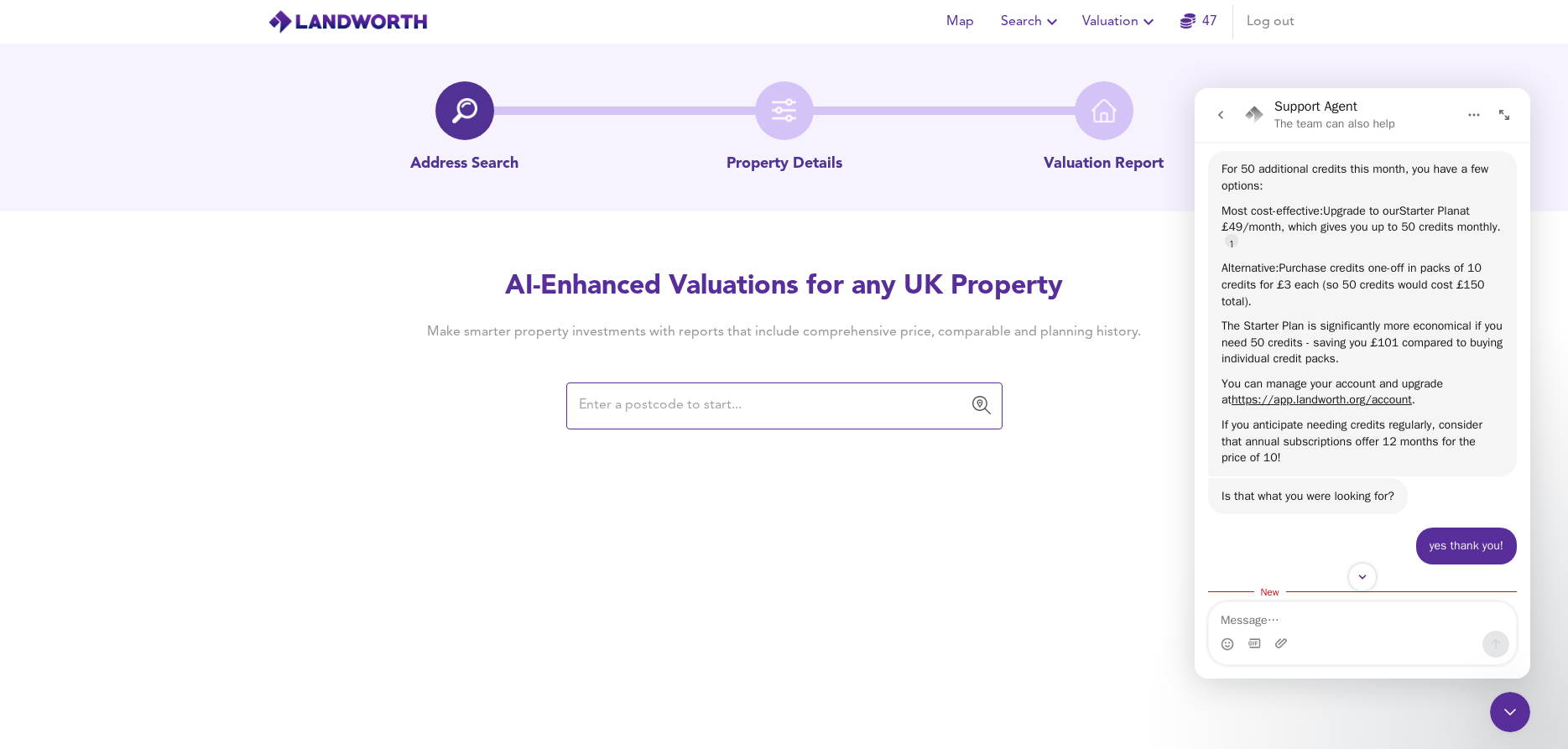 click 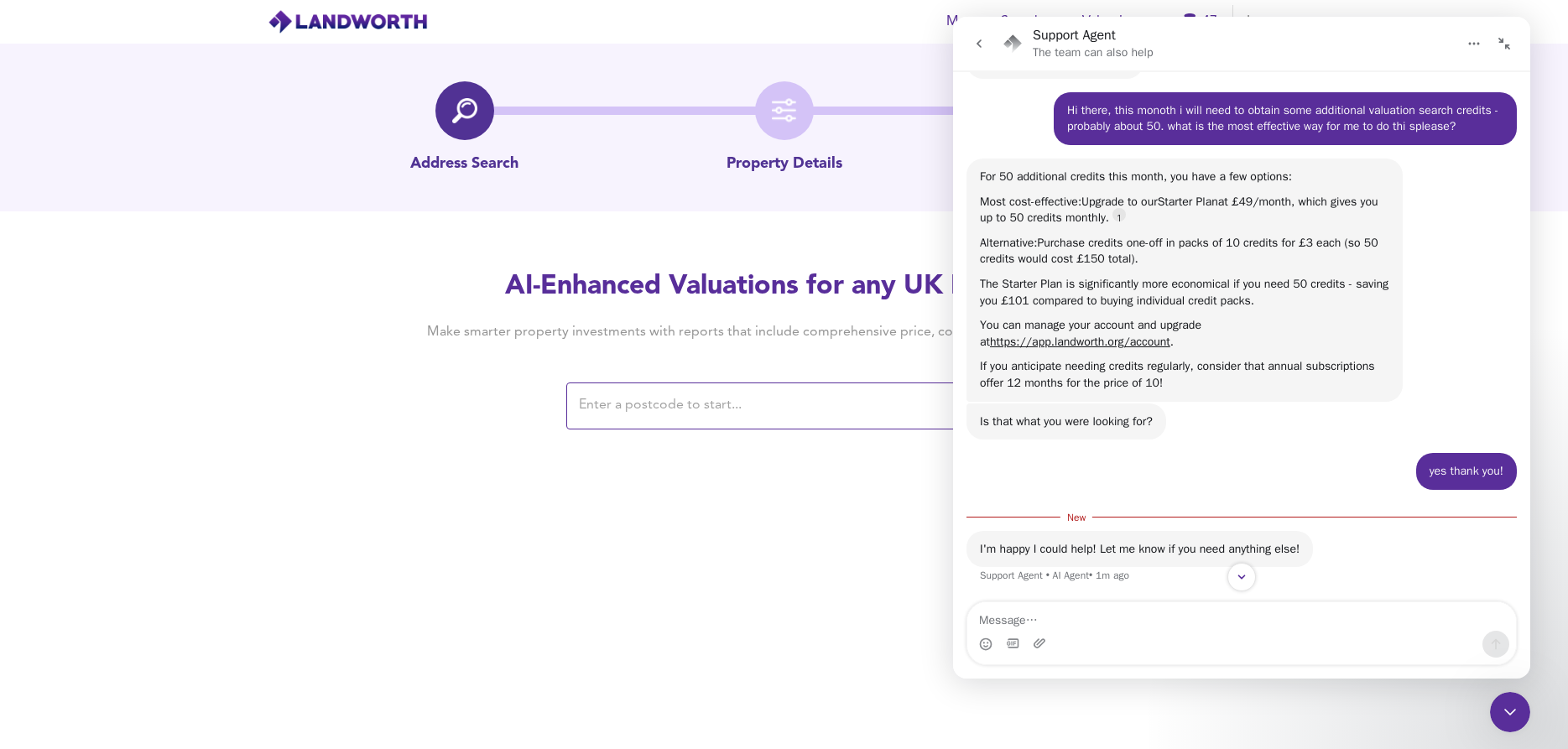 scroll, scrollTop: 112, scrollLeft: 0, axis: vertical 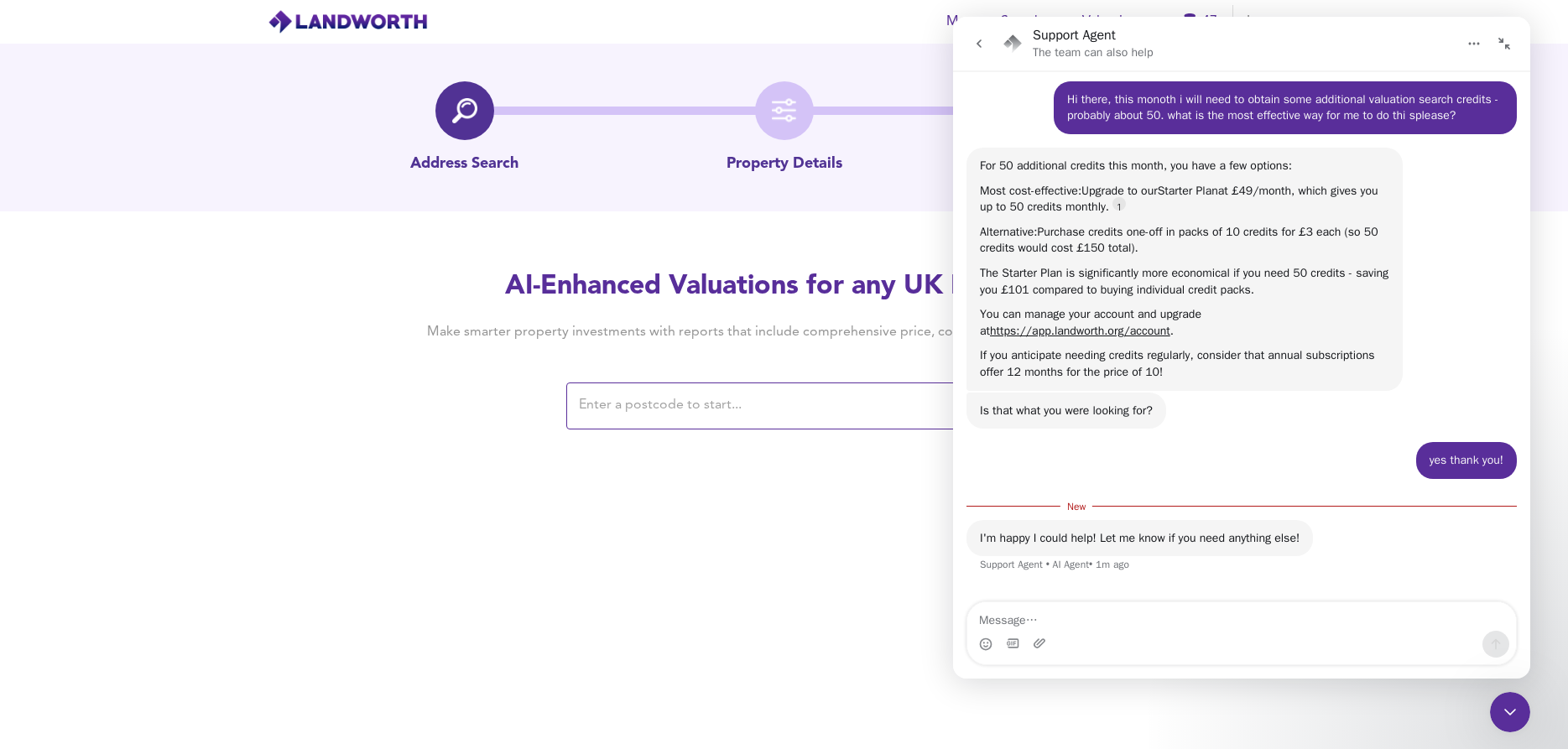 click at bounding box center [1504, 44] 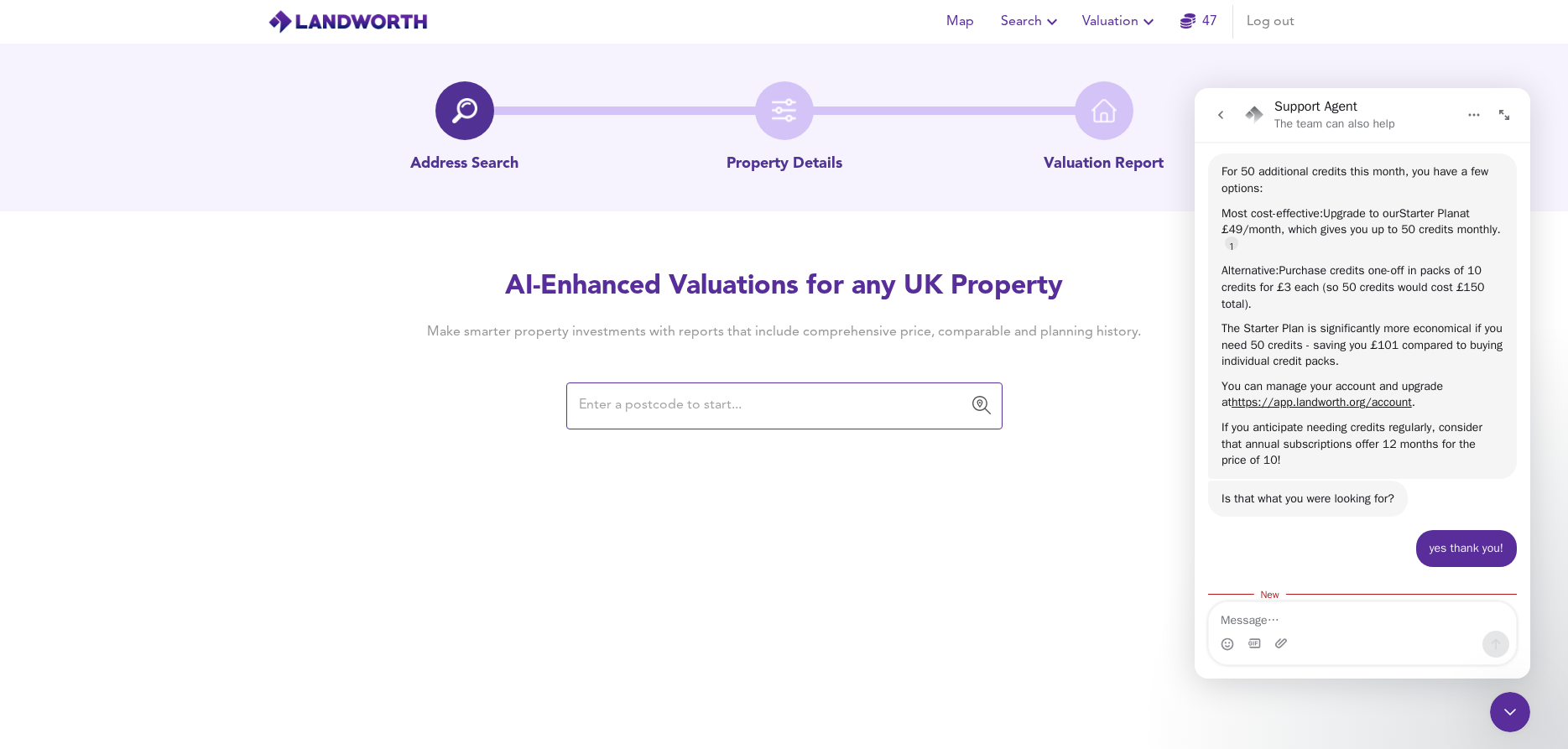scroll, scrollTop: 246, scrollLeft: 0, axis: vertical 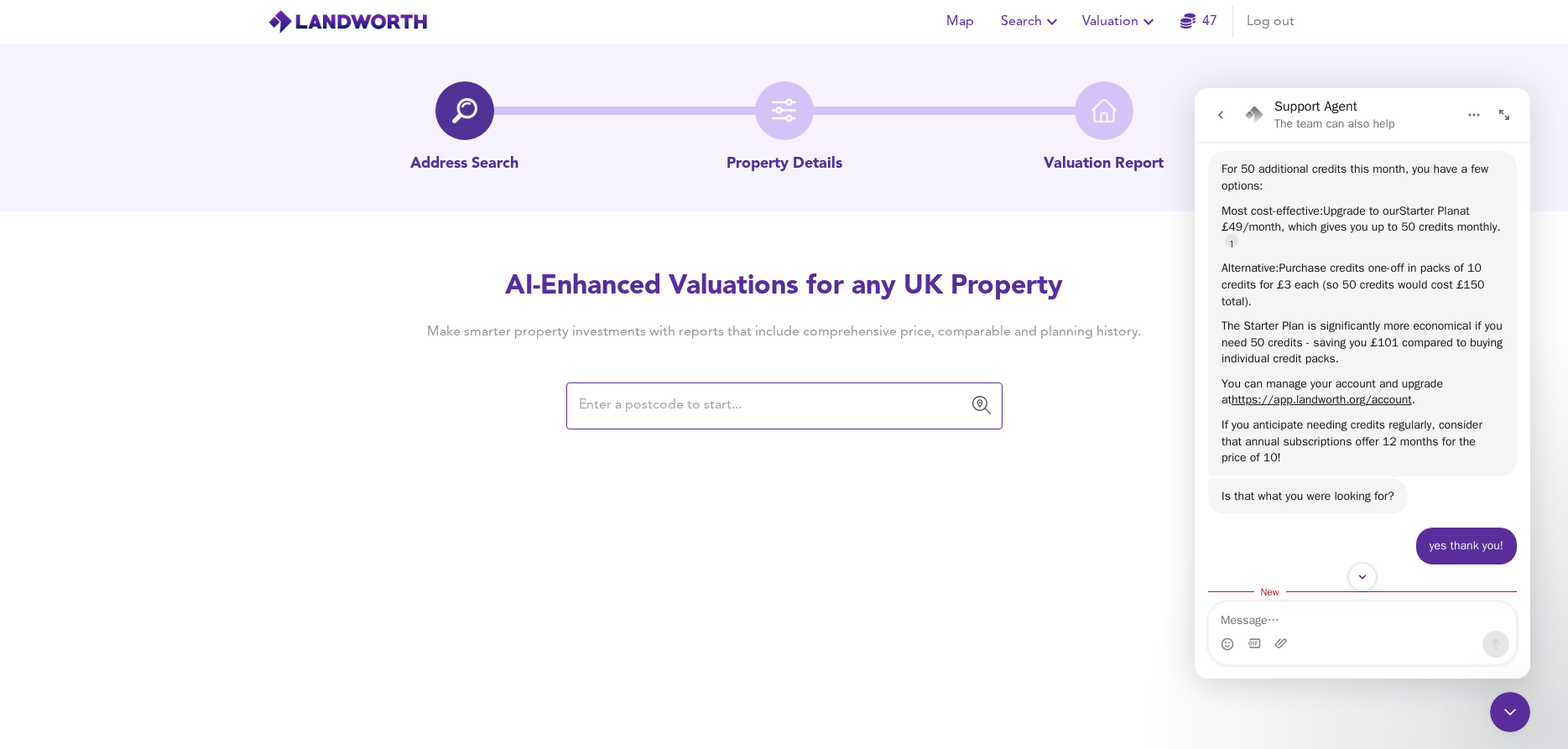 click on "Map Search Valuation    47 Log out Address Search Property Details Valuation Report AI-Enhanced Valuations for any UK Property Make smarter property investments with reports that include comprehensive price, comparable and planning history. ​" at bounding box center (784, 374) 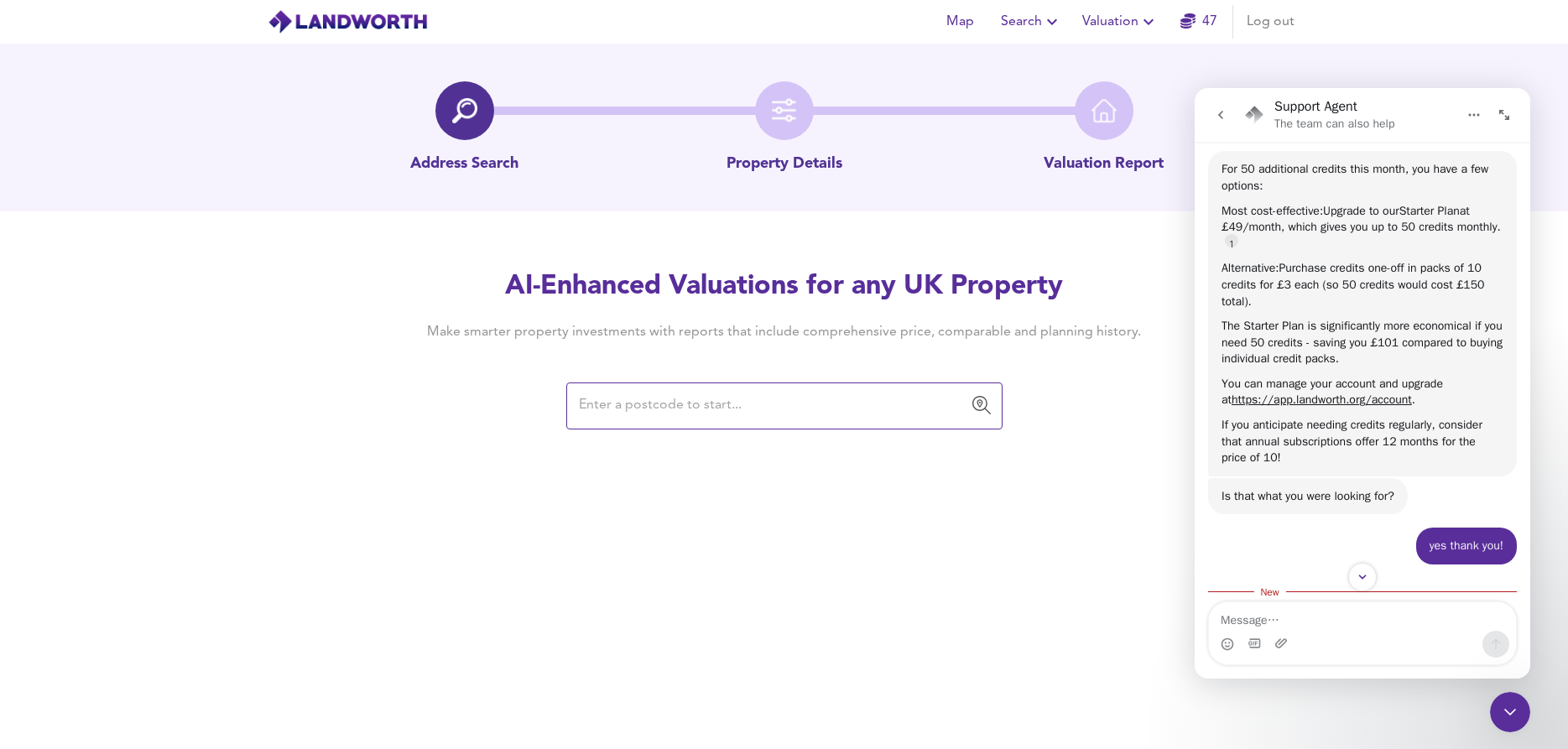 scroll, scrollTop: 340, scrollLeft: 0, axis: vertical 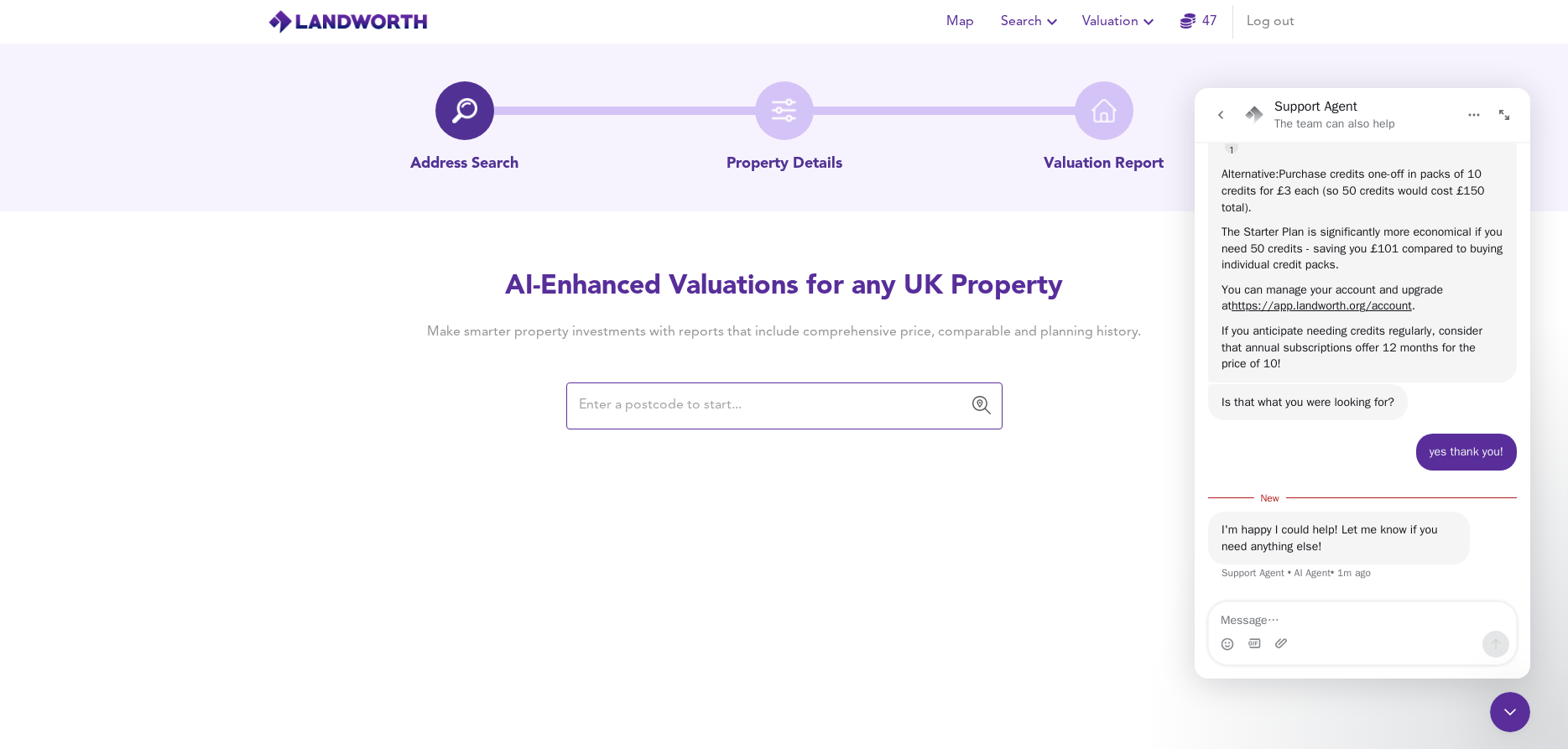 click on "Support Agent   • AI Agent  •   1m ago" at bounding box center (1296, 573) 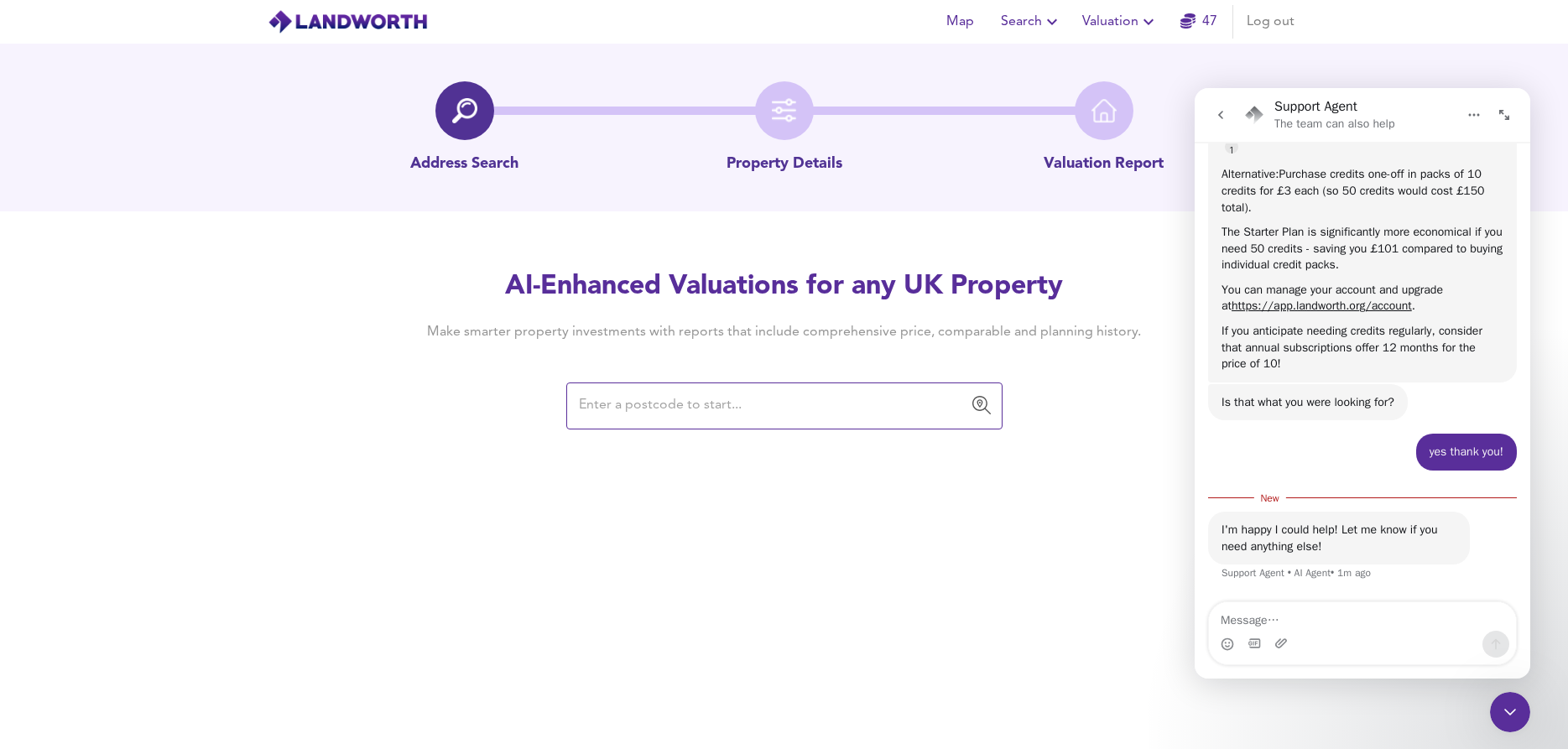 drag, startPoint x: 1502, startPoint y: 720, endPoint x: 2959, endPoint y: 1310, distance: 1571.9253 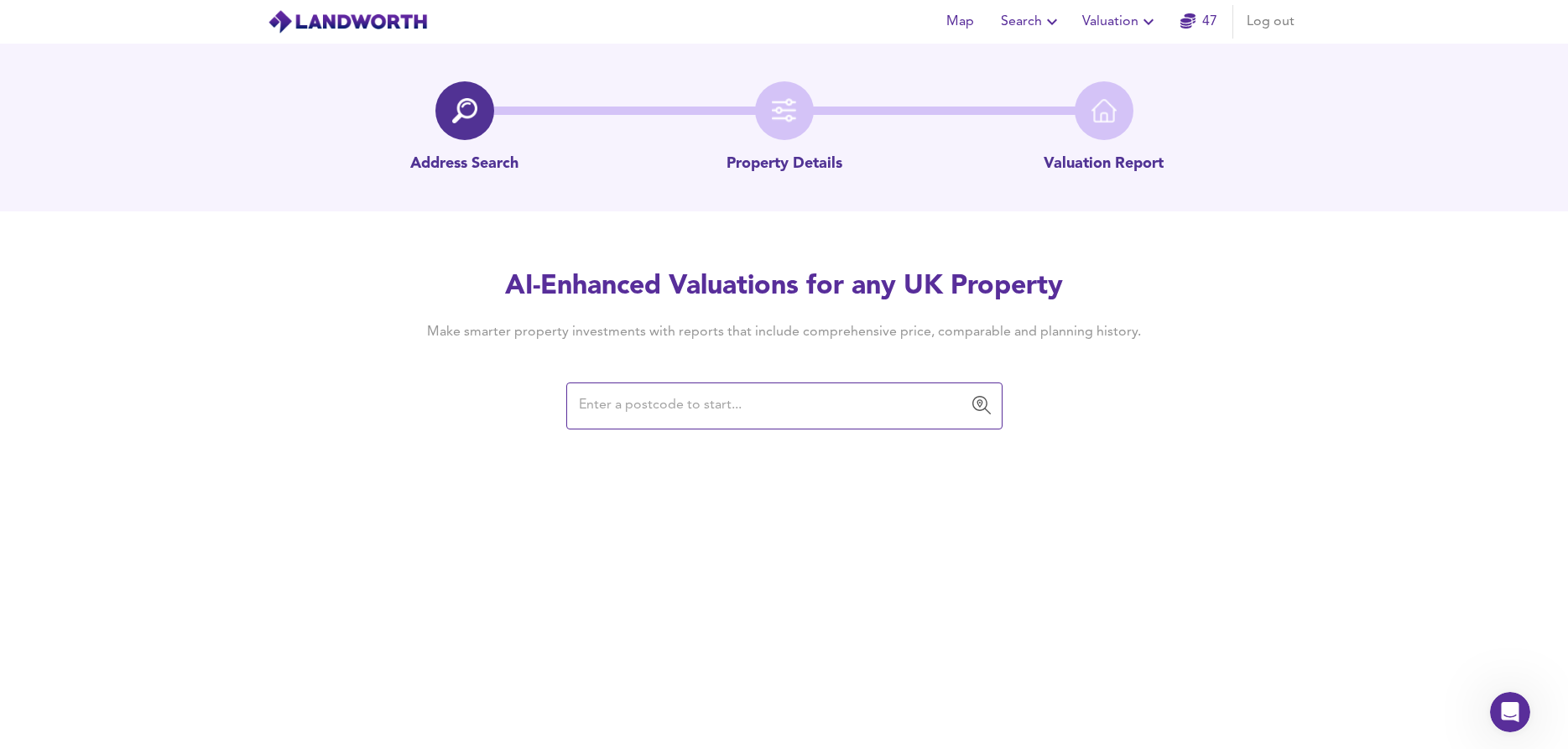 scroll, scrollTop: 0, scrollLeft: 0, axis: both 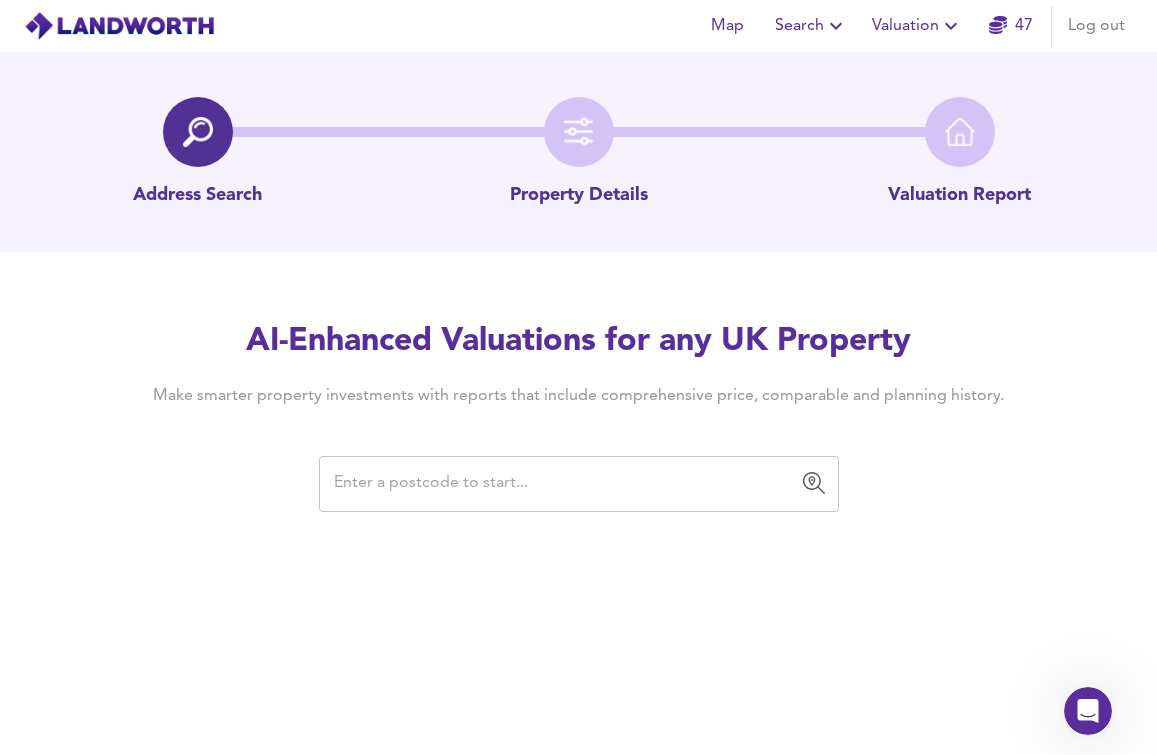 click at bounding box center (564, 484) 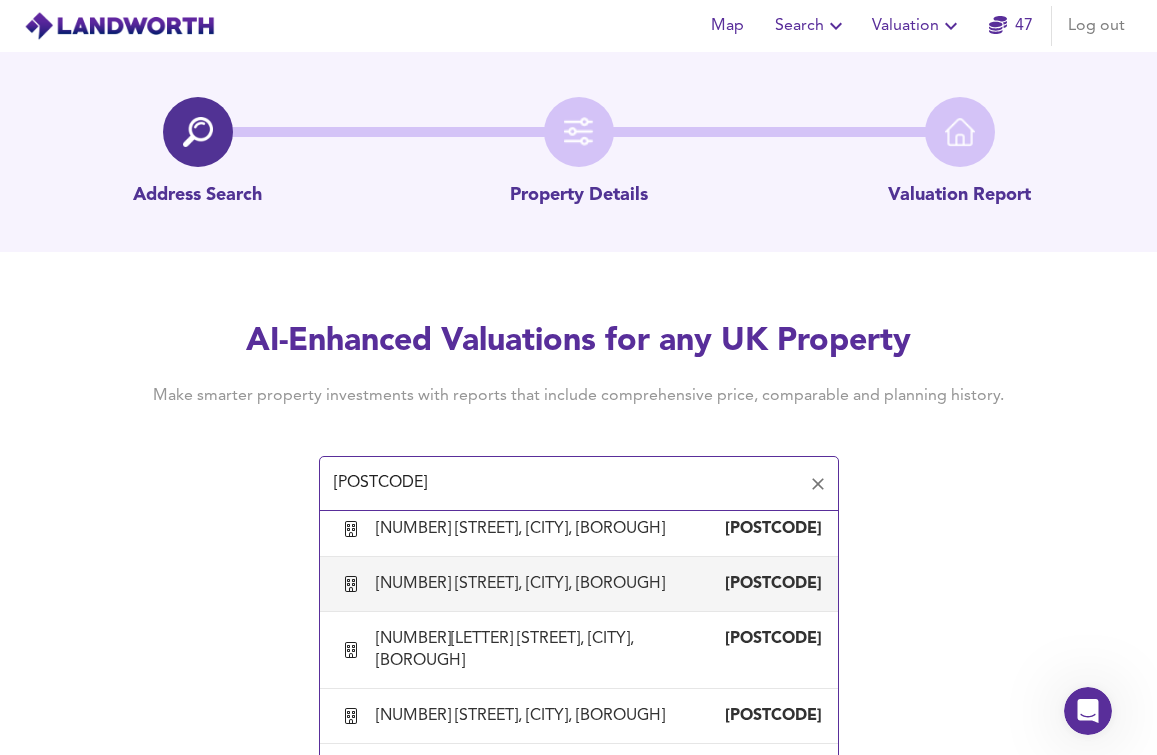 scroll, scrollTop: 798, scrollLeft: 0, axis: vertical 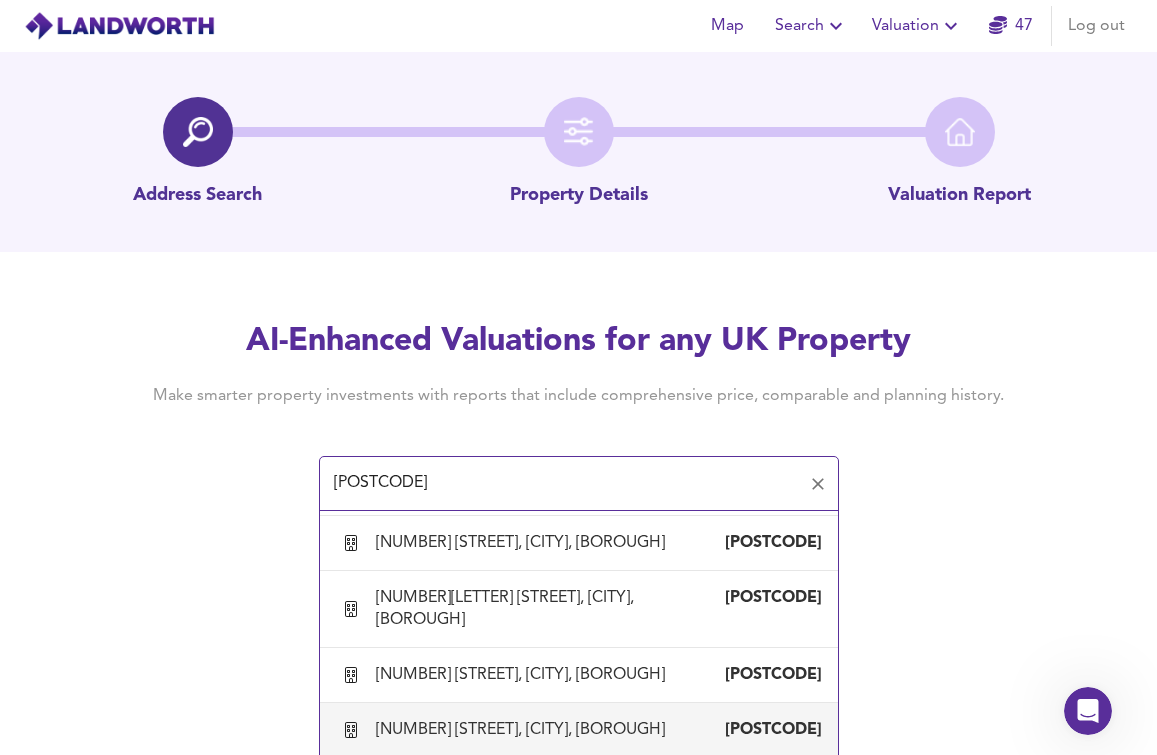 click on "[NUMBER] [STREET], [CITY], [BOROUGH]" at bounding box center (524, 730) 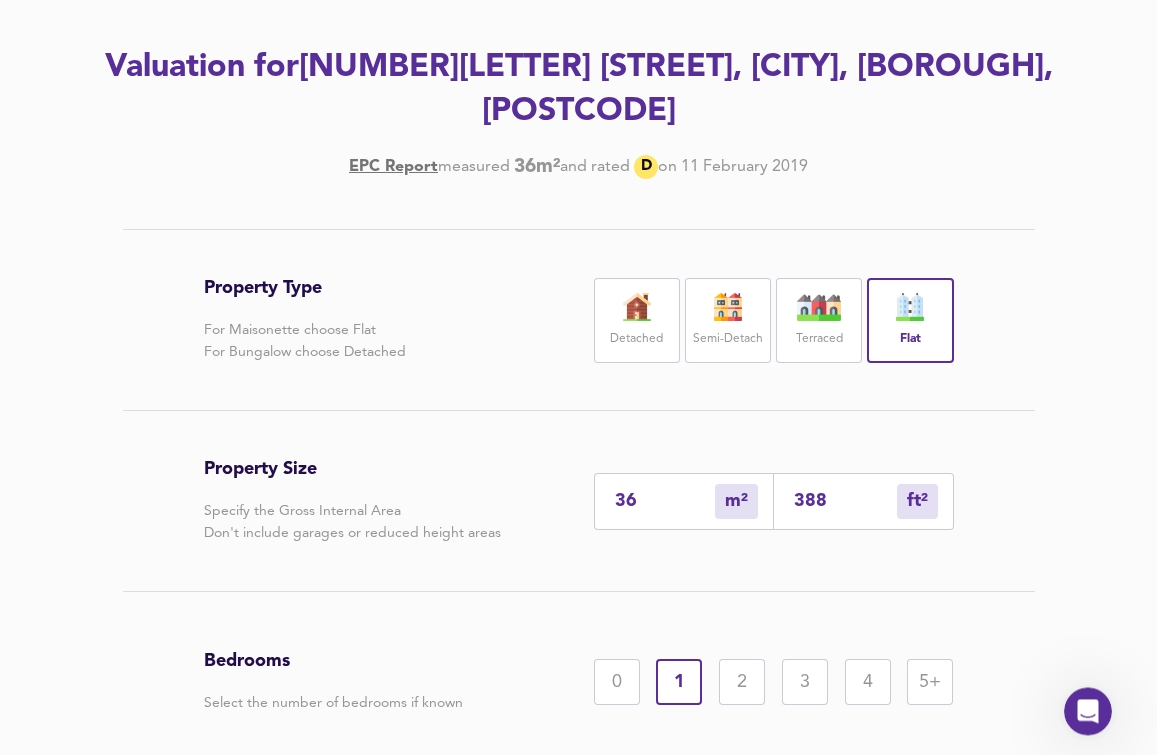 scroll, scrollTop: 306, scrollLeft: 0, axis: vertical 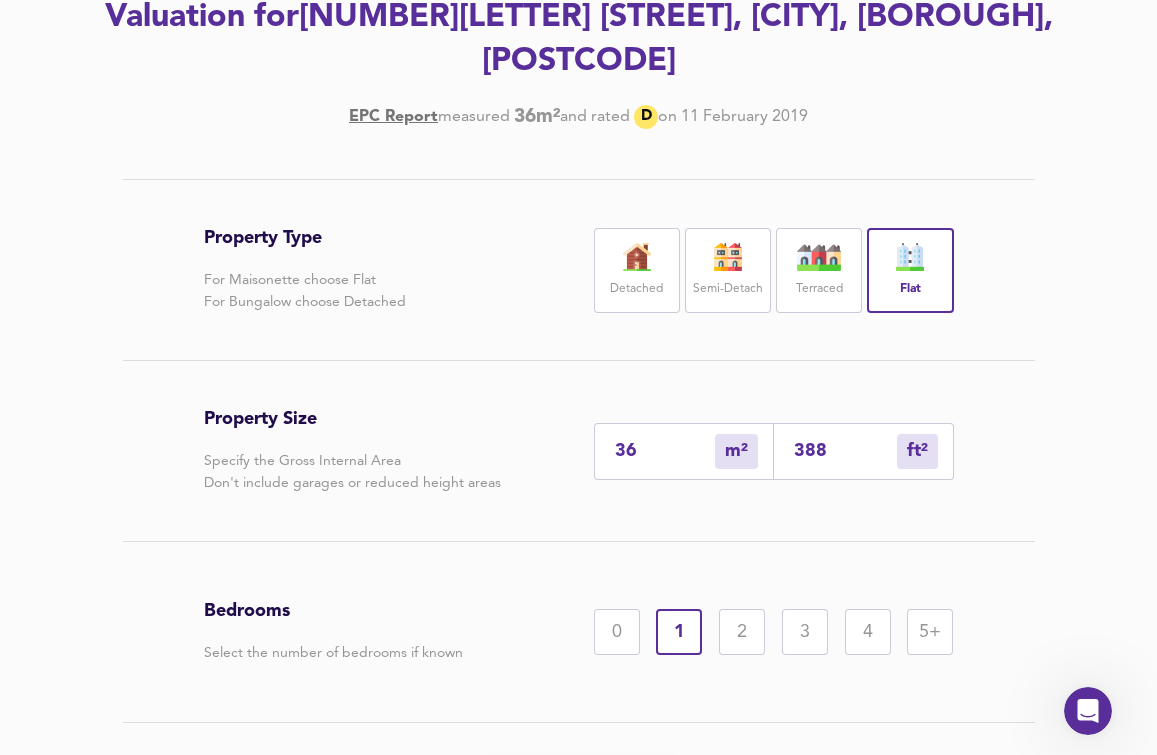 click on "Generate Report" at bounding box center [579, 784] 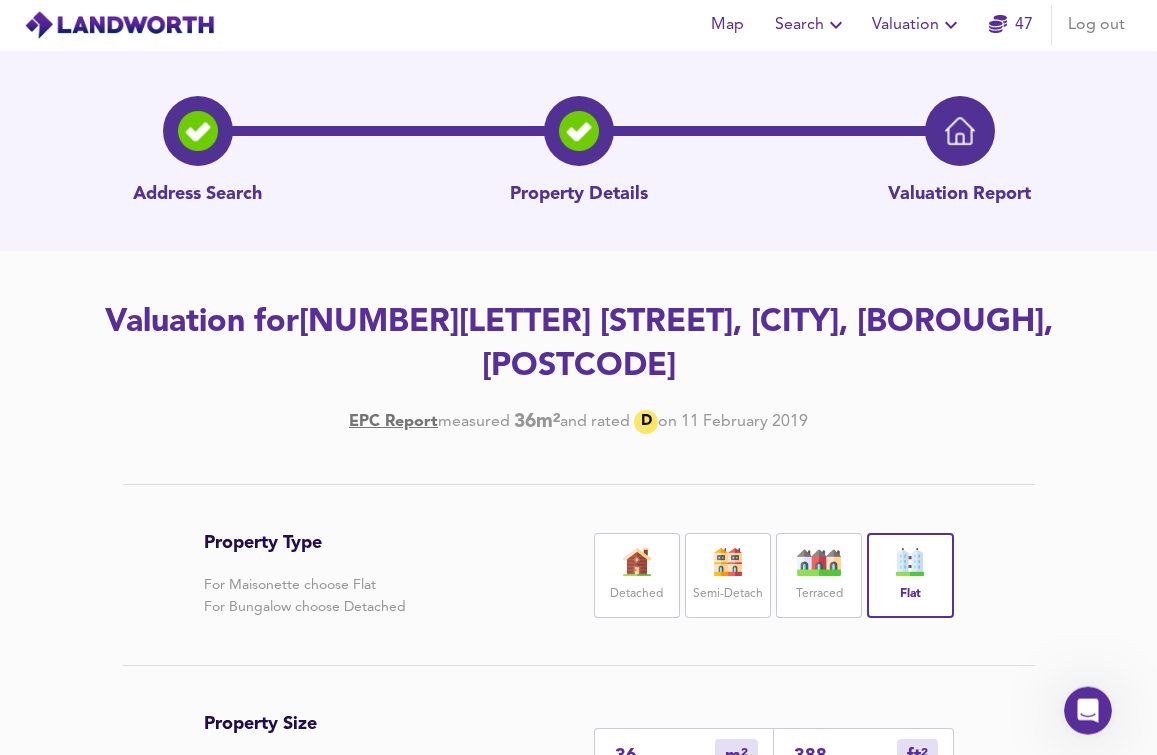scroll, scrollTop: 0, scrollLeft: 0, axis: both 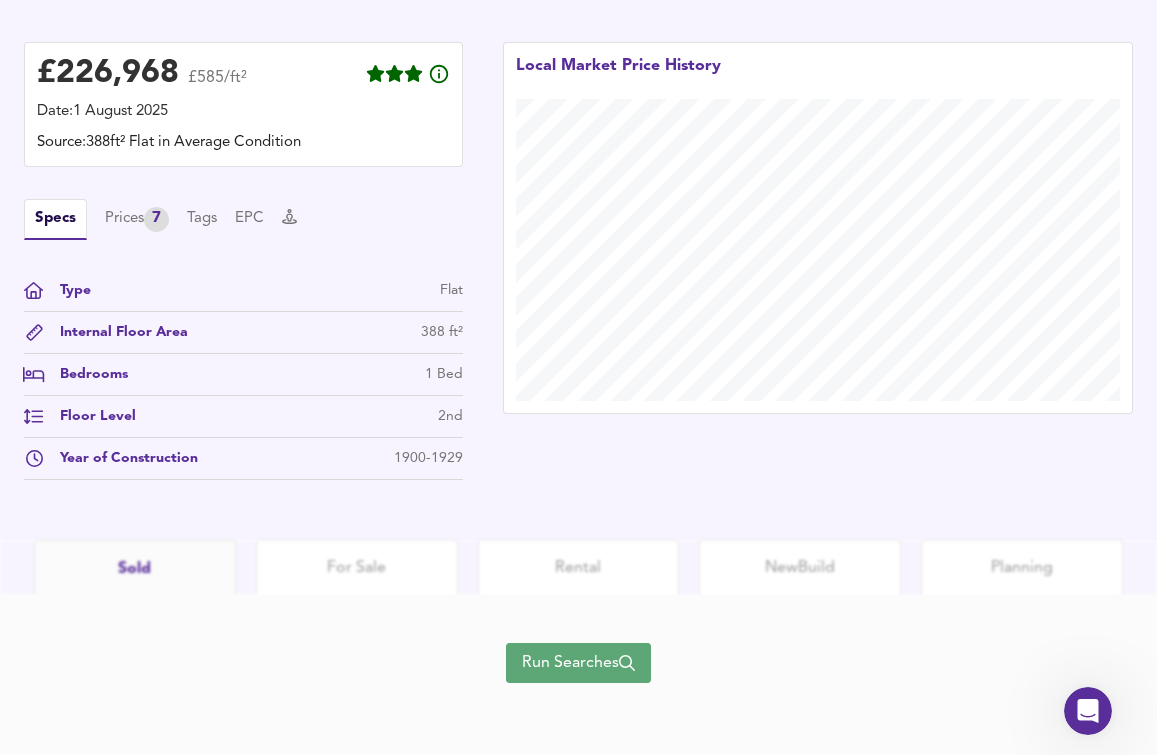 click on "Run Searches" at bounding box center (578, 663) 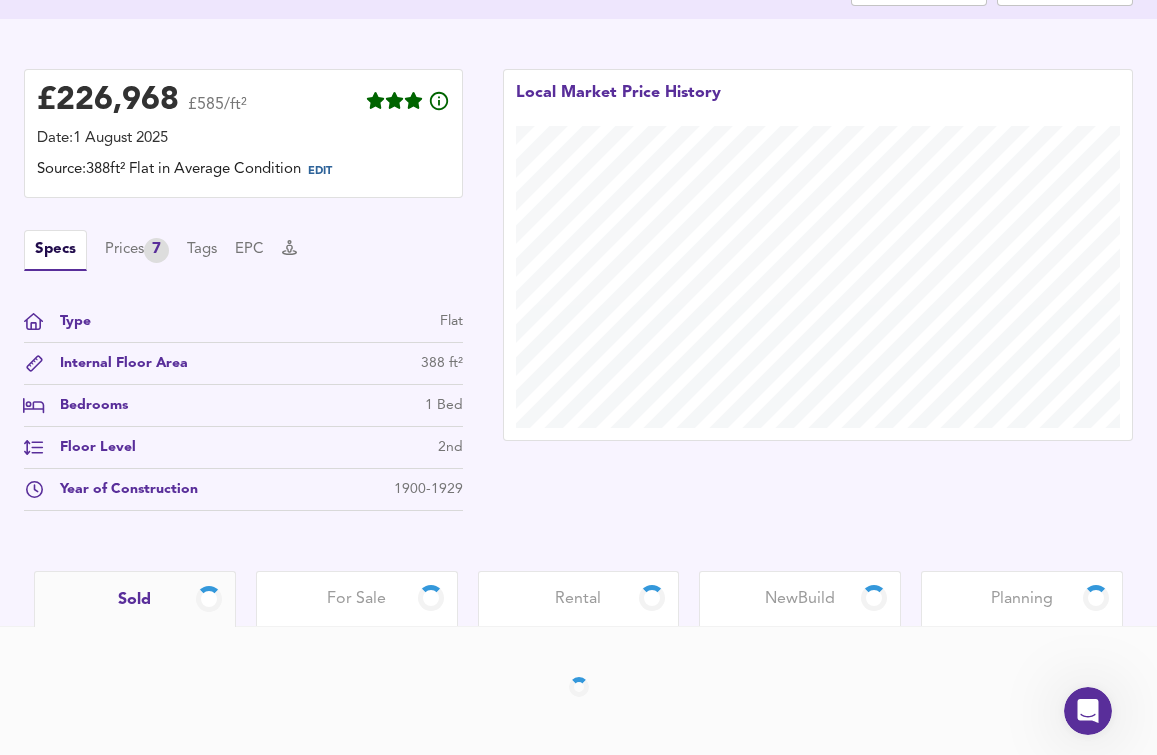 click on "Rental" at bounding box center (578, 599) 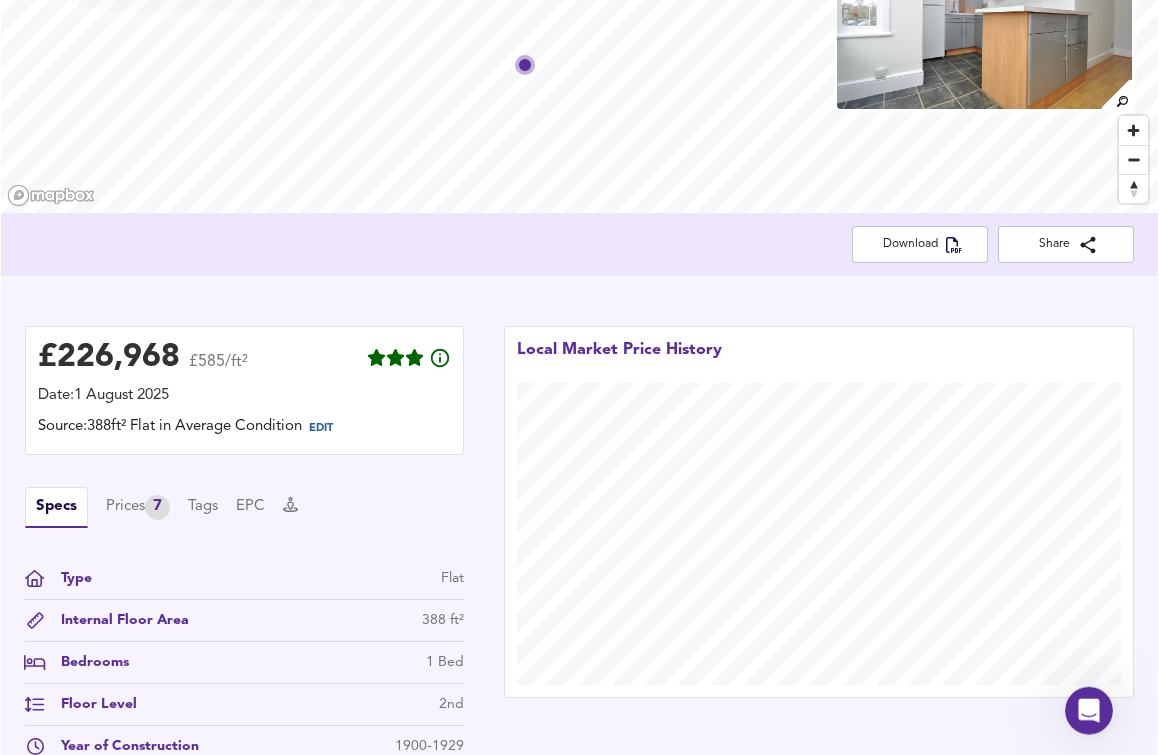 scroll, scrollTop: 204, scrollLeft: 0, axis: vertical 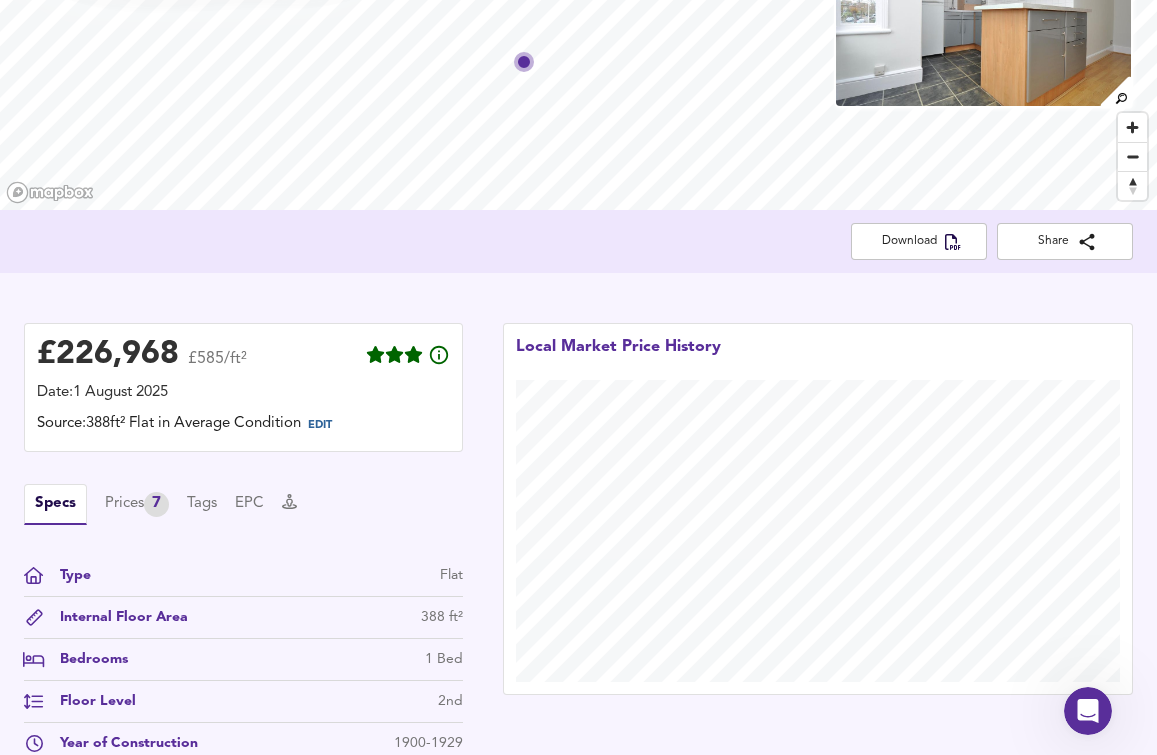 click on "Download Share" at bounding box center (578, 241) 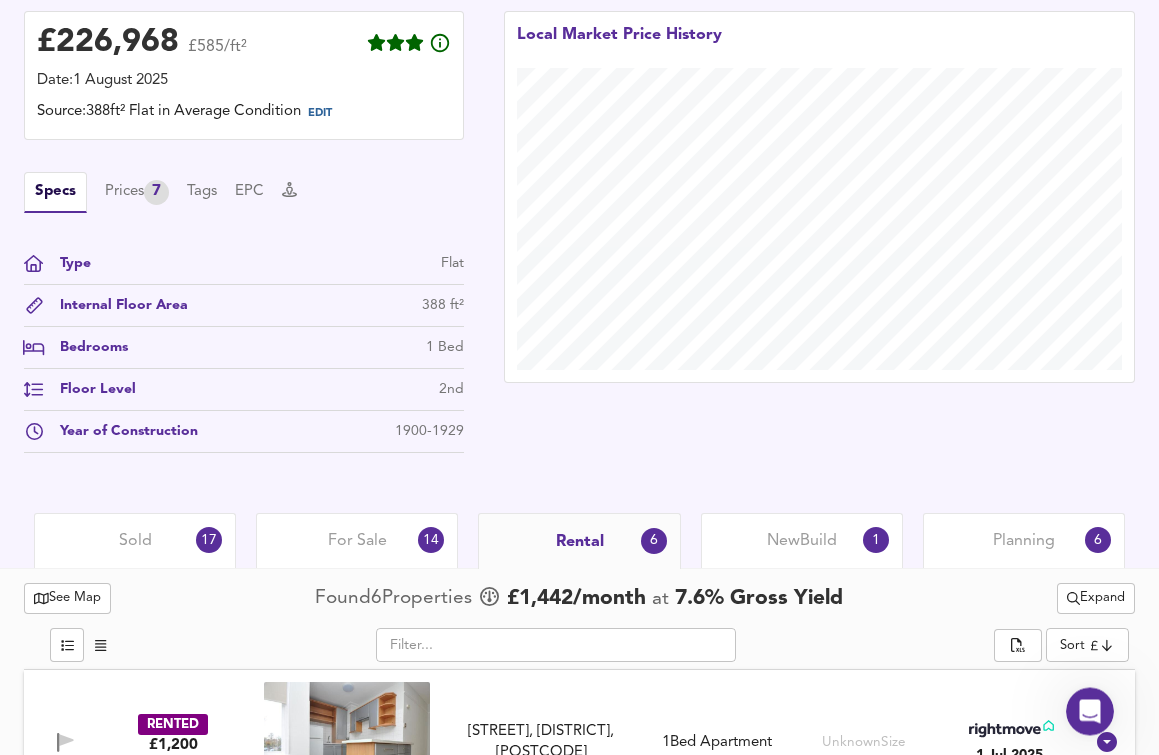 scroll, scrollTop: 816, scrollLeft: 0, axis: vertical 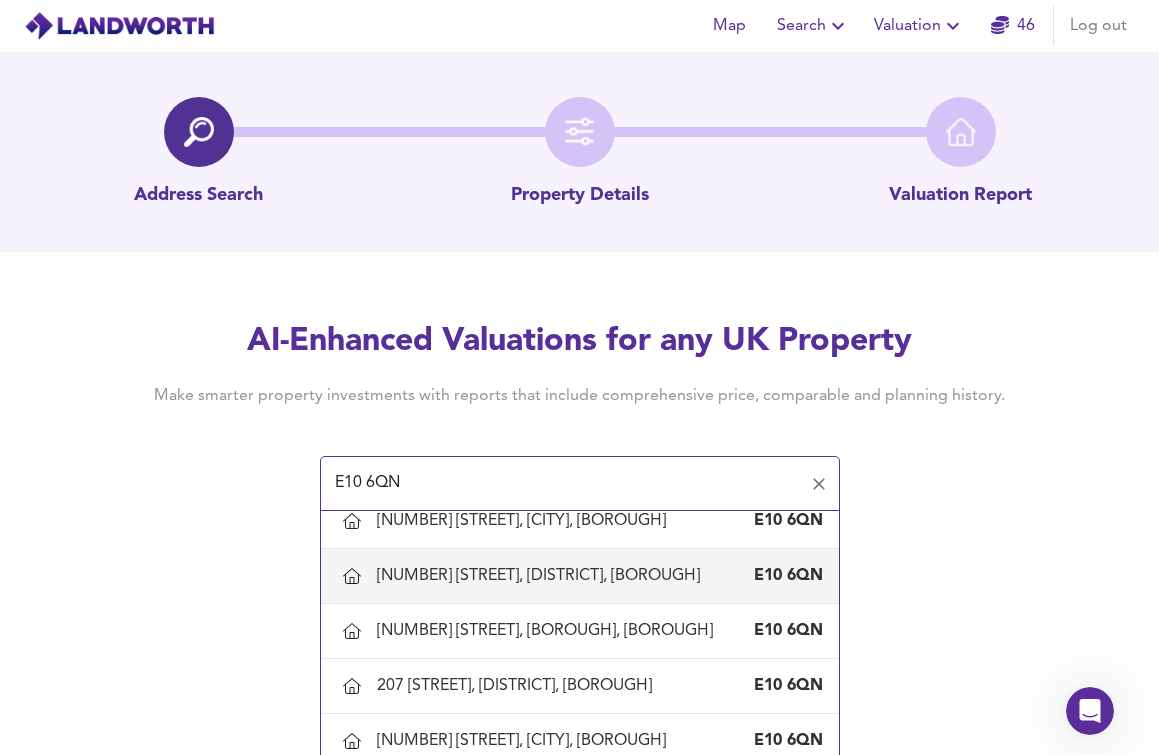 click on "[NUMBER] [STREET], [DISTRICT], [BOROUGH]" at bounding box center (542, 576) 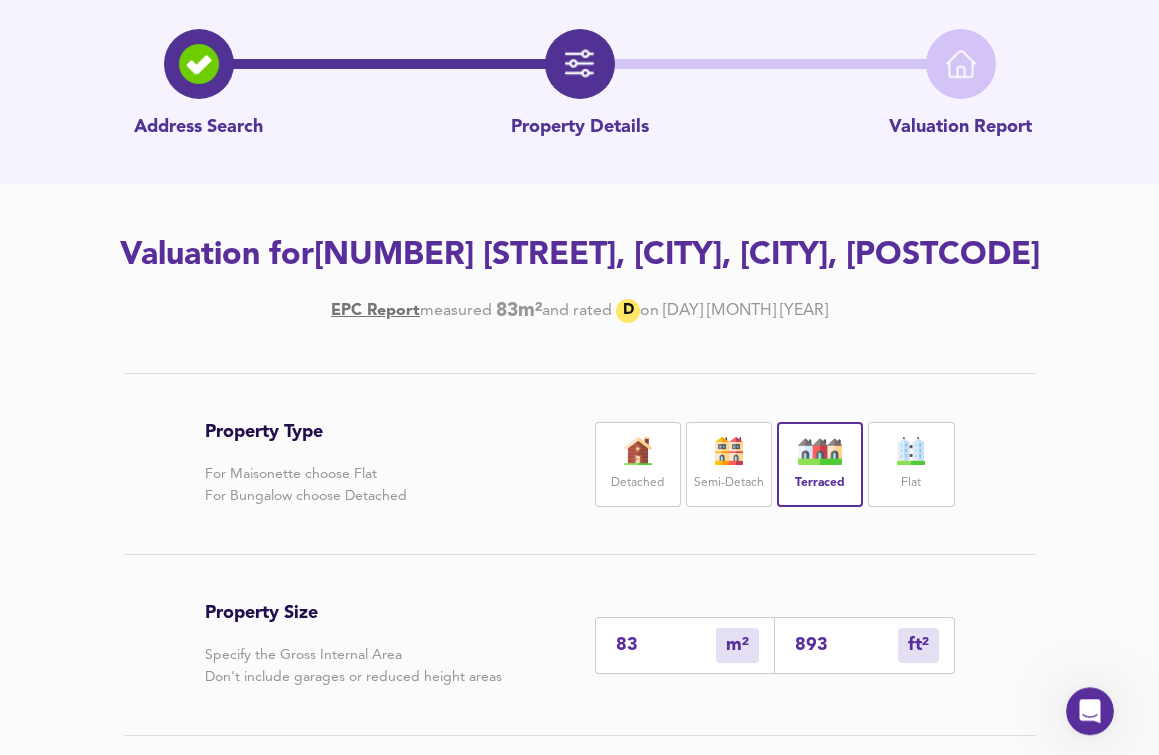 scroll, scrollTop: 102, scrollLeft: 0, axis: vertical 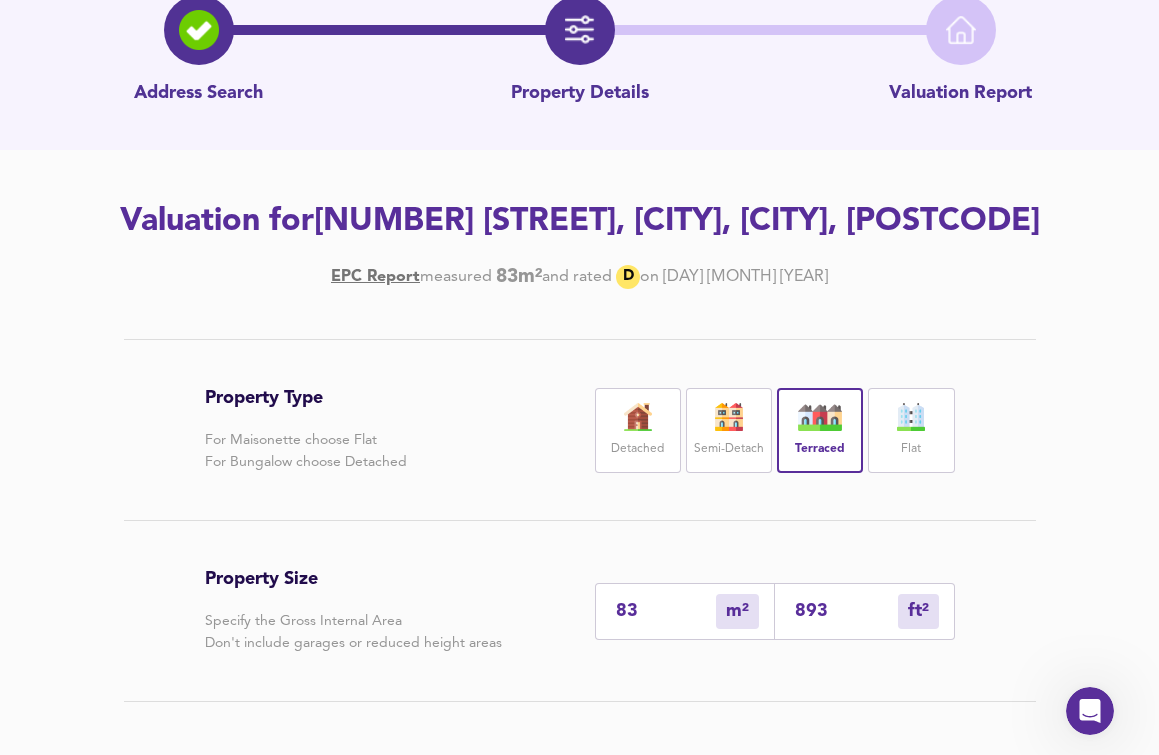 click on "83" at bounding box center [666, 611] 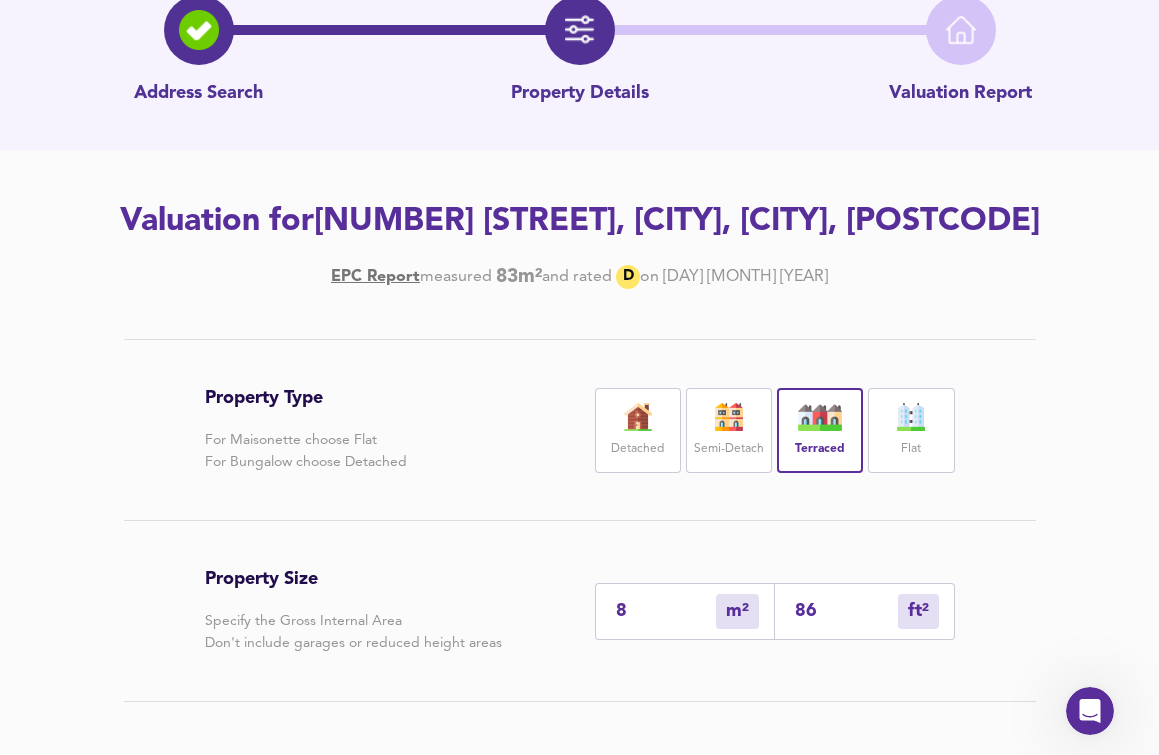 type on "81" 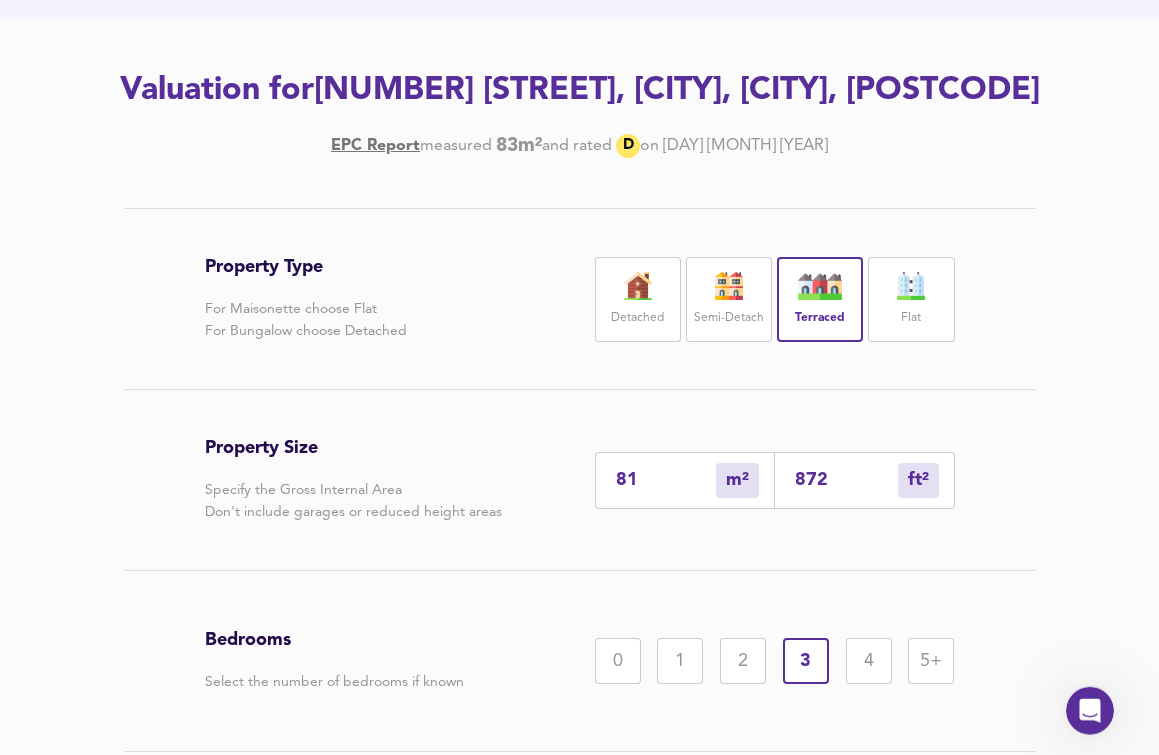 scroll, scrollTop: 391, scrollLeft: 0, axis: vertical 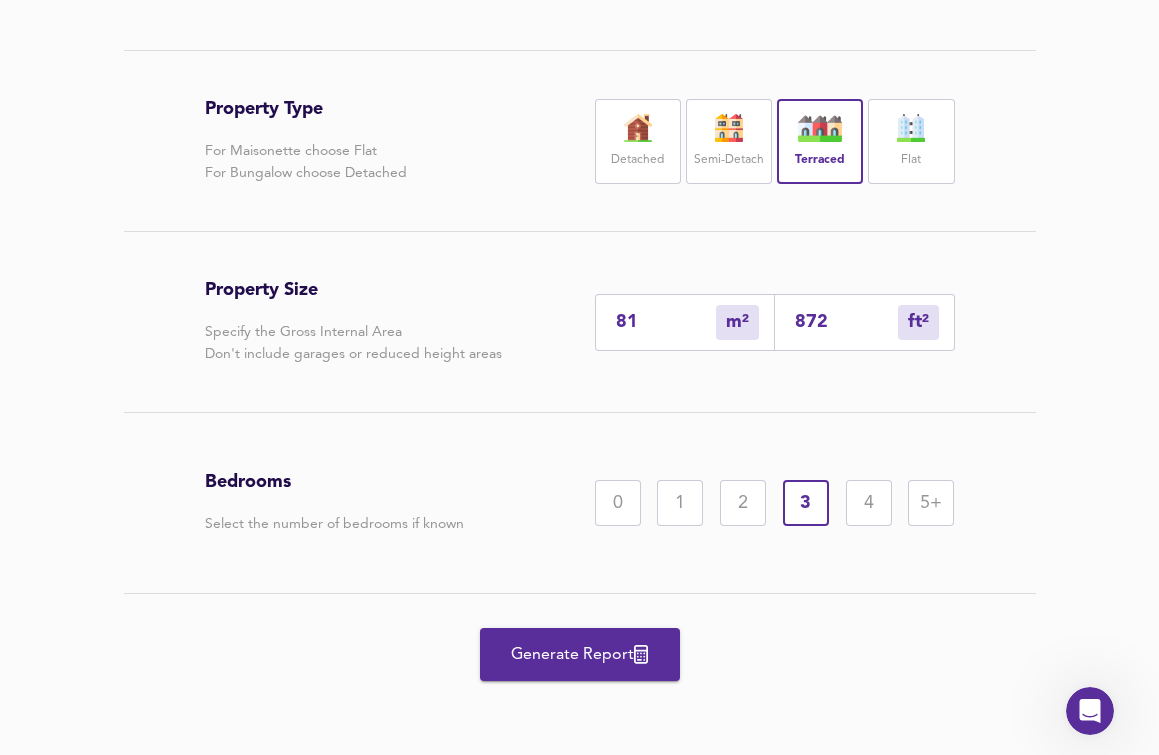 type on "81" 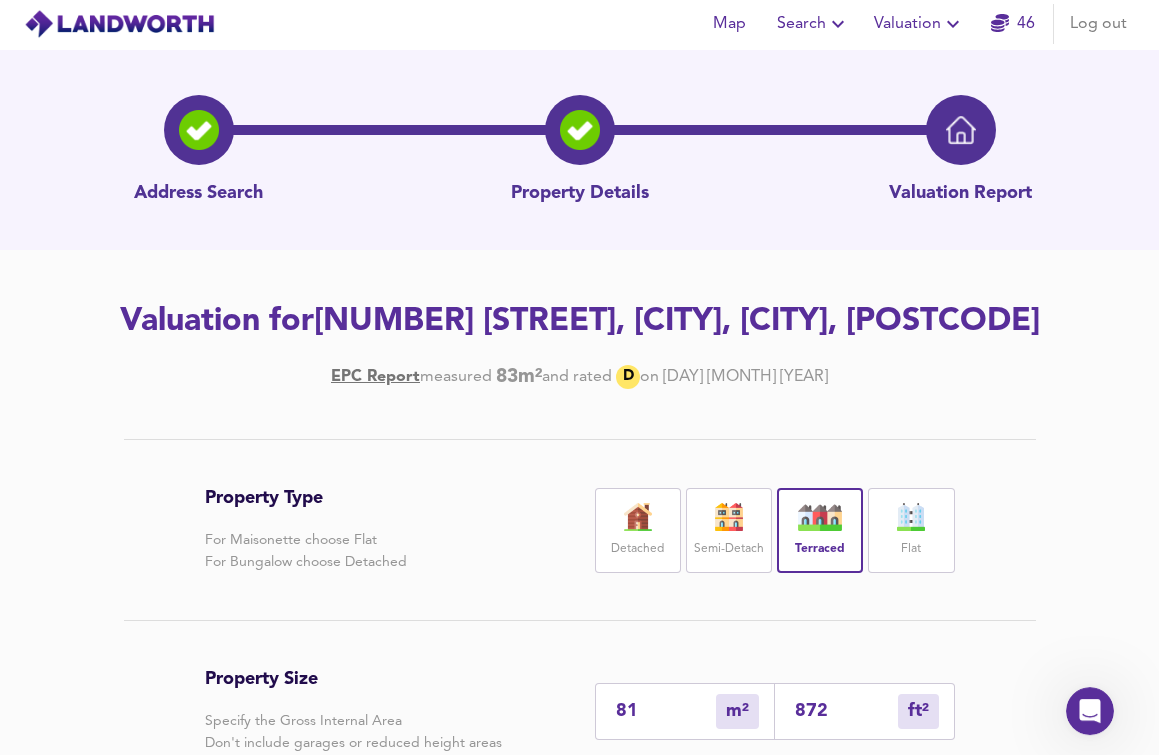 scroll, scrollTop: 0, scrollLeft: 0, axis: both 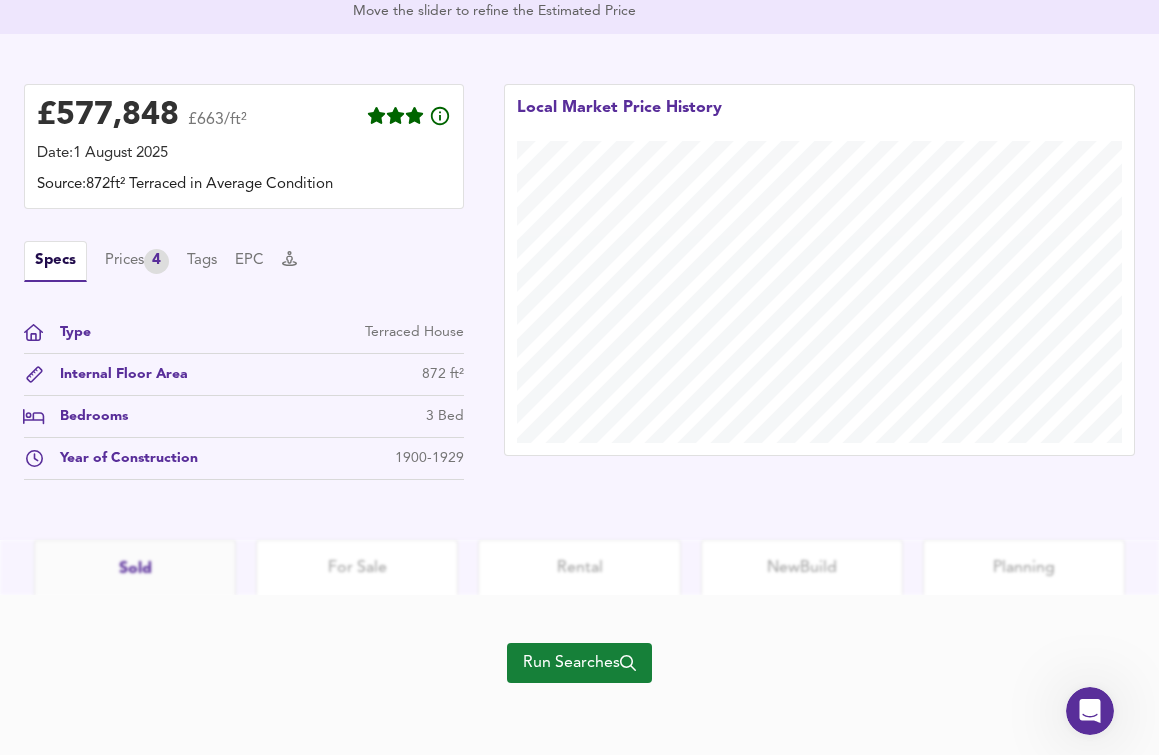 click on "Run Searches" at bounding box center [579, 663] 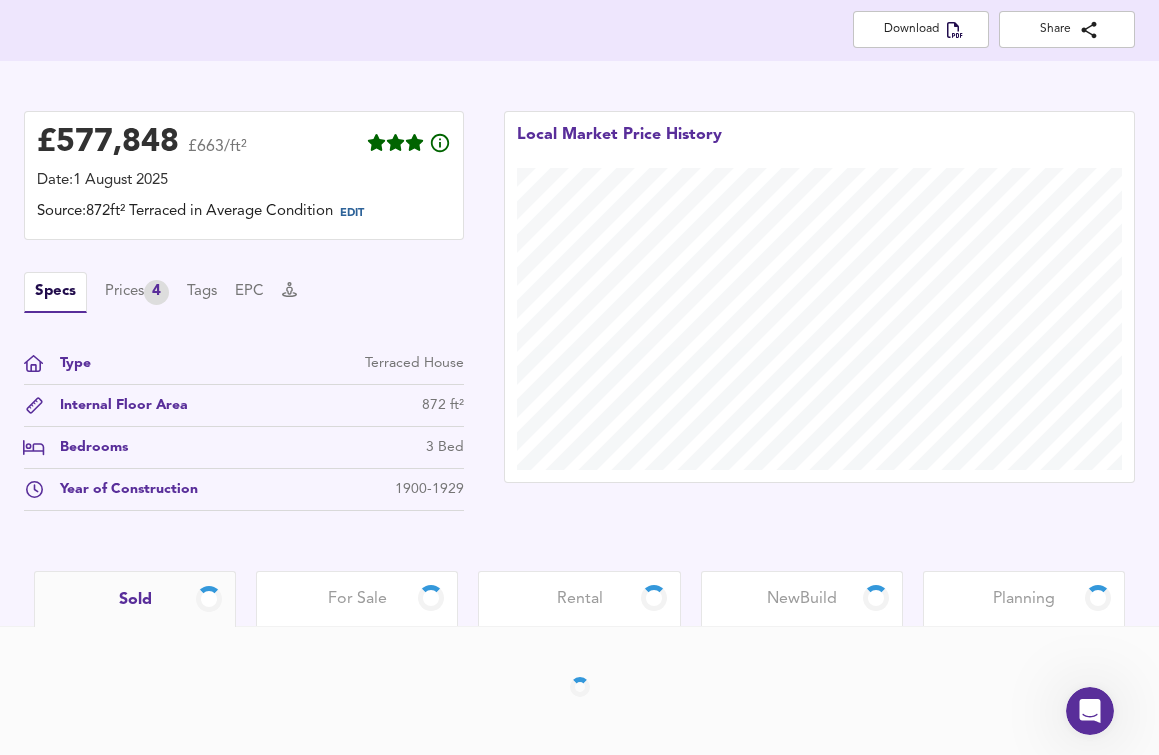 scroll, scrollTop: 417, scrollLeft: 0, axis: vertical 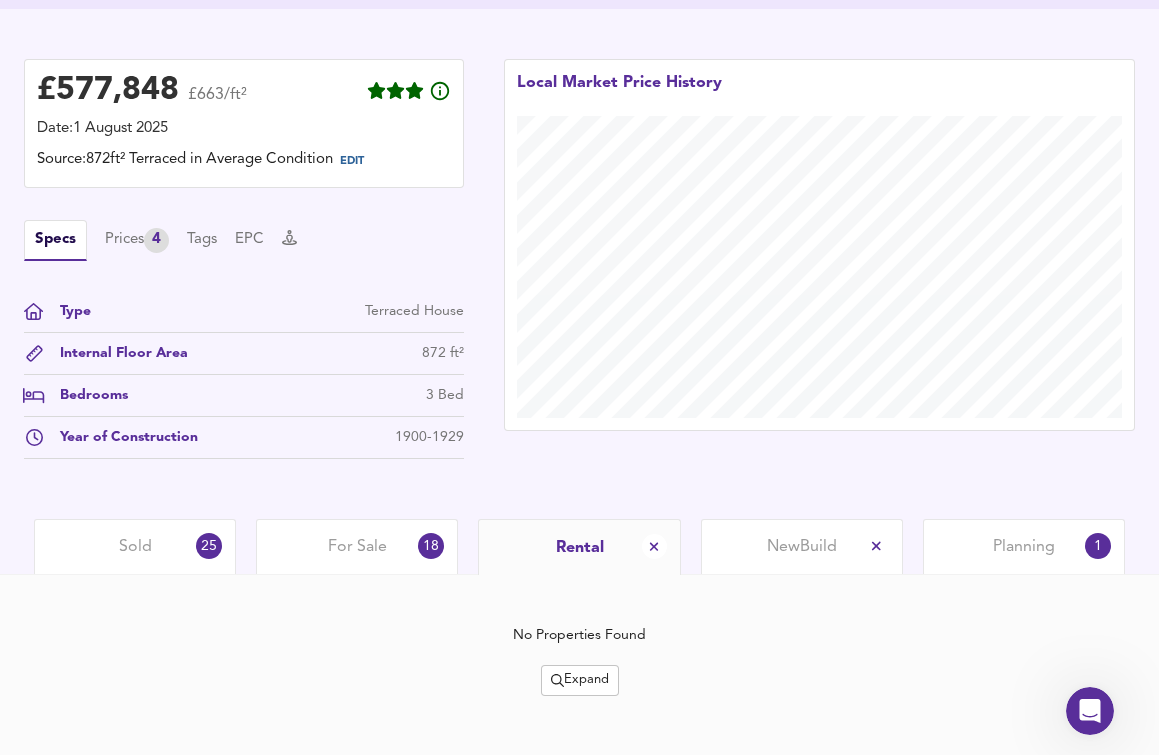 click on "Rental" at bounding box center [580, 548] 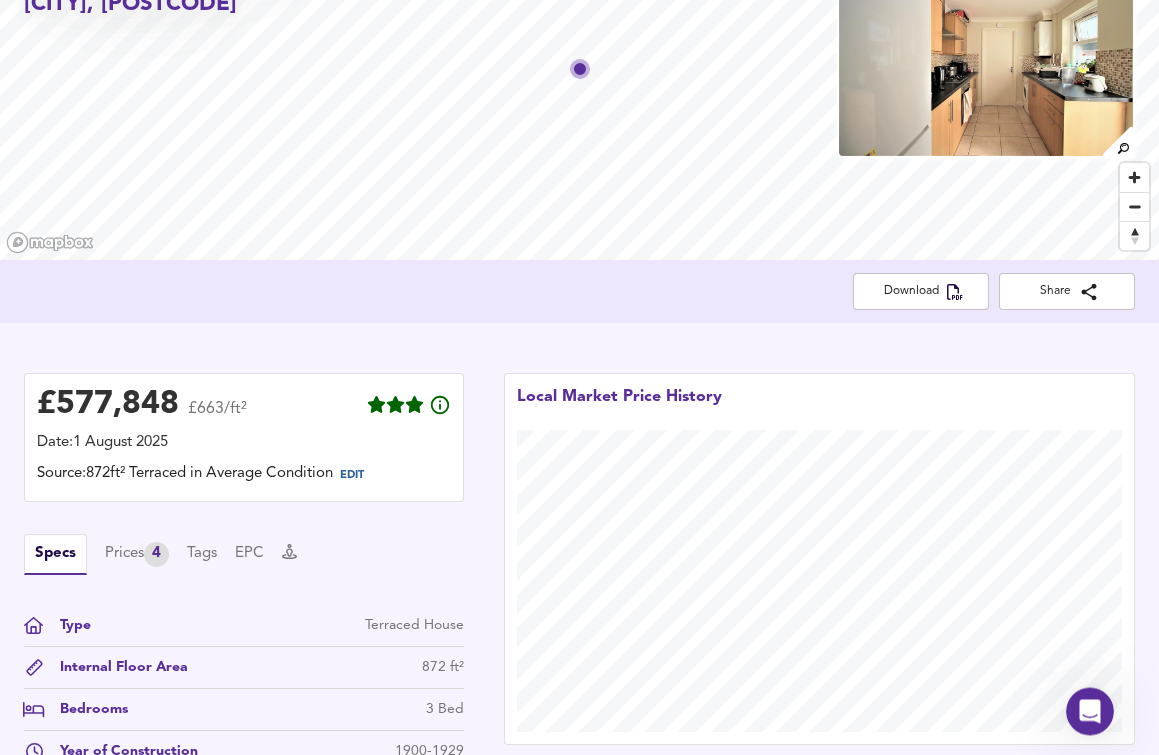 scroll, scrollTop: 0, scrollLeft: 0, axis: both 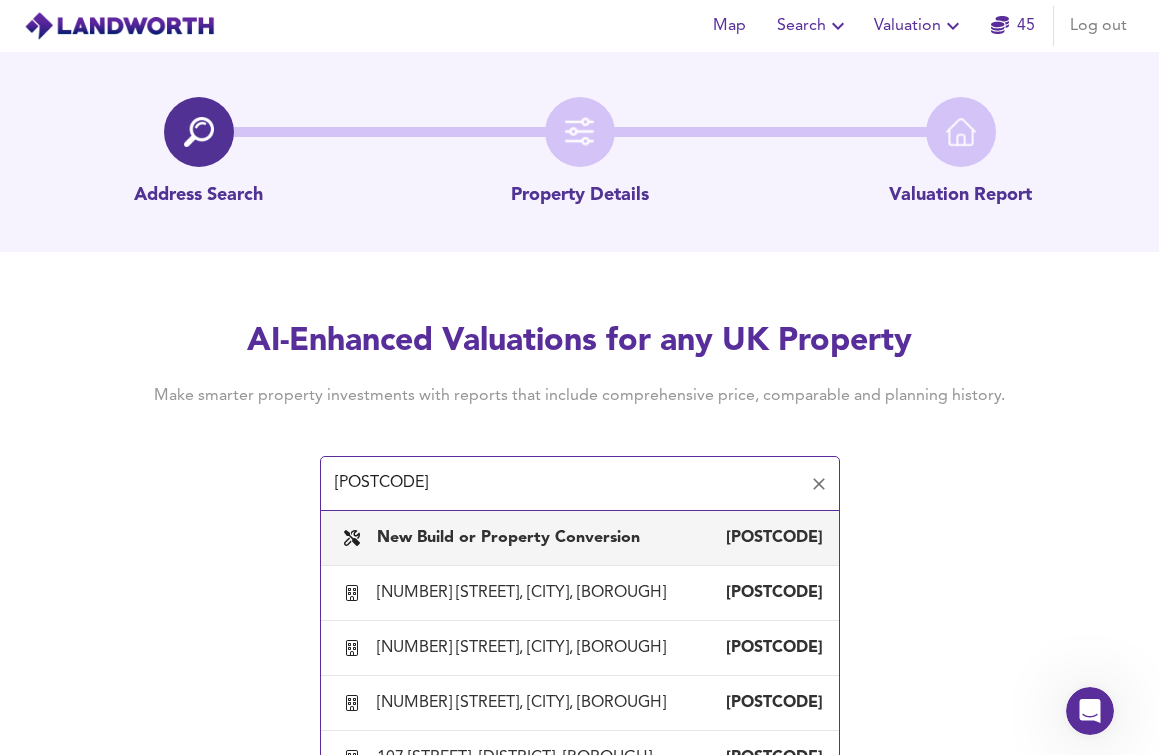 click on "Address Search Property Details Valuation Report AI-Enhanced Valuations for any UK Property Make smarter property investments with reports that include comprehensive price, comparable and planning history. E15 6PA ​ New Build or Property Conversion    E15 6PA [NUMBER] Edward Road, Walthamstow, Waltham Forest    E15 6PA [NUMBER] Edward Road, Walthamstow, Waltham Forest    E15 6PA [NUMBER] Edward Road, Walthamstow, Waltham Forest    E15 6PA [NUMBER] Edward Road, Walthamstow, Waltham Forest    E15 6PA [NUMBER] Edward Road, Walthamstow, Waltham Forest    E15 6PA [NUMBER] Edward Road, Walthamstow, Waltham Forest    E15 6PA [NUMBER] Edward Road, Walthamstow, Waltham Forest    E15 6PA [NUMBER] Edward Road, Walthamstow, Waltham Forest    E15 6PA [NUMBER] Edward Road, Walthamstow, Waltham Forest    E15 6PA [NUMBER] Edward Road, Walthamstow, Waltham Forest    E15 6PA [NUMBER] Edward Road, Walthamstow, Waltham Forest    E15 6PA [NUMBER] Edward Road, Walthamstow, Waltham Forest    E15 6PA" at bounding box center (579, 281) 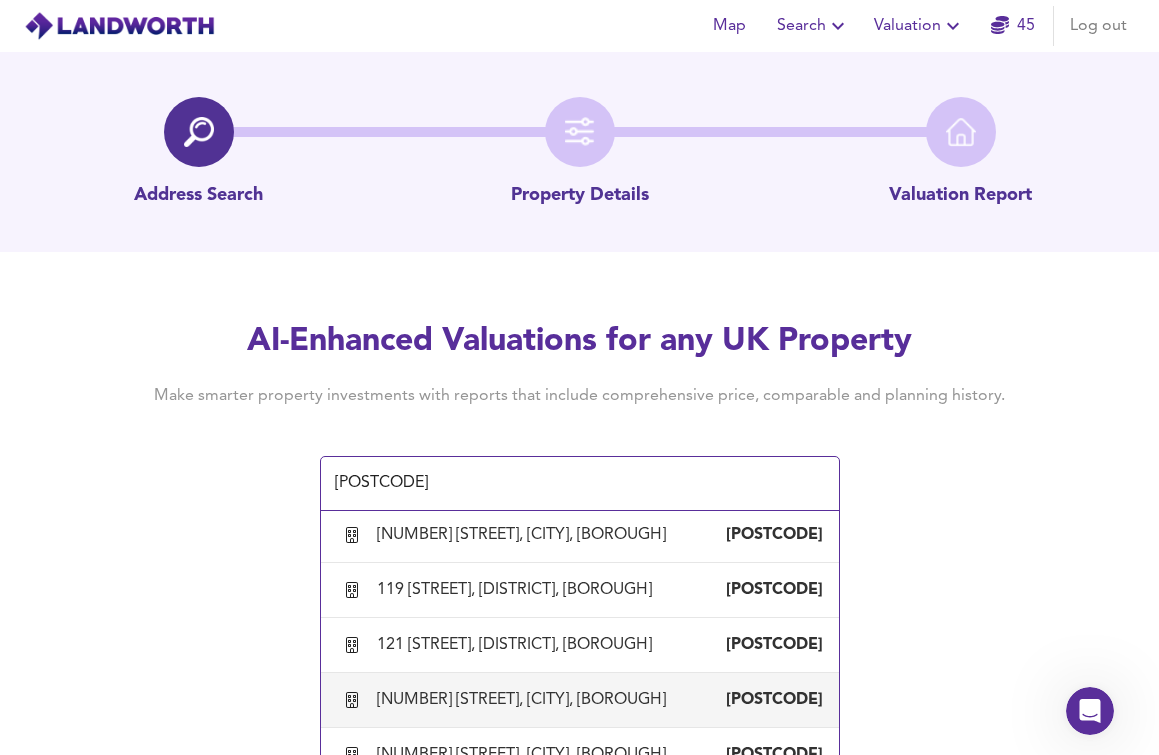 scroll, scrollTop: 456, scrollLeft: 0, axis: vertical 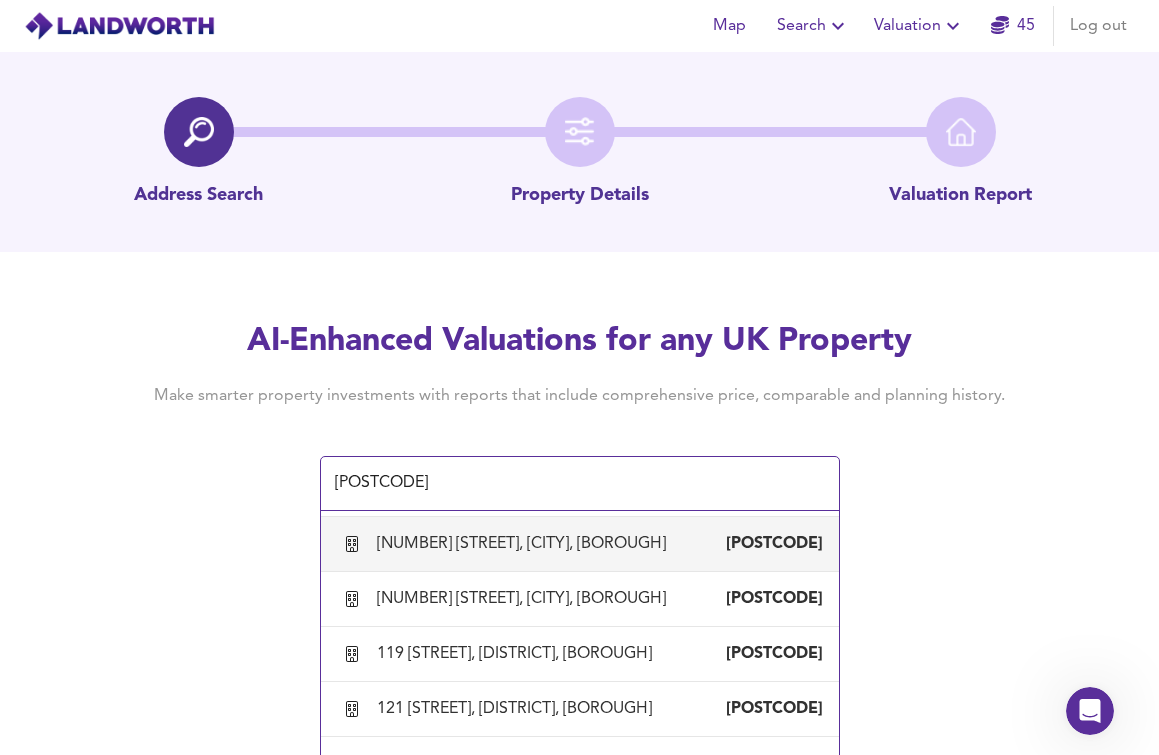 click on "[NUMBER] [STREET], [CITY], [BOROUGH]" at bounding box center (525, 544) 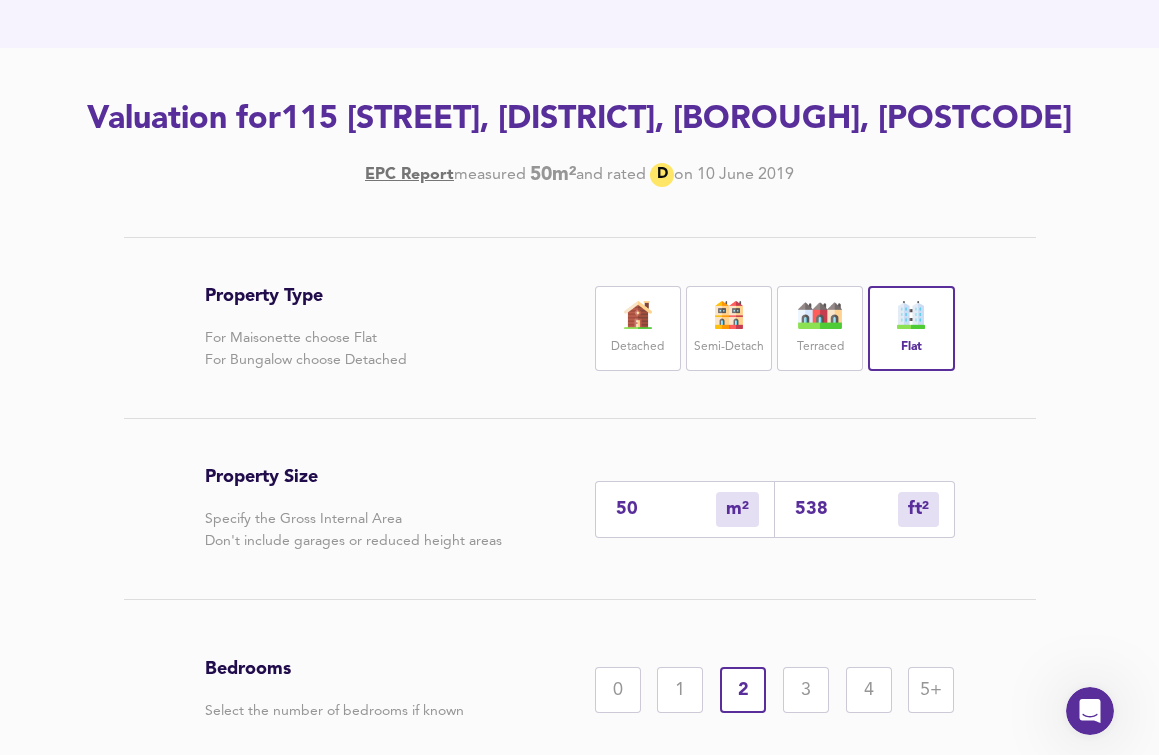 scroll, scrollTop: 391, scrollLeft: 0, axis: vertical 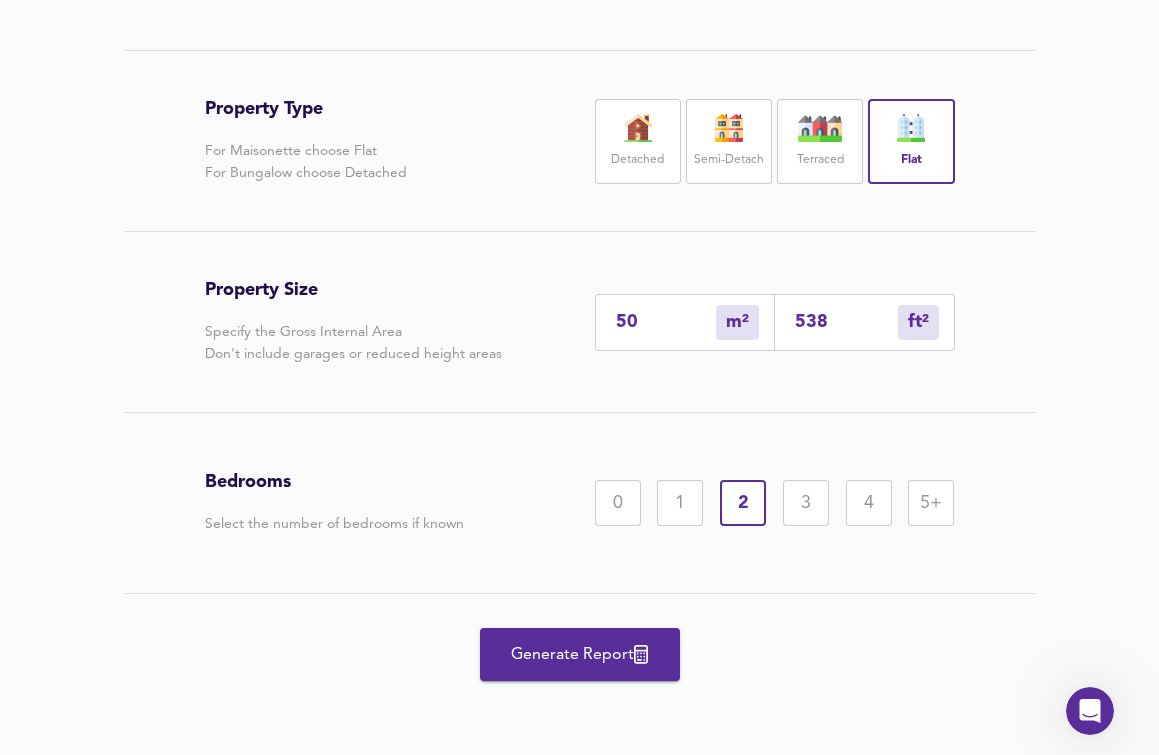 click on "Generate Report" at bounding box center [580, 655] 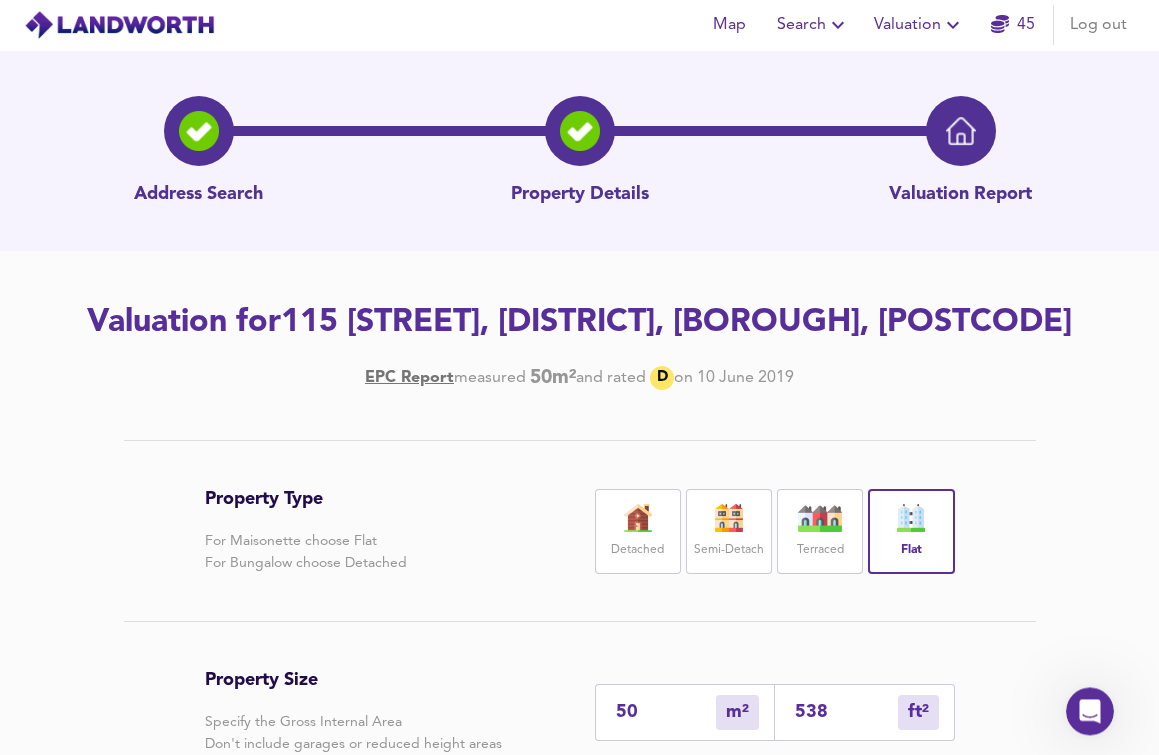 scroll, scrollTop: 0, scrollLeft: 0, axis: both 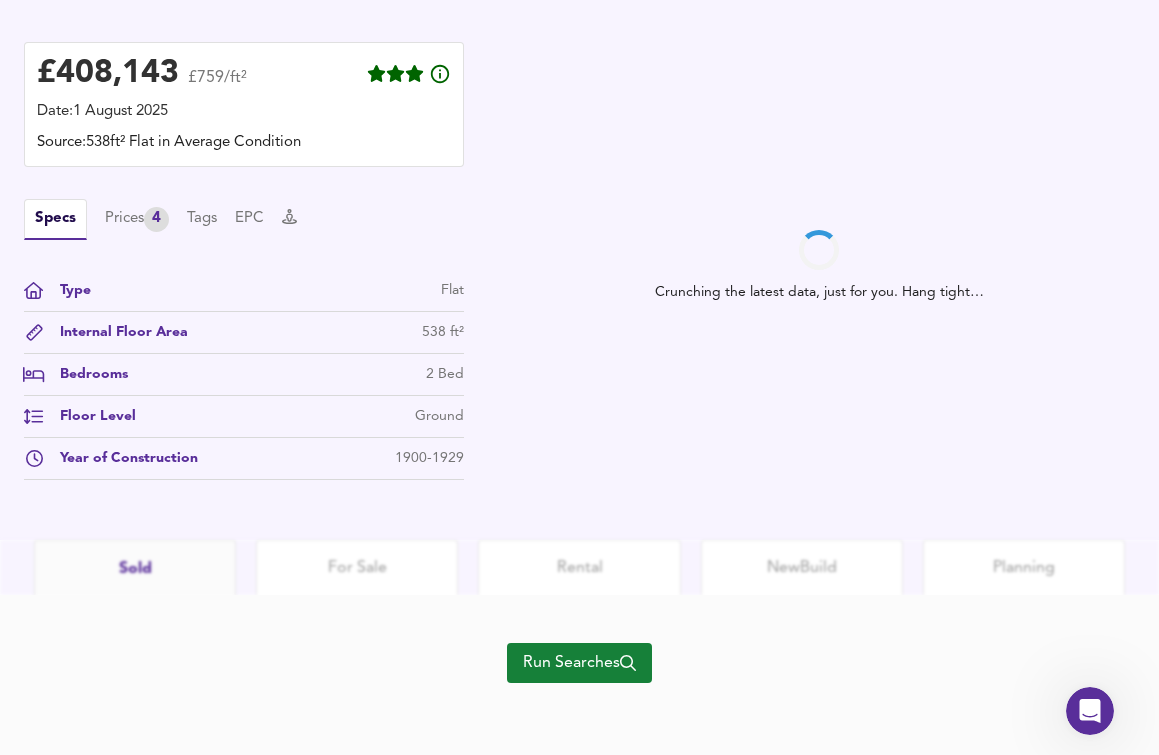 click on "Run Searches" at bounding box center [579, 663] 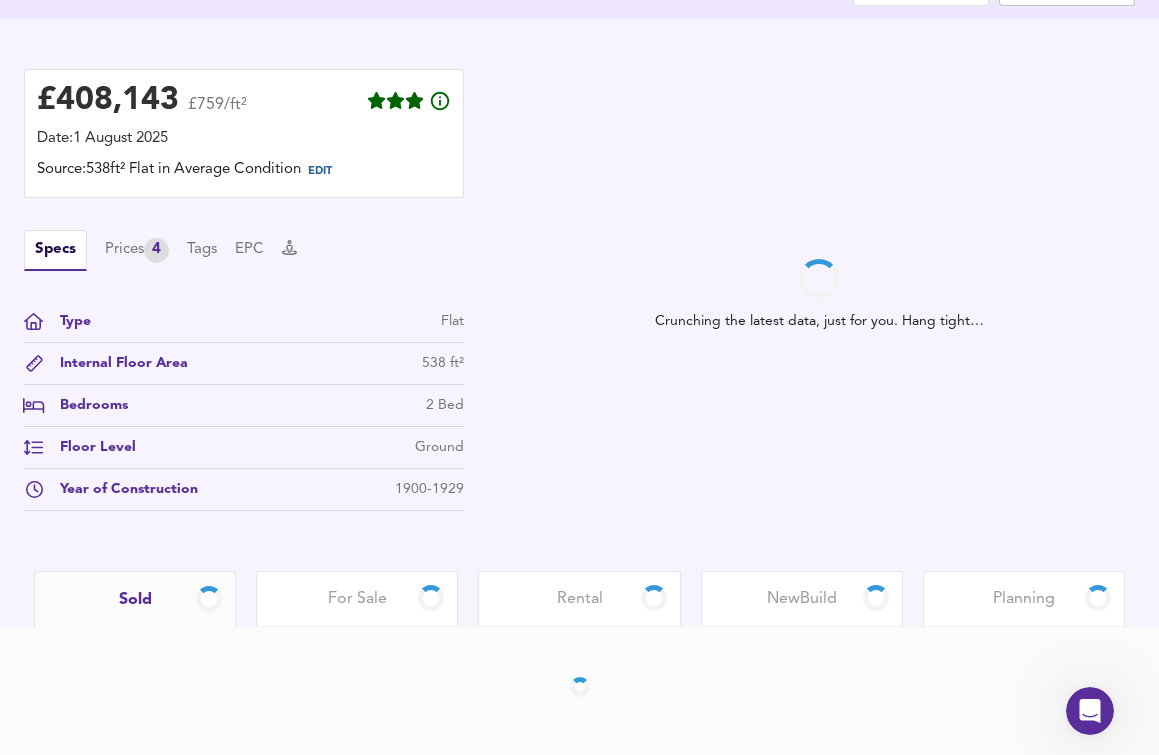 scroll, scrollTop: 459, scrollLeft: 0, axis: vertical 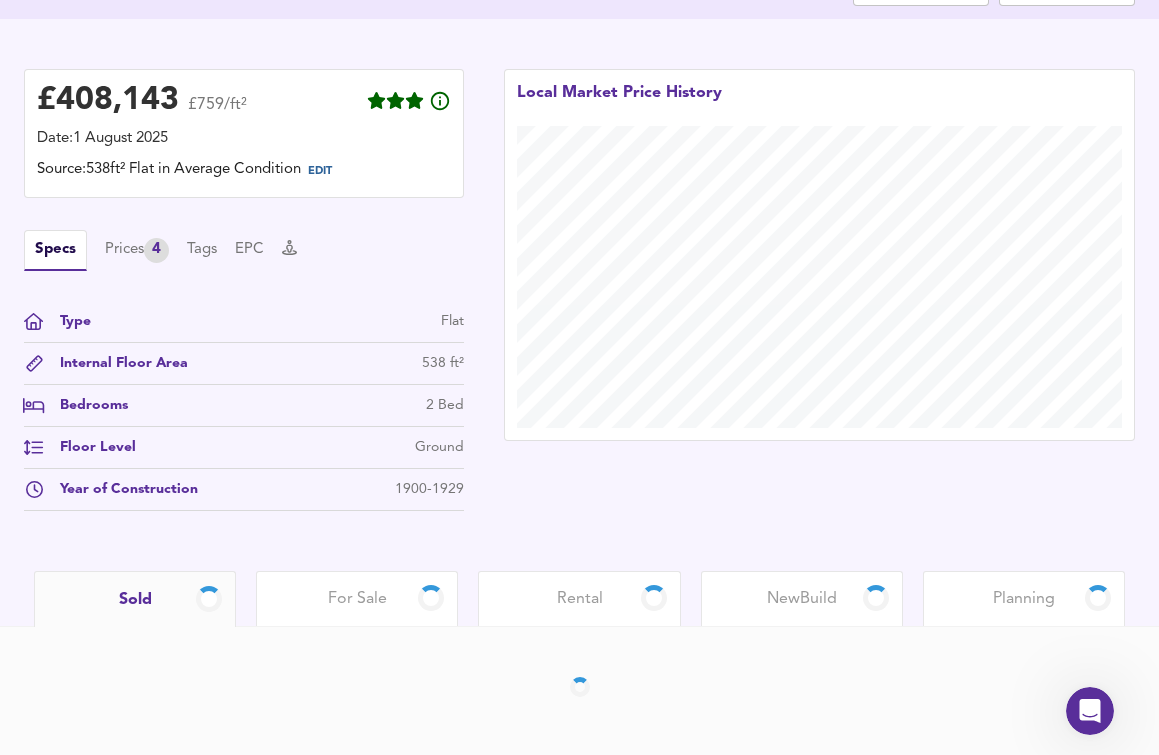 click on "Rental" at bounding box center [580, 599] 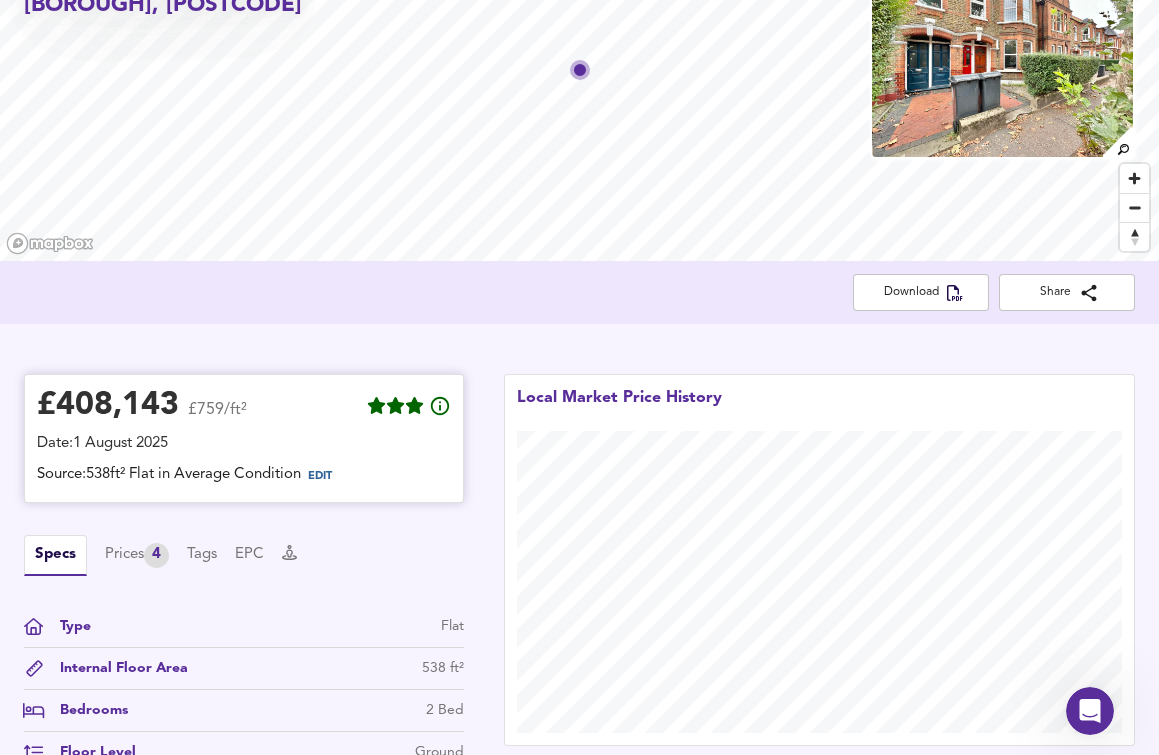 scroll, scrollTop: 0, scrollLeft: 0, axis: both 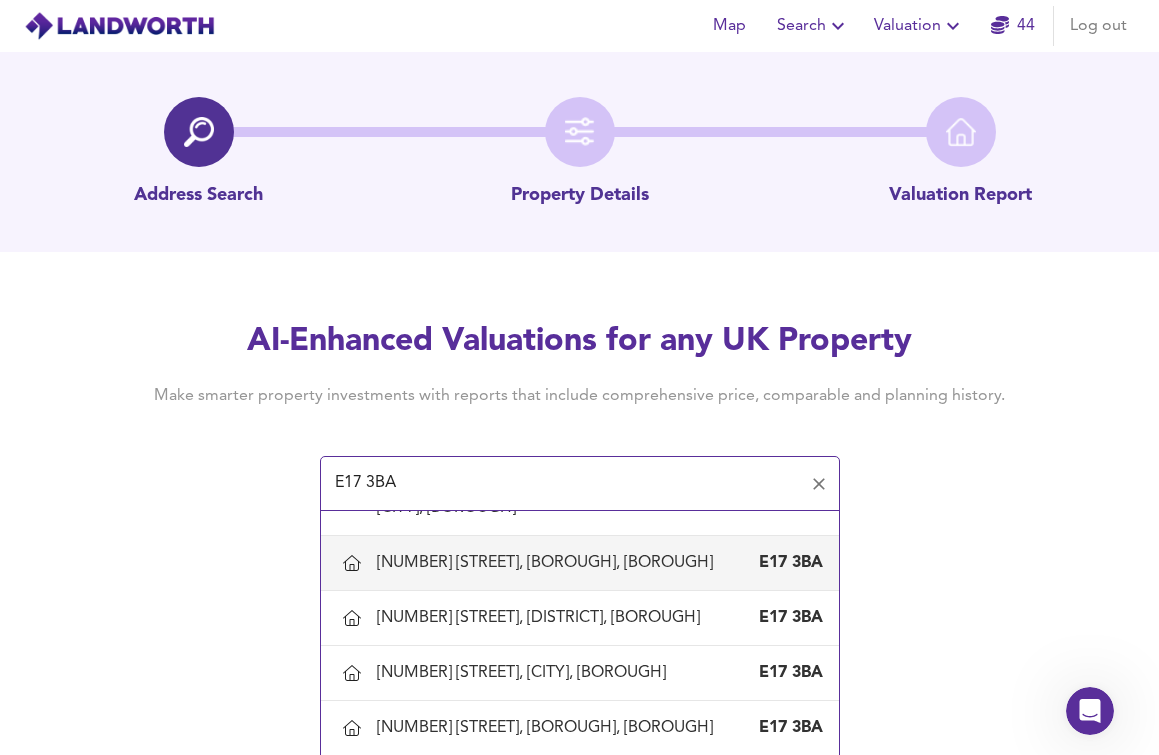 click on "[NUMBER] [STREET], [BOROUGH], [BOROUGH]" at bounding box center (549, 563) 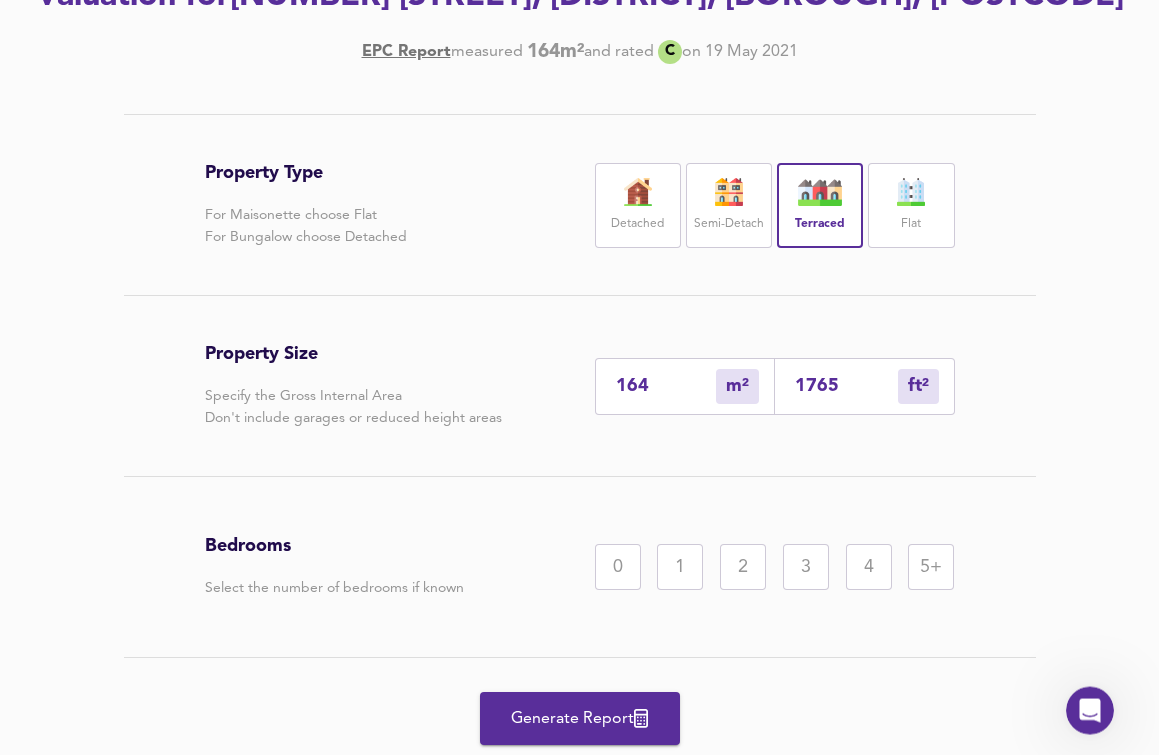 scroll, scrollTop: 391, scrollLeft: 0, axis: vertical 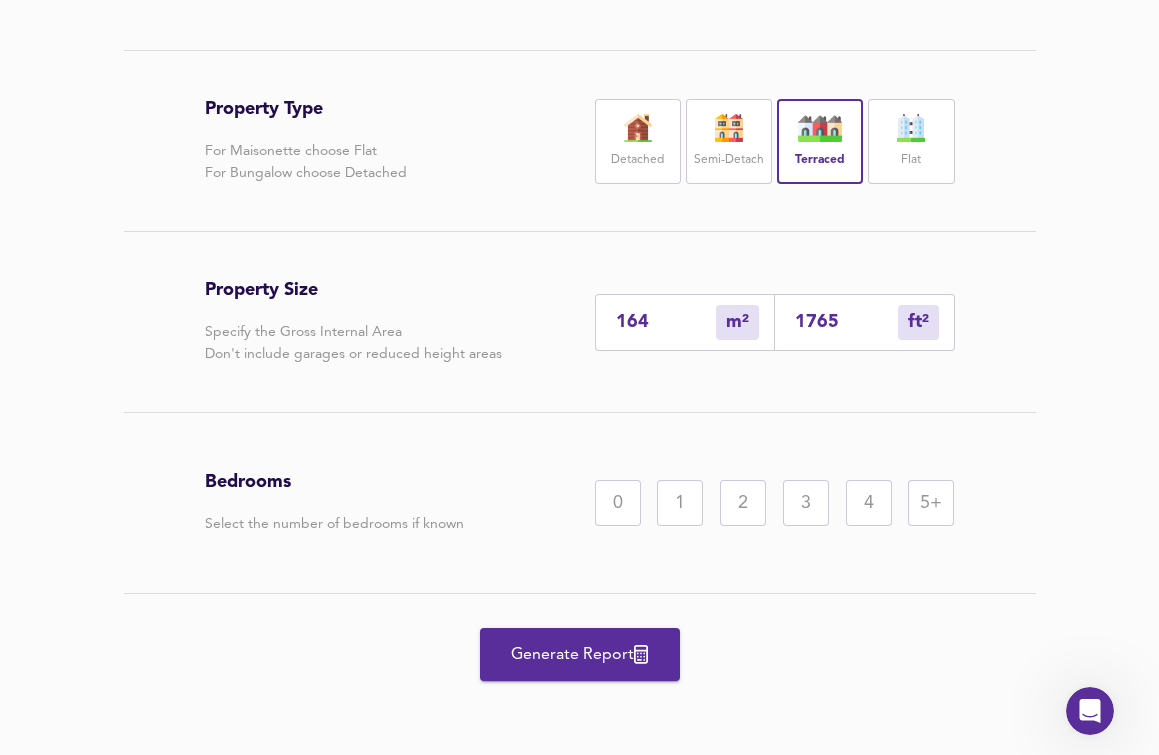 click on "5+" at bounding box center [931, 503] 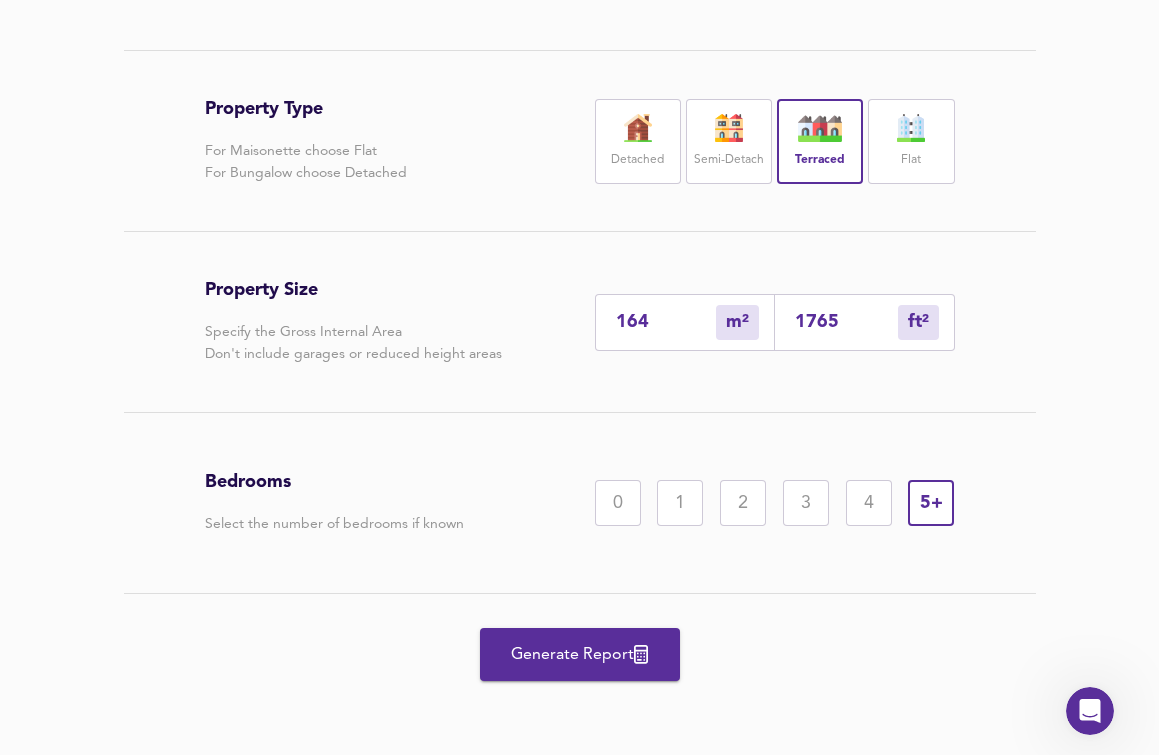 drag, startPoint x: 653, startPoint y: 325, endPoint x: 569, endPoint y: 325, distance: 84 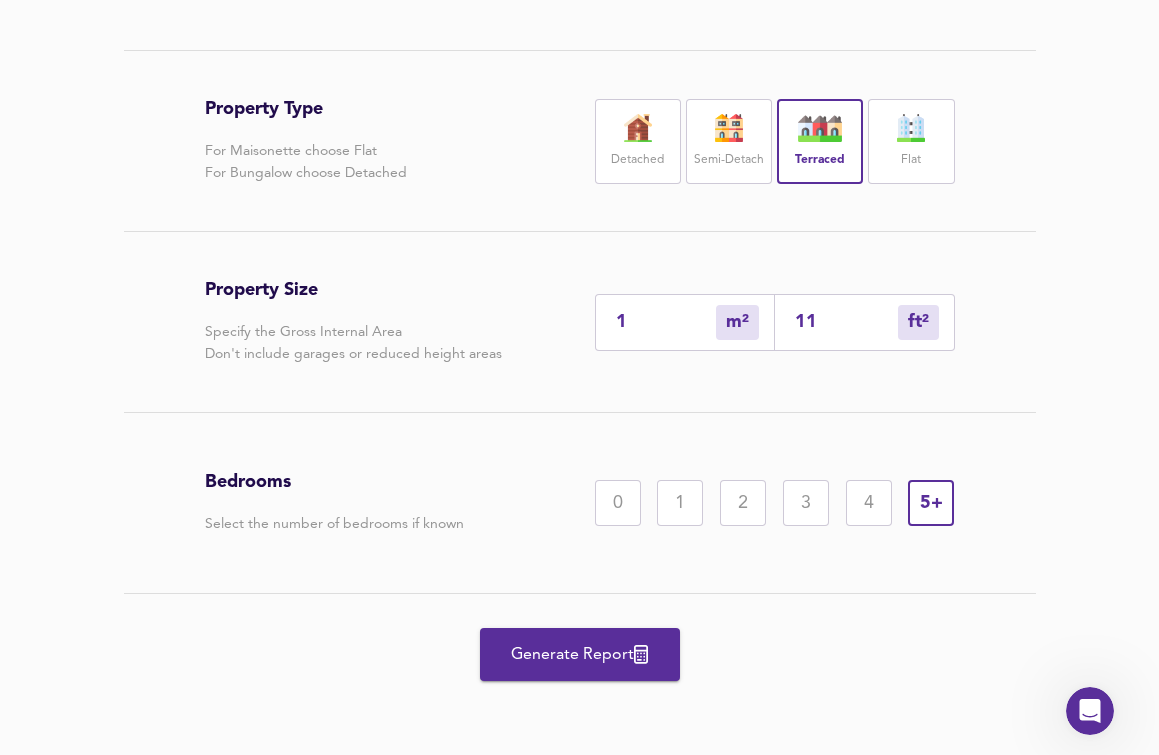 type on "14" 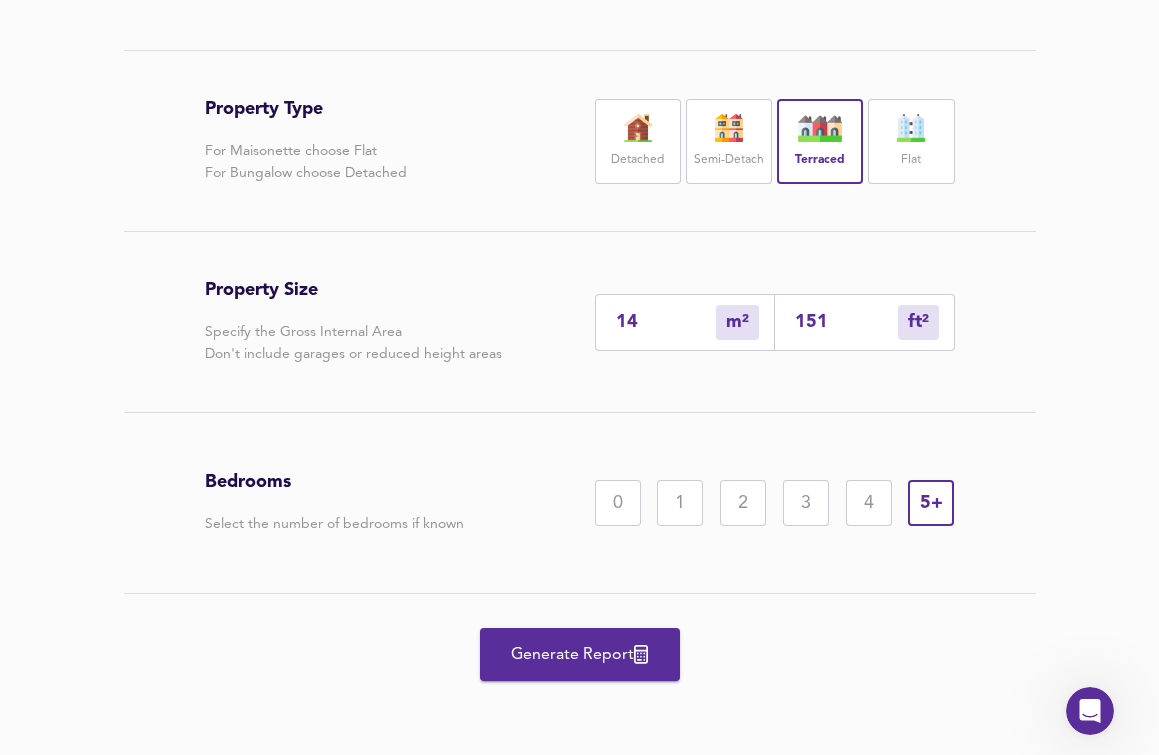 type on "140" 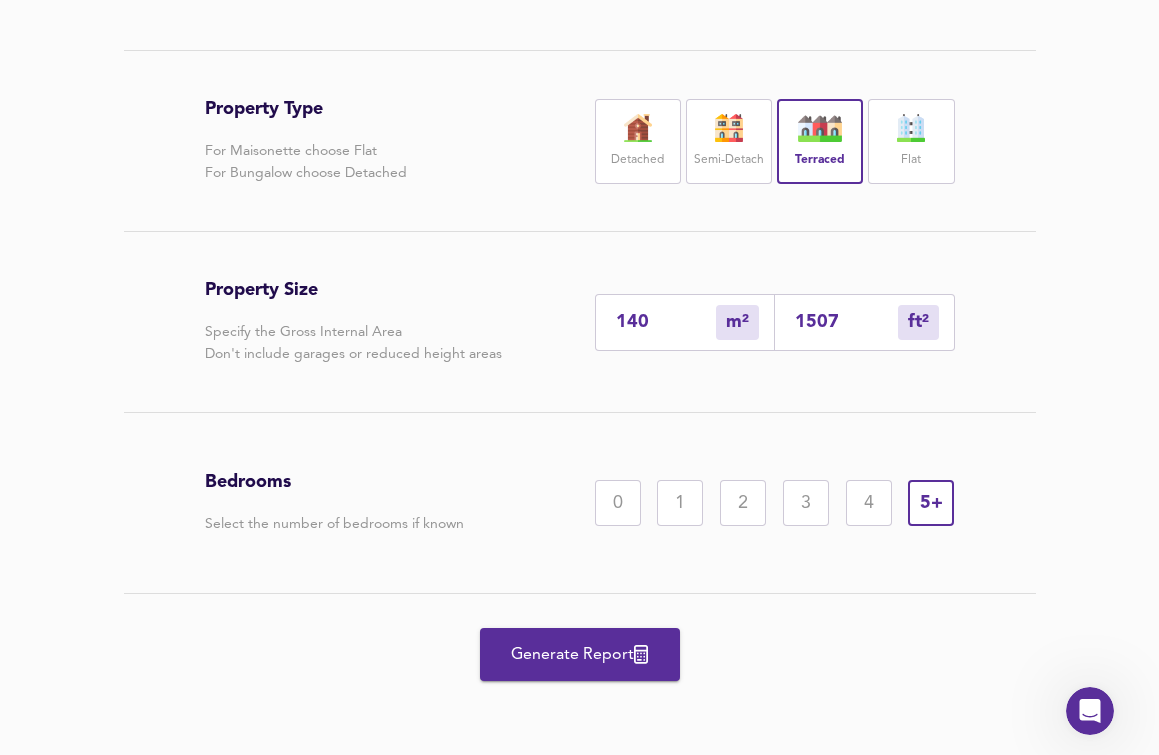 type on "140" 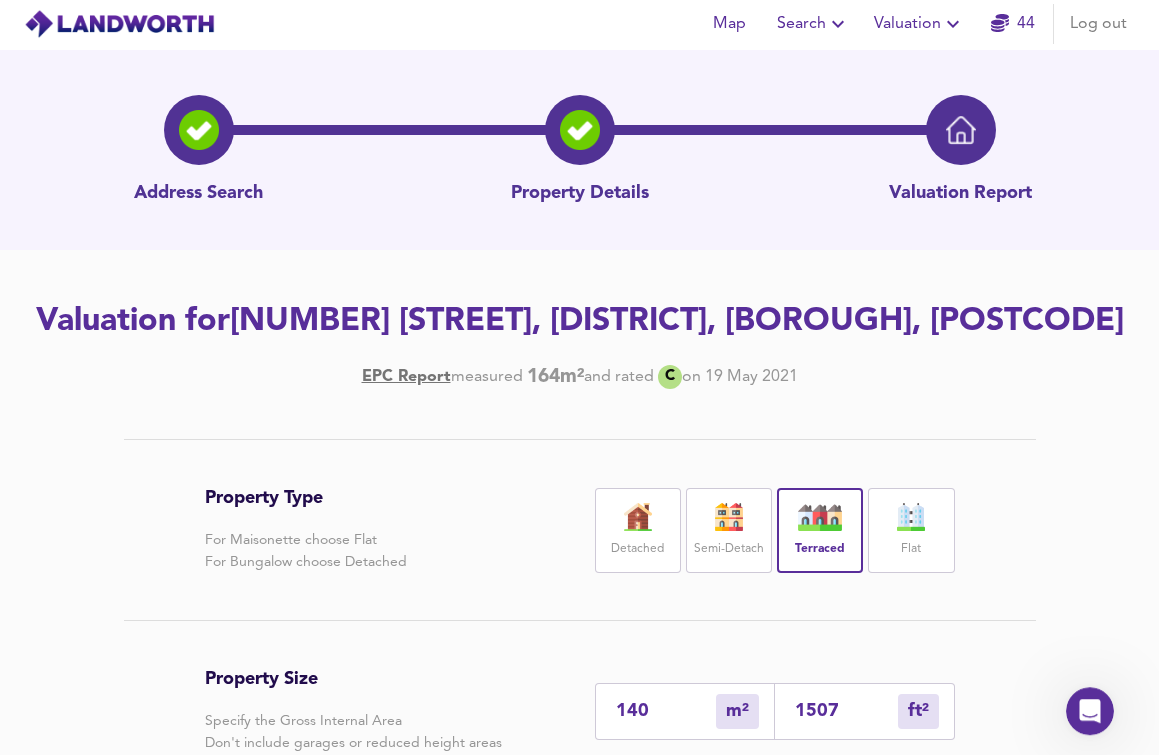 scroll, scrollTop: 0, scrollLeft: 0, axis: both 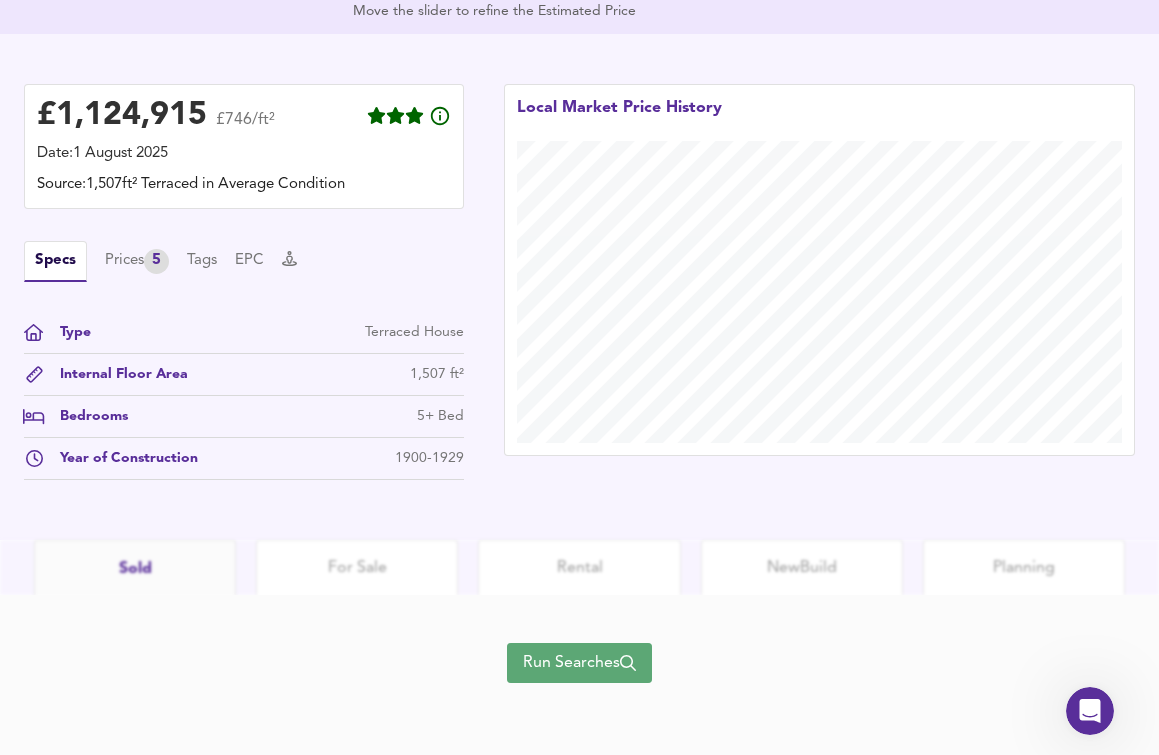 click on "Run Searches" at bounding box center [579, 663] 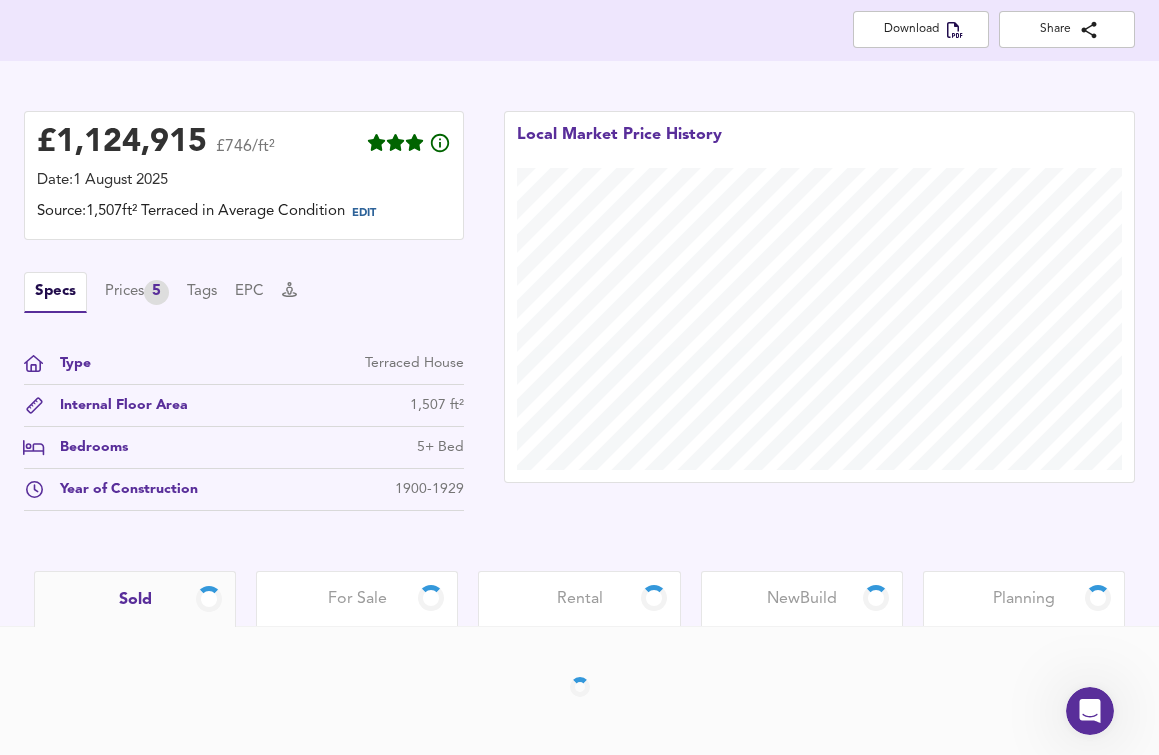 click on "Rental" at bounding box center [580, 599] 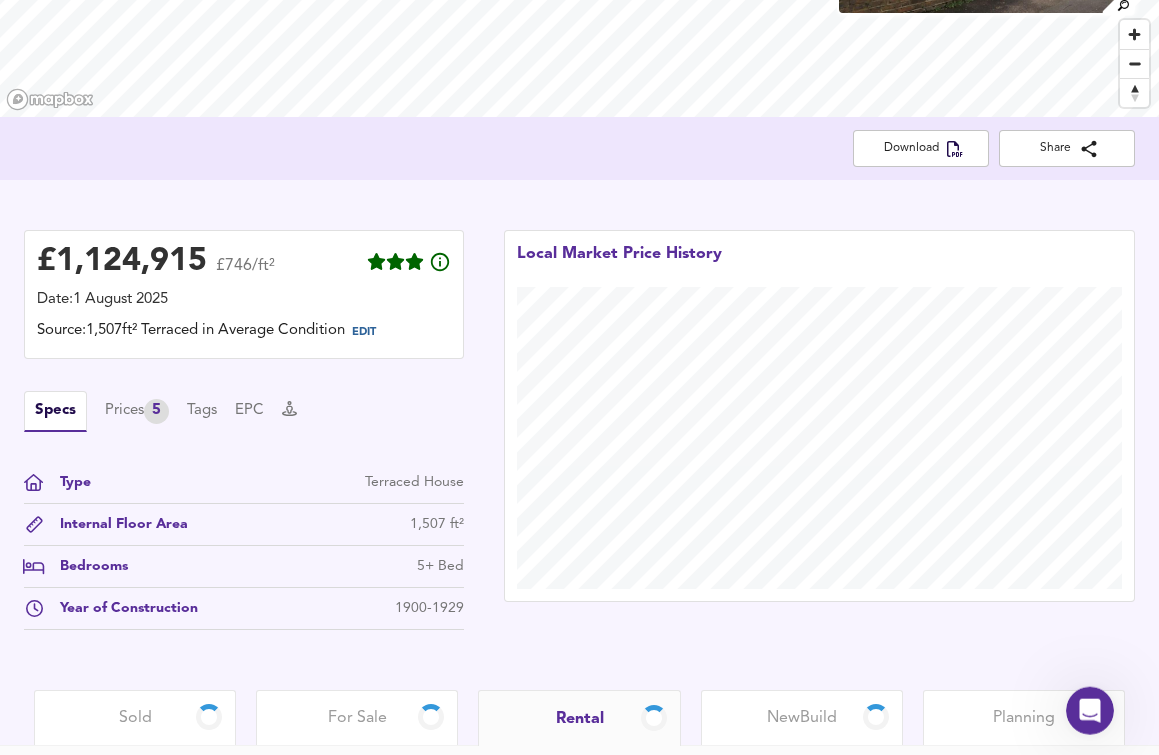 scroll, scrollTop: 9, scrollLeft: 0, axis: vertical 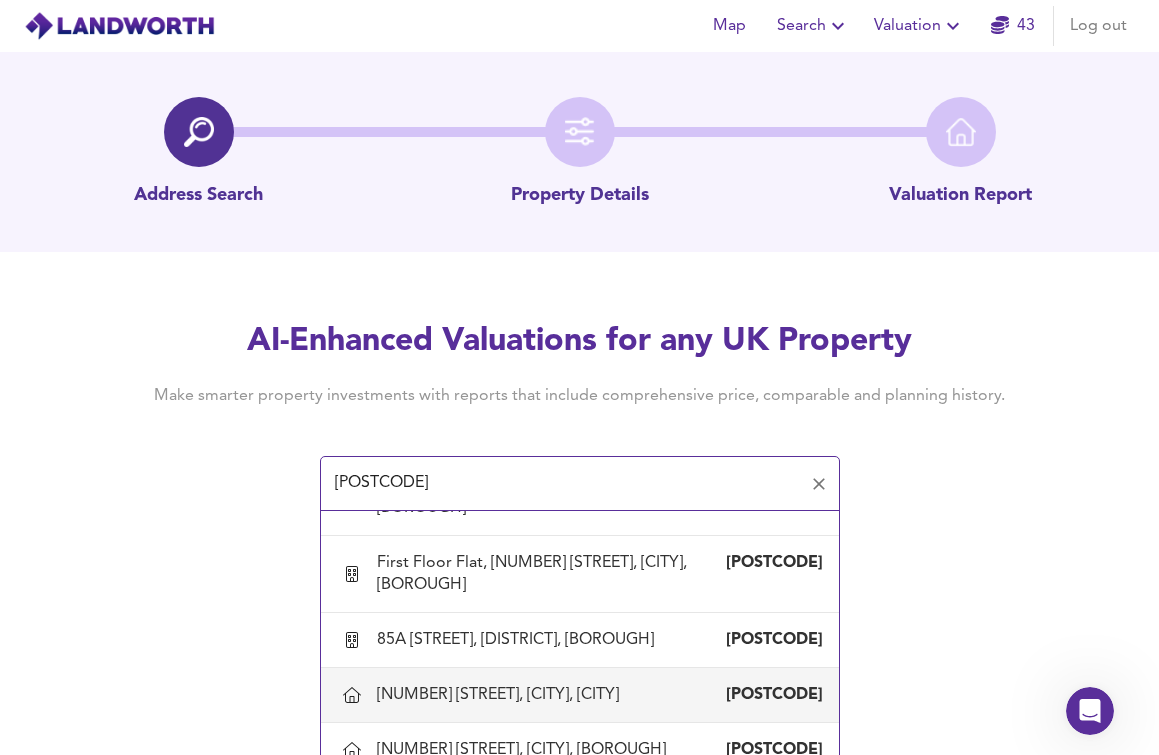 click on "[NUMBER] [STREET], [CITY], [CITY]" at bounding box center (502, 695) 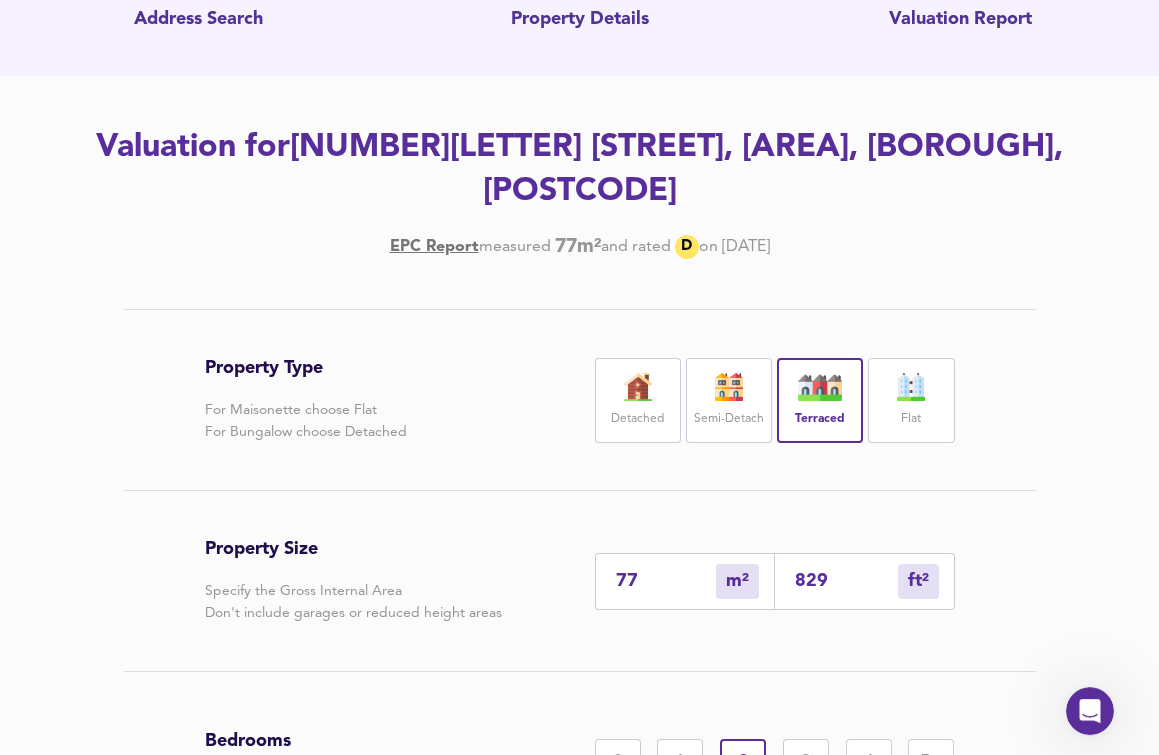 scroll, scrollTop: 306, scrollLeft: 0, axis: vertical 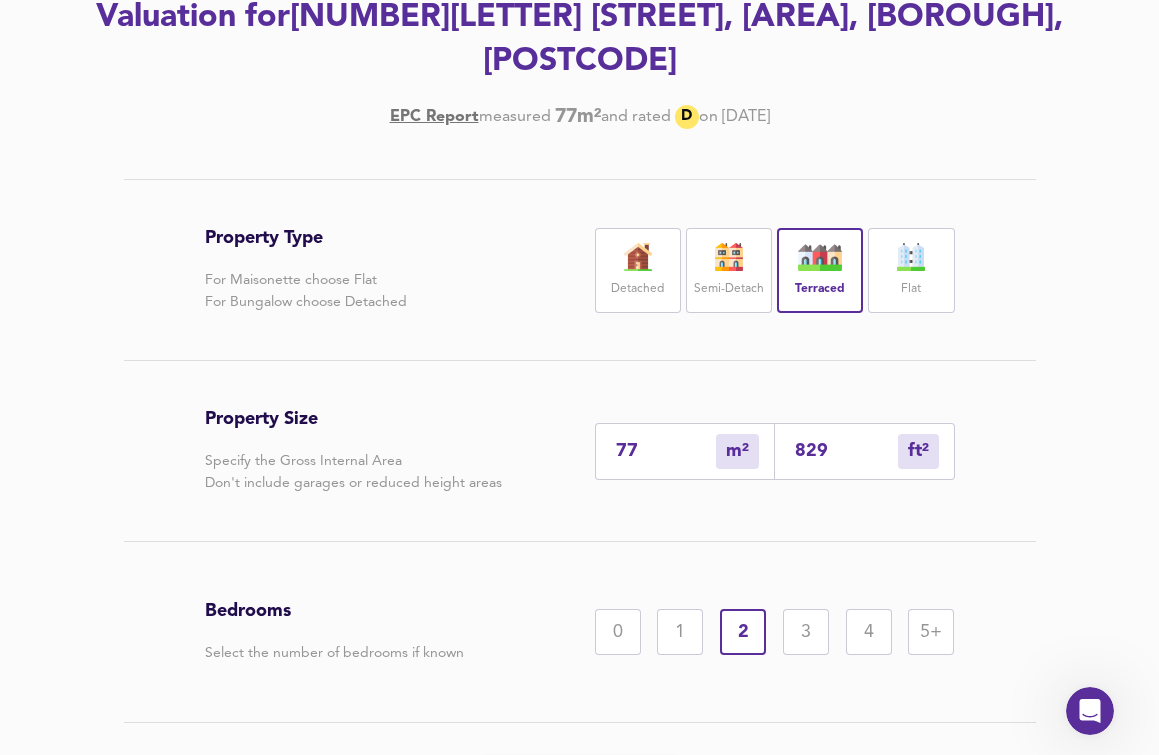 click on "3" at bounding box center (806, 632) 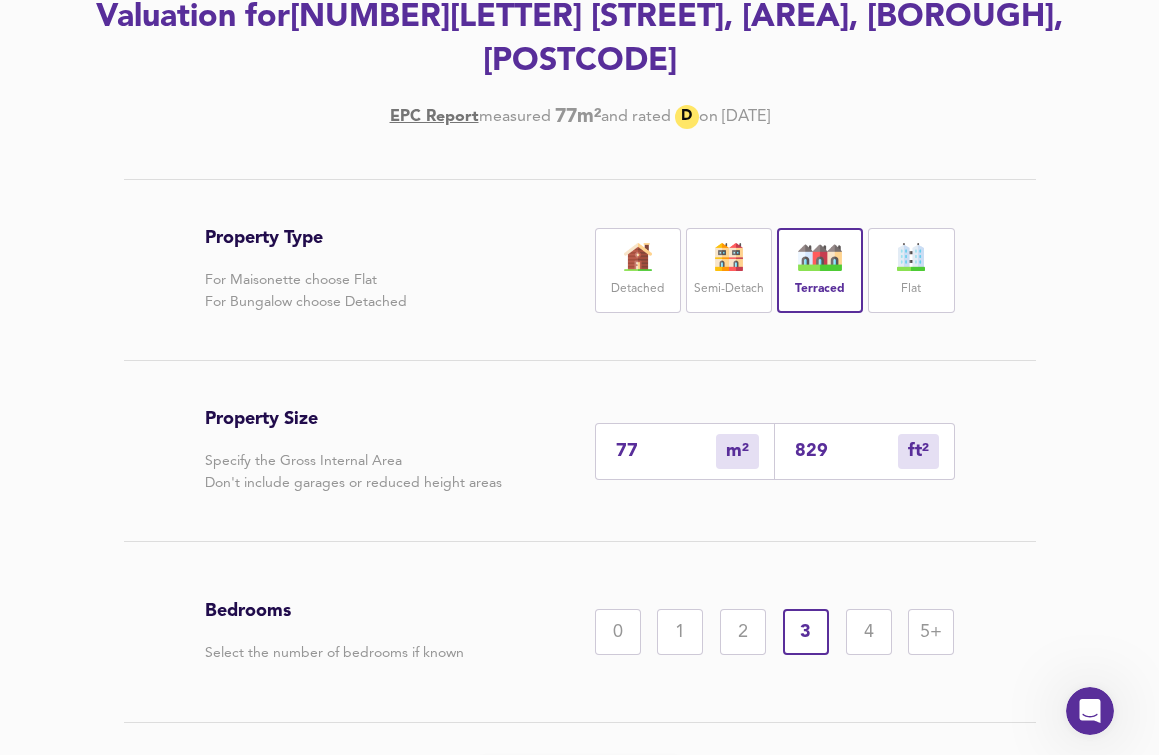 click on "Generate Report" at bounding box center (580, 784) 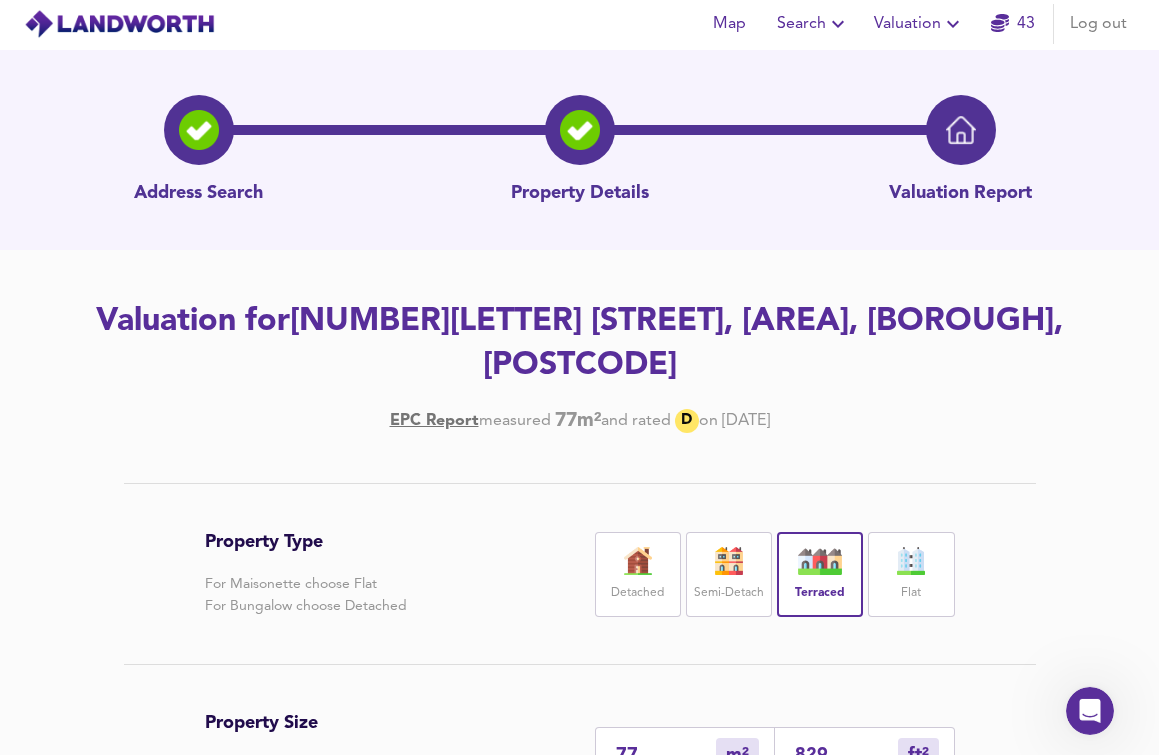 scroll, scrollTop: 0, scrollLeft: 0, axis: both 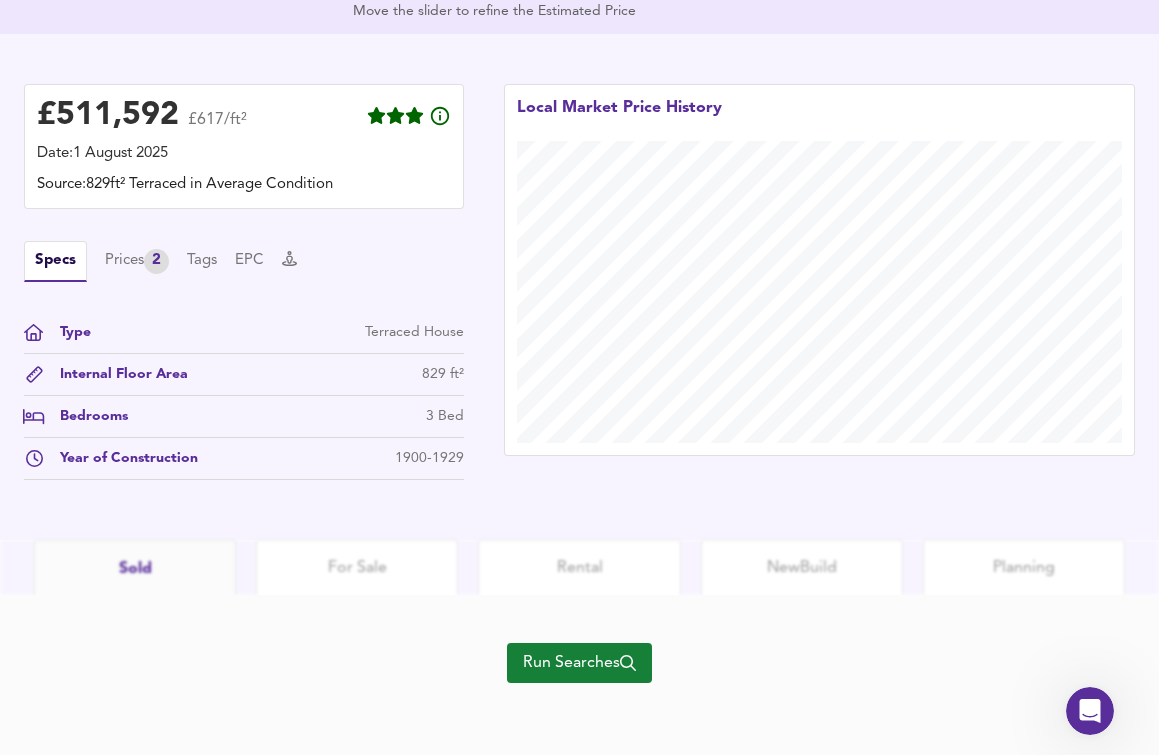click on "Run Searches" at bounding box center [579, 663] 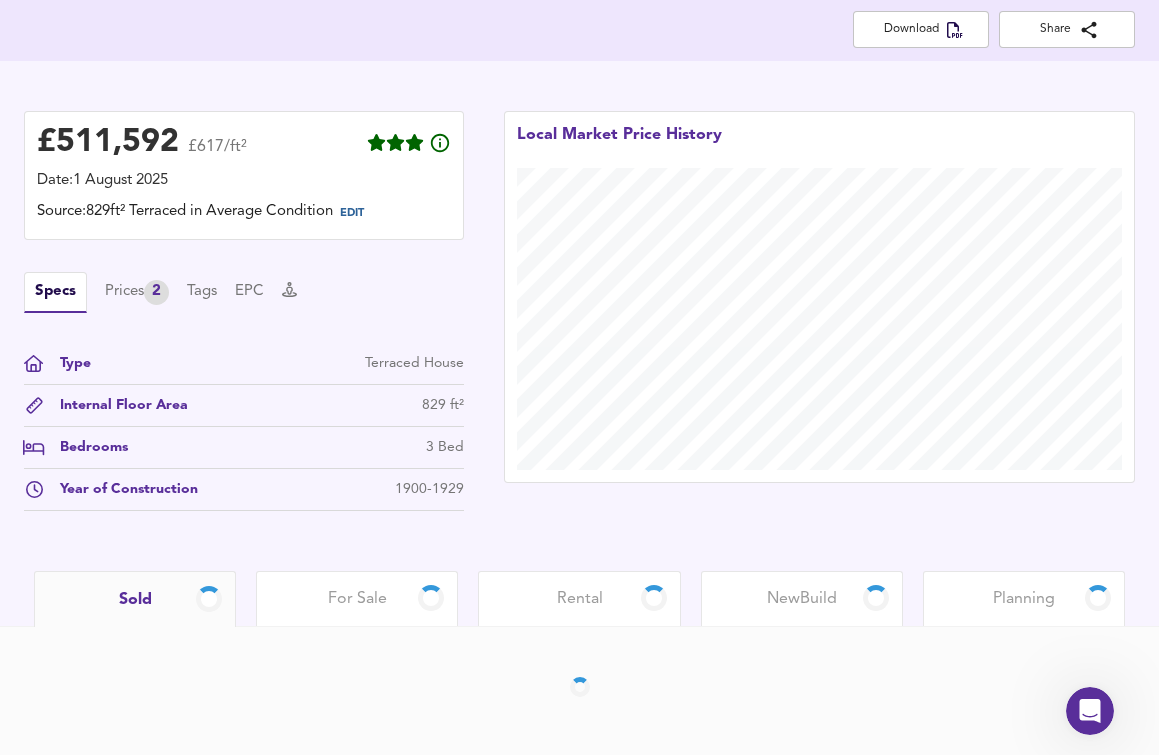 scroll, scrollTop: 417, scrollLeft: 0, axis: vertical 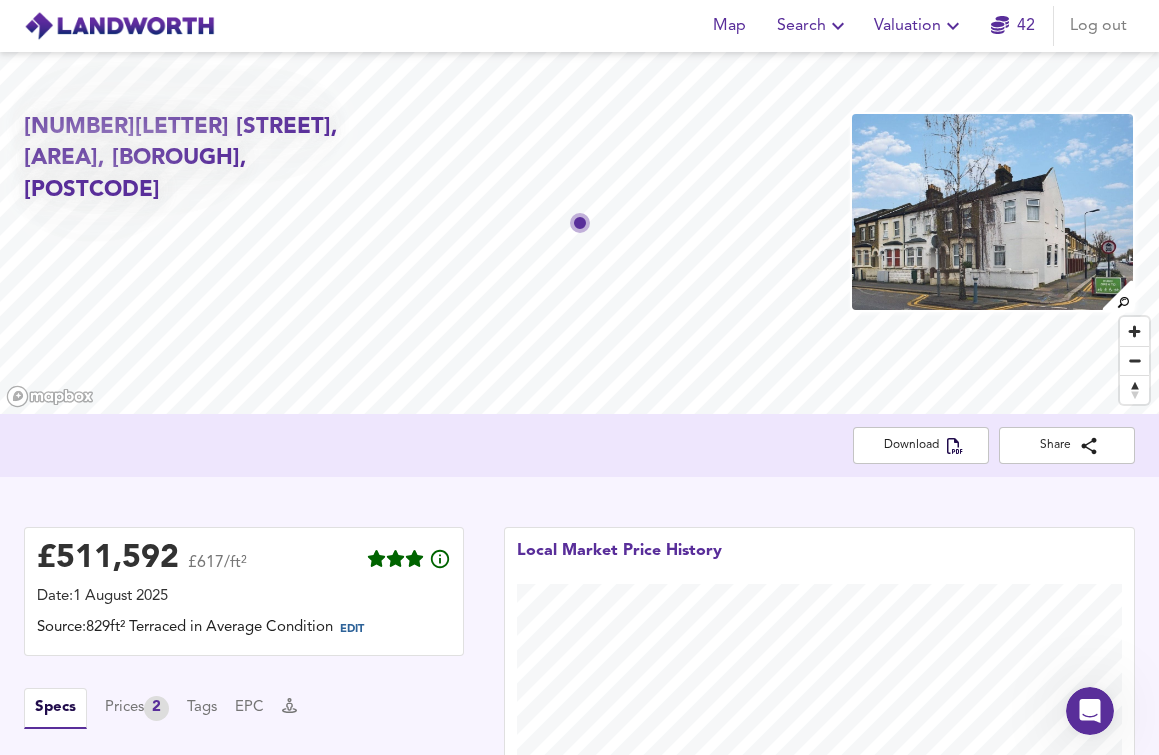 click on "£ 511,592   £617/ft²   Date:  1 August 2025 Source:  829ft² Terraced in Average Condition EDIT Specs Prices   2 Tags EPC Type Terraced House Internal Floor Area 829 ft² Bedrooms 3 Bed Year of Construction 1900-1929   Local Market Price History" at bounding box center (579, 732) 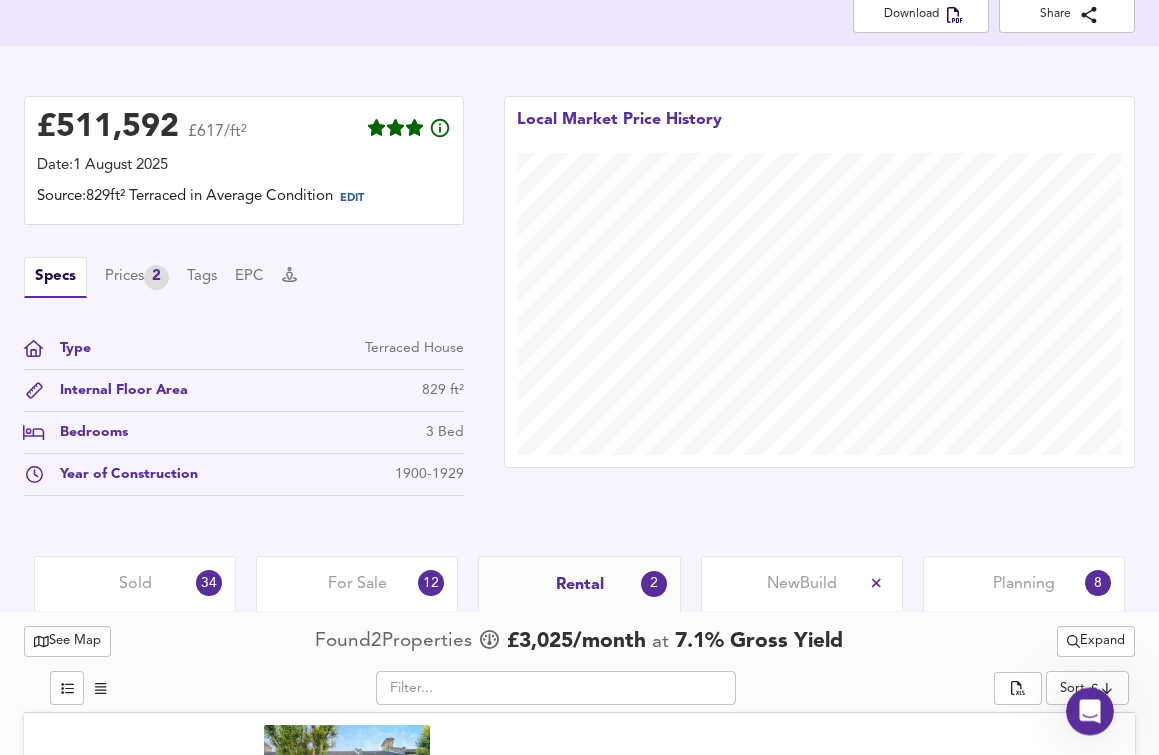 scroll, scrollTop: 484, scrollLeft: 0, axis: vertical 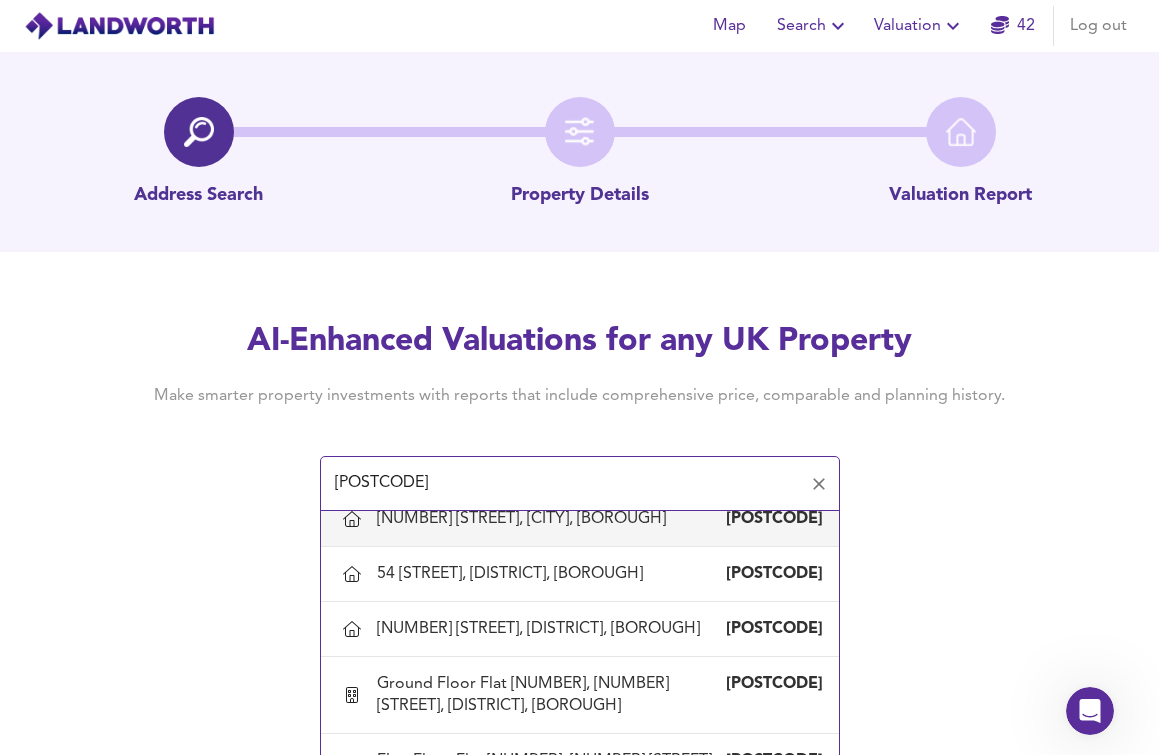 click on "[NUMBER] [STREET], [CITY], [BOROUGH]" at bounding box center [525, 519] 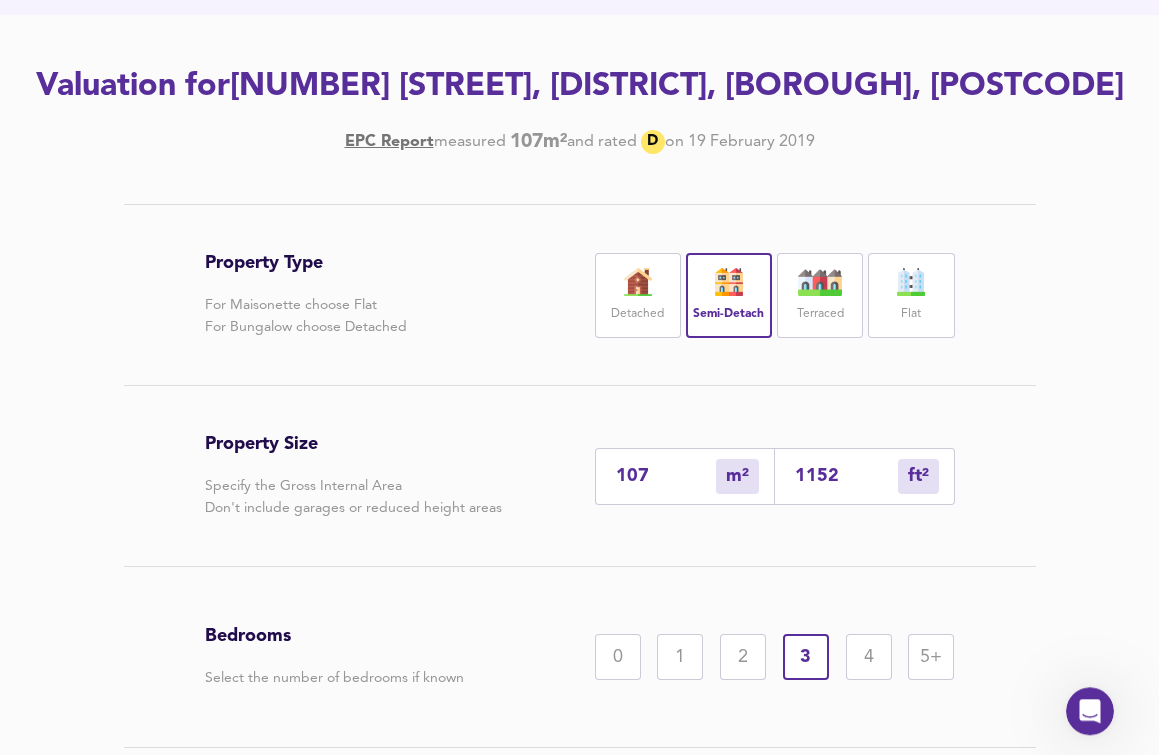 scroll, scrollTop: 306, scrollLeft: 0, axis: vertical 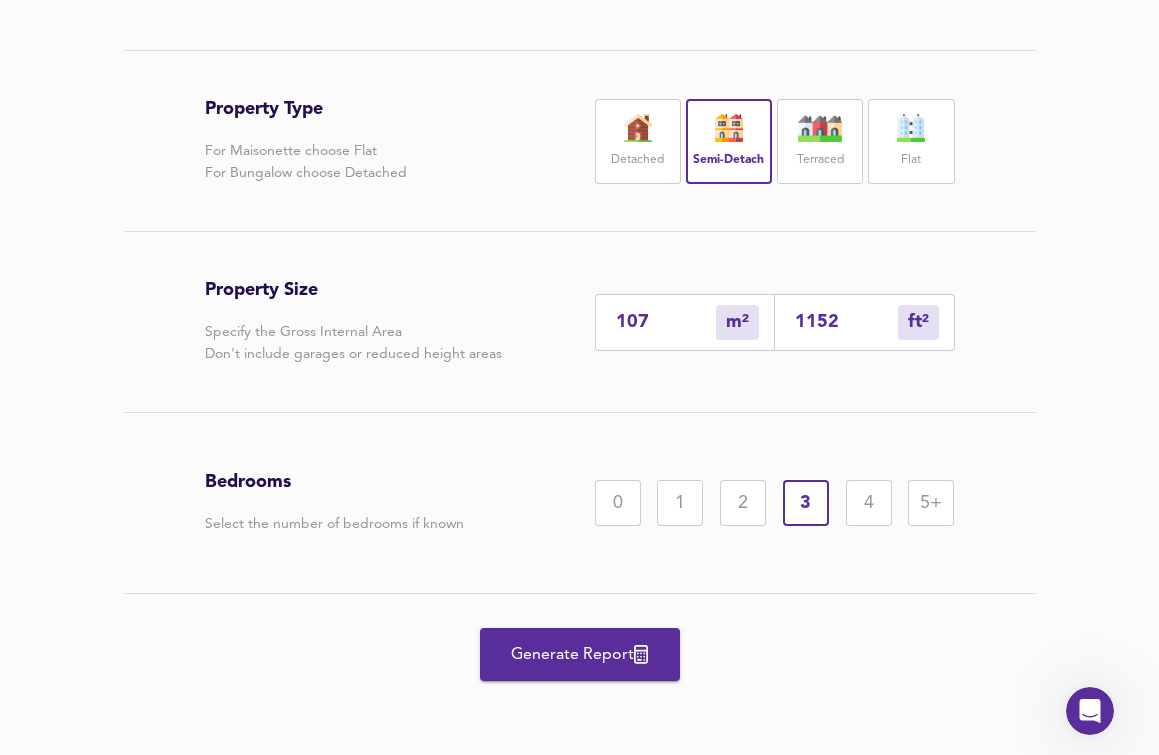 click on "Generate Report" at bounding box center [580, 654] 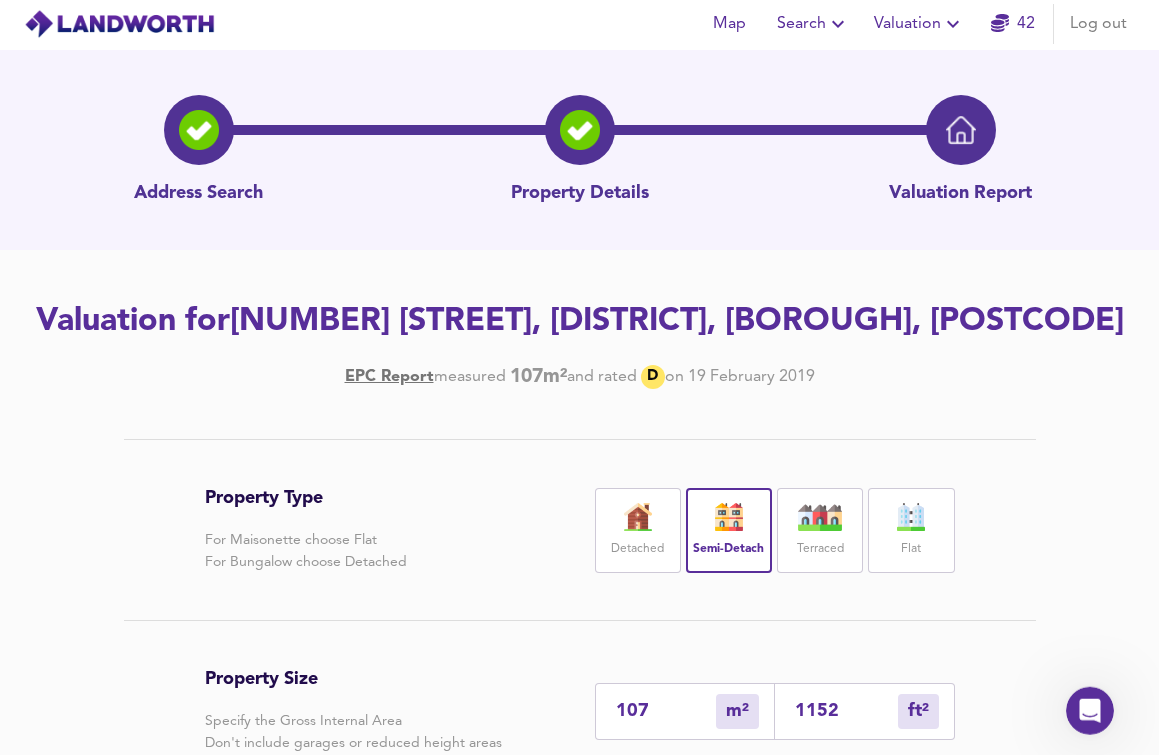 scroll, scrollTop: 0, scrollLeft: 0, axis: both 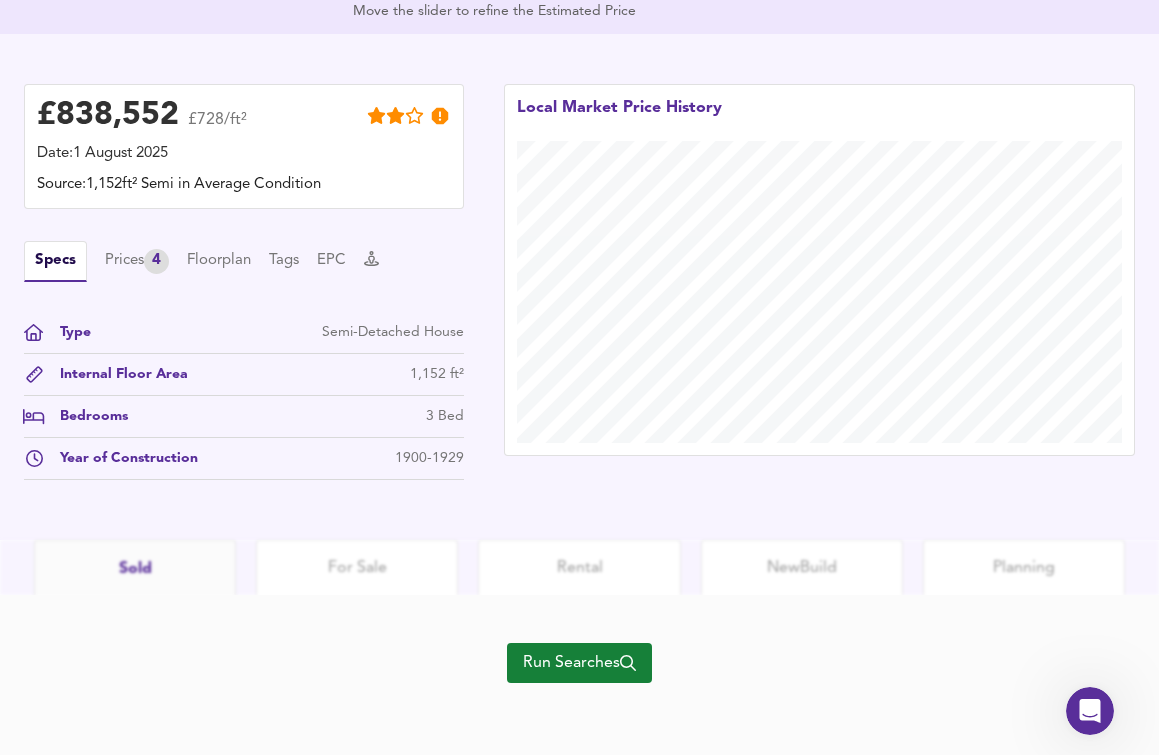 click on "Run Searches" at bounding box center (579, 663) 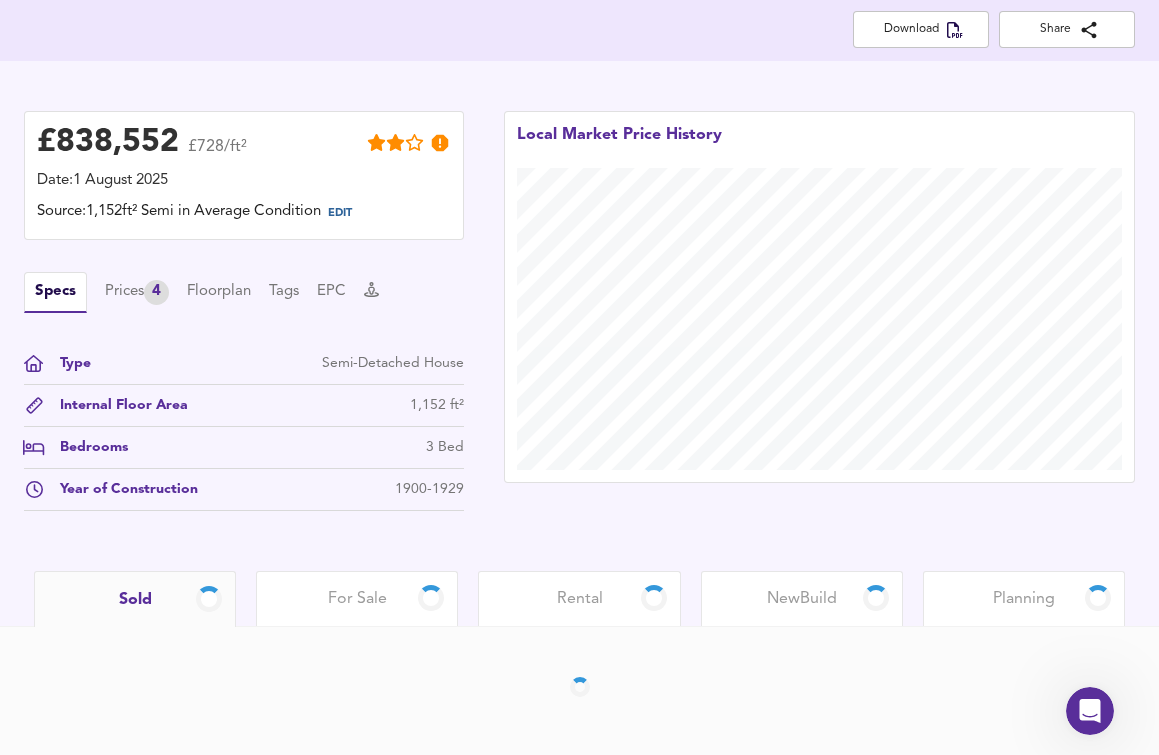 scroll, scrollTop: 417, scrollLeft: 0, axis: vertical 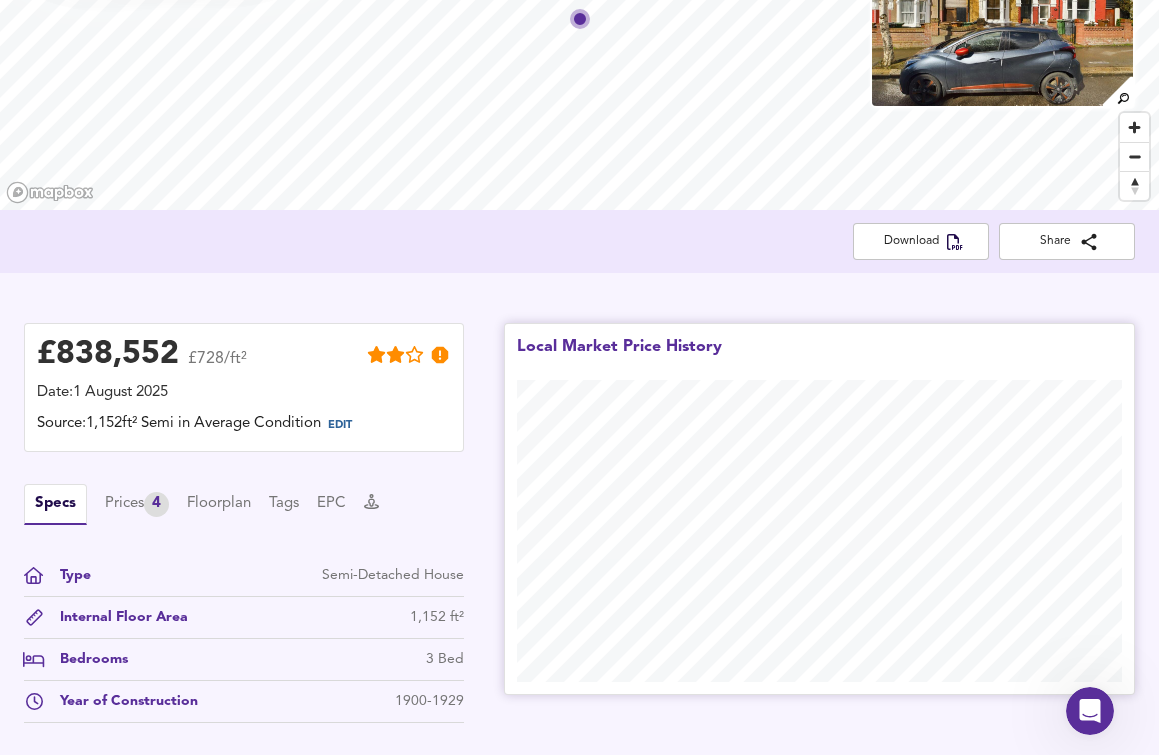 click on "Local Market Price History" at bounding box center [819, 509] 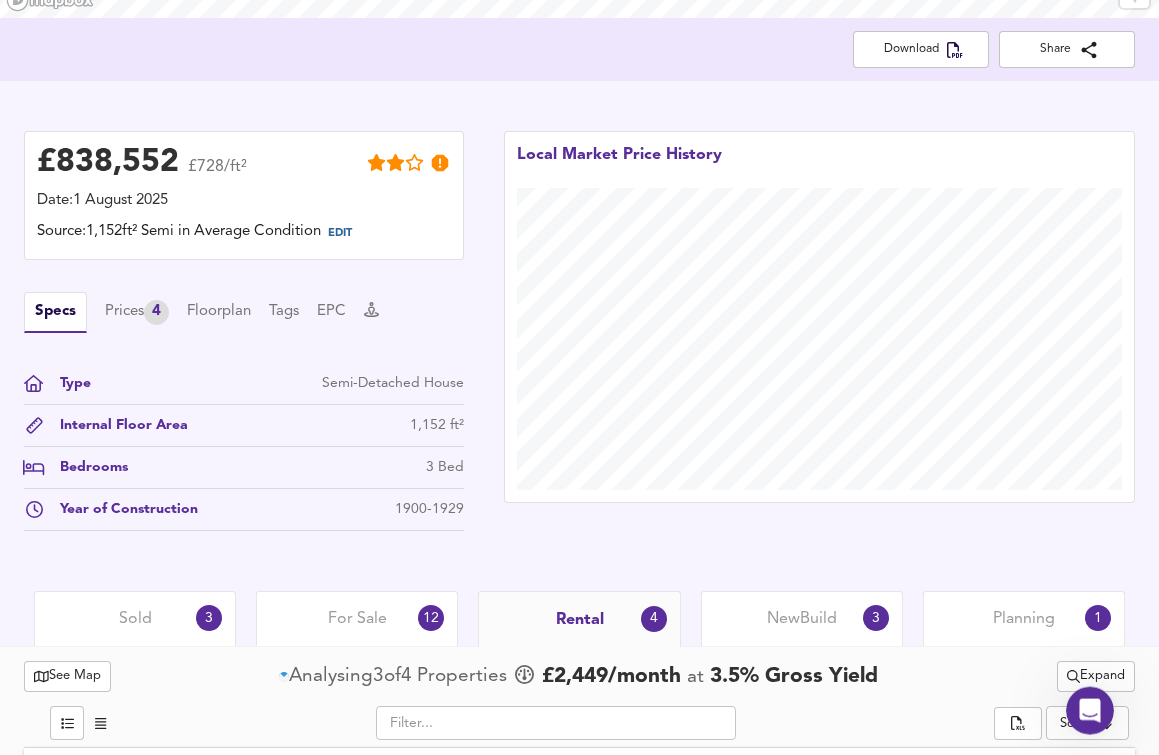 scroll, scrollTop: 306, scrollLeft: 0, axis: vertical 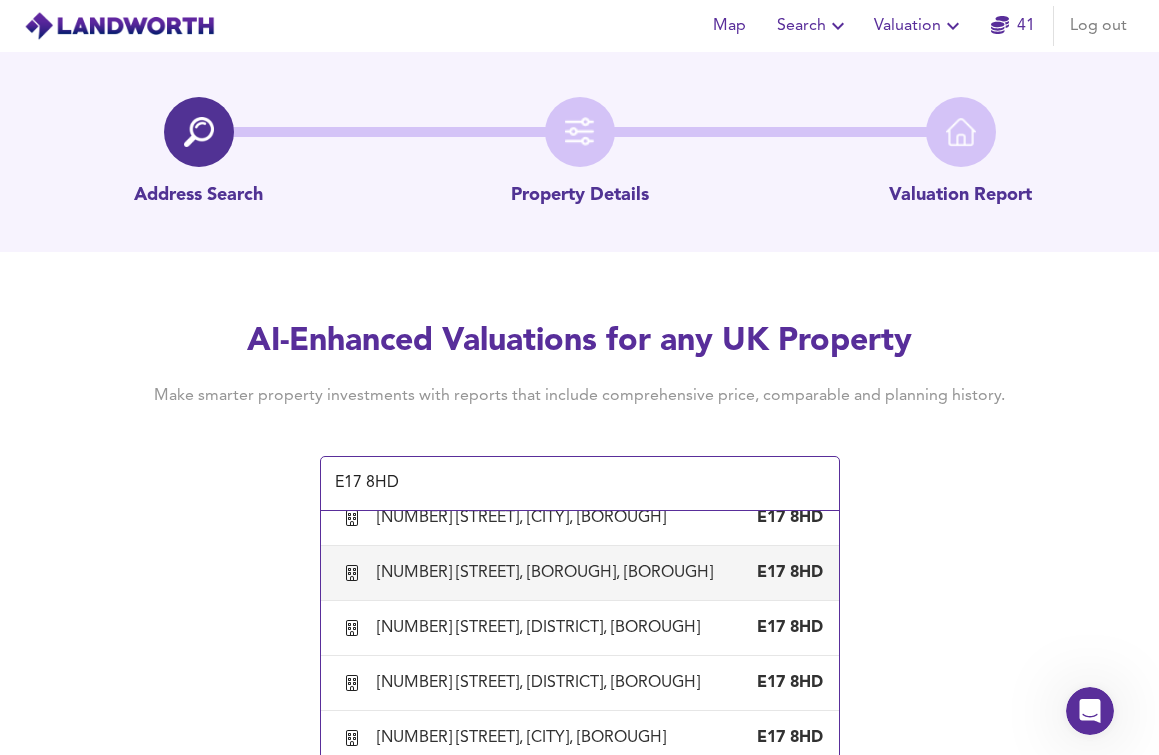 click on "Make smarter property investments with reports that include comprehensive price, comparable and planning history." at bounding box center (580, 396) 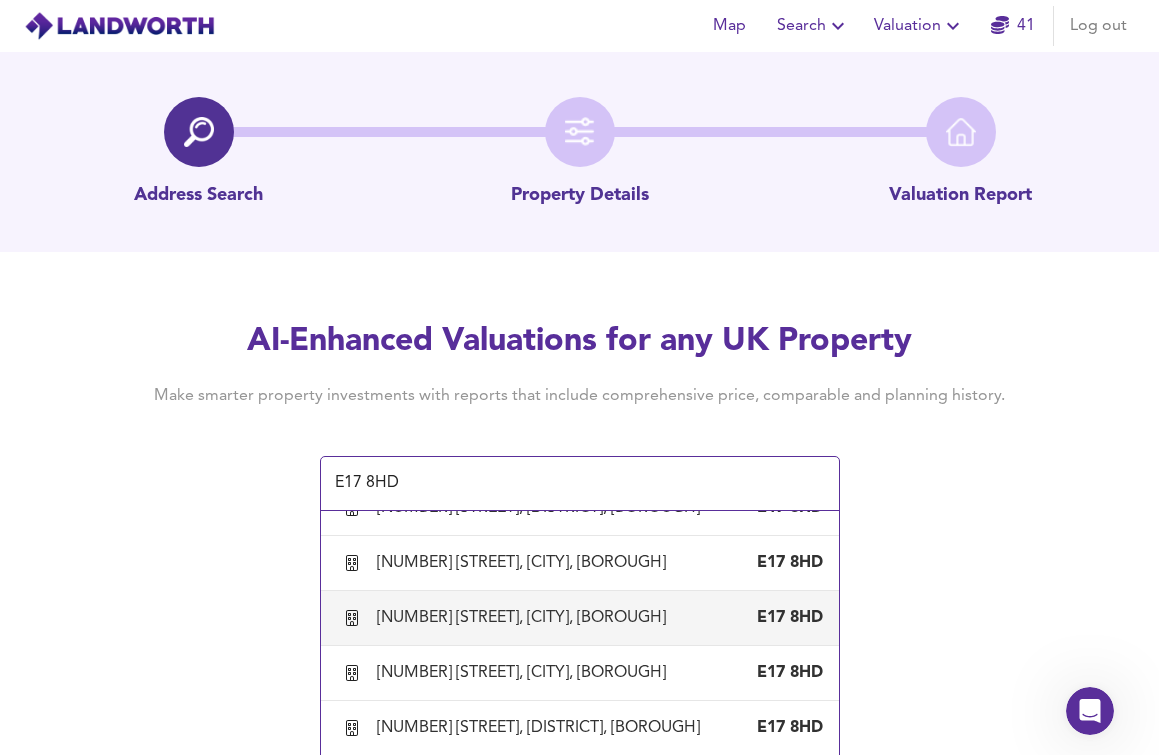 scroll, scrollTop: 1254, scrollLeft: 0, axis: vertical 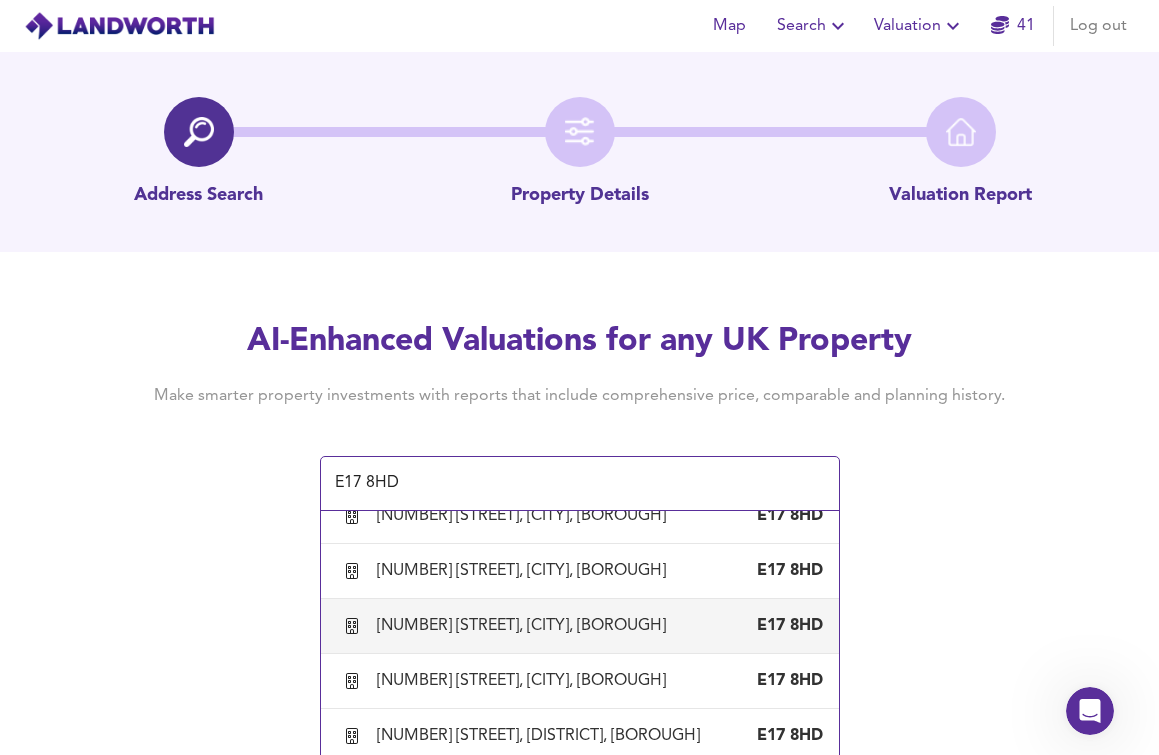 click on "[NUMBER] [STREET], [CITY], [BOROUGH]" at bounding box center (525, 626) 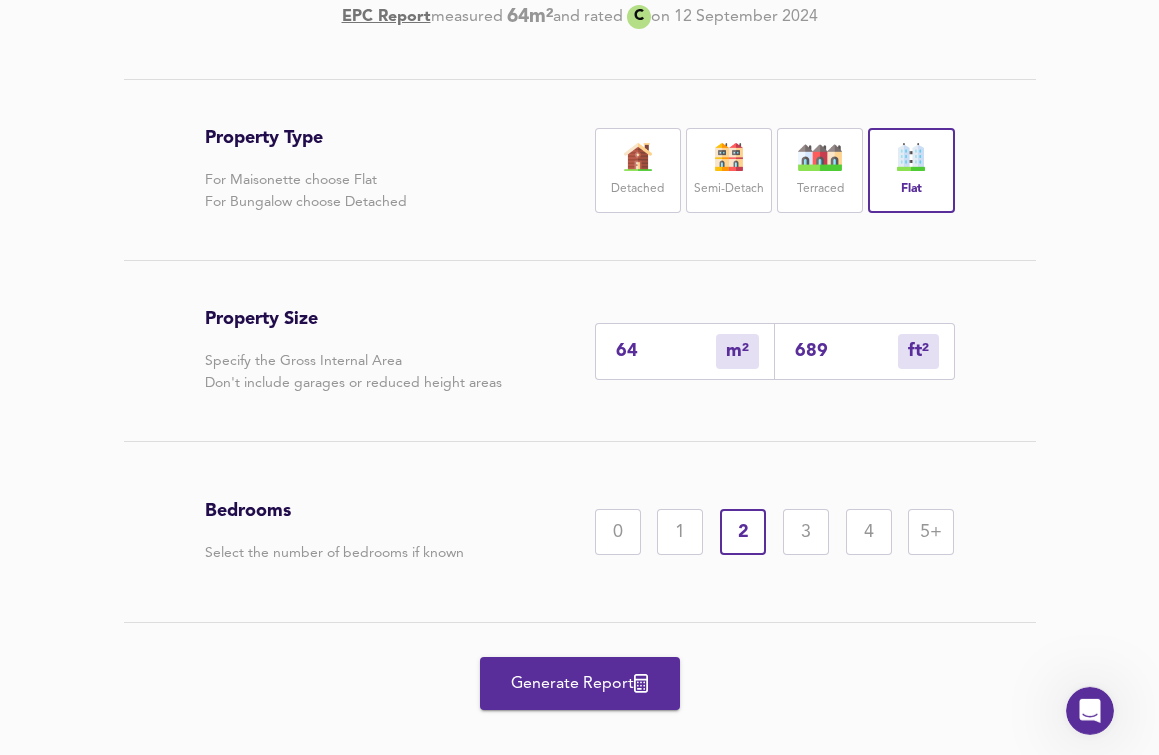scroll, scrollTop: 391, scrollLeft: 0, axis: vertical 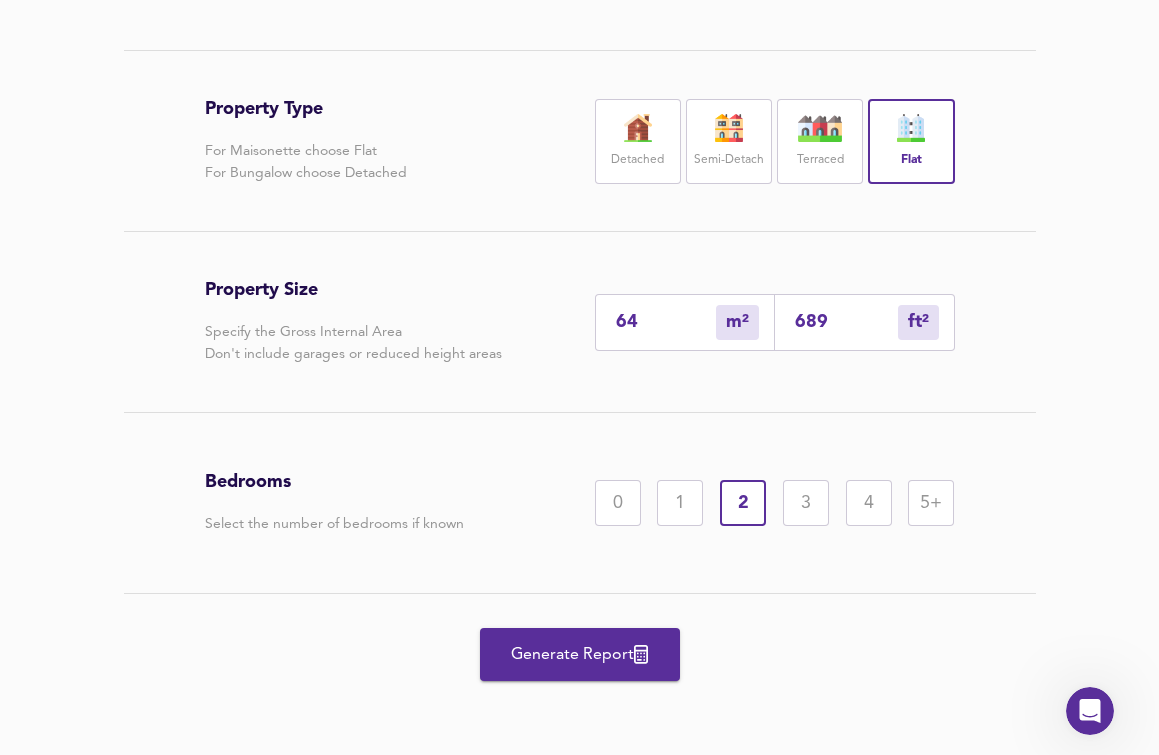 click on "Generate Report" at bounding box center (580, 655) 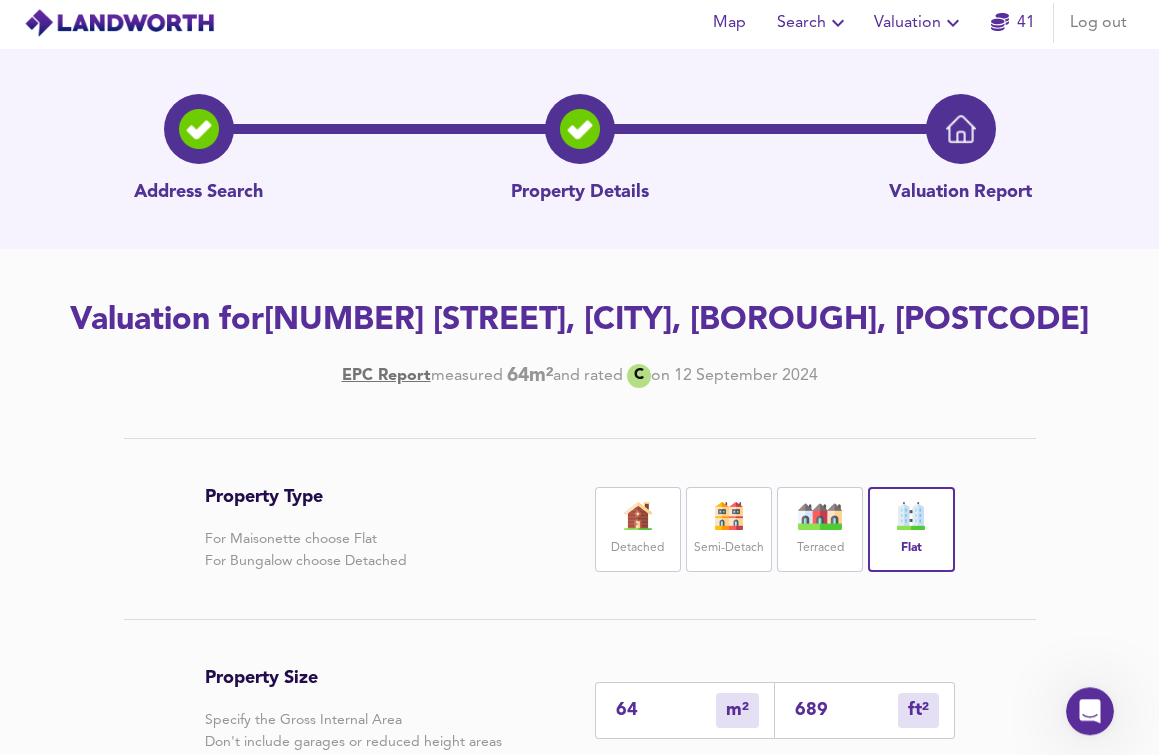 scroll, scrollTop: 0, scrollLeft: 0, axis: both 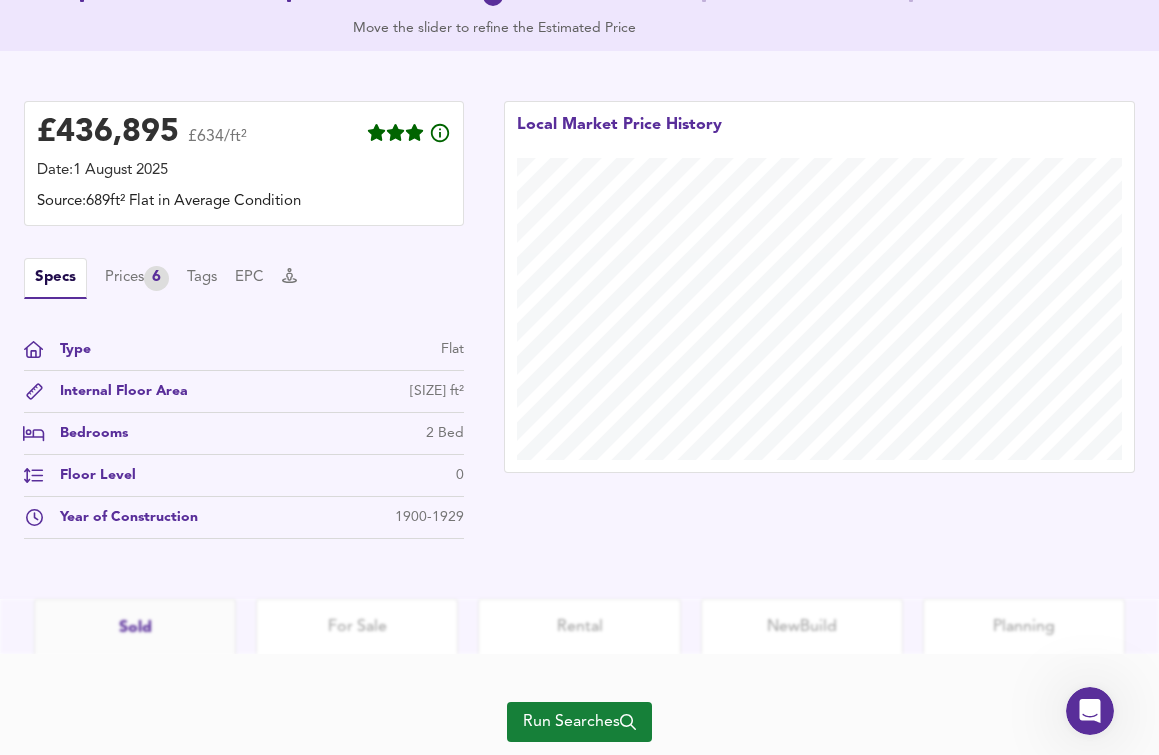 click on "Run Searches" at bounding box center [579, 722] 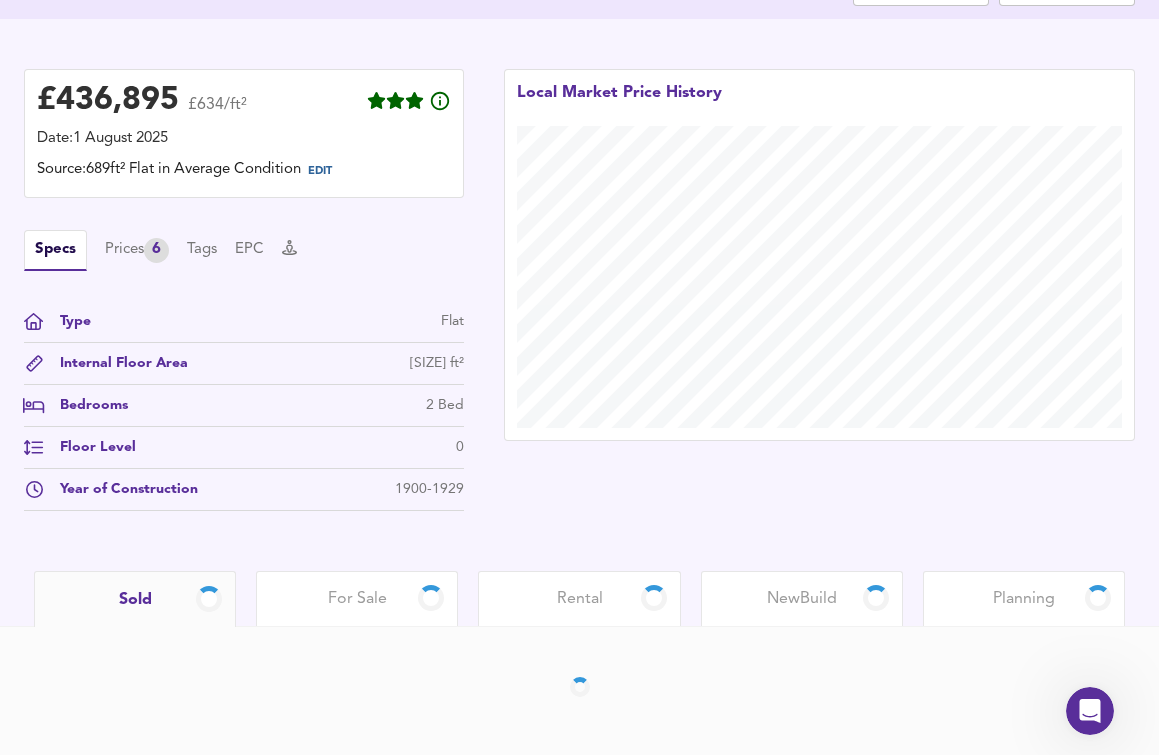 scroll, scrollTop: 459, scrollLeft: 0, axis: vertical 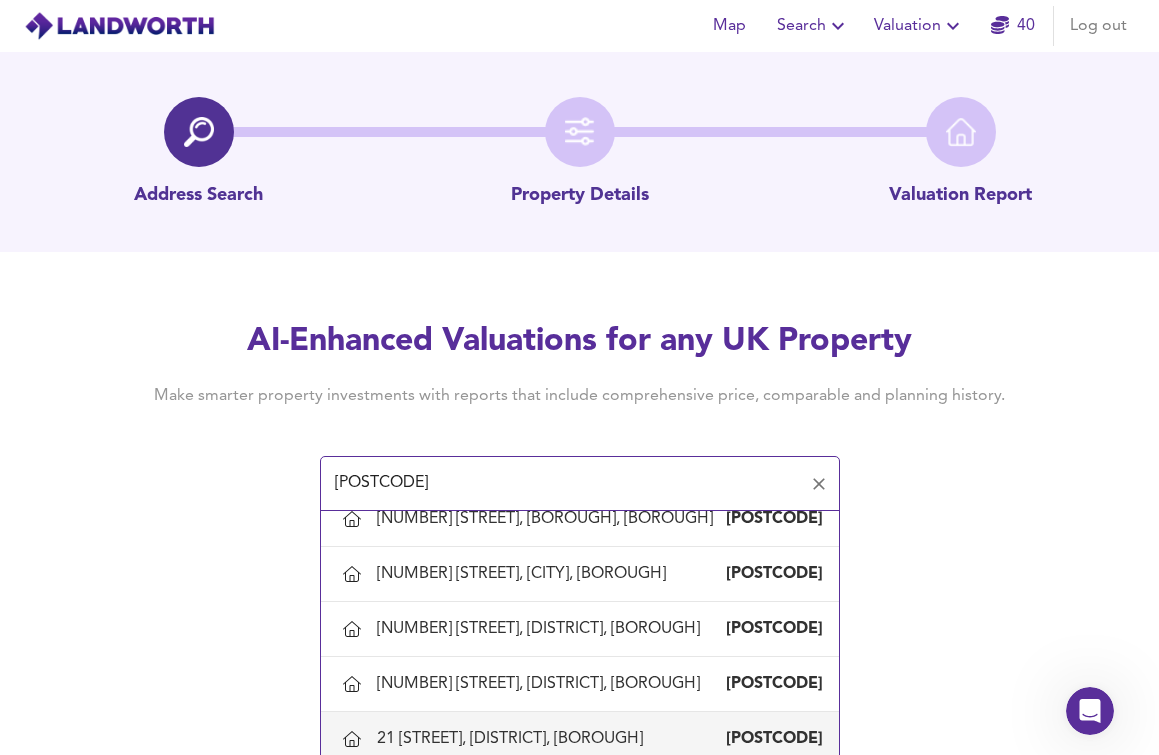 click on "21 [STREET], [DISTRICT], [BOROUGH]" at bounding box center [514, 739] 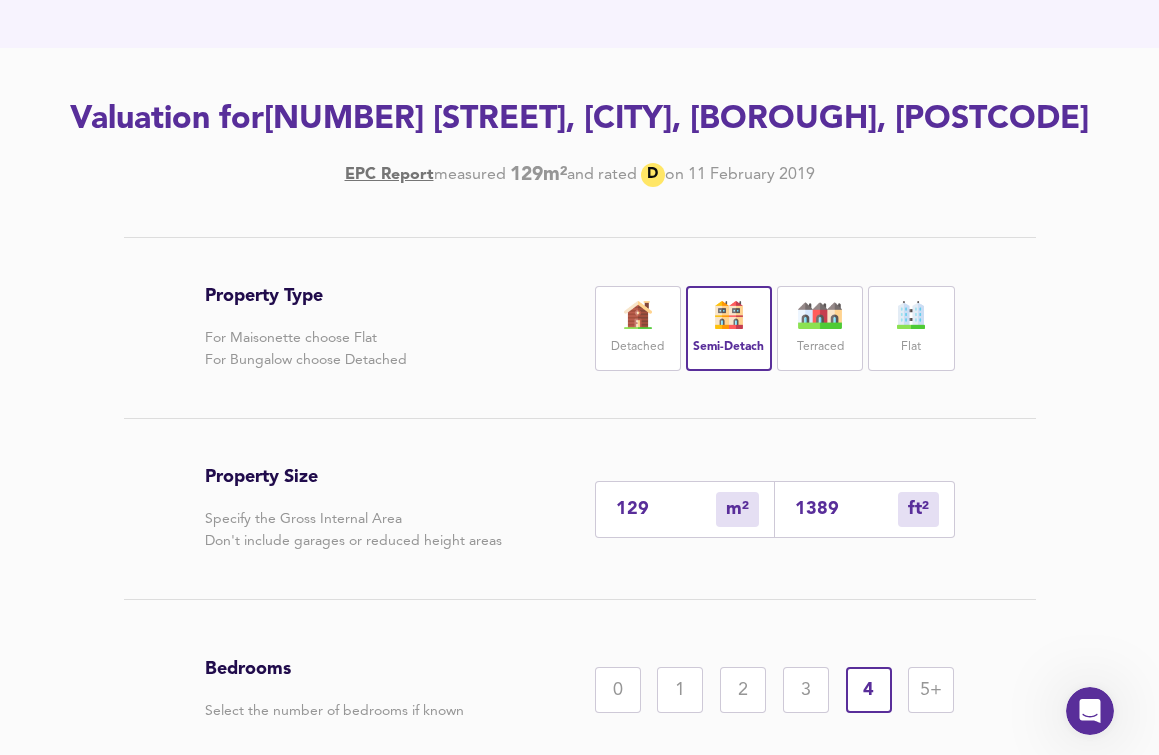 scroll, scrollTop: 391, scrollLeft: 0, axis: vertical 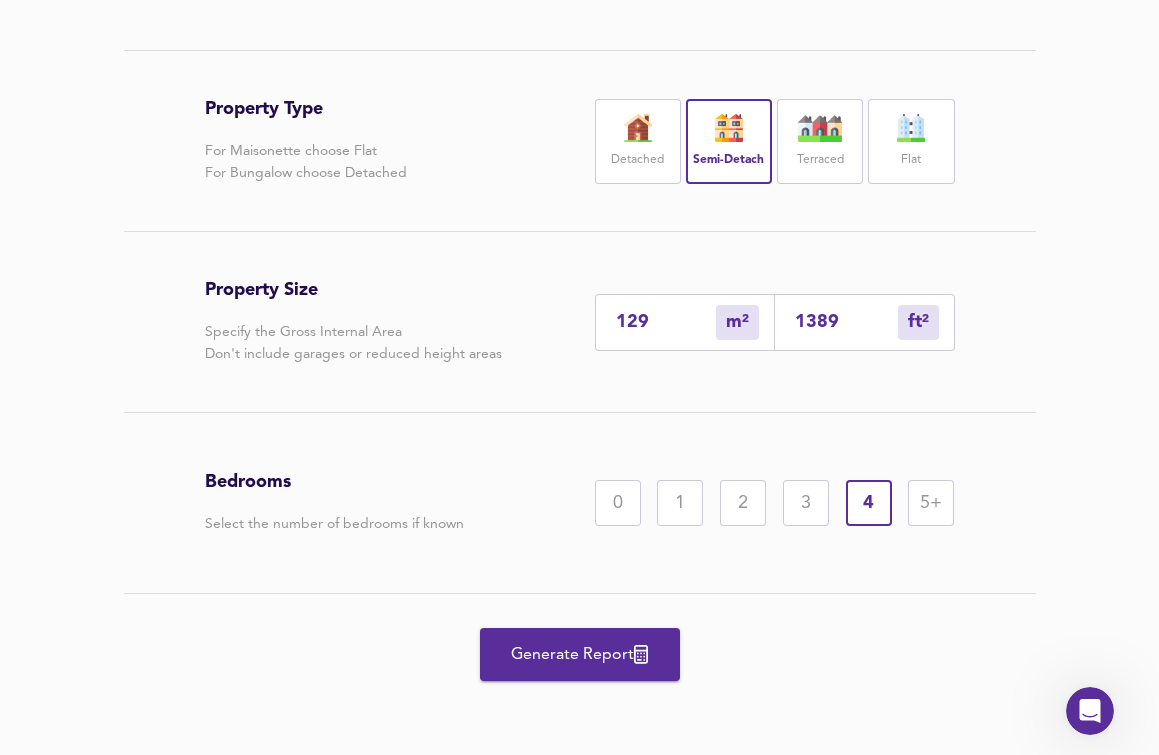 click on "5+" at bounding box center [931, 503] 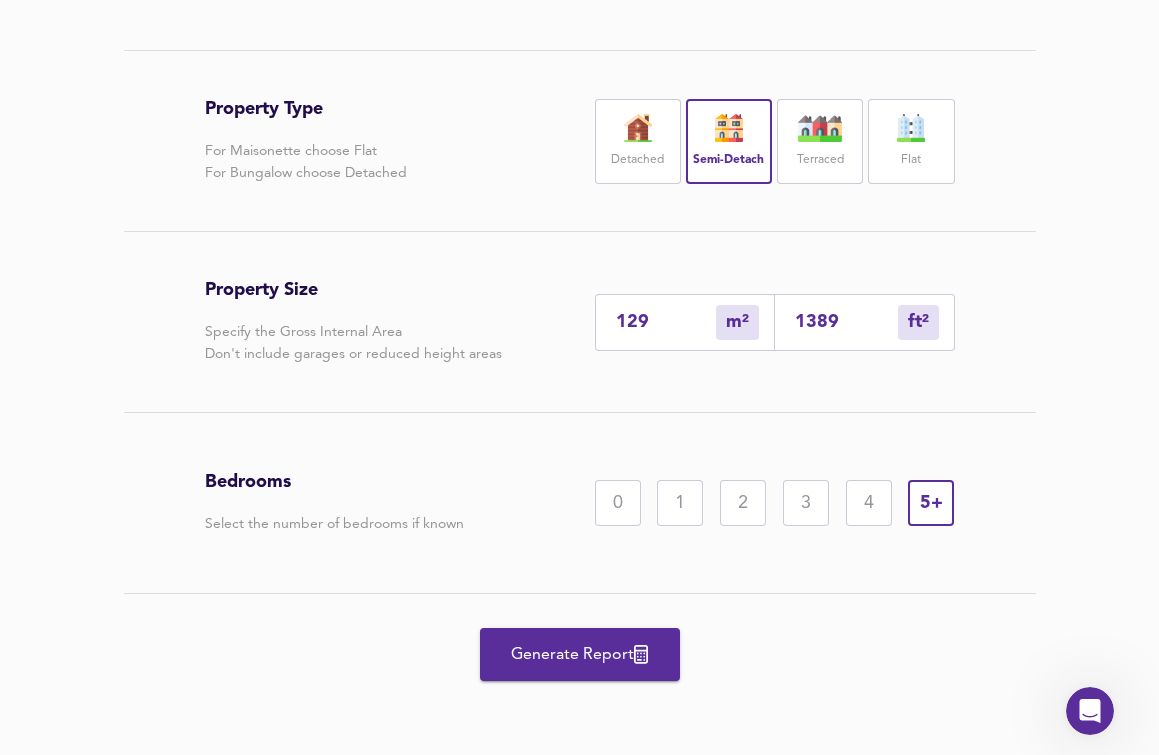 click on "Generate Report" at bounding box center [580, 655] 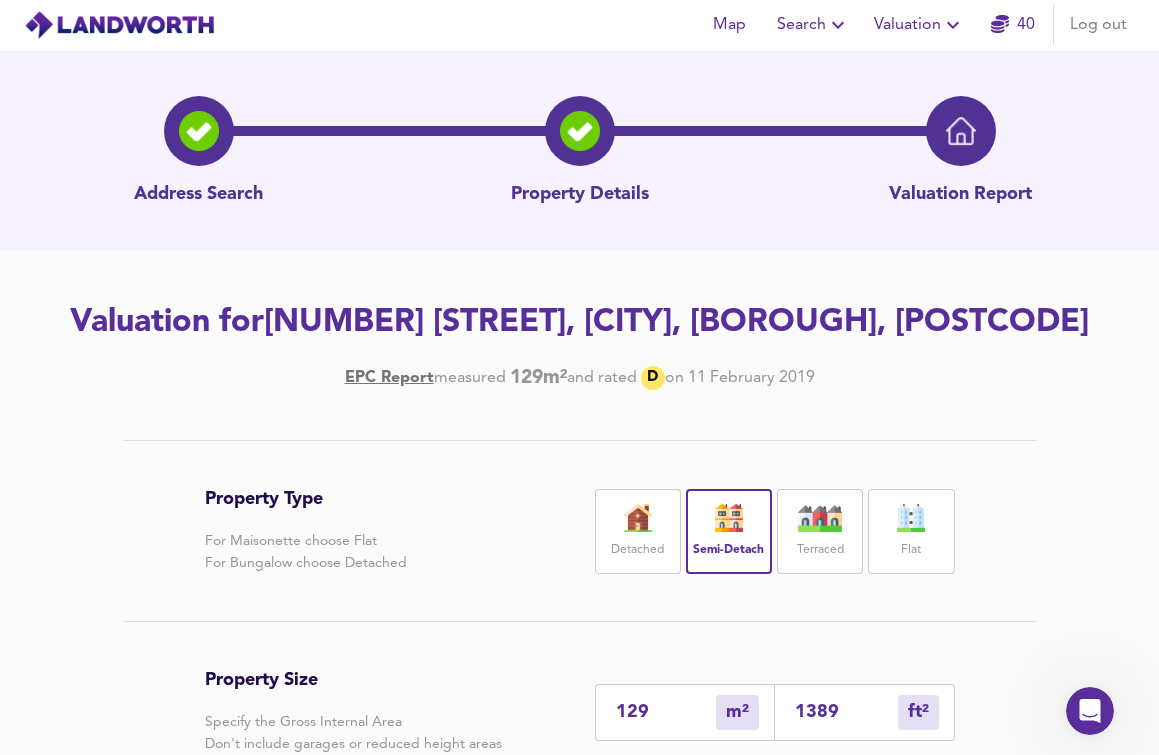 scroll, scrollTop: 0, scrollLeft: 0, axis: both 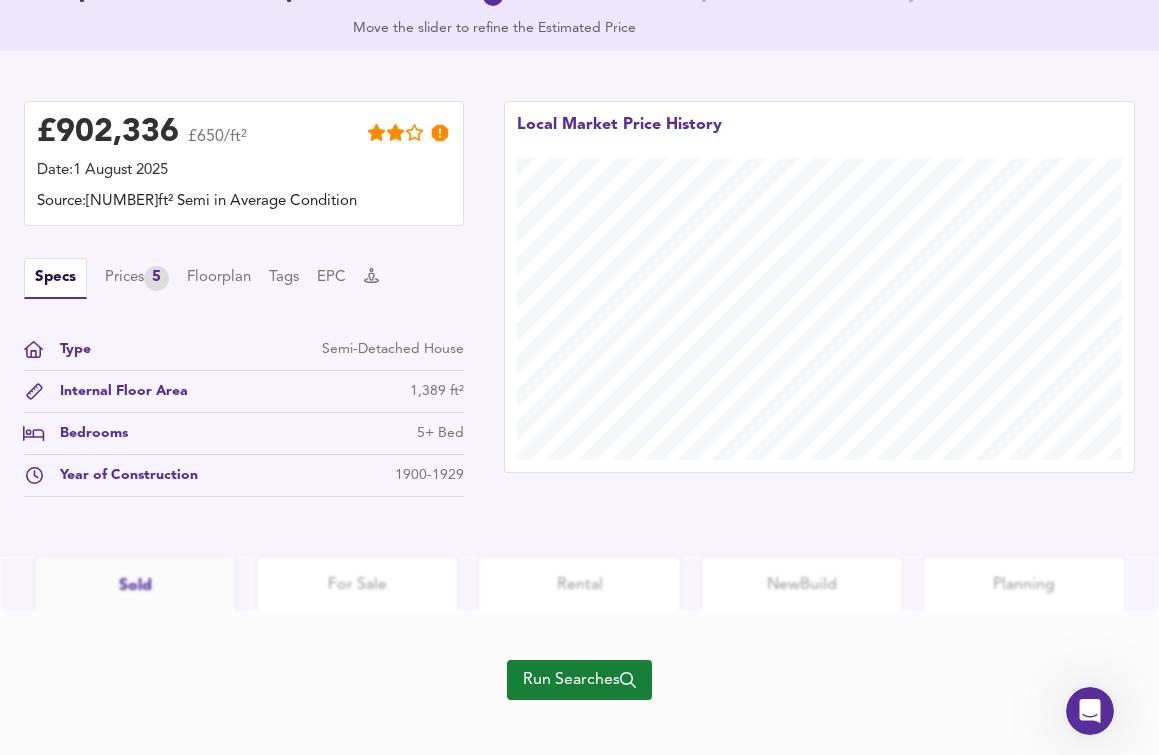 click on "Run Searches" at bounding box center [579, 680] 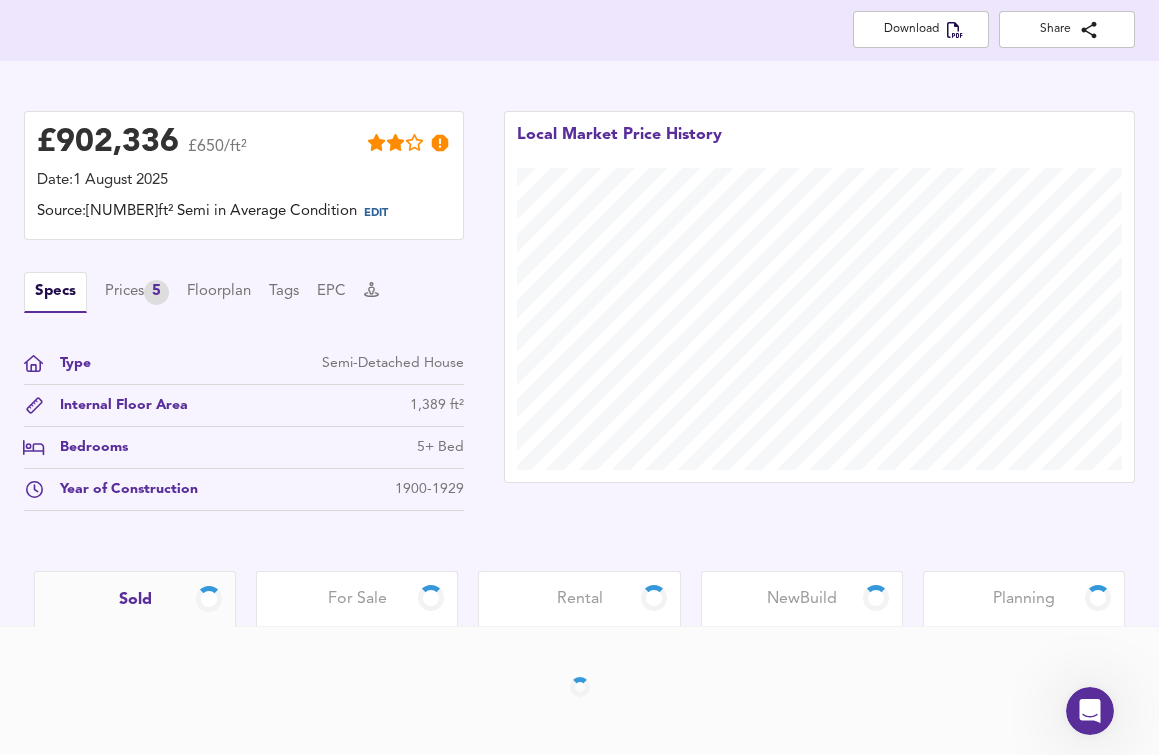 scroll, scrollTop: 417, scrollLeft: 0, axis: vertical 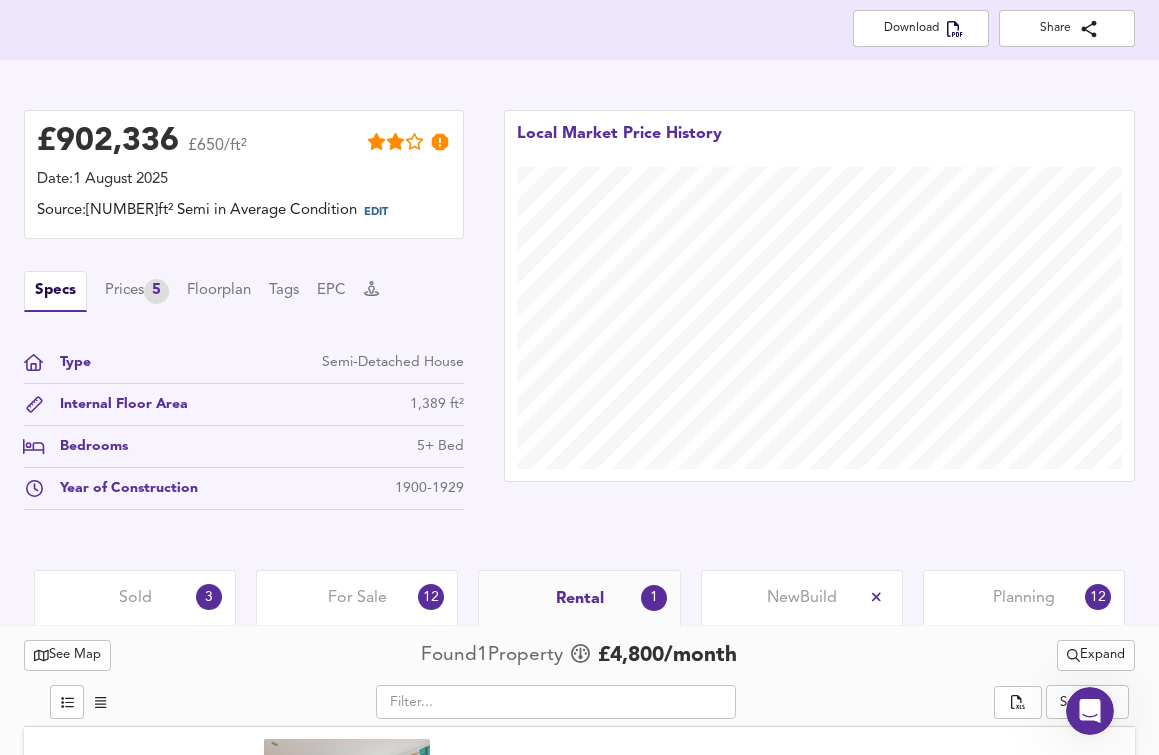 click on "£ 902,336   £650/ft²   Date:  1 August 2025 Source:  1,389ft² Semi in Average Condition EDIT Specs Prices   5 Floorplan Tags EPC Type Semi-Detached House Internal Floor Area 1,389 ft² Bedrooms 5+ Bed Year of Construction 1900-1929   Local Market Price History" at bounding box center [579, 315] 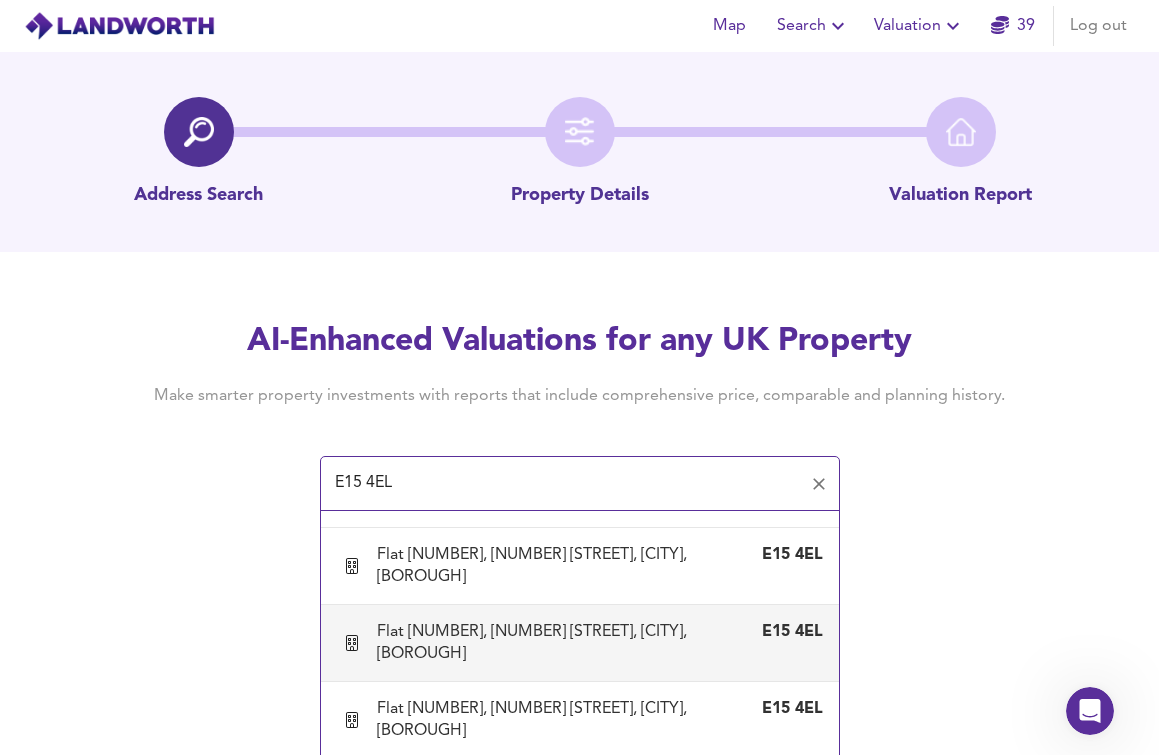 scroll, scrollTop: 798, scrollLeft: 0, axis: vertical 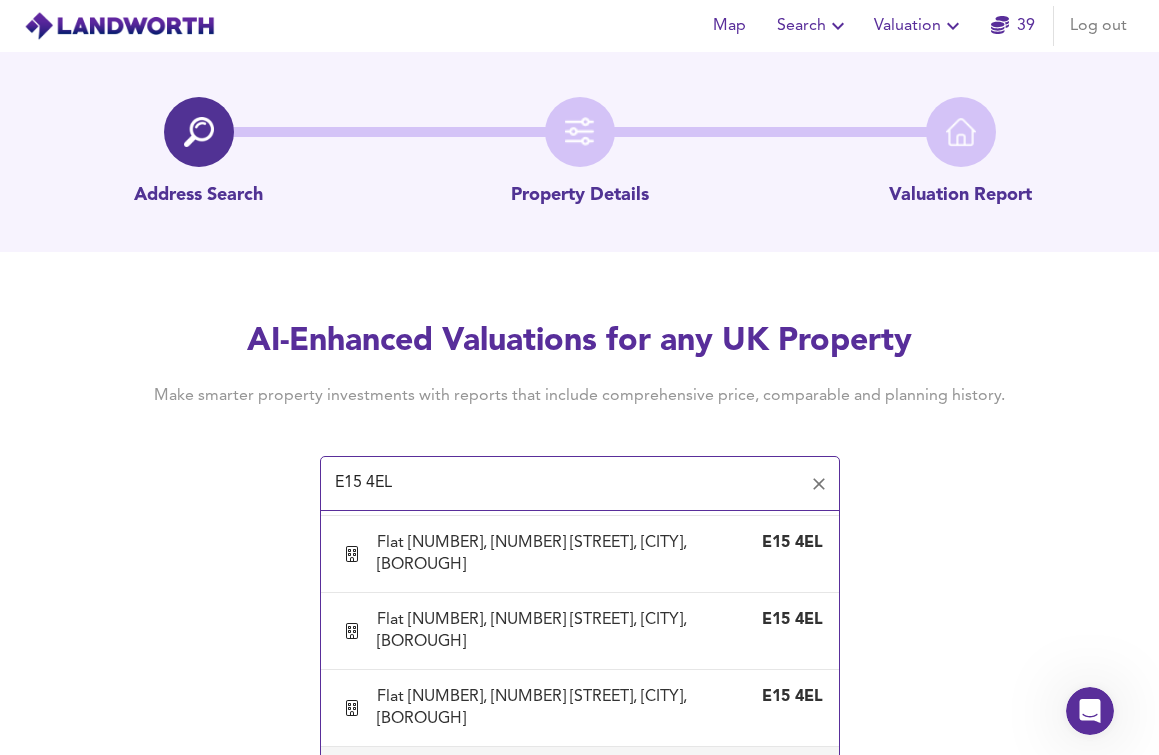 click on "Flat [NUMBER], [NUMBER] [STREET], [CITY], [BOROUGH]" at bounding box center [560, 785] 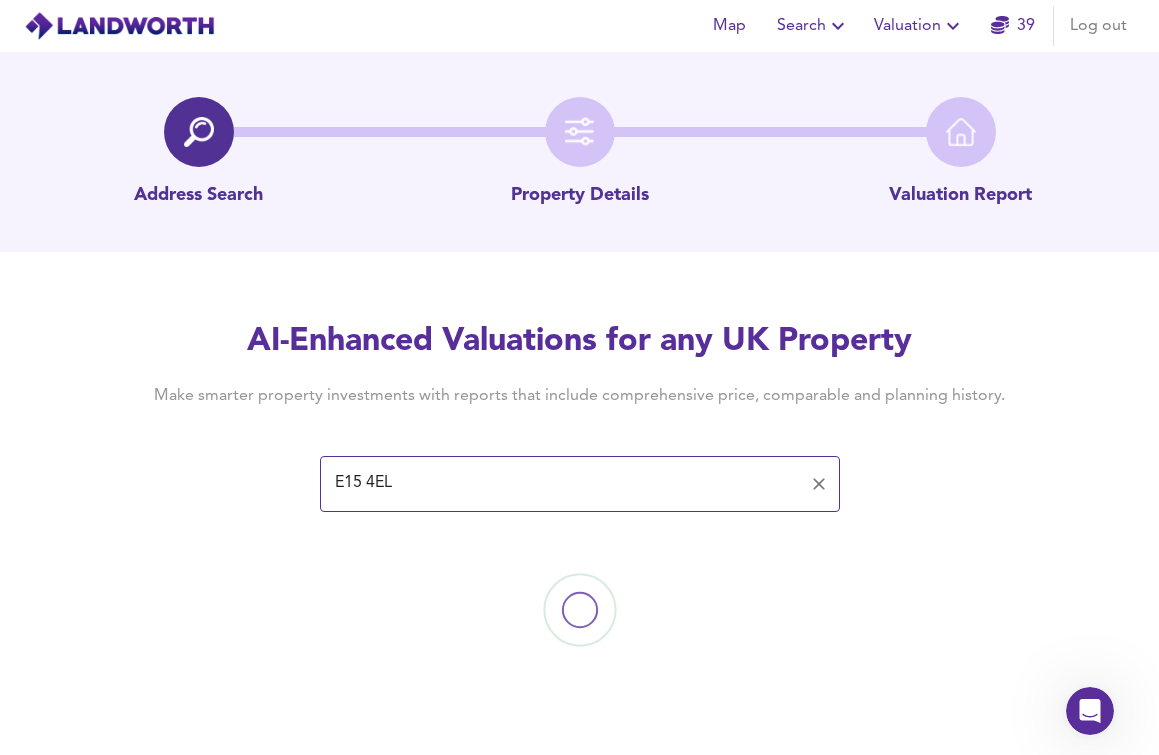 type on "Flat [NUMBER], [NUMBER] [STREET], [CITY], [BOROUGH]" 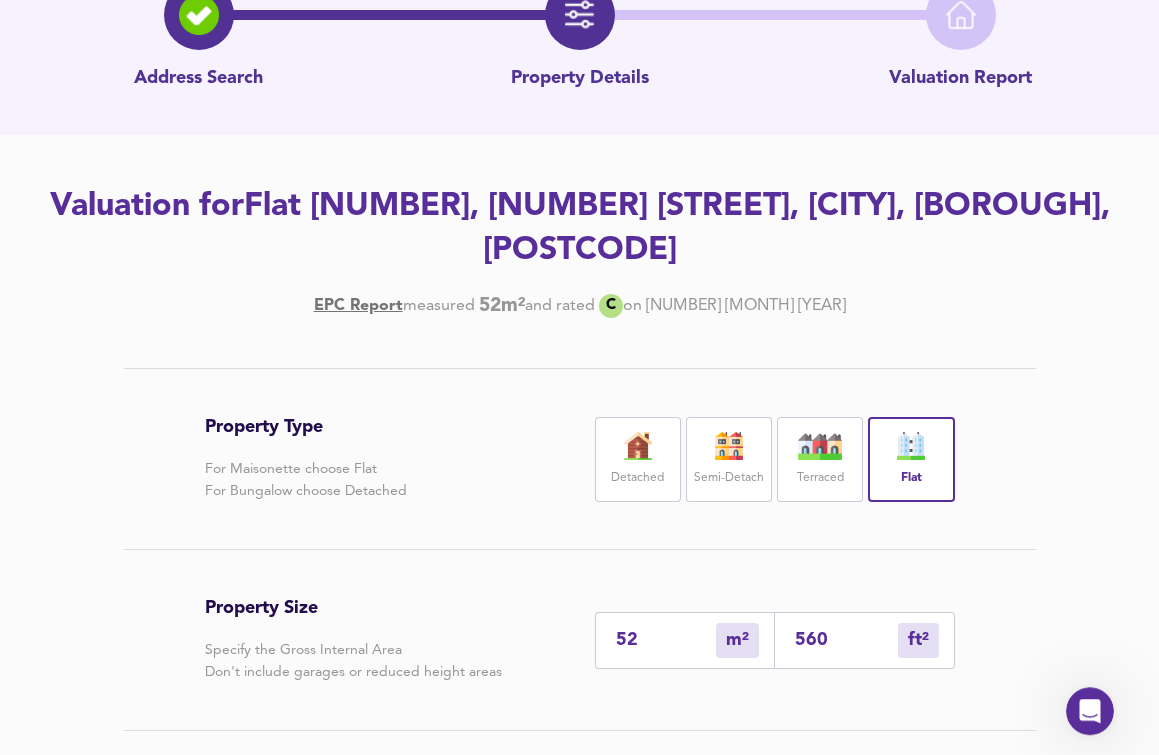 scroll, scrollTop: 204, scrollLeft: 0, axis: vertical 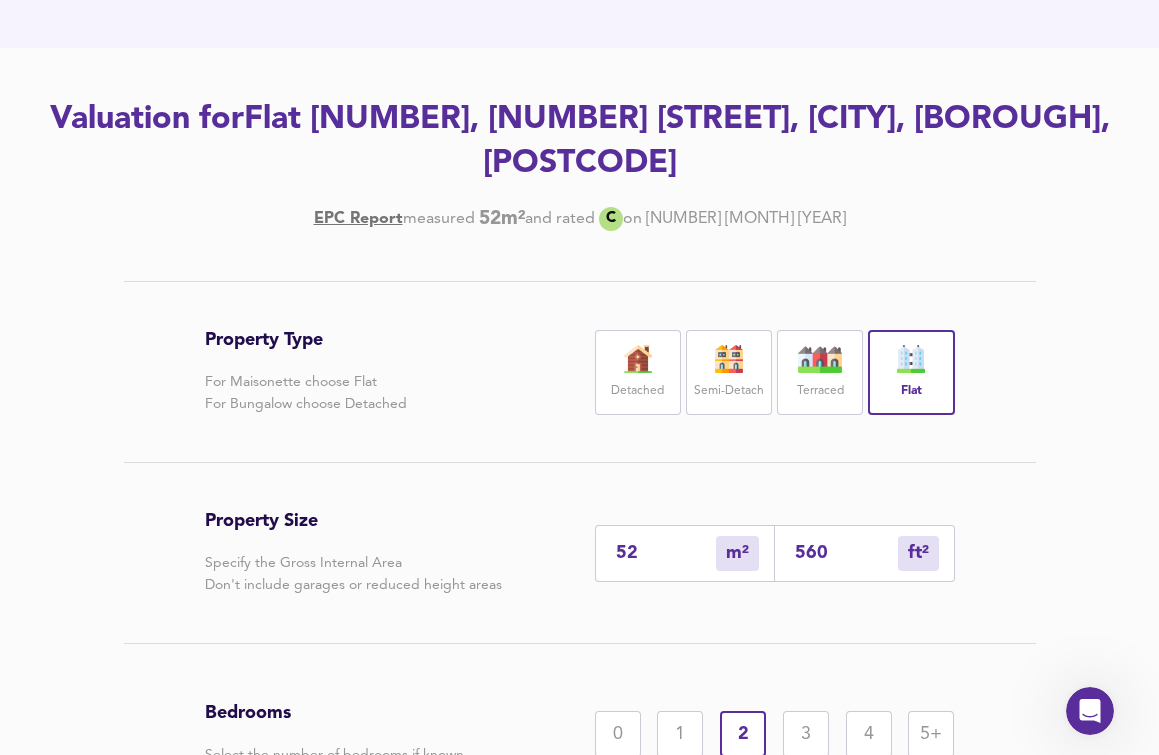drag, startPoint x: 632, startPoint y: 501, endPoint x: 570, endPoint y: 501, distance: 62 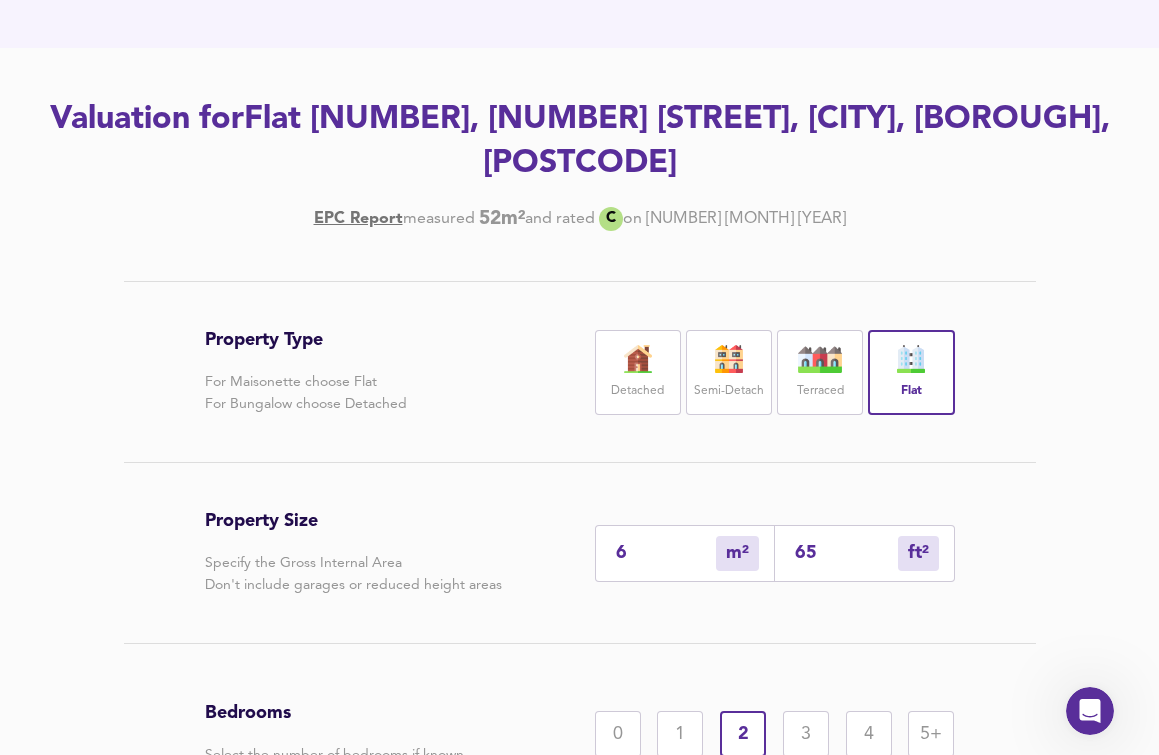 type on "67" 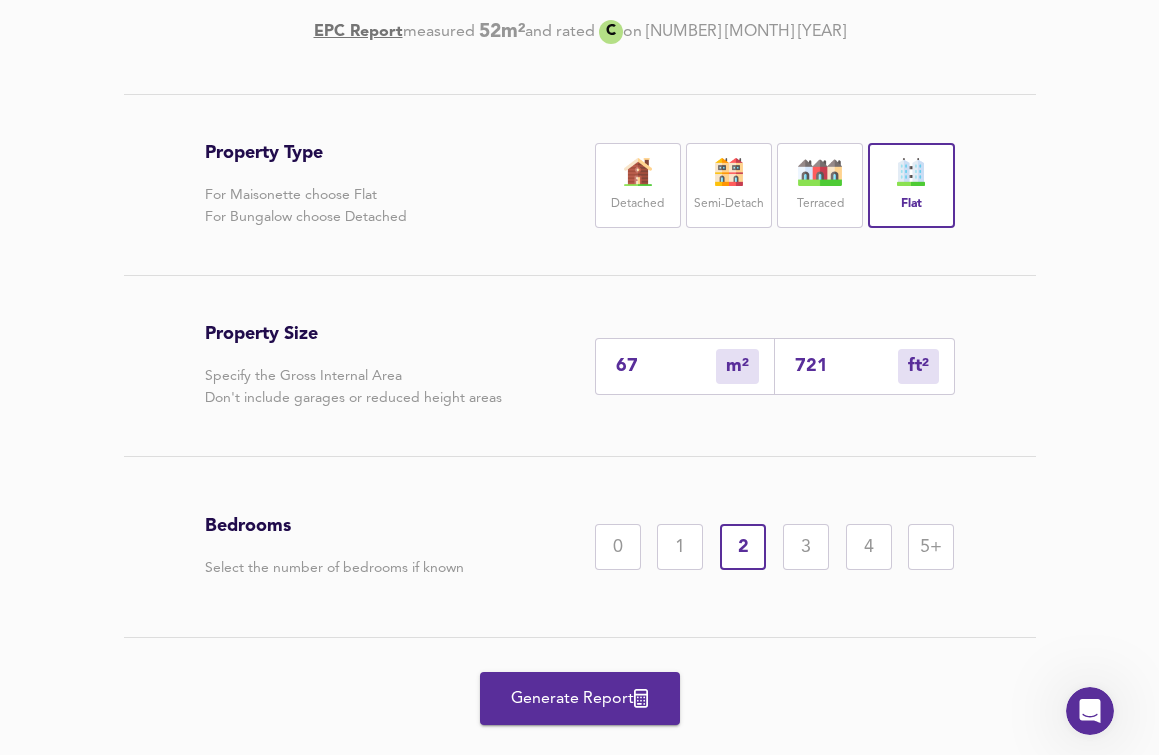 type on "67" 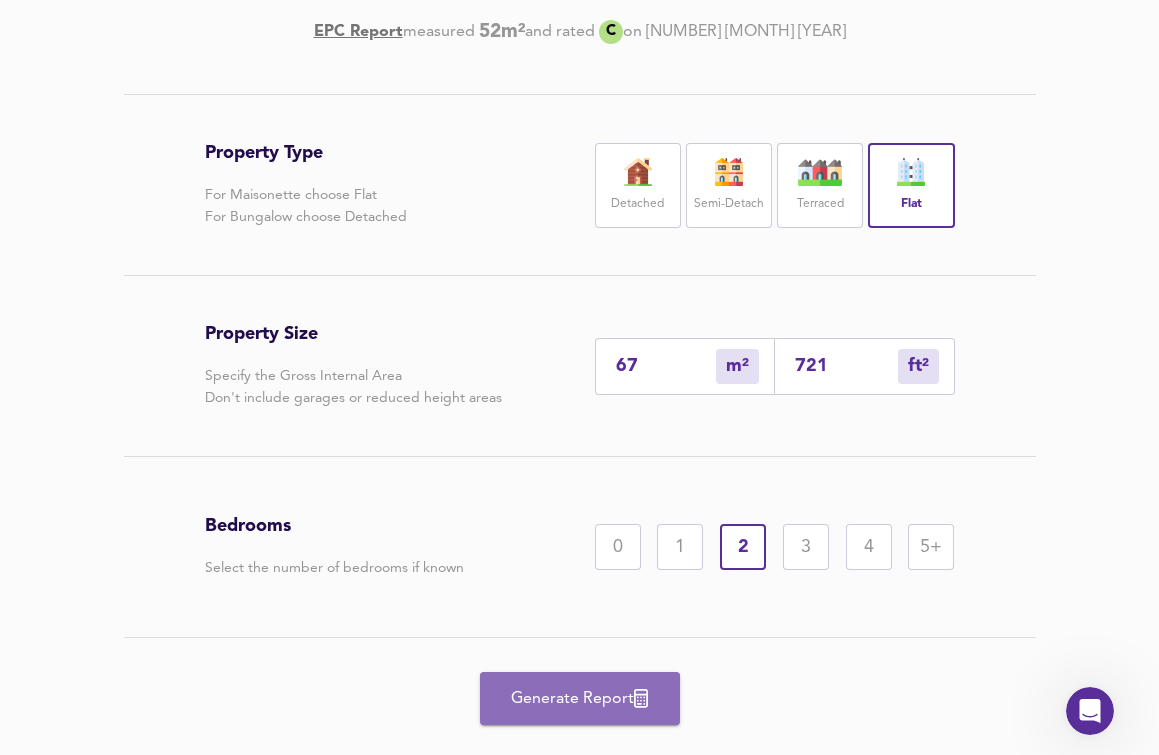 click on "Generate Report" at bounding box center [580, 699] 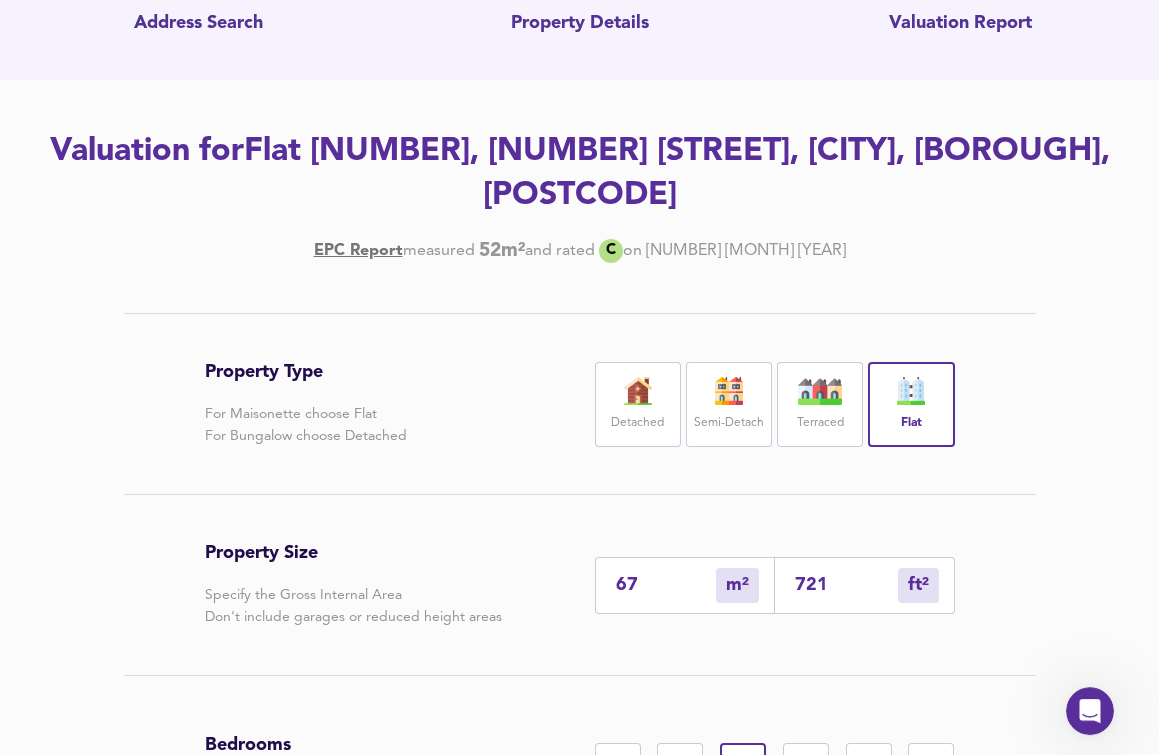 scroll, scrollTop: 306, scrollLeft: 0, axis: vertical 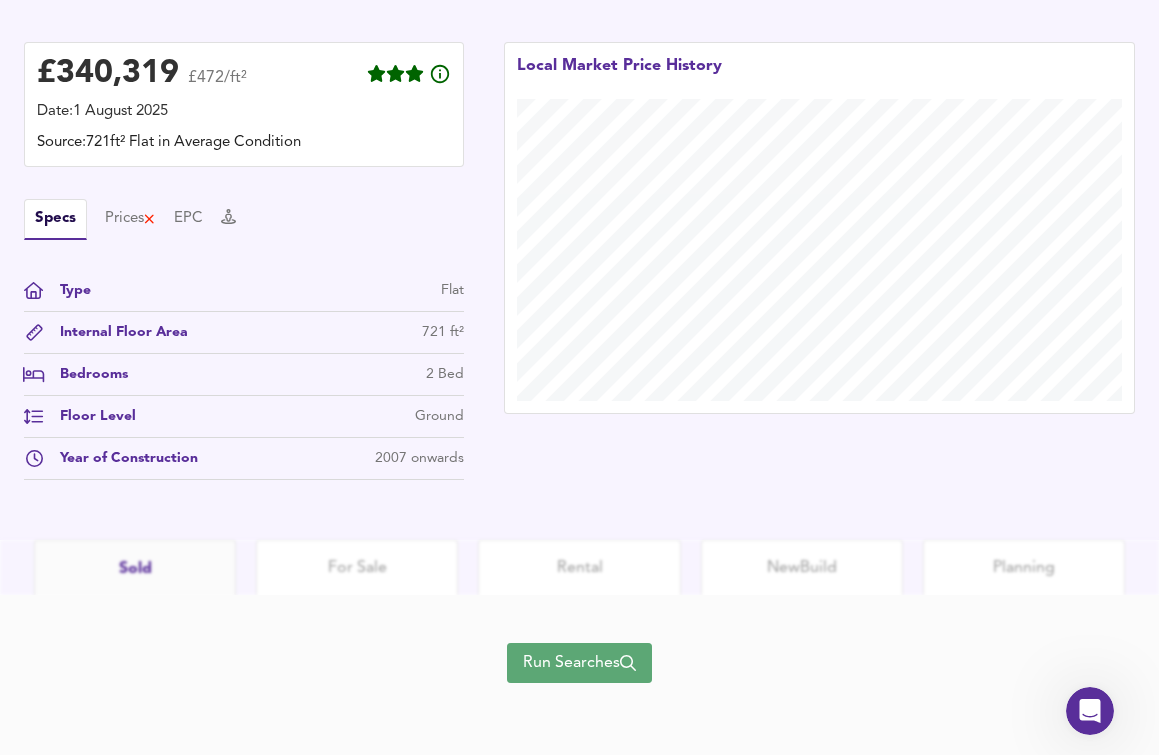 click on "Run Searches" at bounding box center [579, 663] 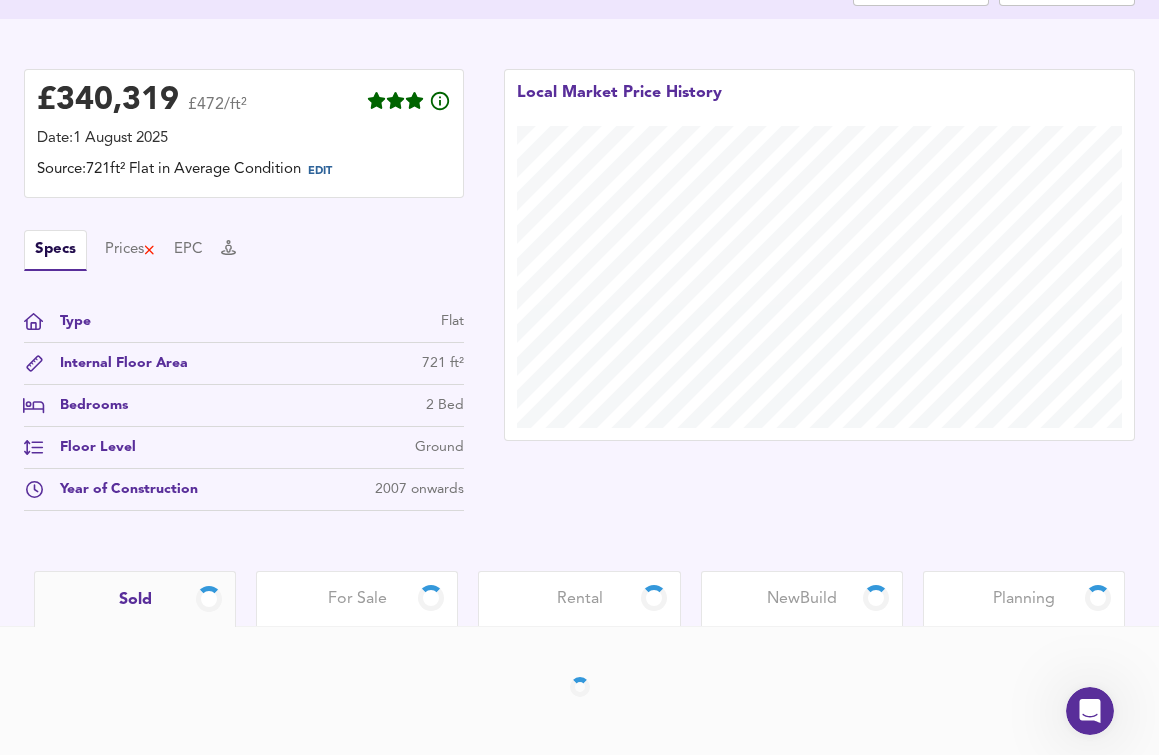 click on "Rental" at bounding box center (580, 599) 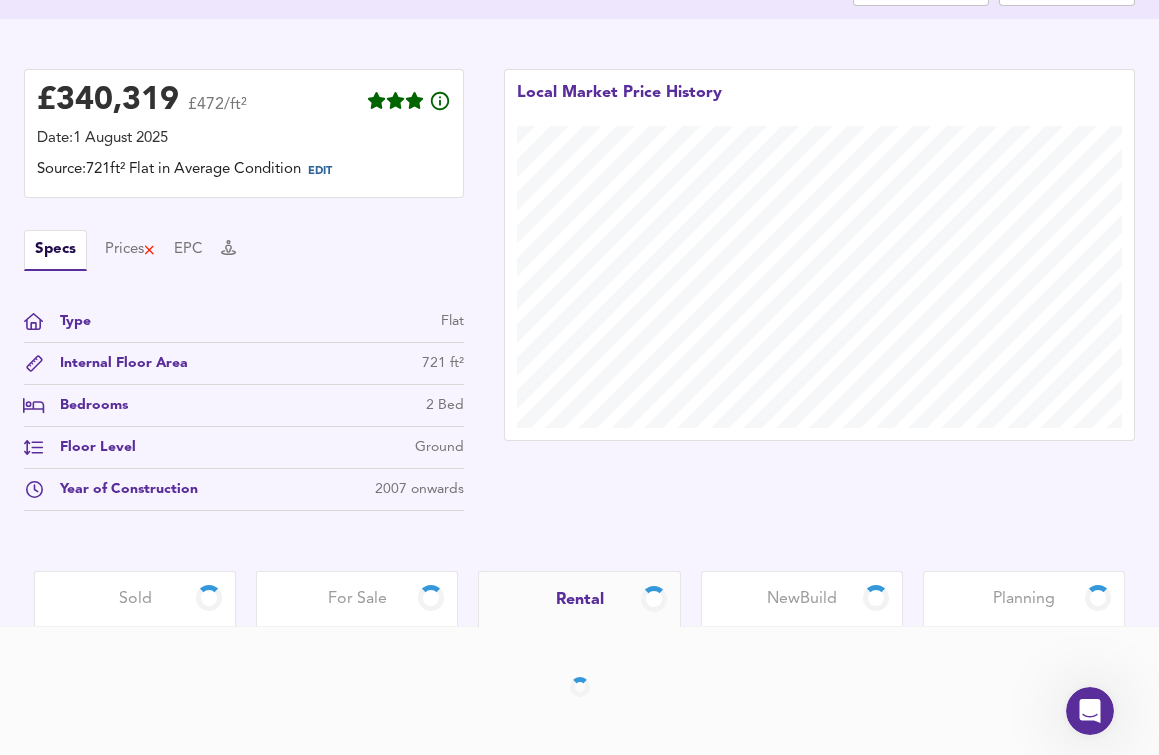 scroll, scrollTop: 0, scrollLeft: 0, axis: both 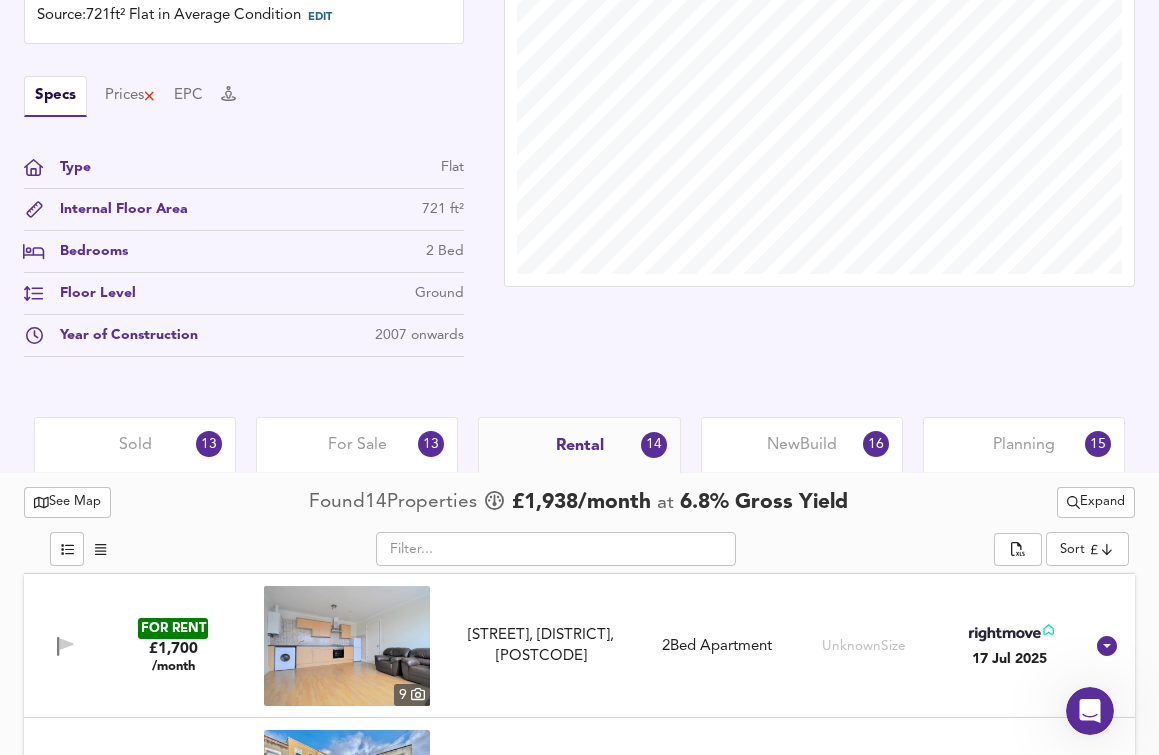 click on "Local Market Price History" at bounding box center [819, 141] 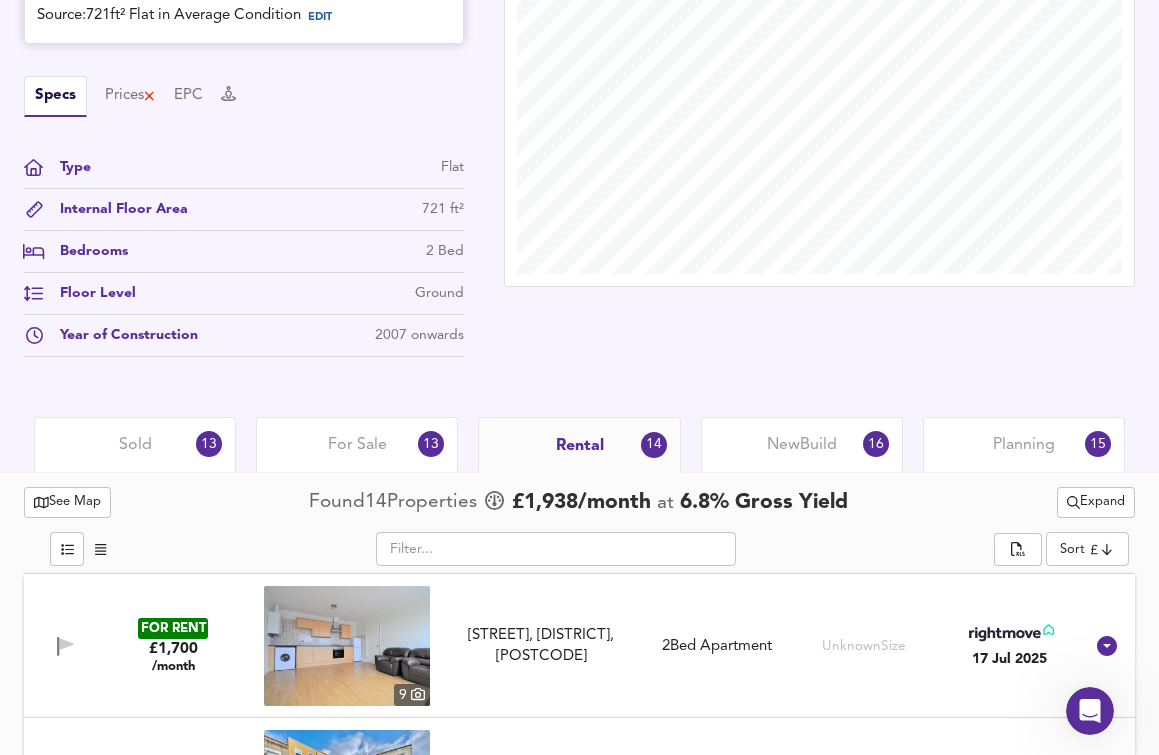 scroll, scrollTop: 306, scrollLeft: 0, axis: vertical 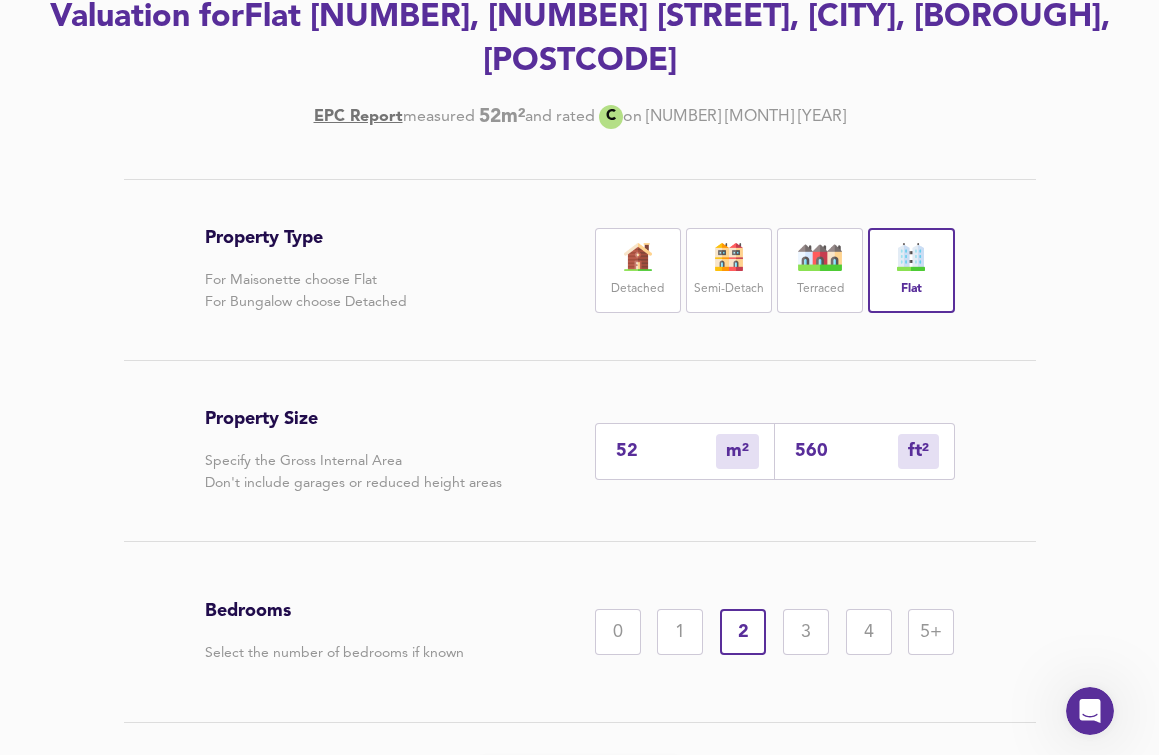 click on "Generate Report" at bounding box center [580, 784] 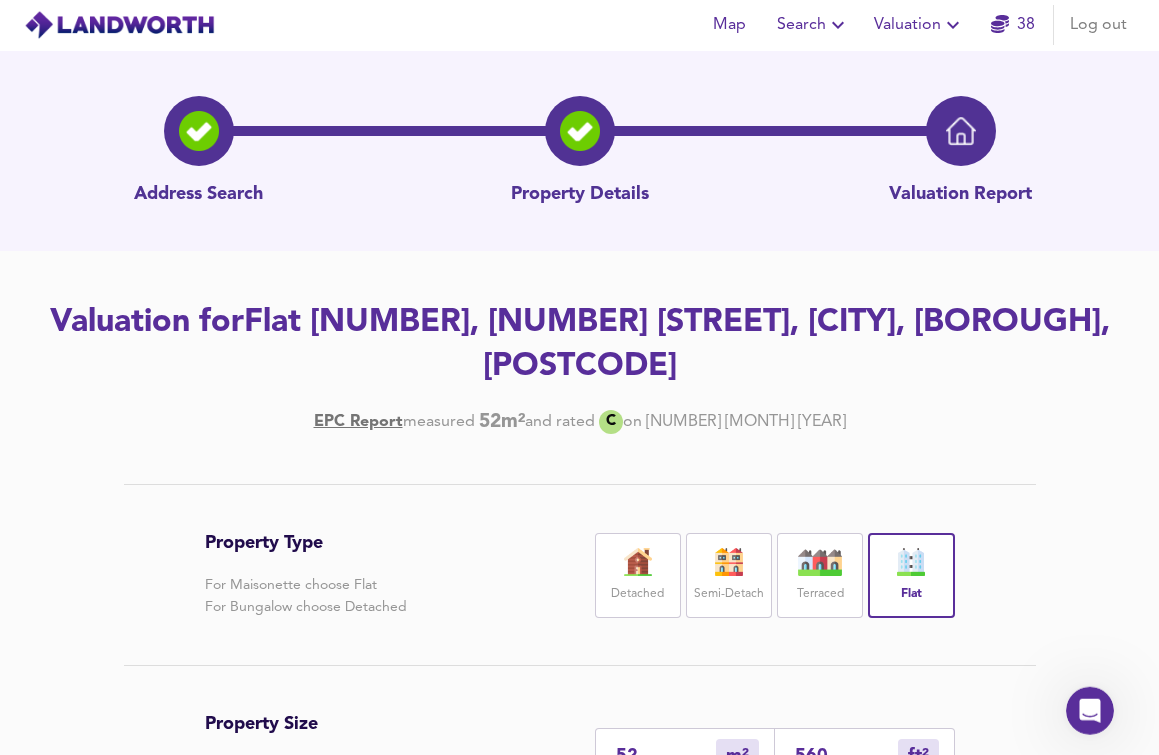 scroll, scrollTop: 0, scrollLeft: 0, axis: both 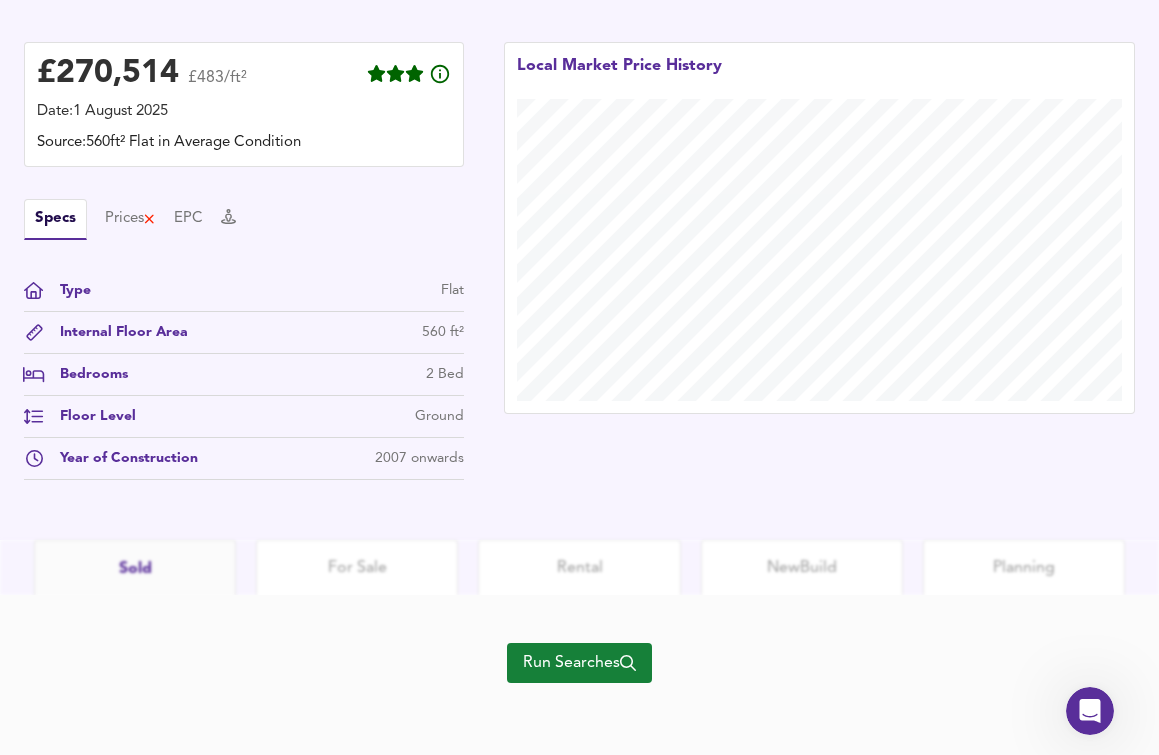 click on "Run Searches" at bounding box center [579, 663] 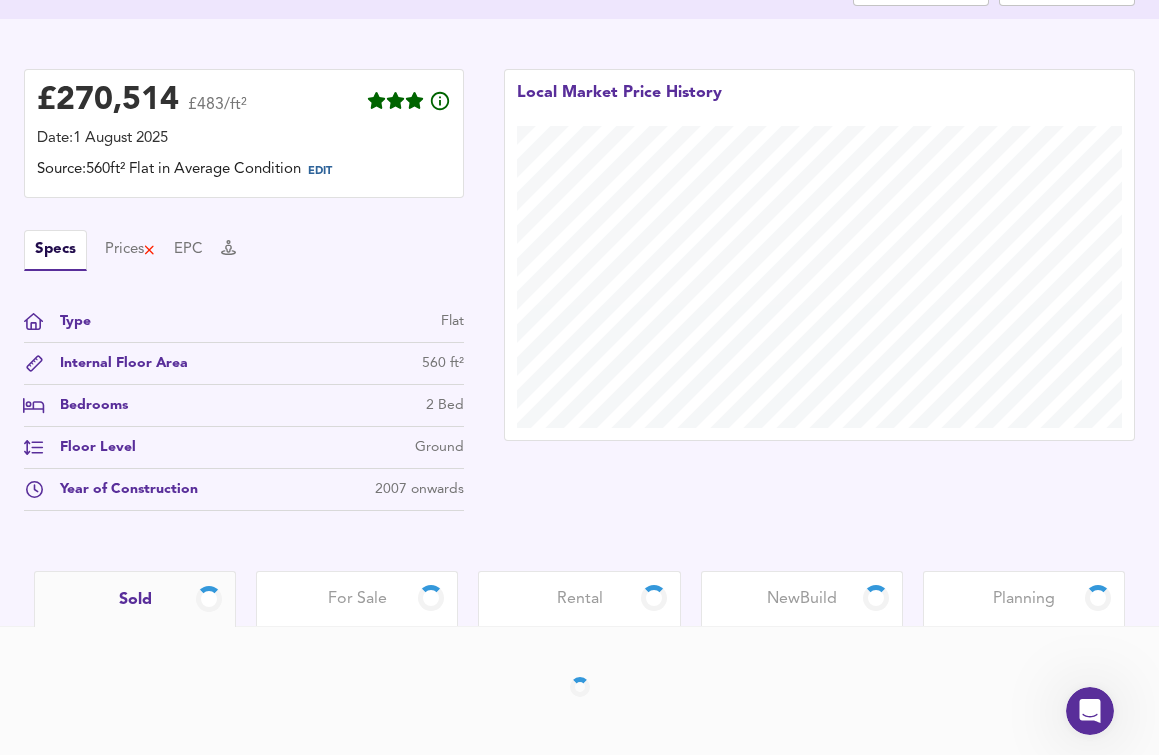 scroll, scrollTop: 459, scrollLeft: 0, axis: vertical 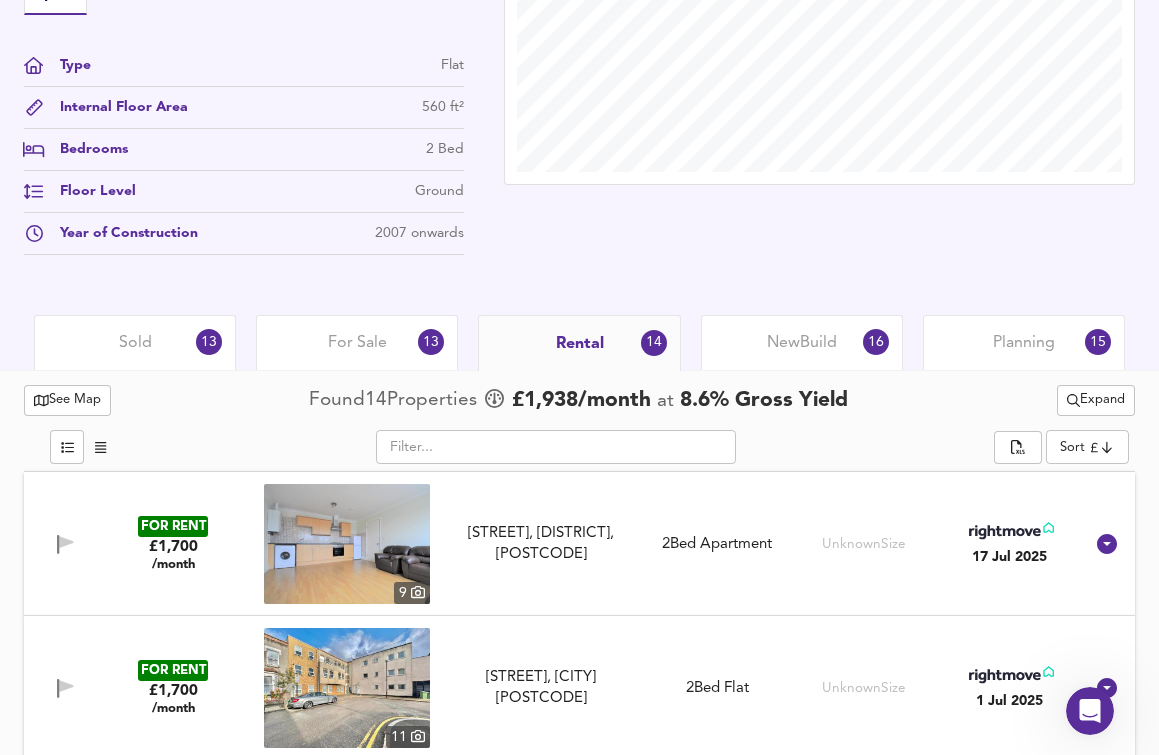 click on "Local Market Price History" at bounding box center [819, 39] 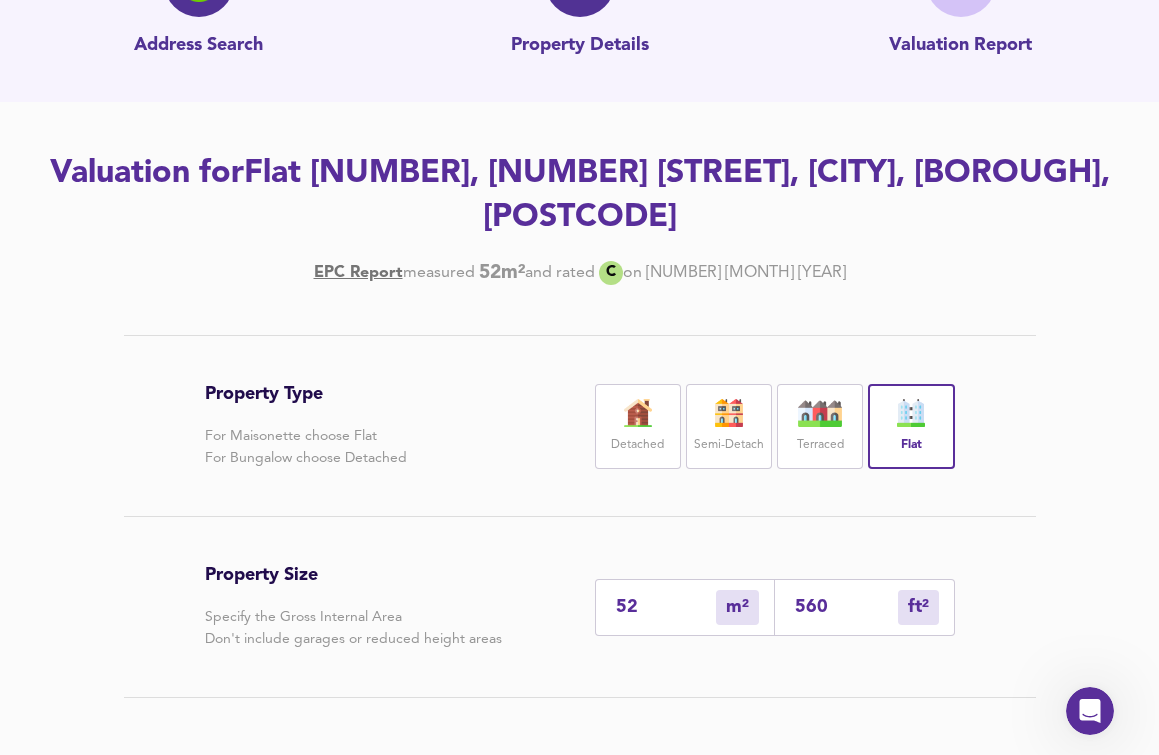 scroll, scrollTop: 204, scrollLeft: 0, axis: vertical 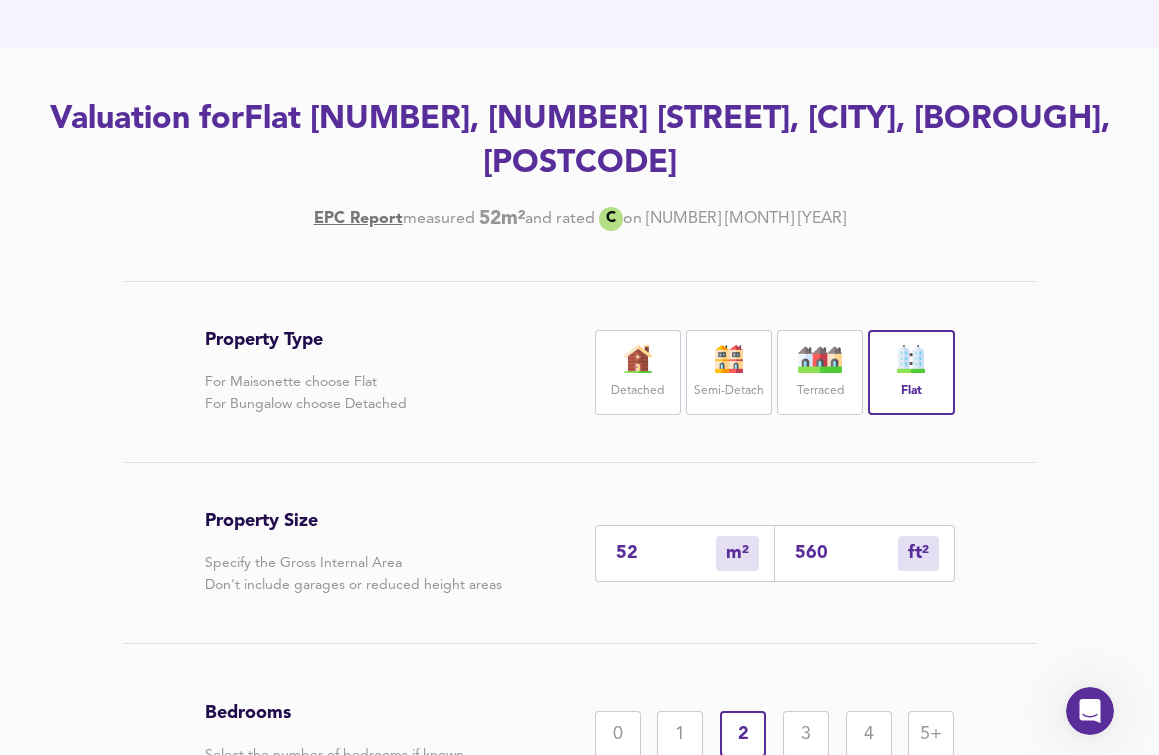 drag, startPoint x: 643, startPoint y: 506, endPoint x: 591, endPoint y: 509, distance: 52.086468 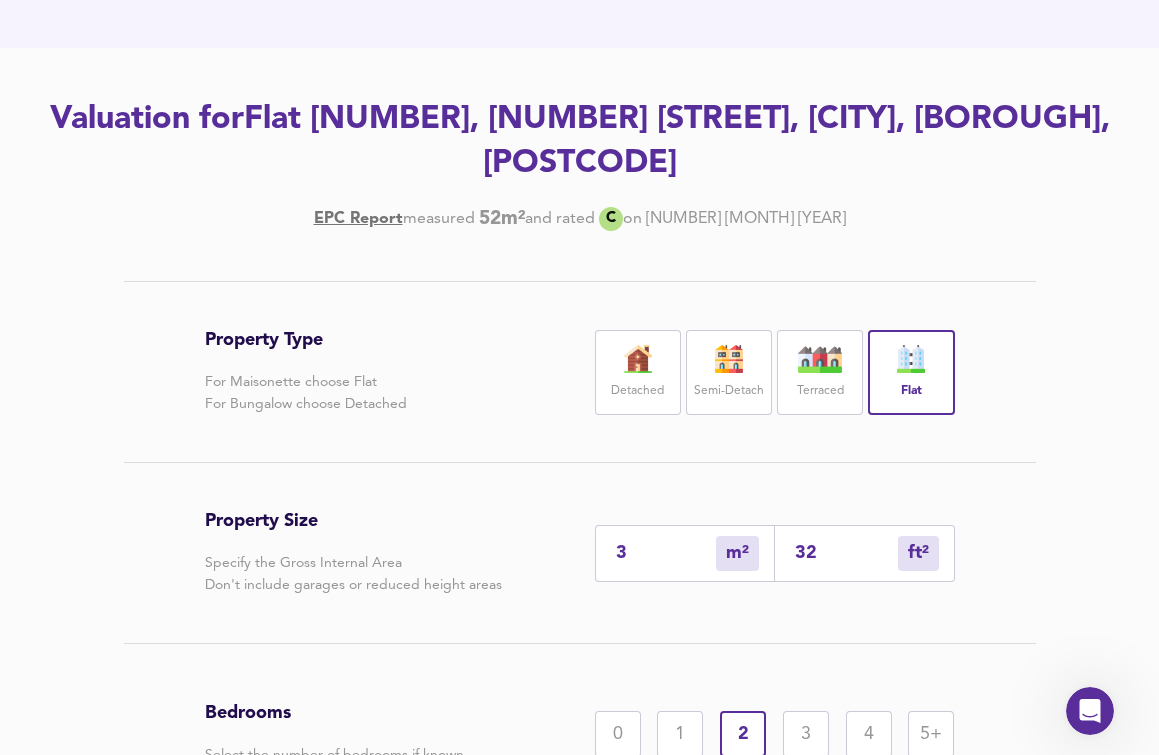 type on "38" 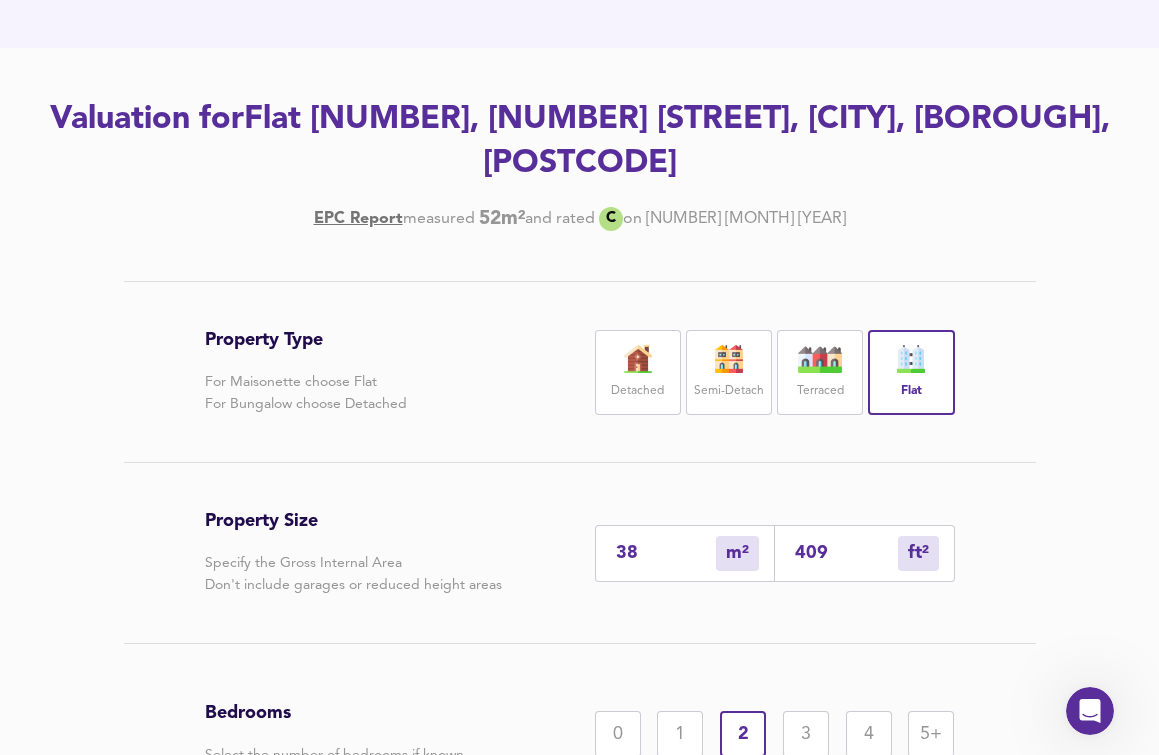type on "38" 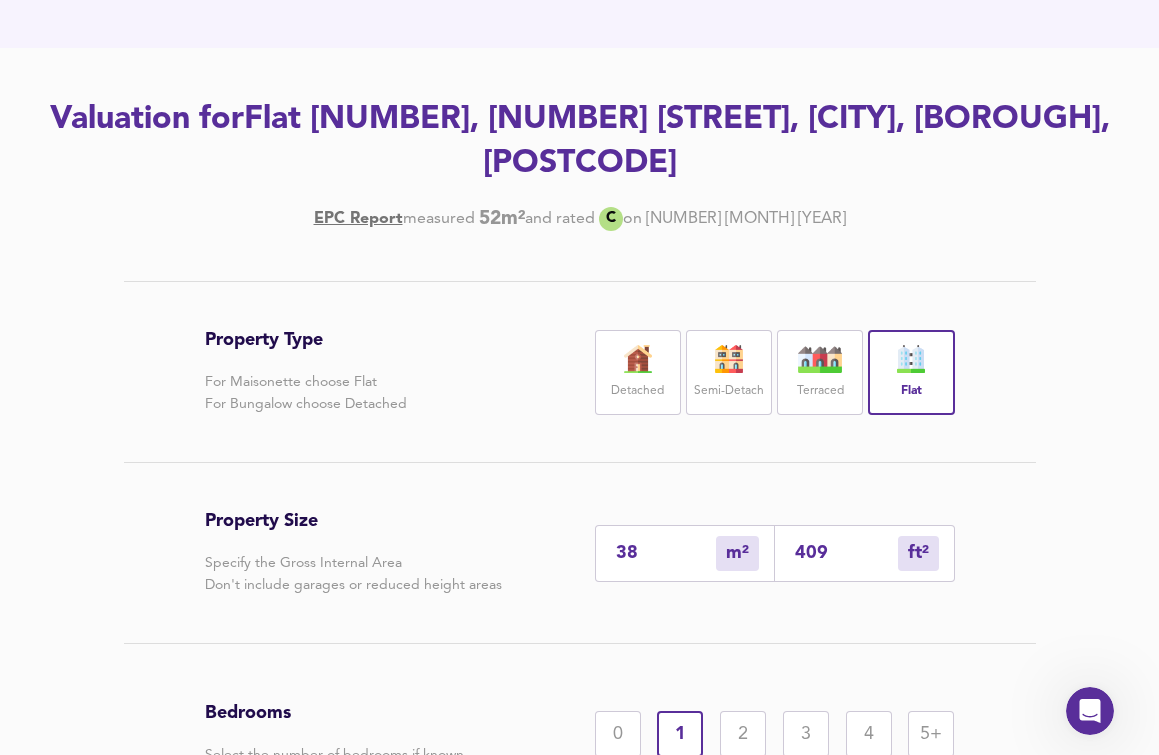 scroll, scrollTop: 391, scrollLeft: 0, axis: vertical 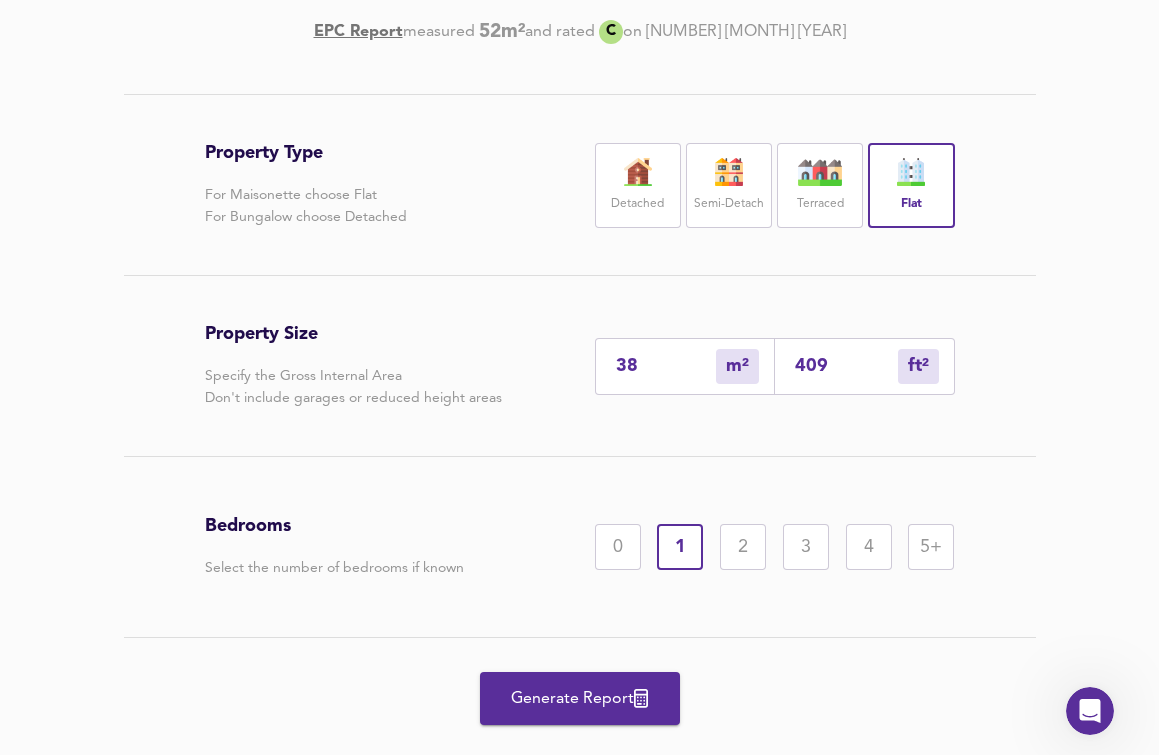 click on "Generate Report" at bounding box center [580, 699] 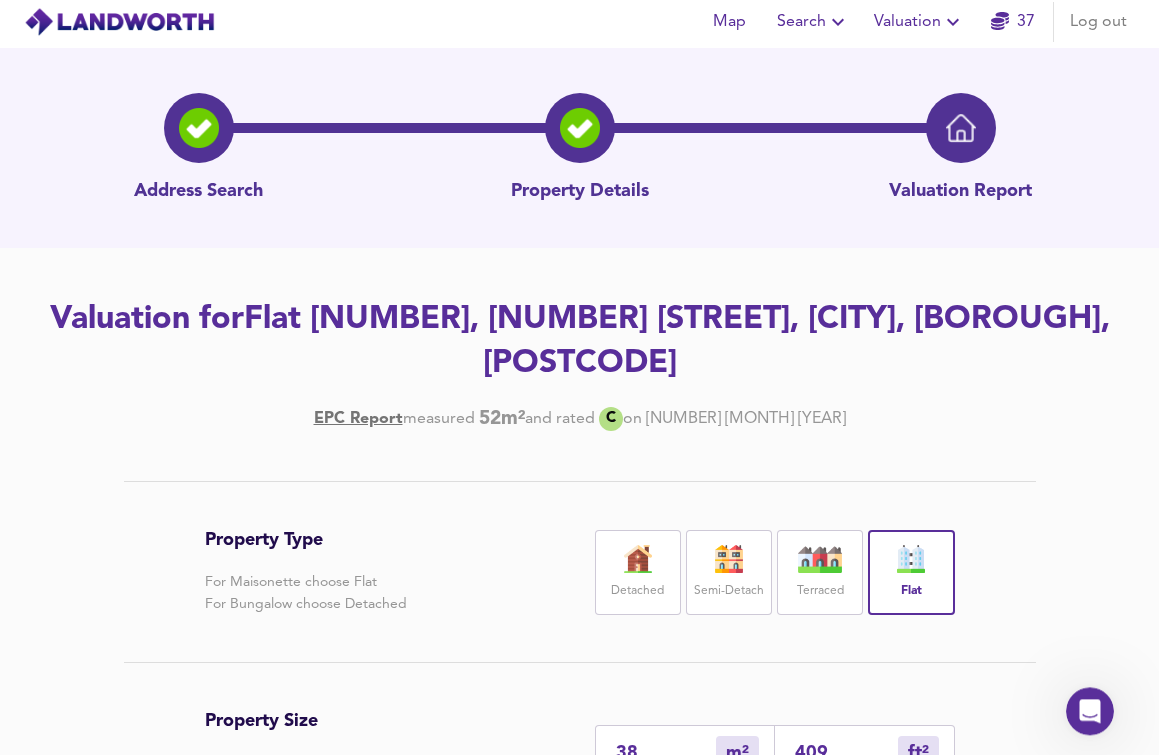 scroll, scrollTop: 0, scrollLeft: 0, axis: both 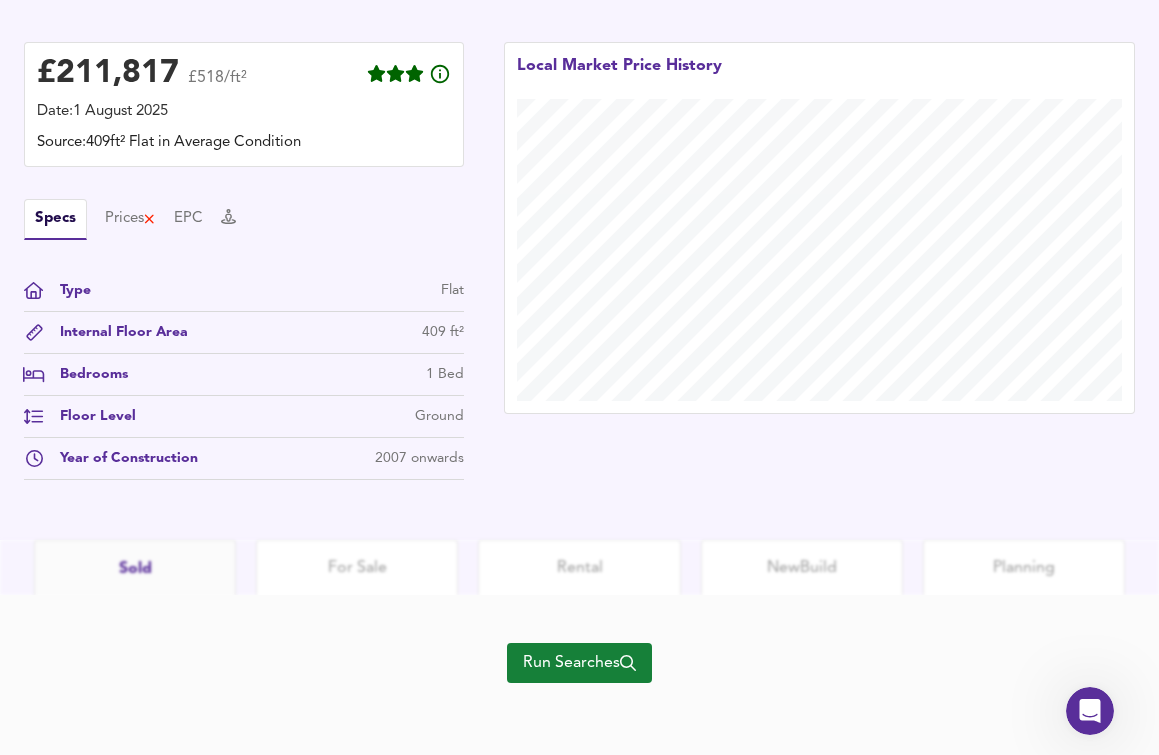 click on "Run Searches" at bounding box center (579, 663) 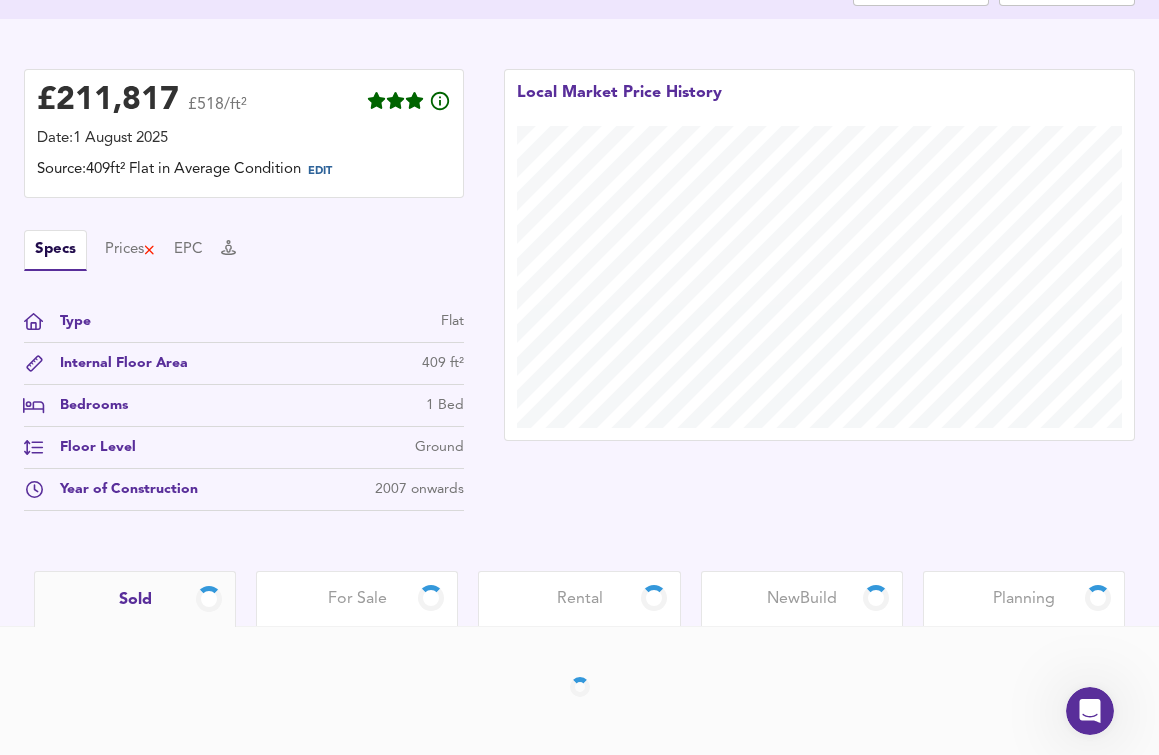 scroll, scrollTop: 459, scrollLeft: 0, axis: vertical 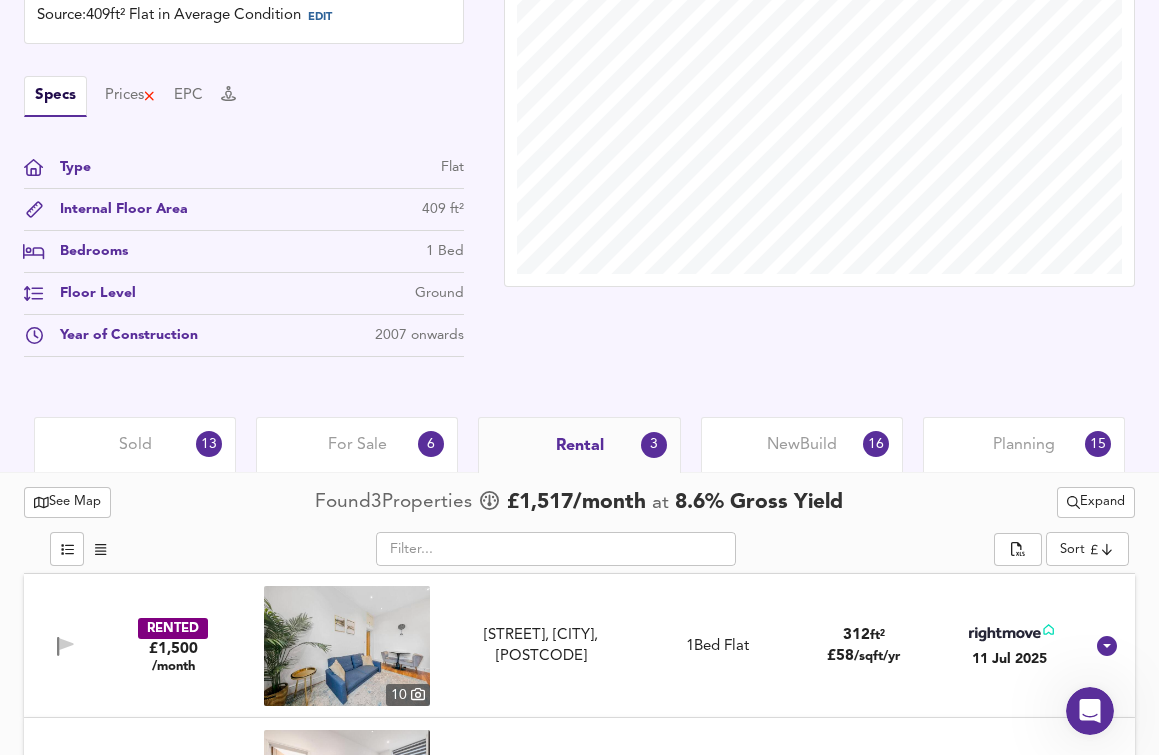 click on "Local Market Price History" at bounding box center (819, 141) 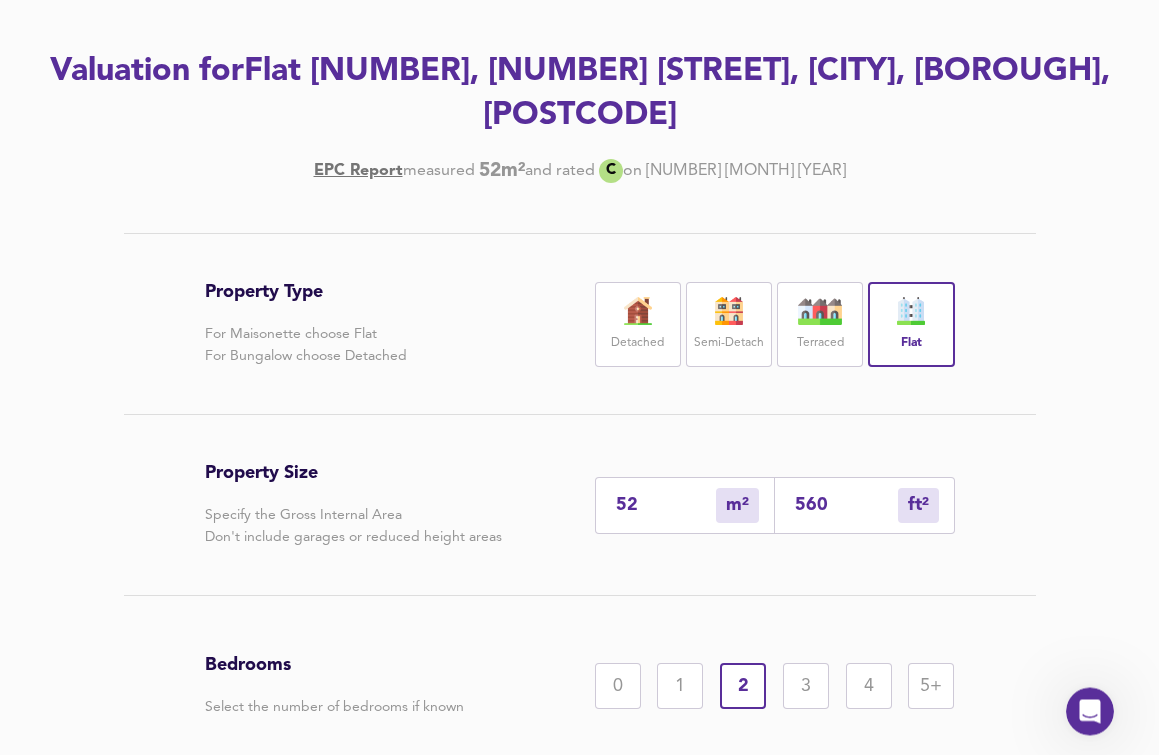 scroll, scrollTop: 306, scrollLeft: 0, axis: vertical 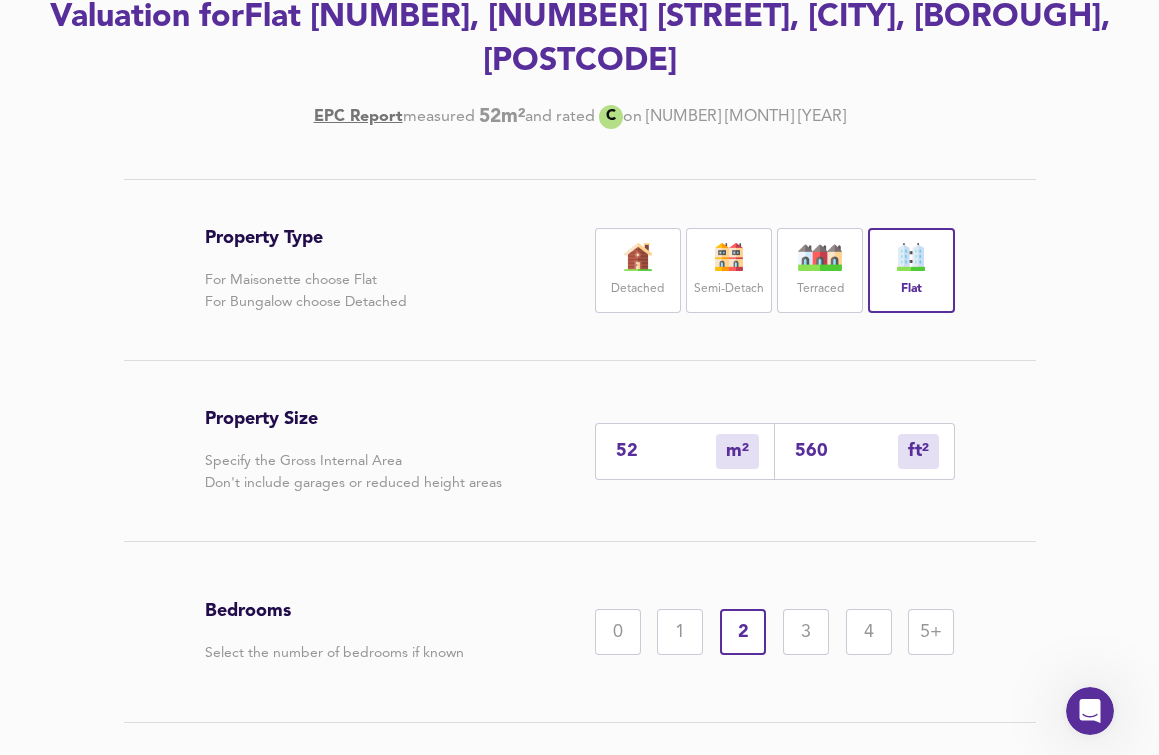 click on "52" at bounding box center (666, 451) 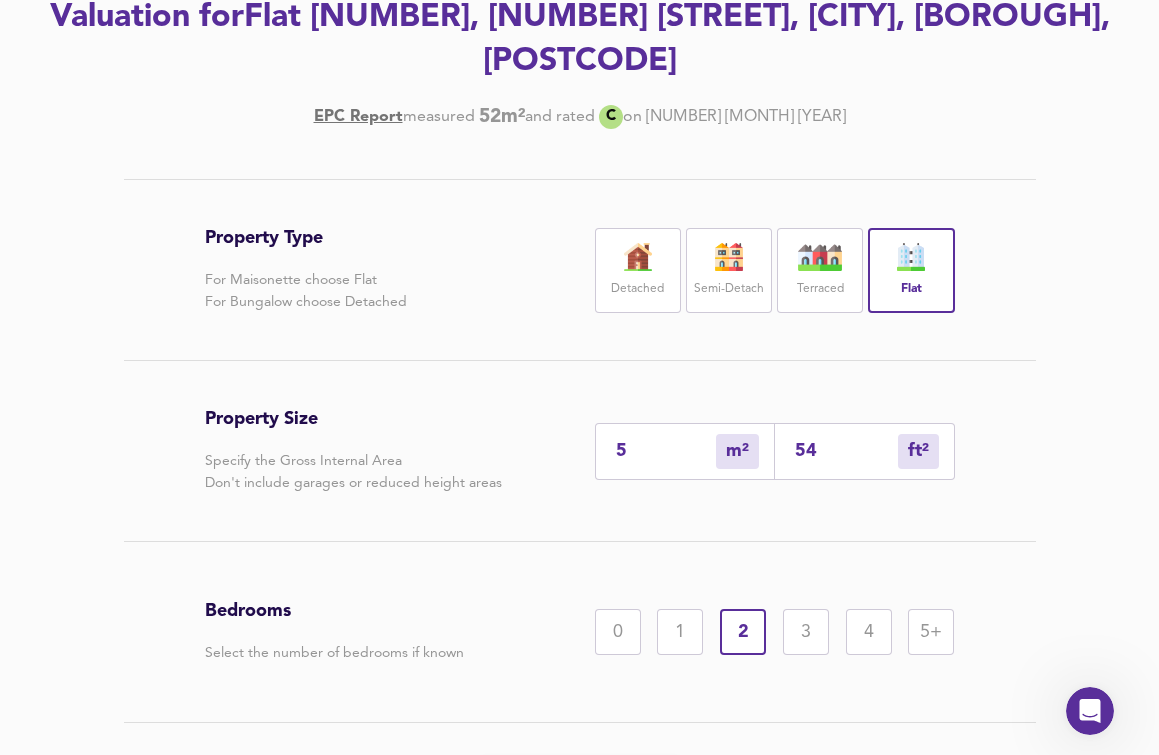type on "59" 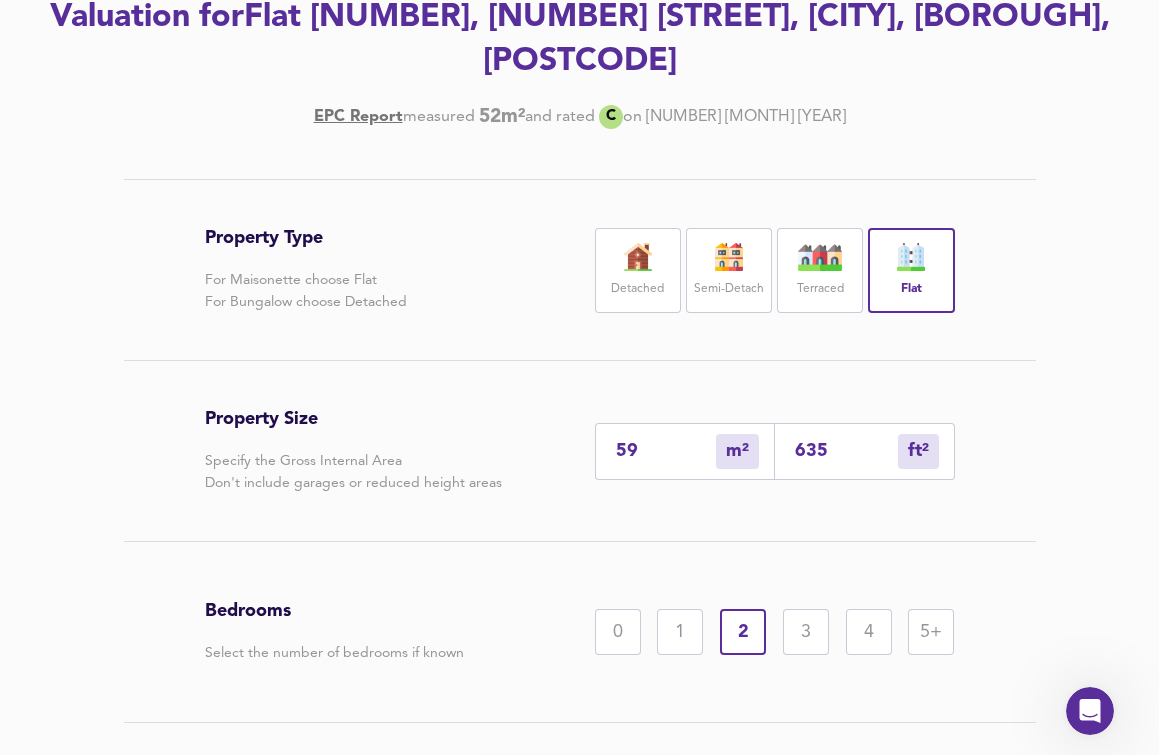type on "59" 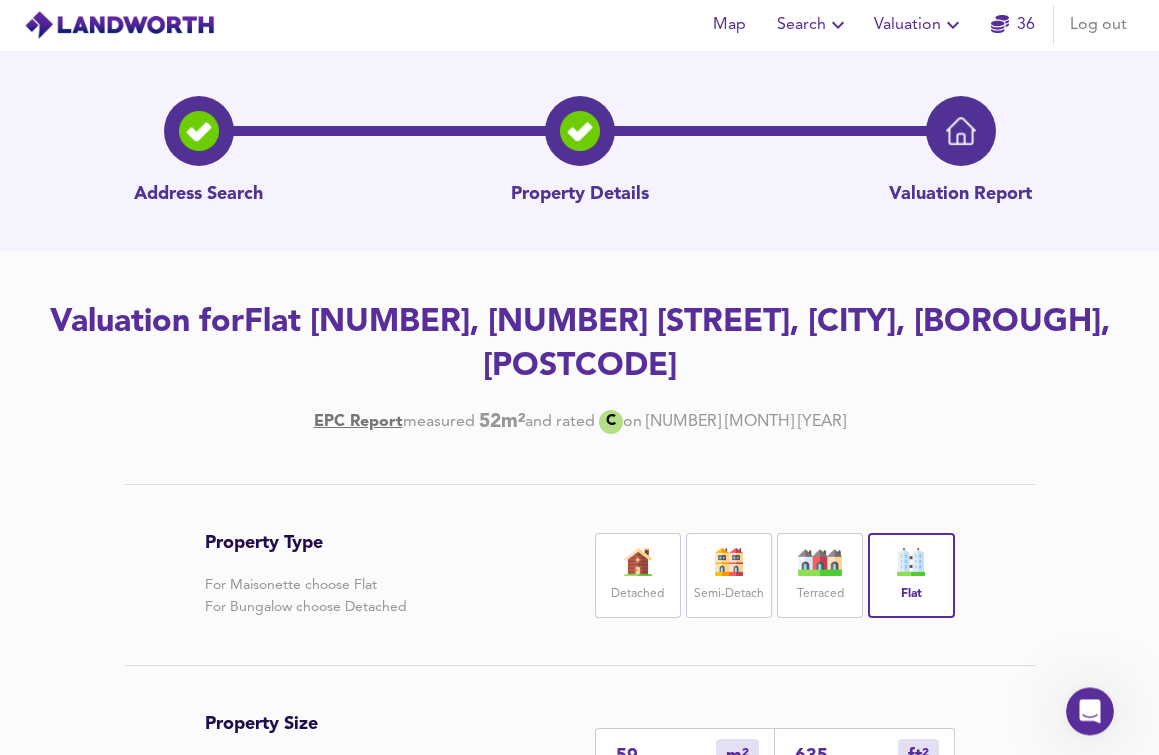 scroll, scrollTop: 0, scrollLeft: 0, axis: both 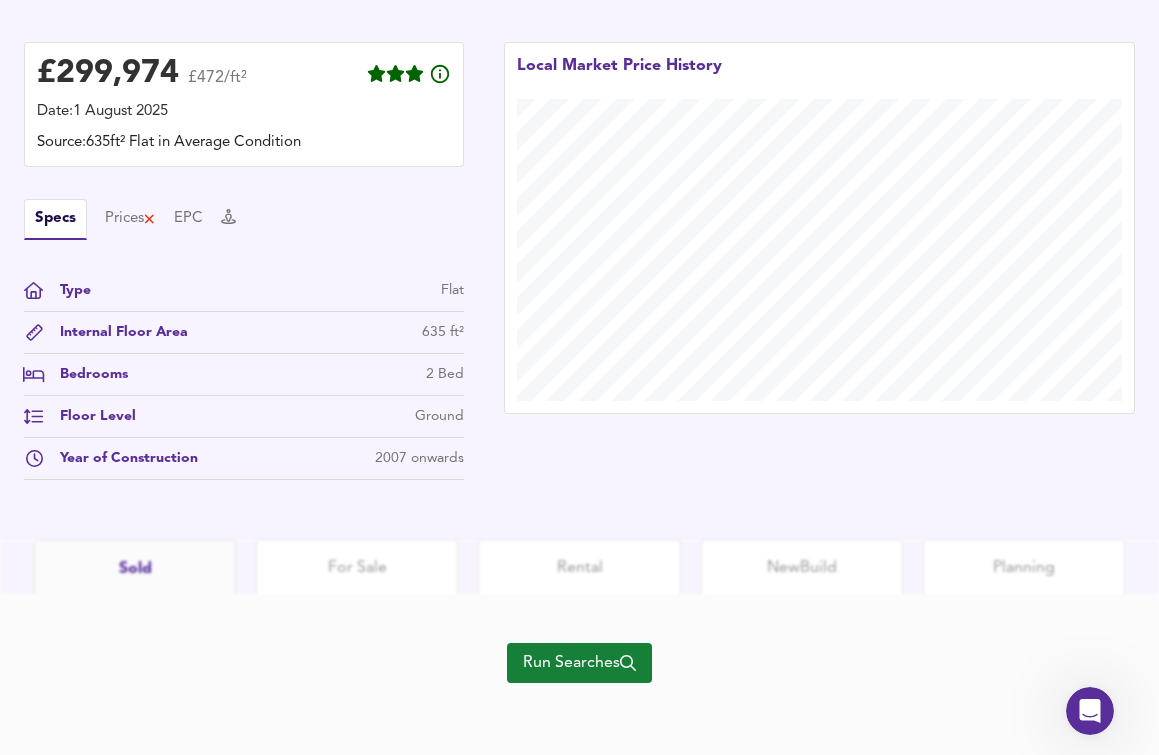 click on "Run Searches" at bounding box center [579, 663] 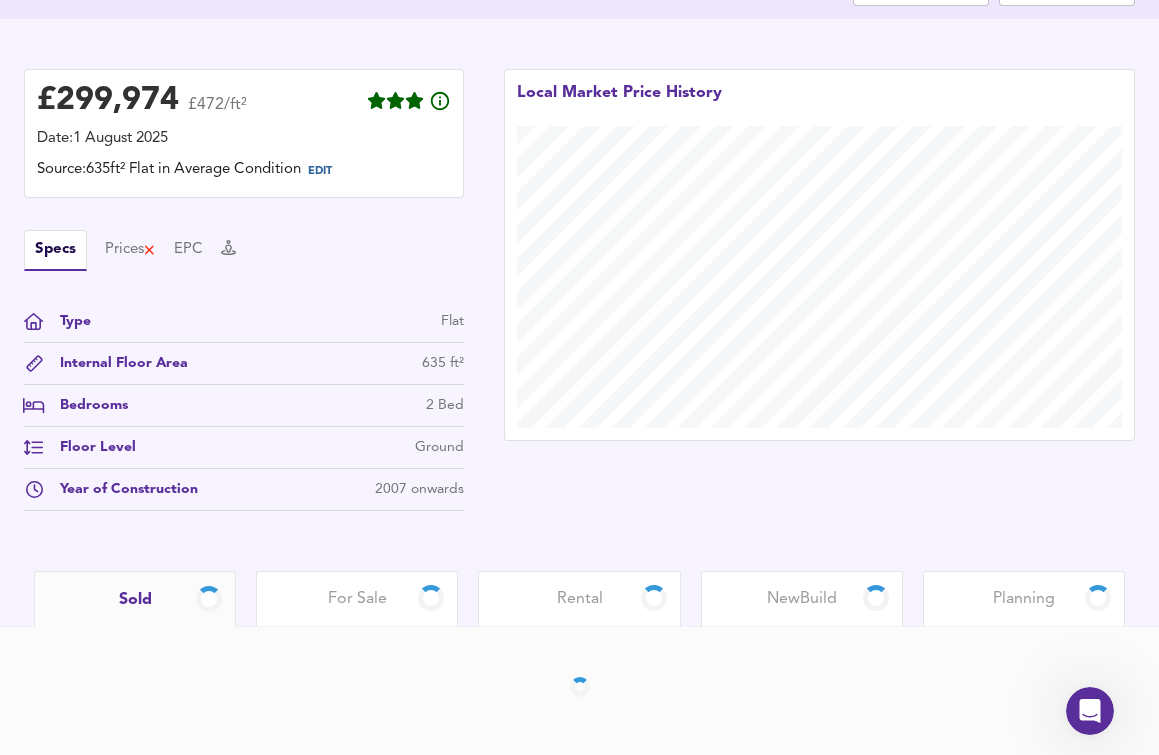 click on "Rental" at bounding box center [580, 599] 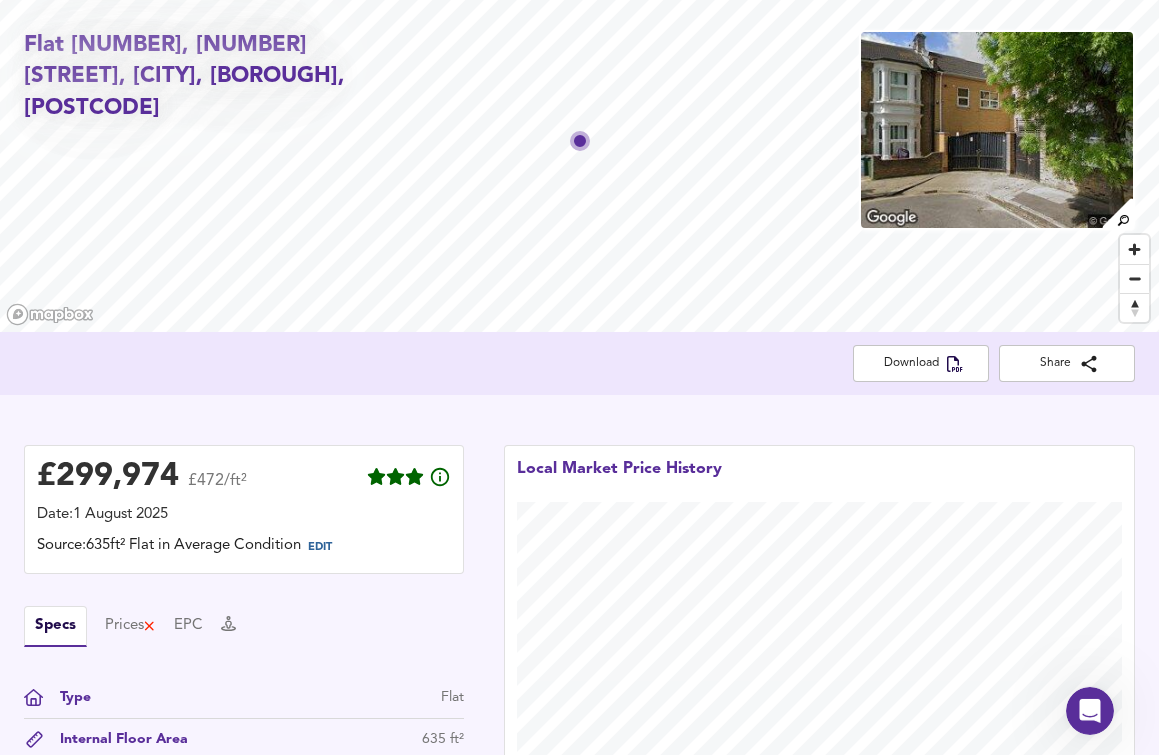 scroll, scrollTop: 51, scrollLeft: 0, axis: vertical 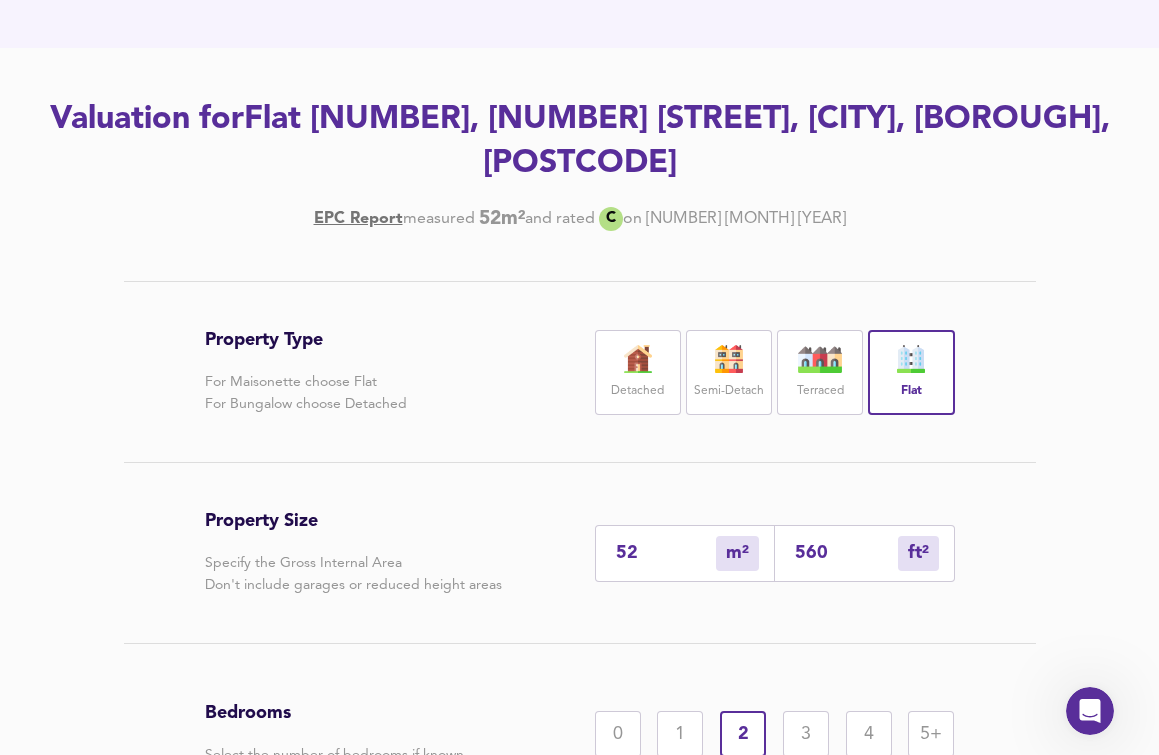 drag, startPoint x: 652, startPoint y: 508, endPoint x: 587, endPoint y: 501, distance: 65.37584 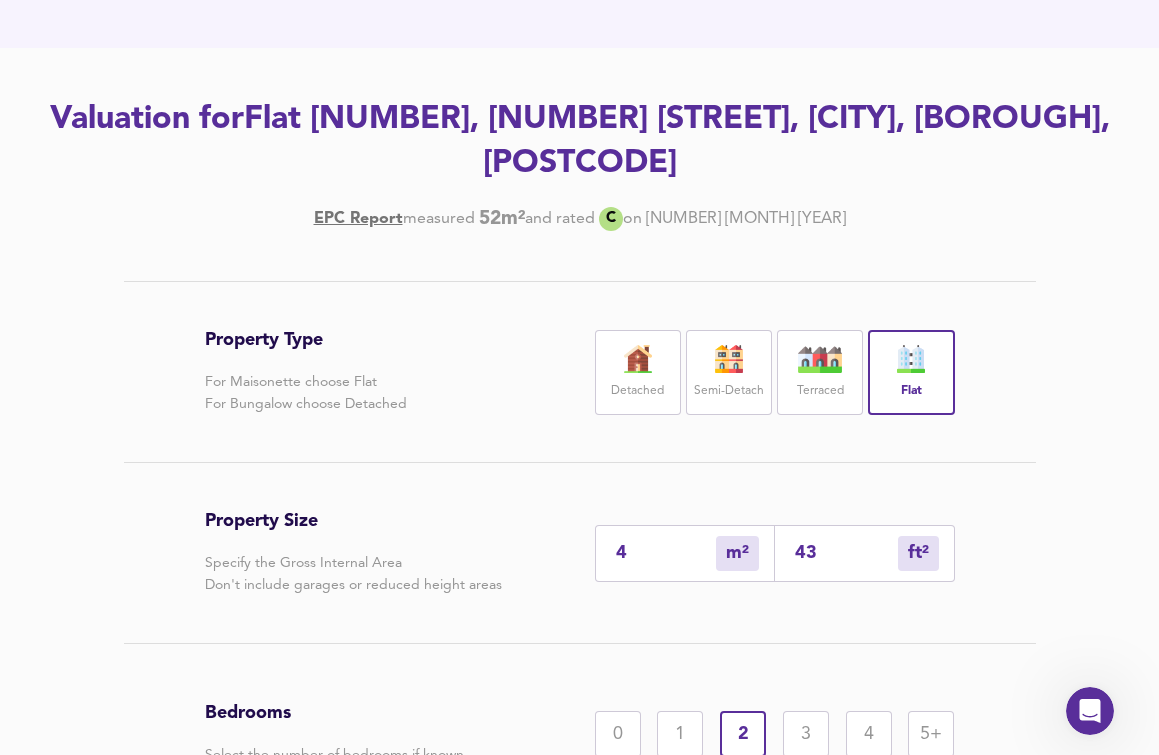 type on "41" 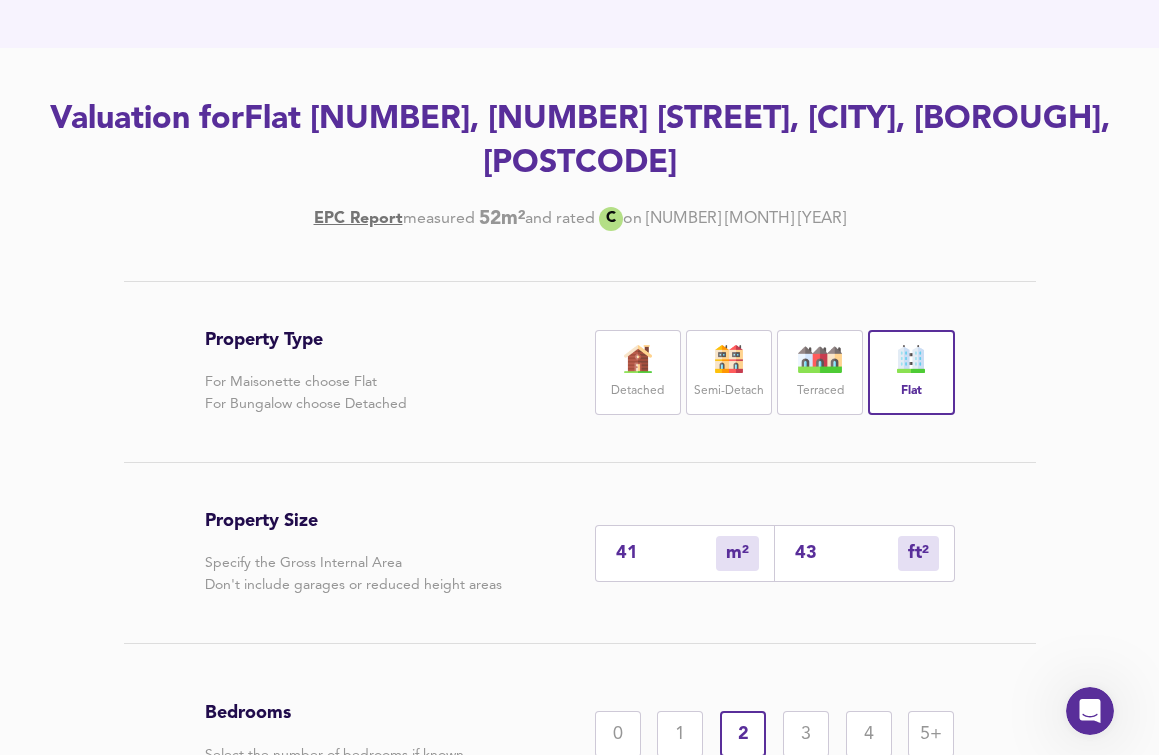 type on "441" 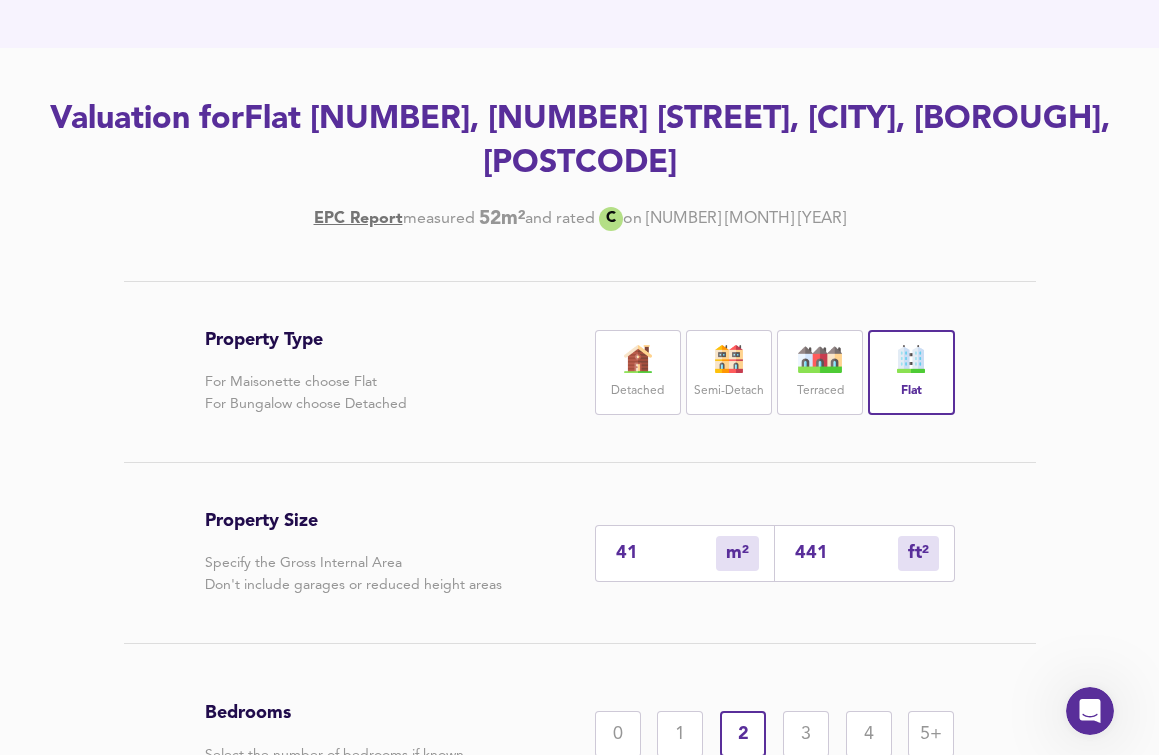 type on "41" 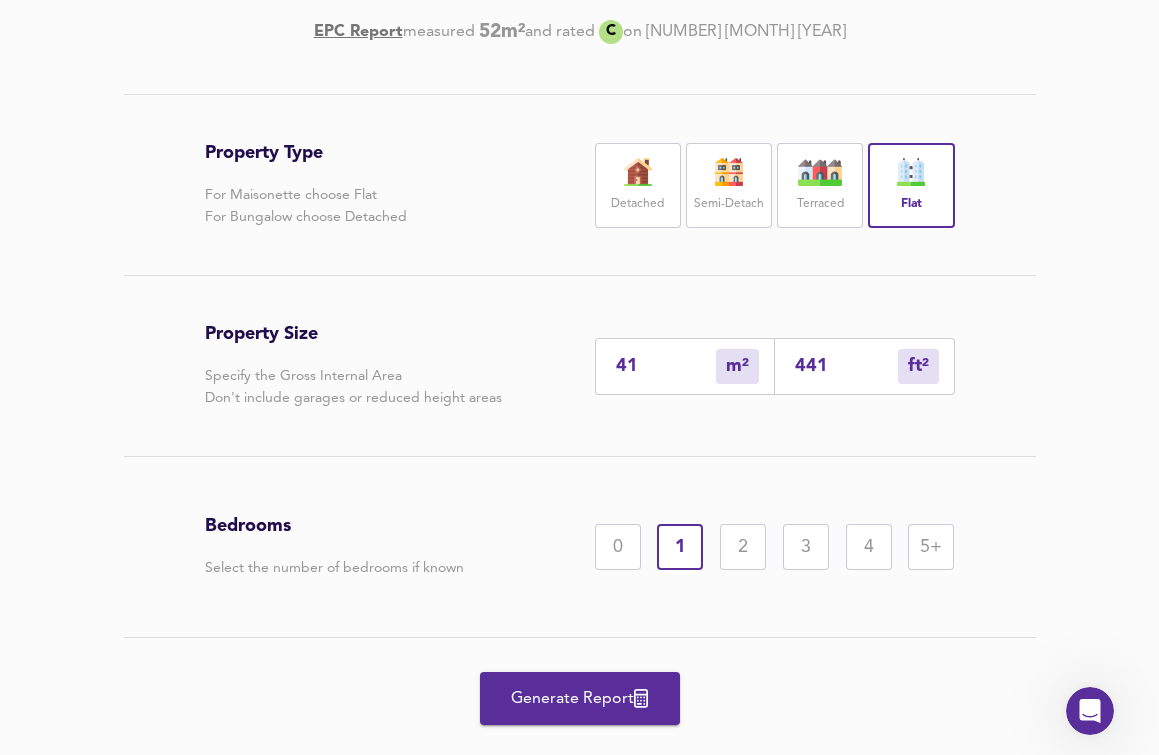 click on "Generate Report" at bounding box center (580, 699) 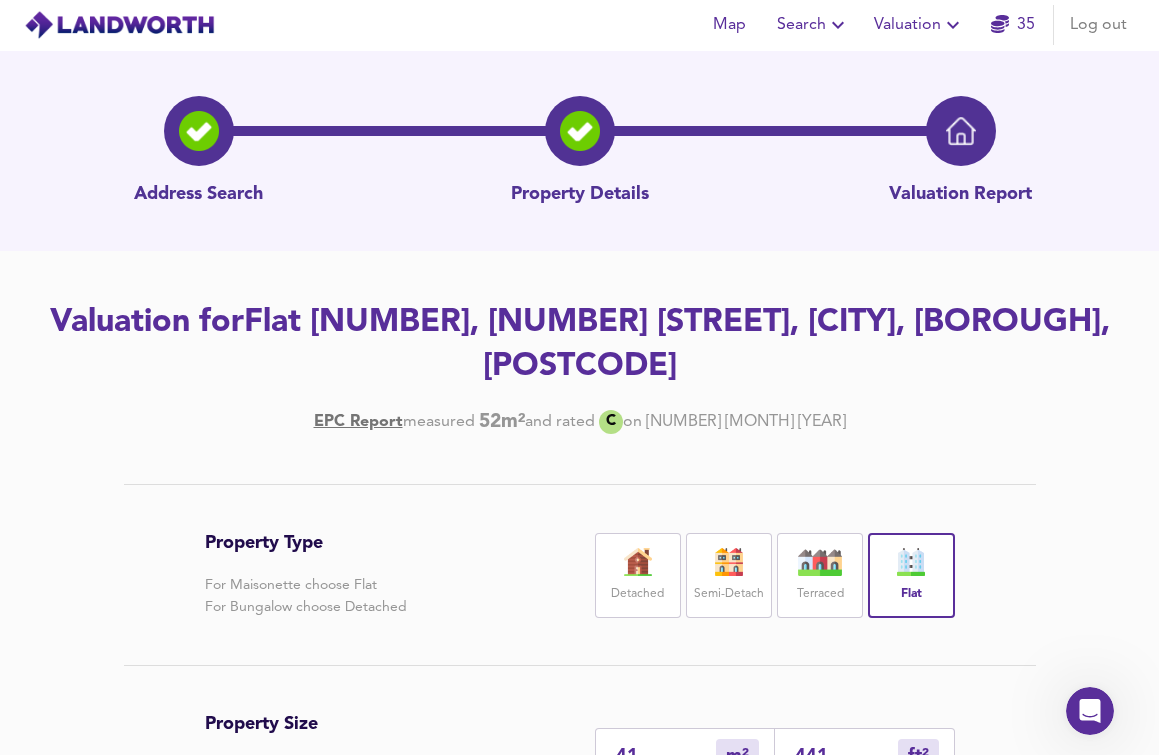 scroll, scrollTop: 0, scrollLeft: 0, axis: both 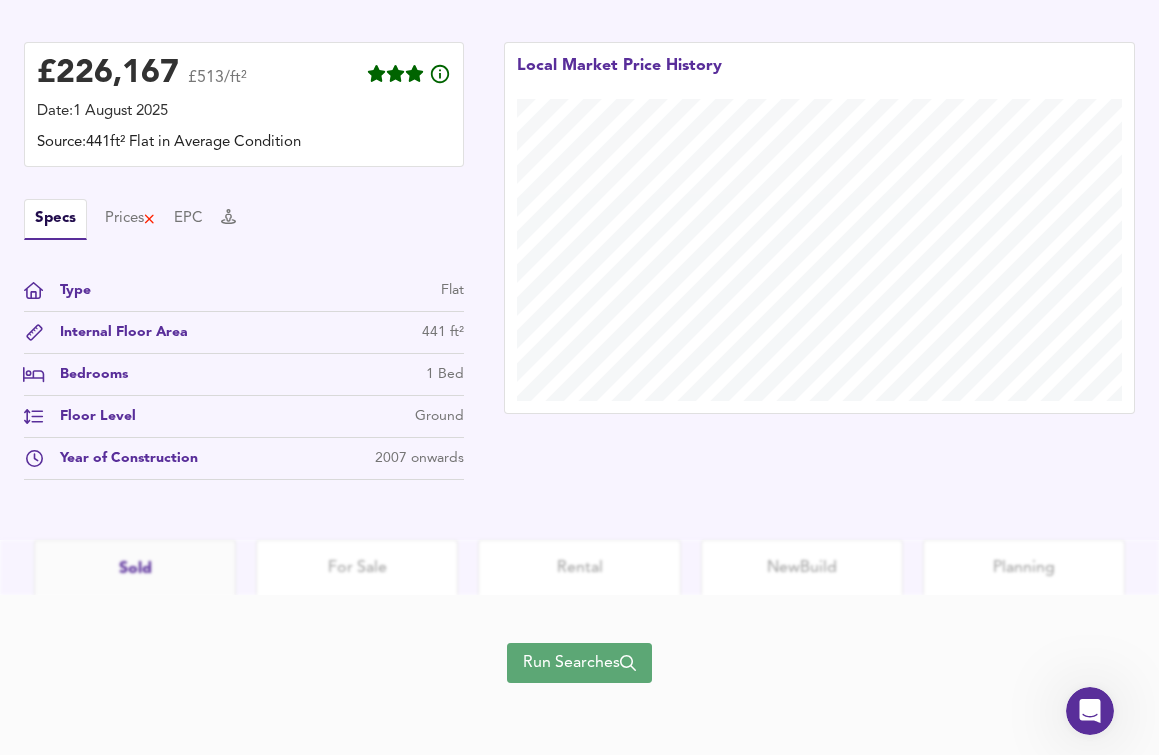 click on "Run Searches" at bounding box center (579, 663) 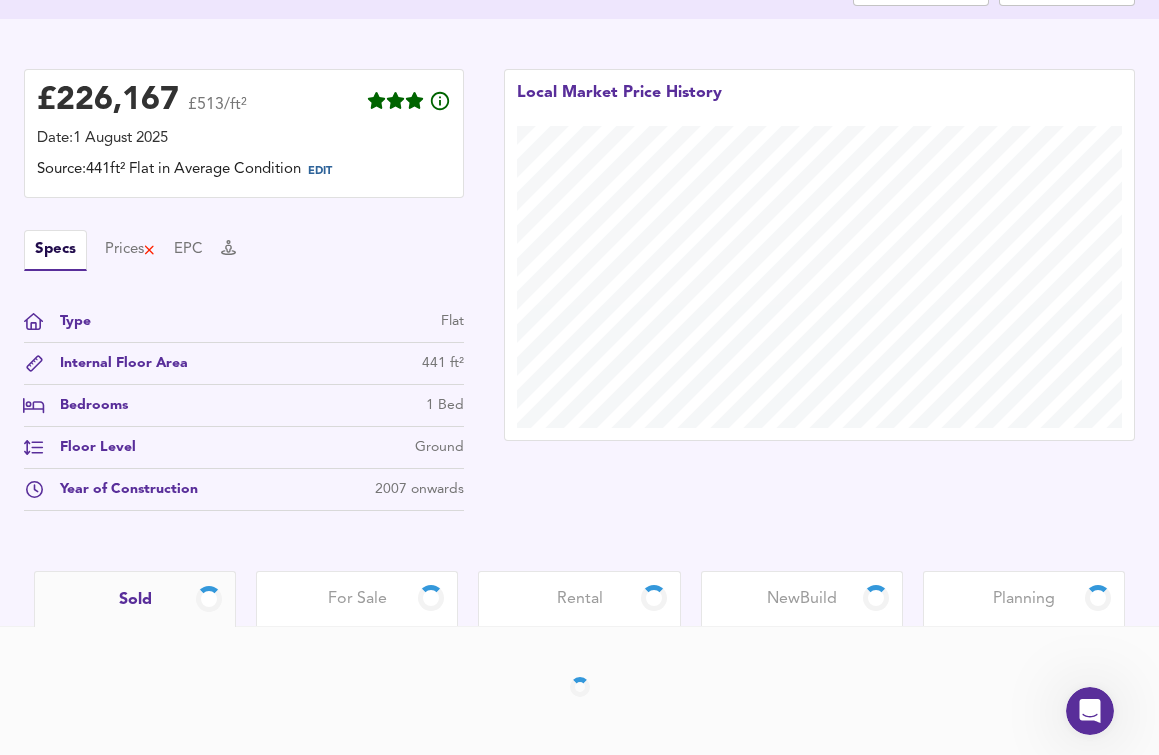 click on "Rental" at bounding box center (580, 599) 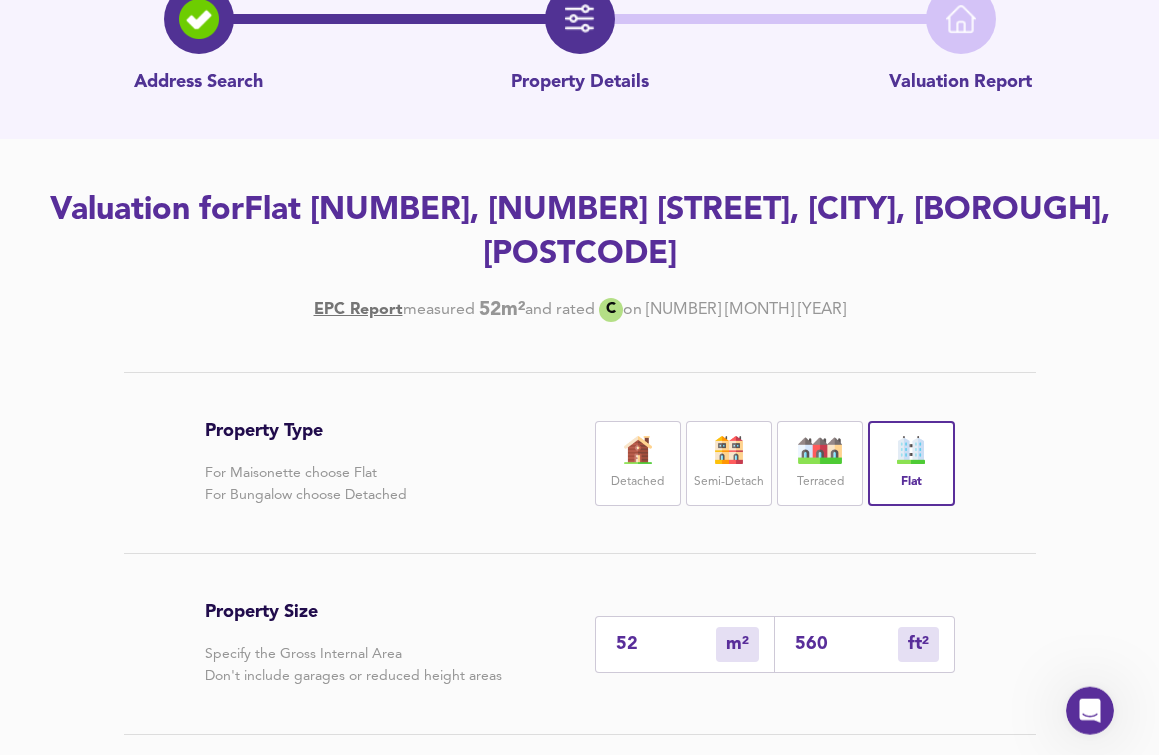 scroll, scrollTop: 306, scrollLeft: 0, axis: vertical 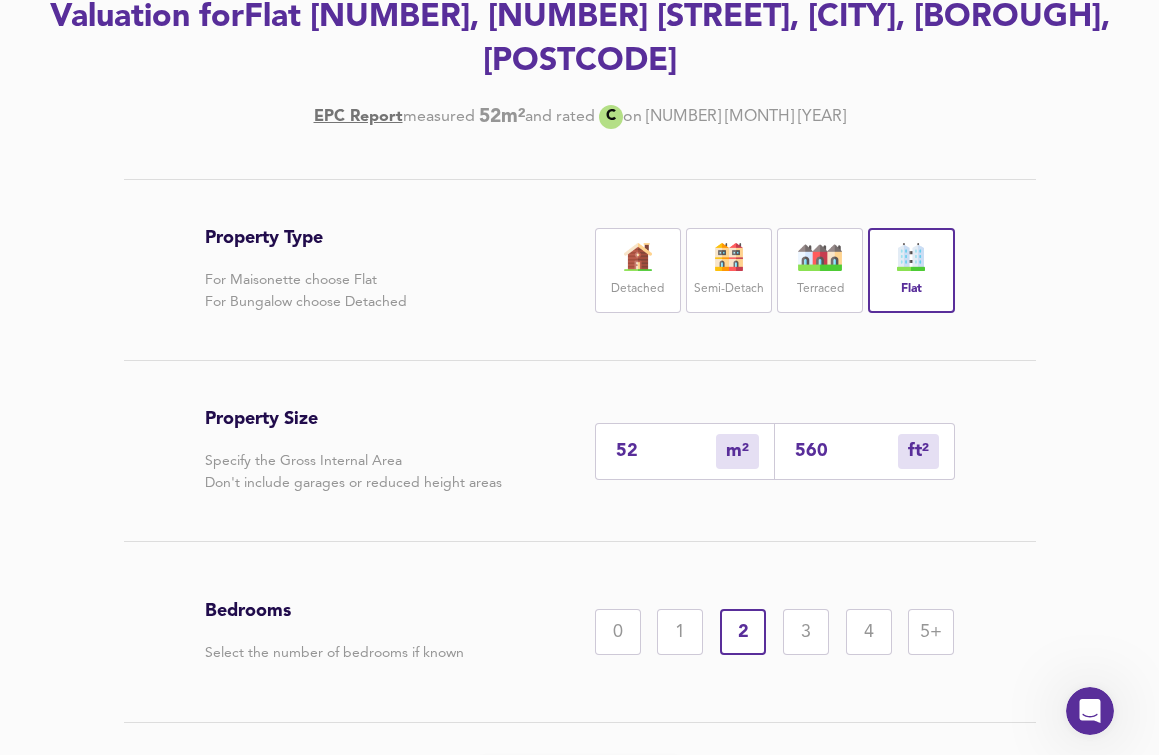 click on "52" at bounding box center [666, 451] 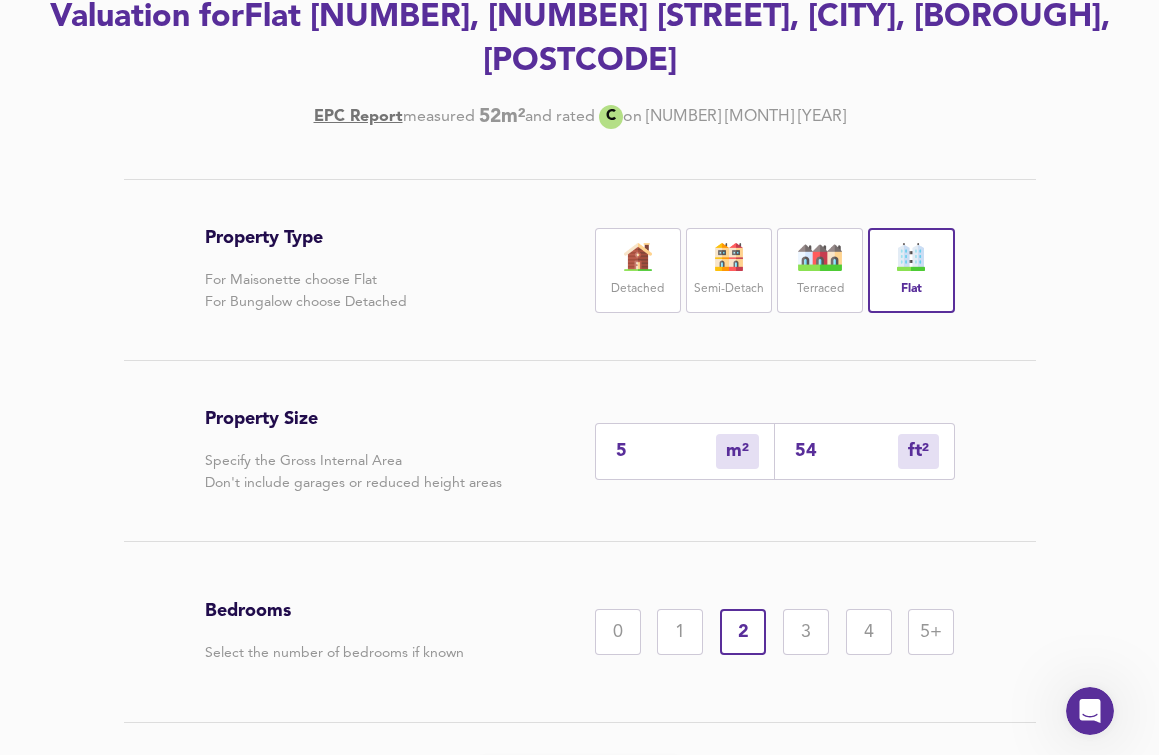 type on "54" 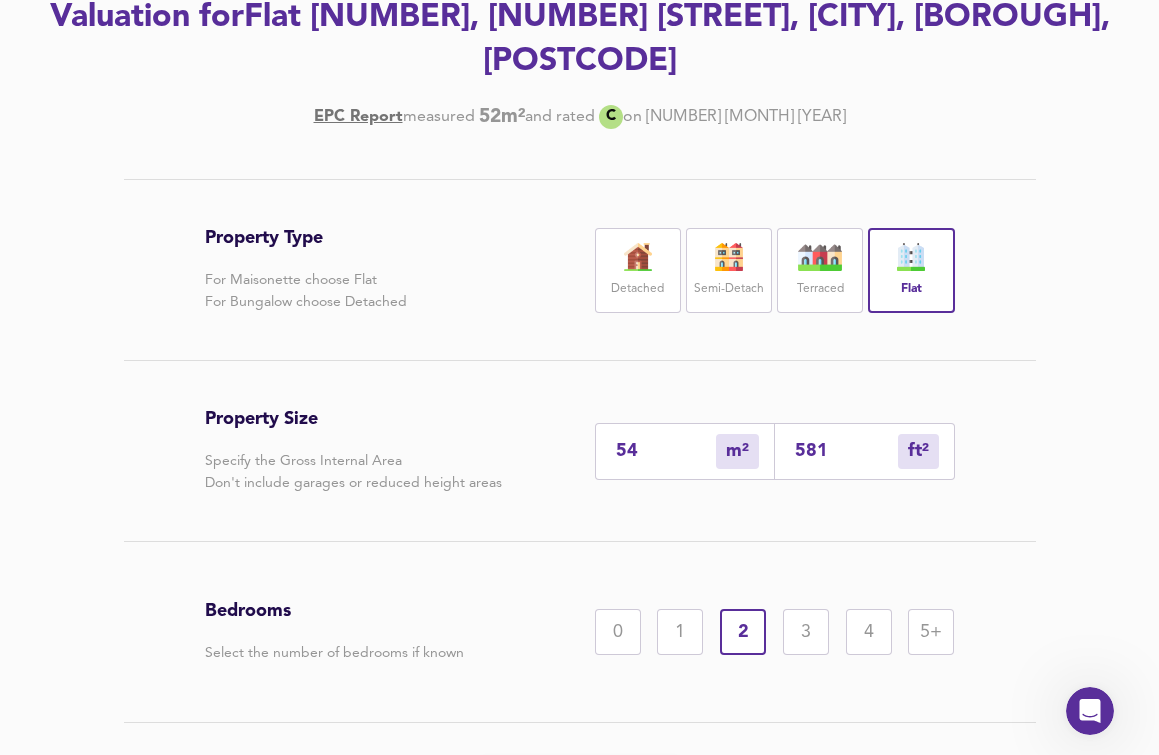 type on "54" 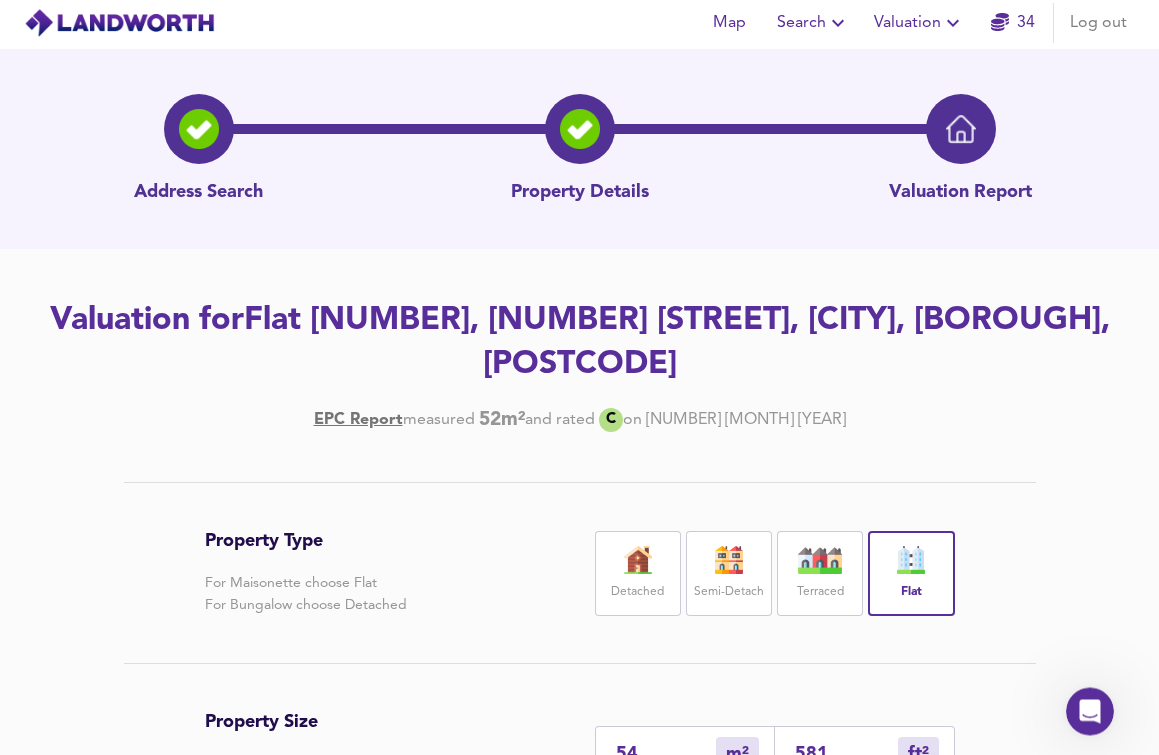 scroll, scrollTop: 0, scrollLeft: 0, axis: both 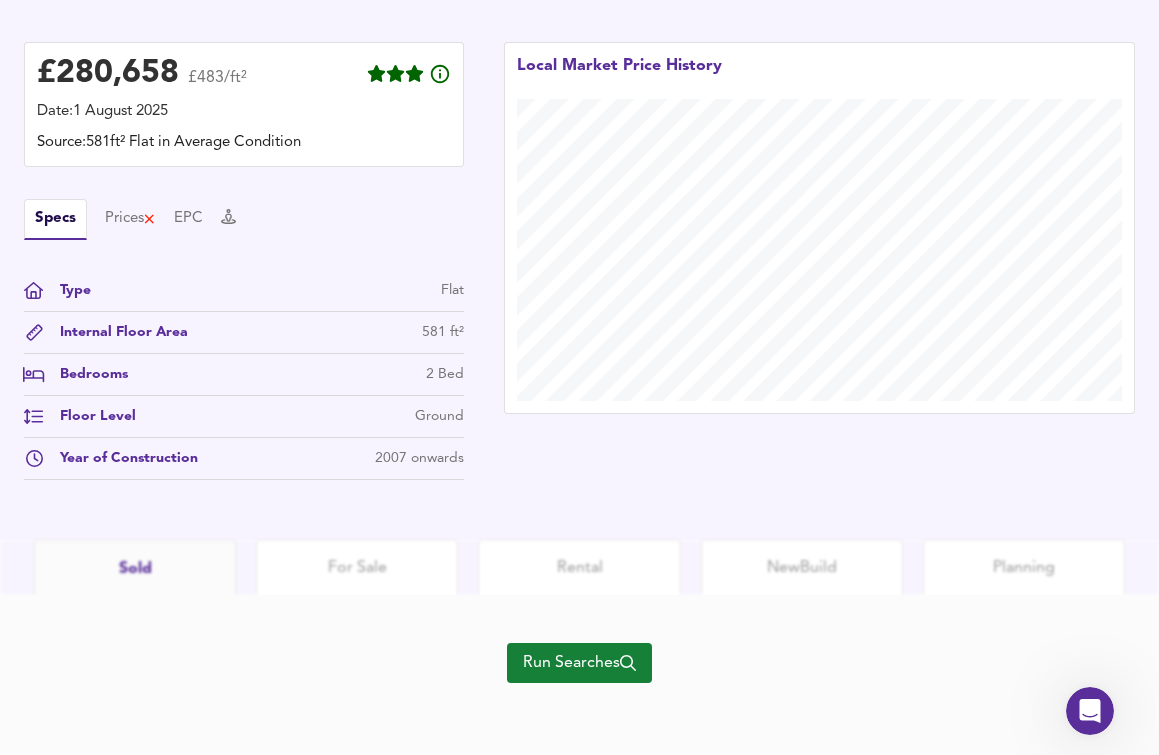 click on "Run Searches" at bounding box center [579, 663] 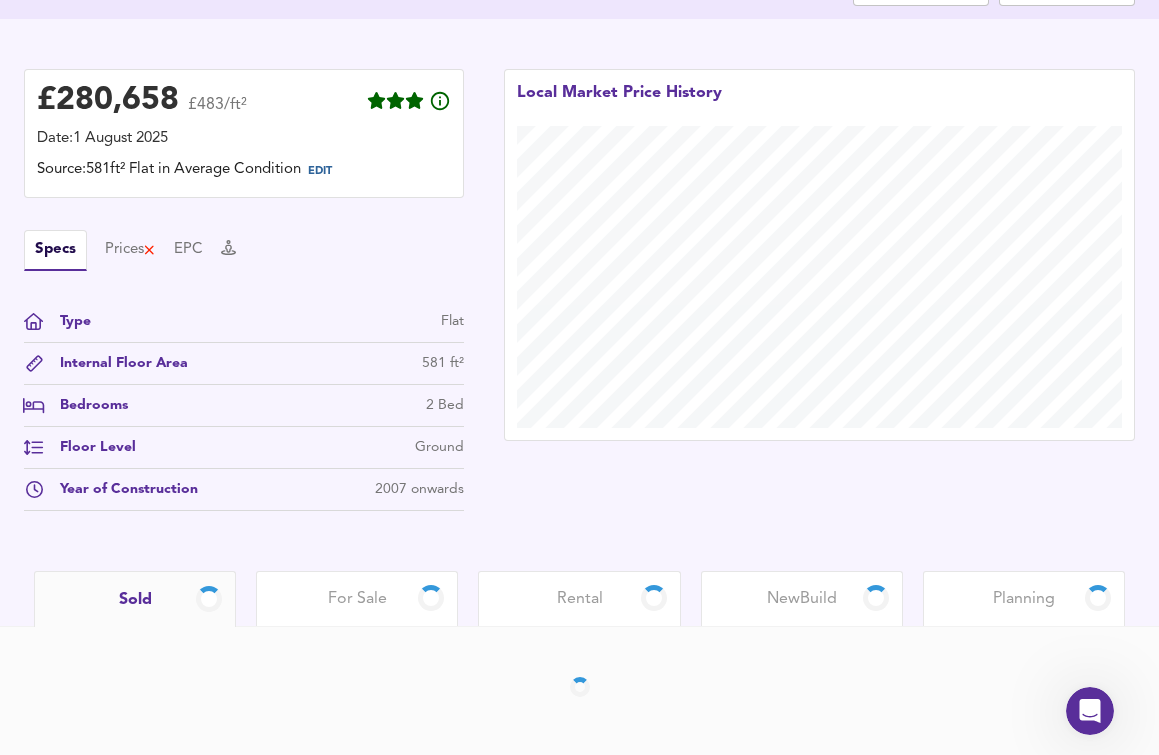 scroll, scrollTop: 459, scrollLeft: 0, axis: vertical 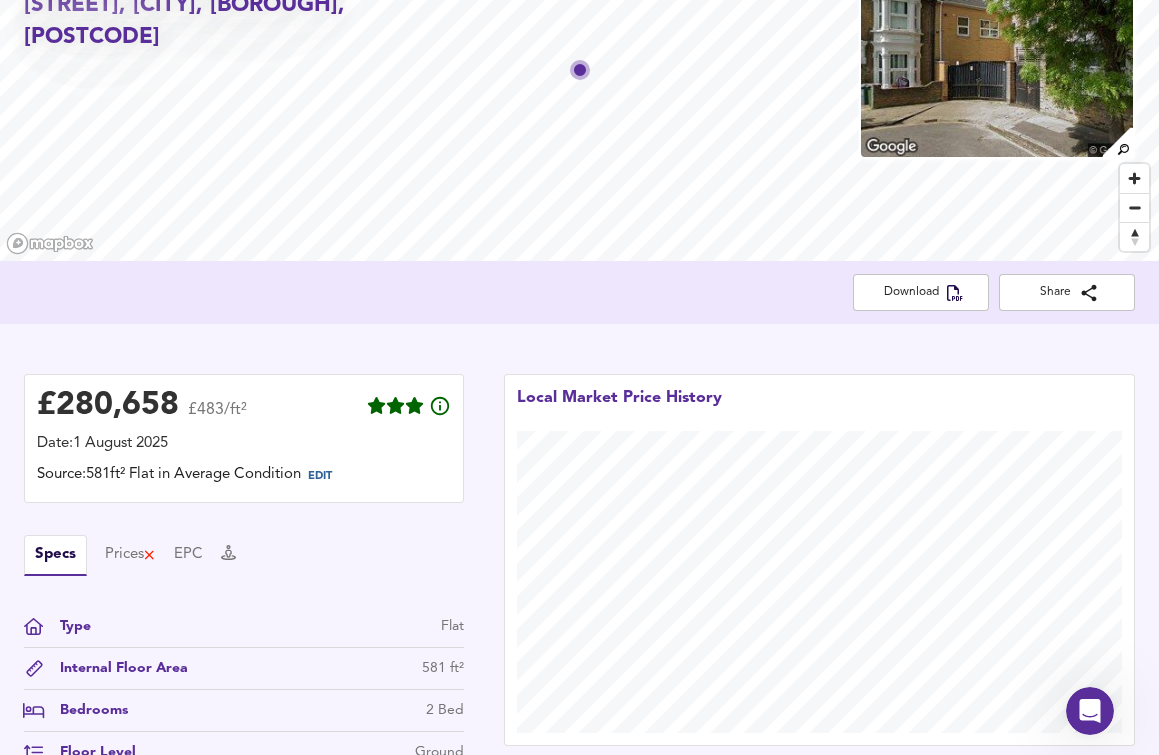 click on "Local Market Price History" at bounding box center (819, 600) 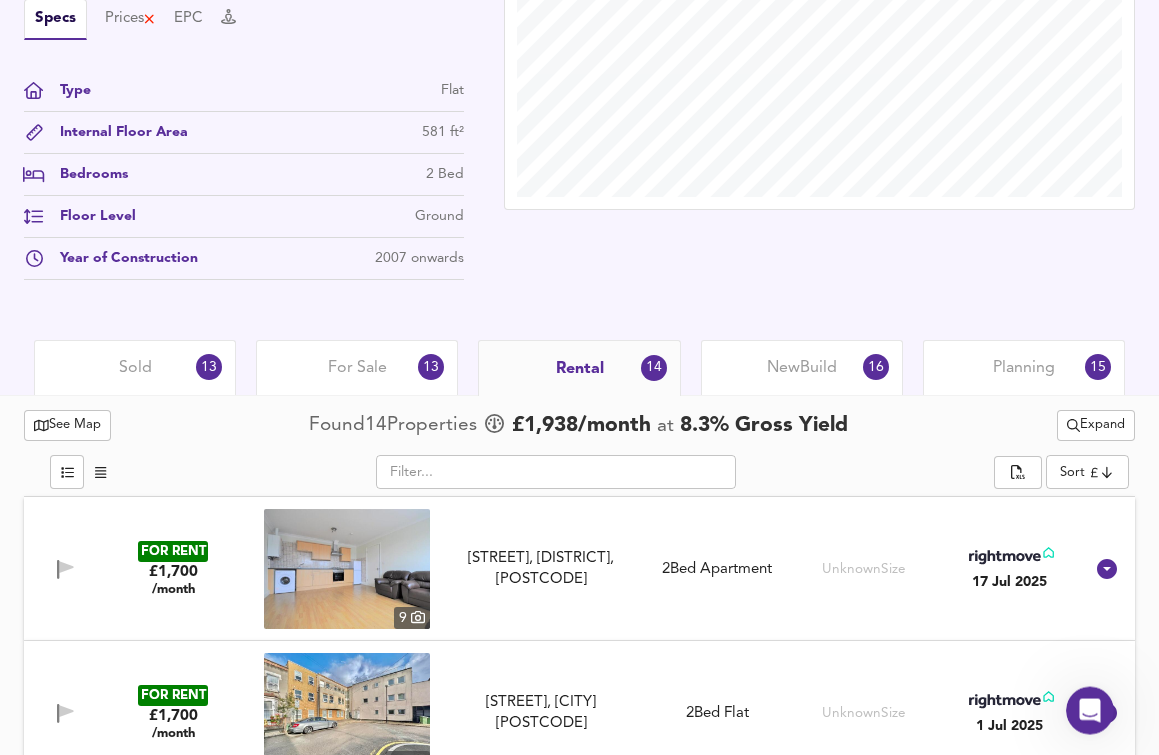 scroll, scrollTop: 765, scrollLeft: 0, axis: vertical 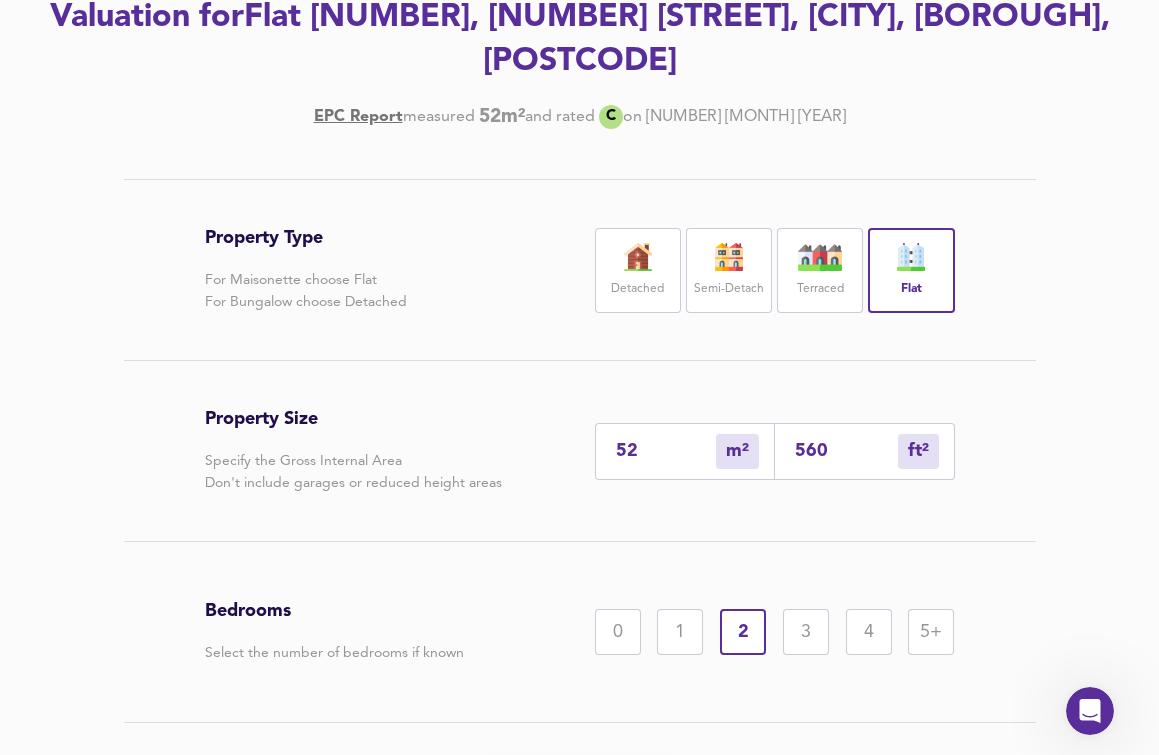 drag, startPoint x: 659, startPoint y: 397, endPoint x: 541, endPoint y: 400, distance: 118.03813 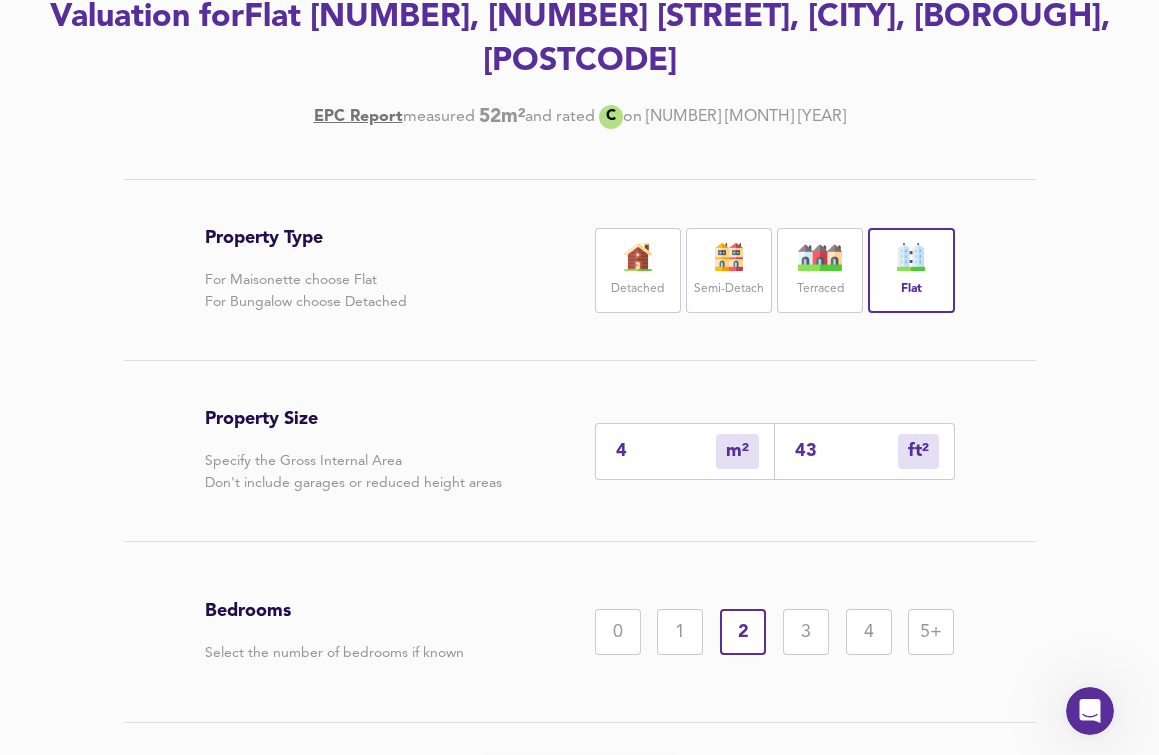 type on "46" 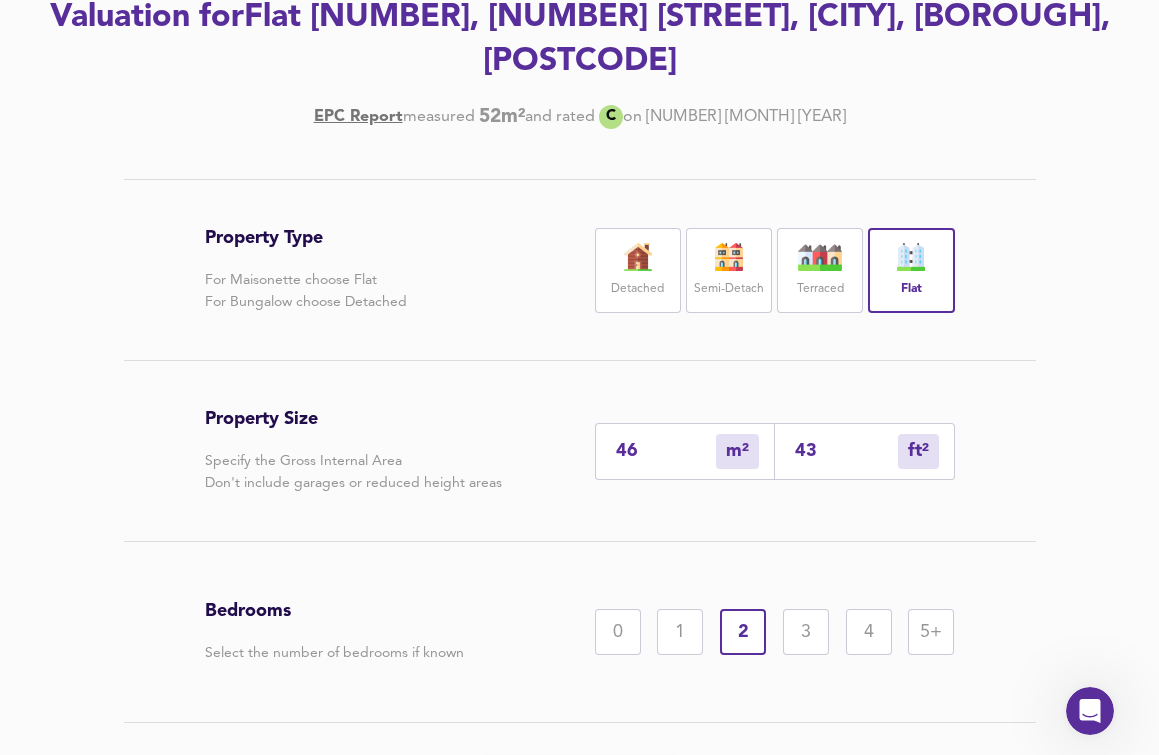 type on "495" 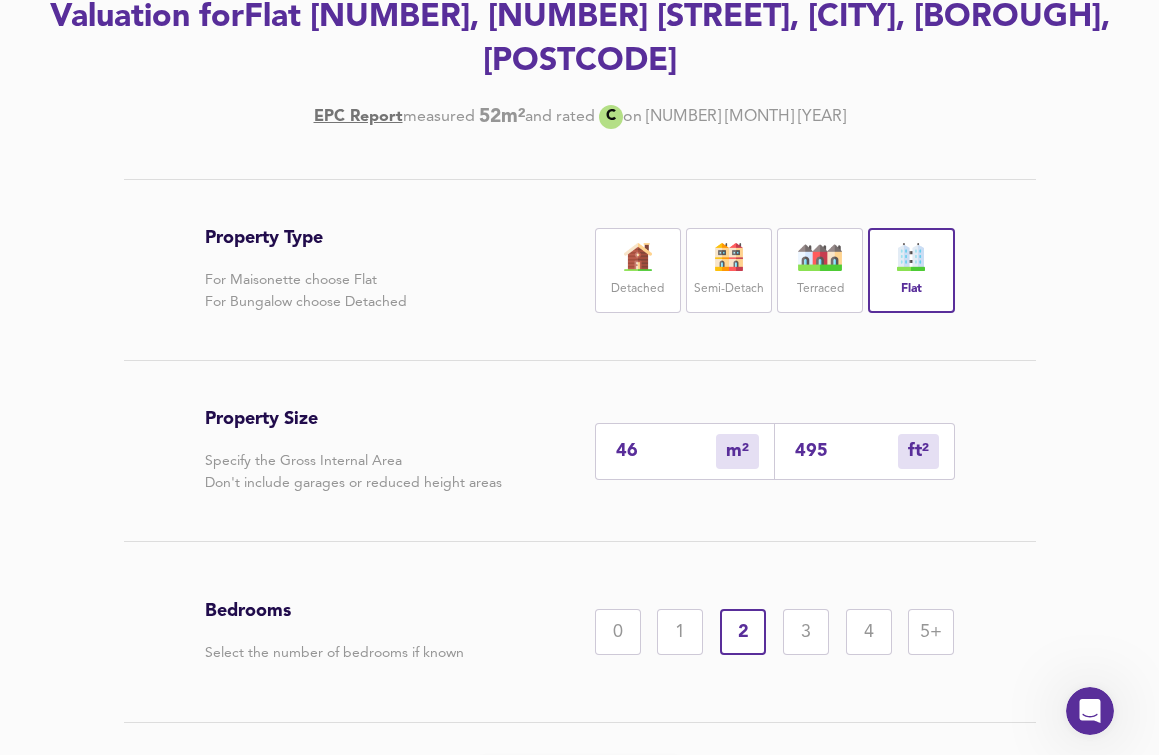 type on "46" 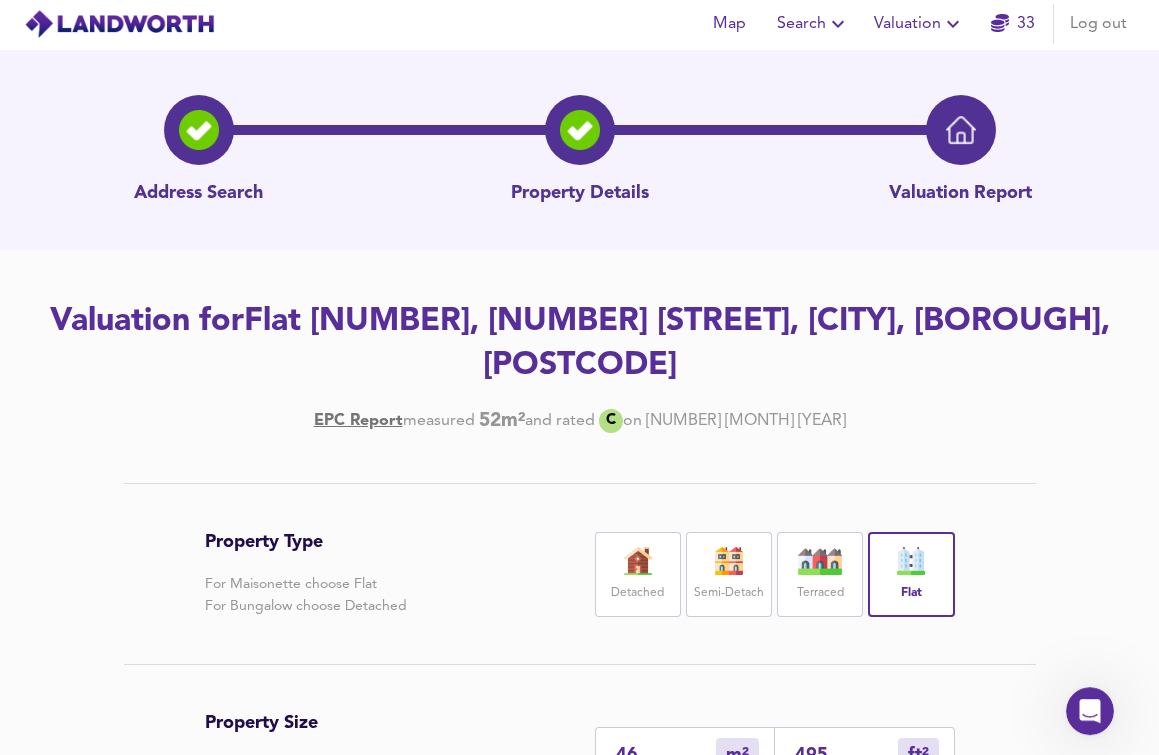scroll, scrollTop: 0, scrollLeft: 0, axis: both 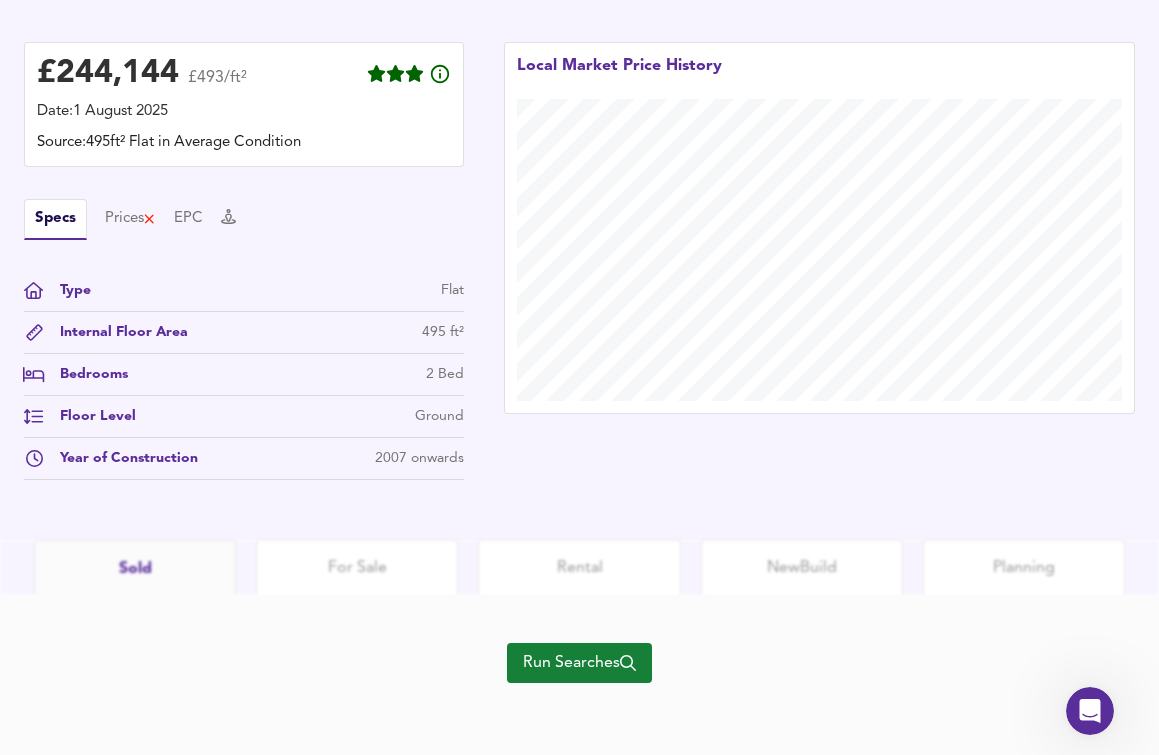 click on "Run Searches" at bounding box center (579, 663) 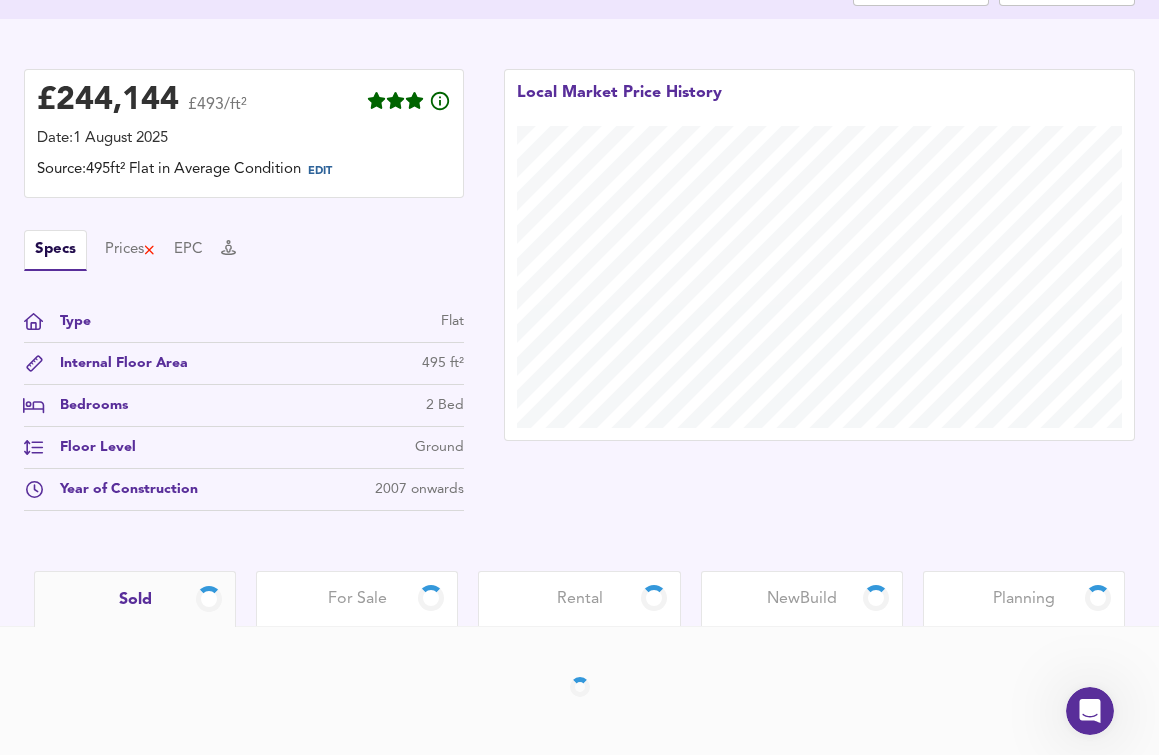 scroll, scrollTop: 459, scrollLeft: 0, axis: vertical 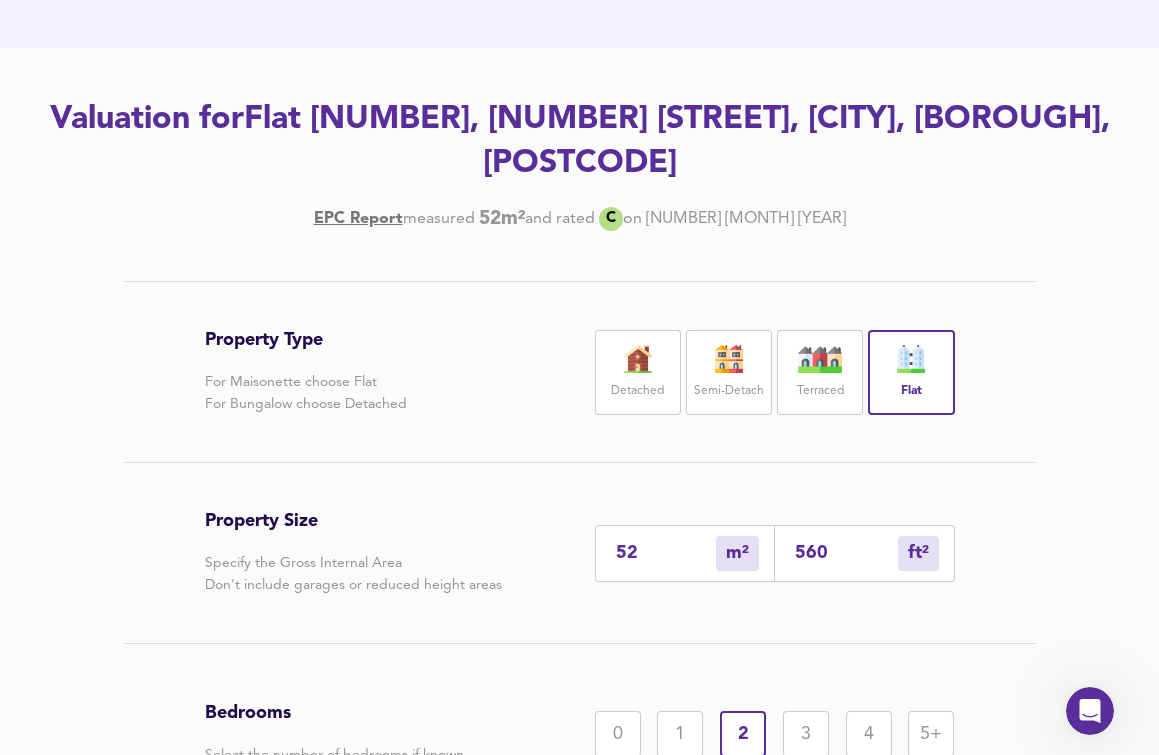 click on "Address Search Property Details Valuation Report Valuation for  Flat 2, [NUMBER] [STREET], [CITY], [BOROUGH], [POSTCODE] EPC Report  measured   52 m²  and rated   C  on   11 June 2019 Property Type For Maisonette choose Flat For Bungalow choose Detached Detached Semi-Detach   Terraced Flat Property Size Specify the Gross Internal Area Don't include garages or reduced height areas 52 m² sqm 560 ft² sqft Bedrooms Select the number of bedrooms if known 0 1 2 3 4 5+ Generate Report" at bounding box center [579, 417] 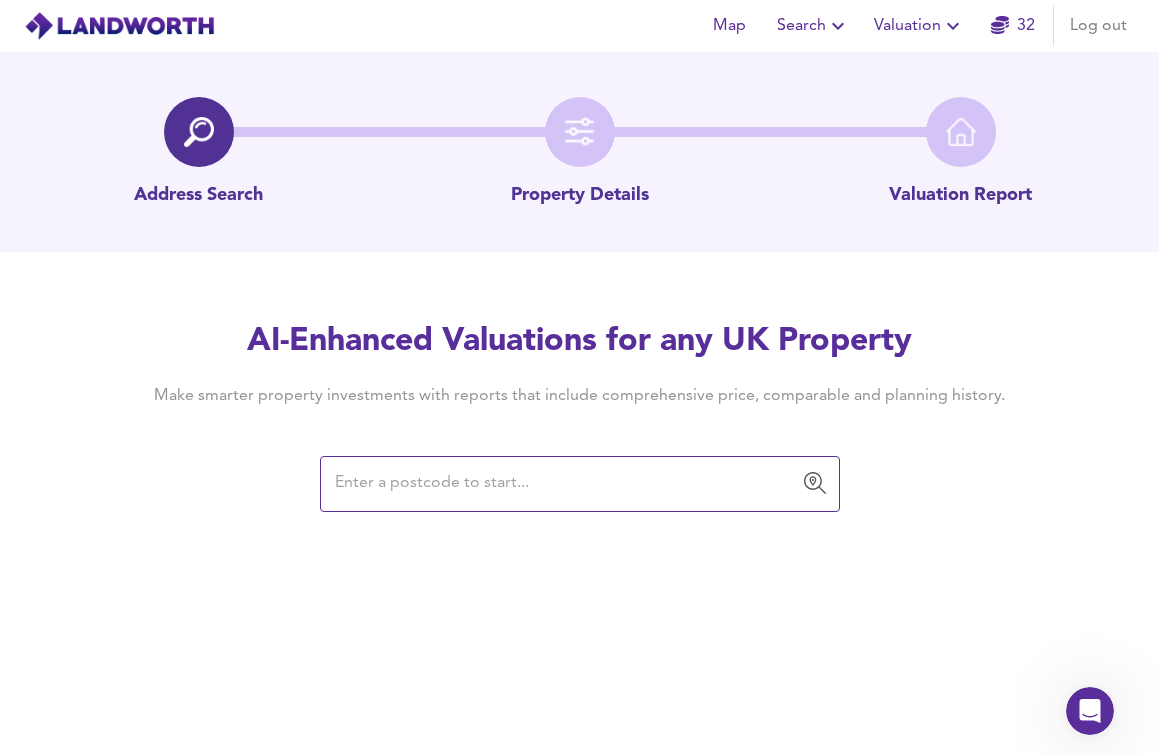 scroll, scrollTop: 0, scrollLeft: 0, axis: both 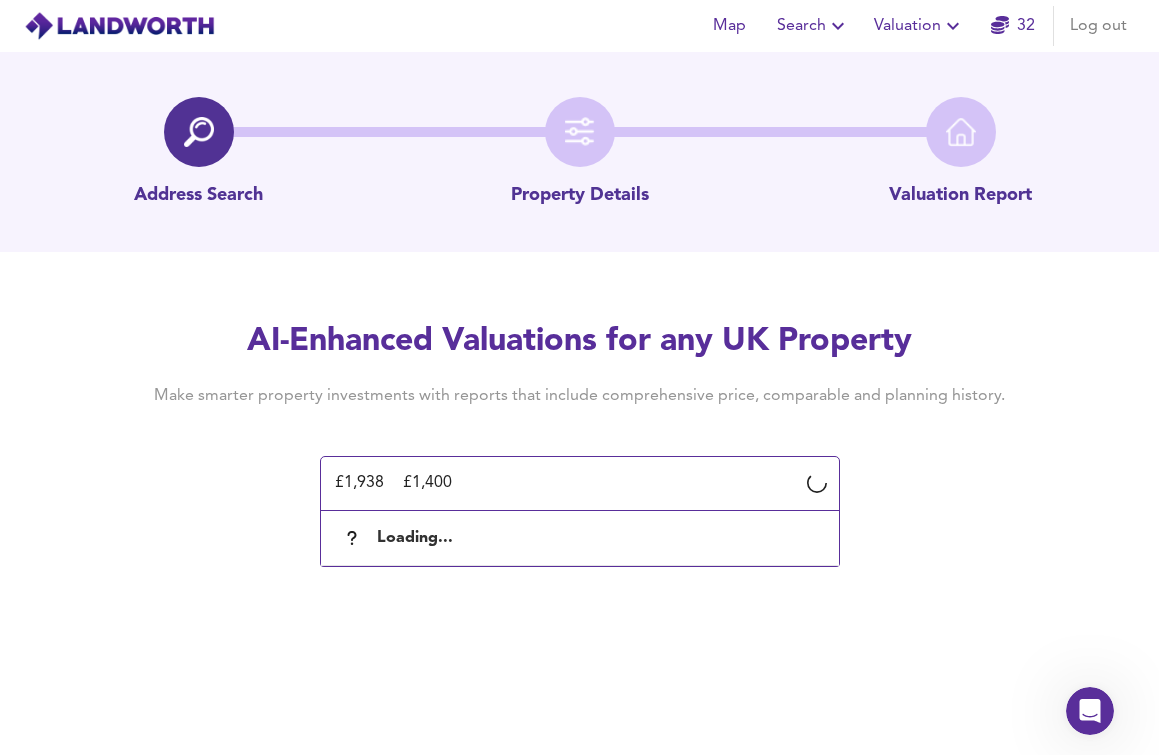 drag, startPoint x: 383, startPoint y: 486, endPoint x: 259, endPoint y: 443, distance: 131.24405 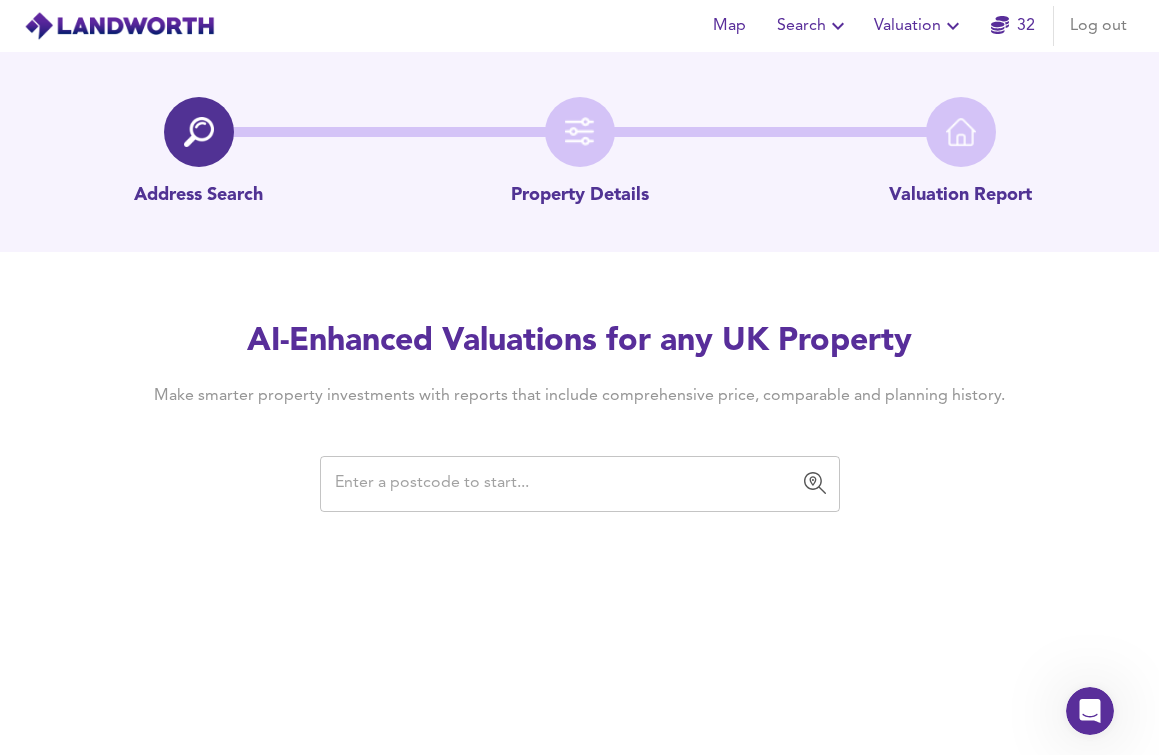 click at bounding box center [565, 484] 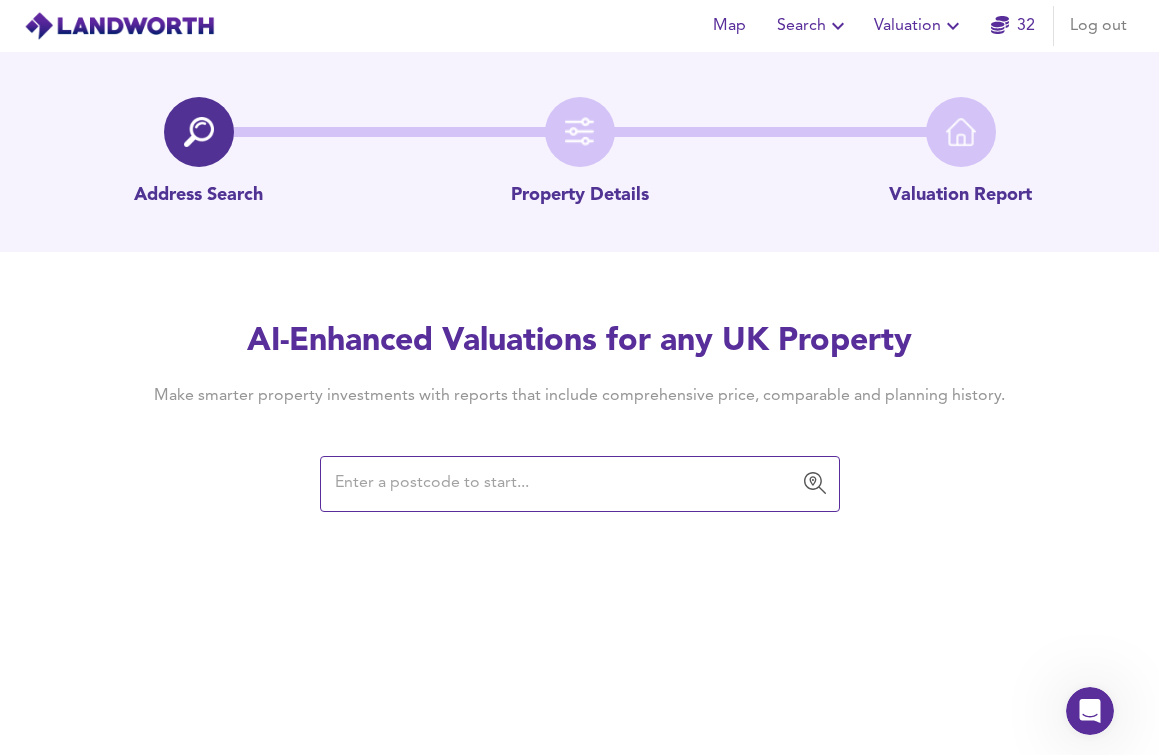 click at bounding box center (565, 484) 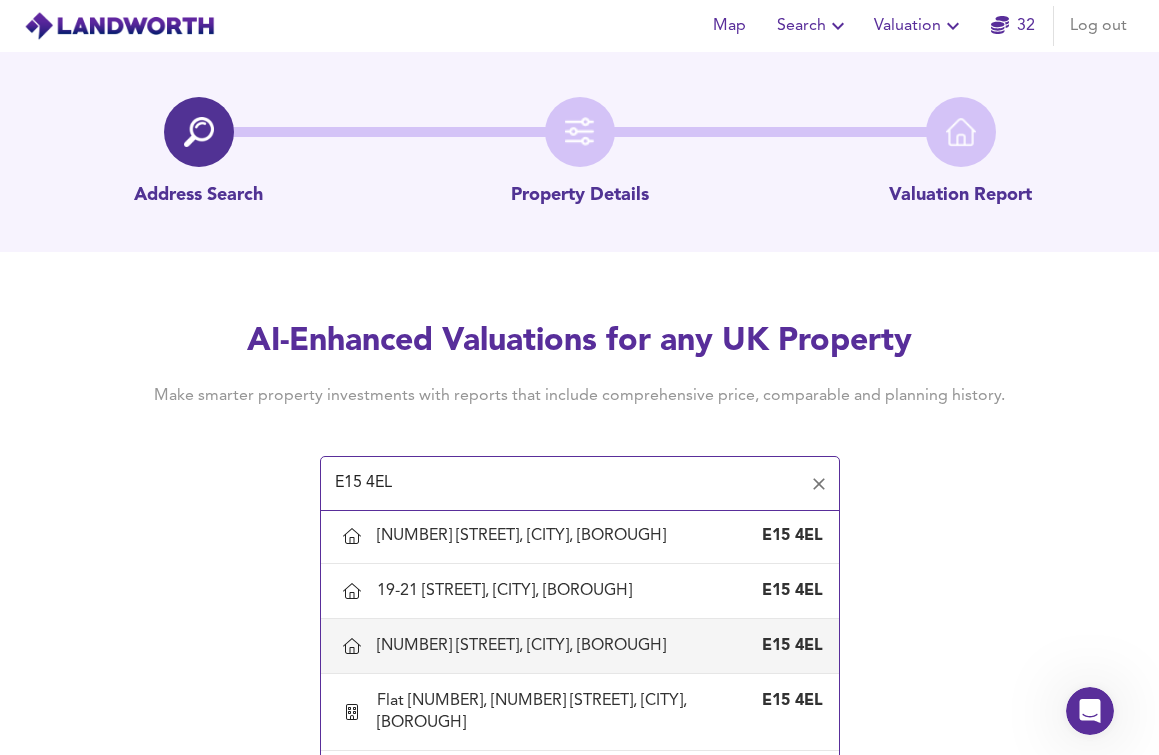 scroll, scrollTop: 446, scrollLeft: 0, axis: vertical 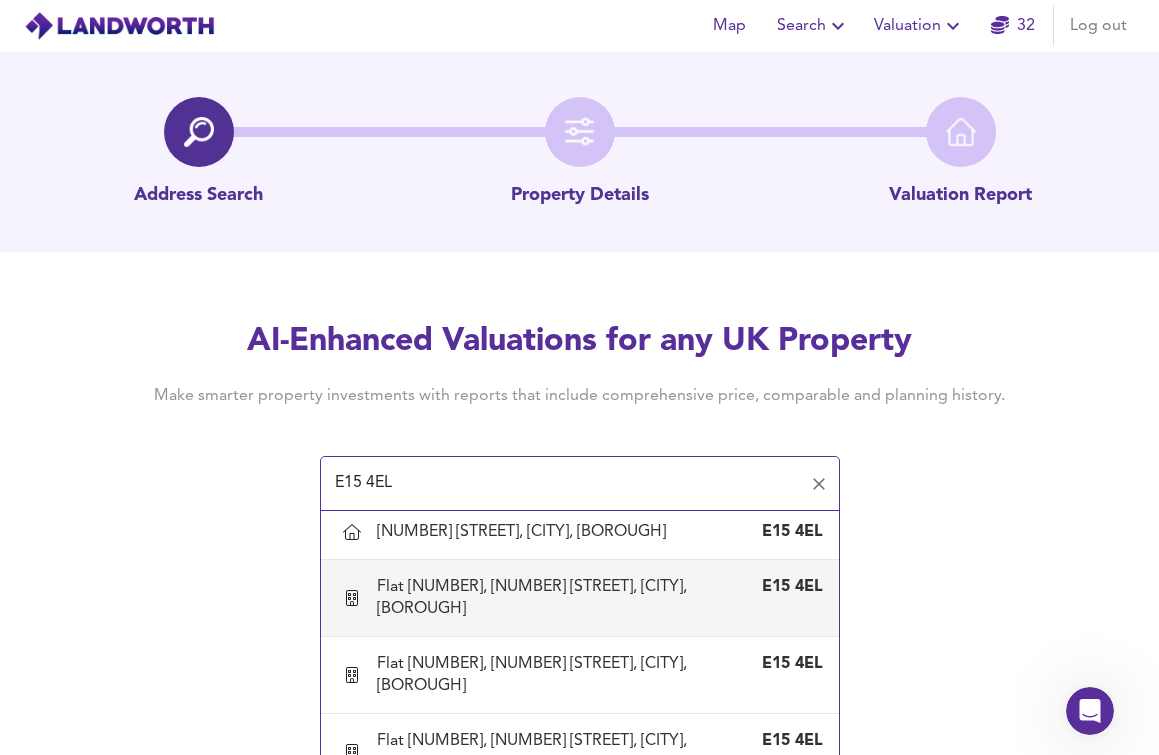 click on "Flat [NUMBER], [NUMBER] [STREET], [CITY], [BOROUGH]" at bounding box center [560, 598] 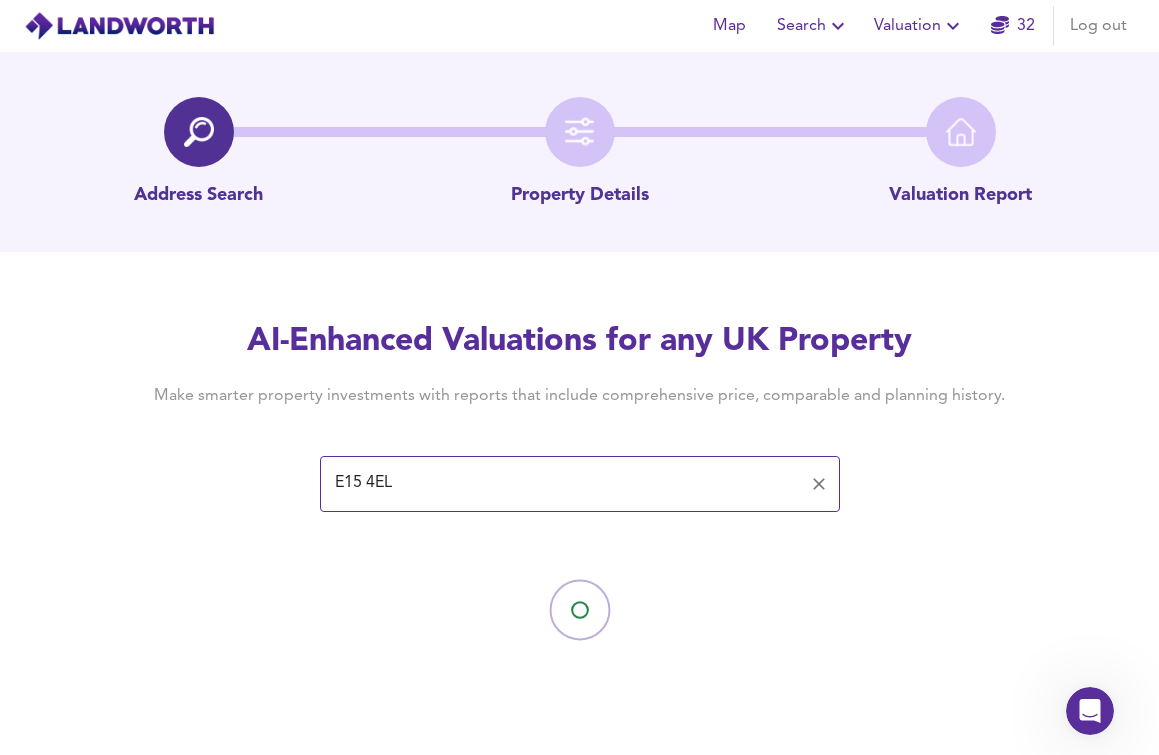 type on "Flat [NUMBER], [NUMBER] [STREET], [CITY], [BOROUGH]" 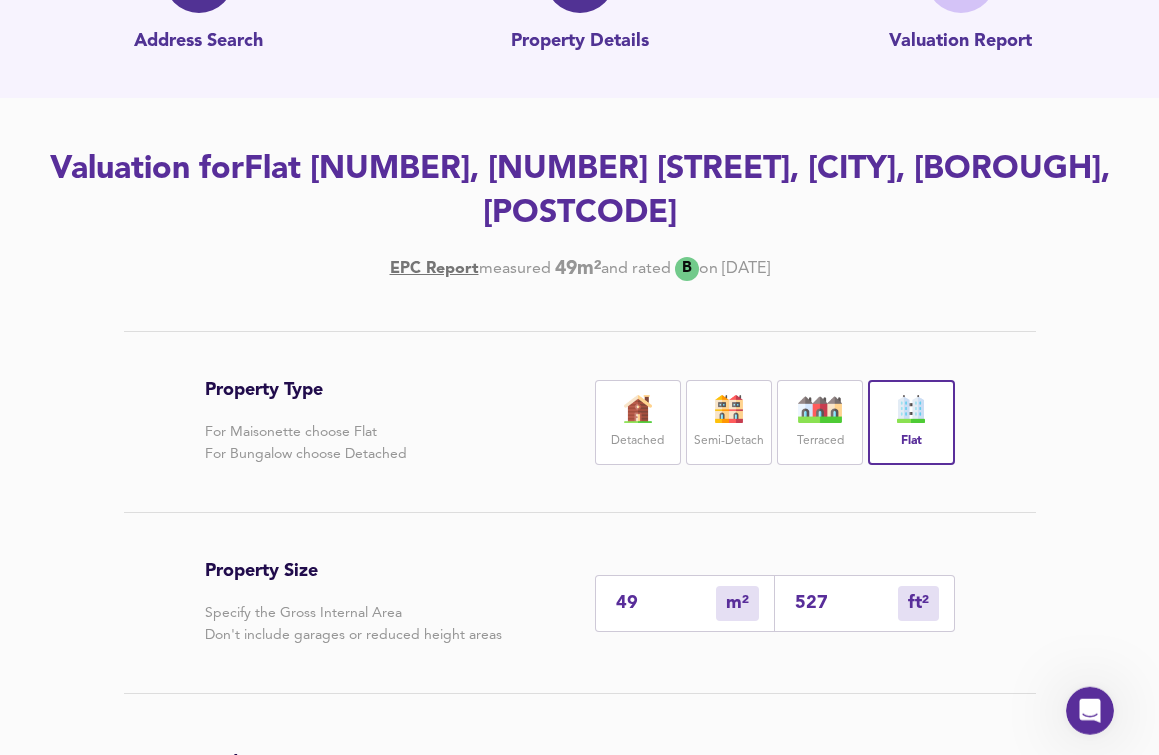 scroll, scrollTop: 306, scrollLeft: 0, axis: vertical 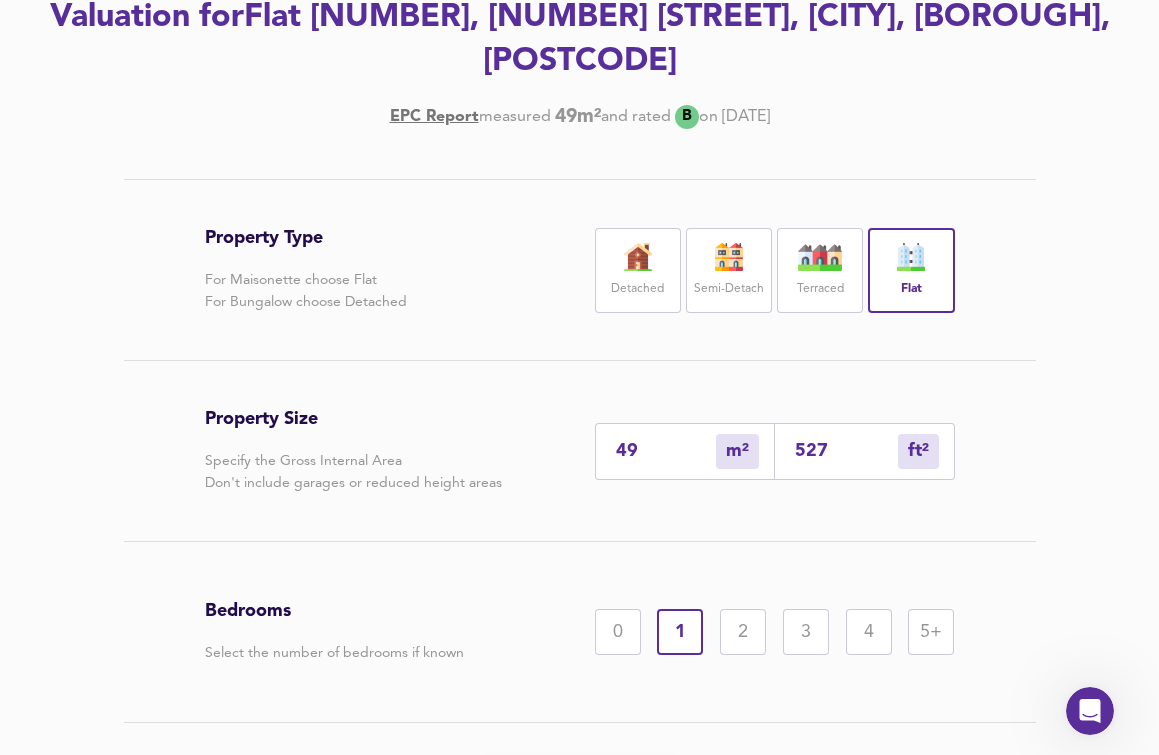 click on "Bedrooms Select the number of bedrooms if known 0 1 2 3 4 5+" at bounding box center [580, 632] 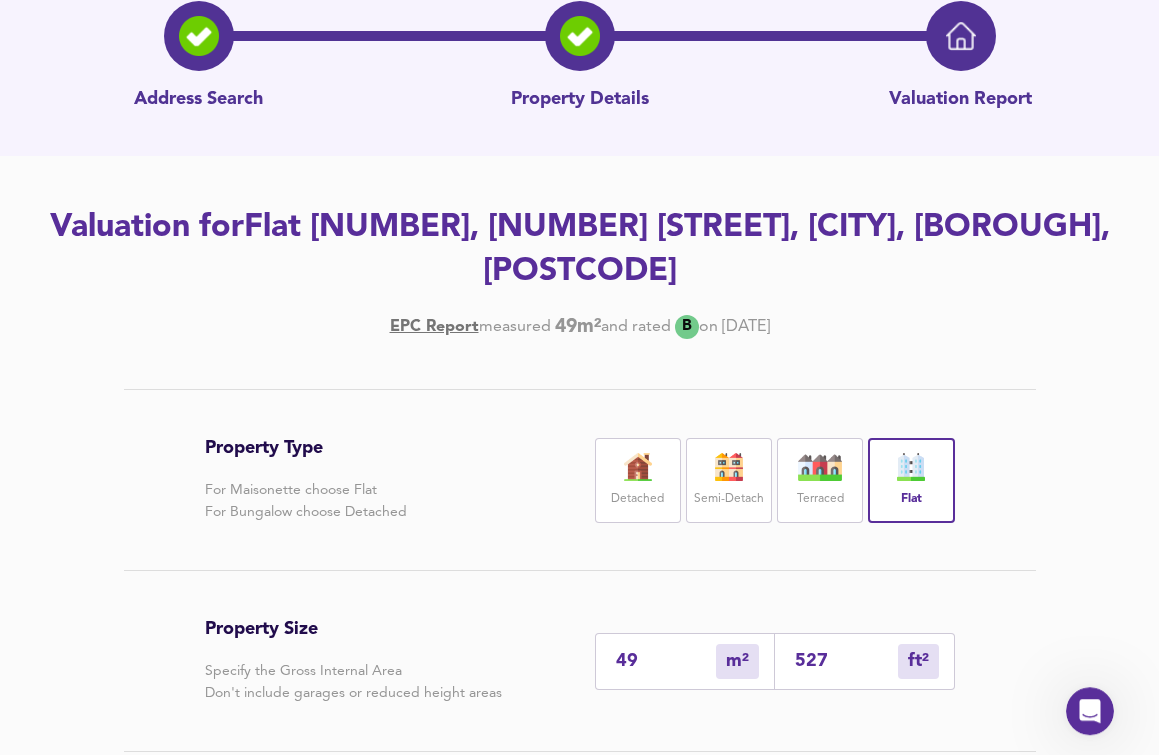scroll, scrollTop: 306, scrollLeft: 0, axis: vertical 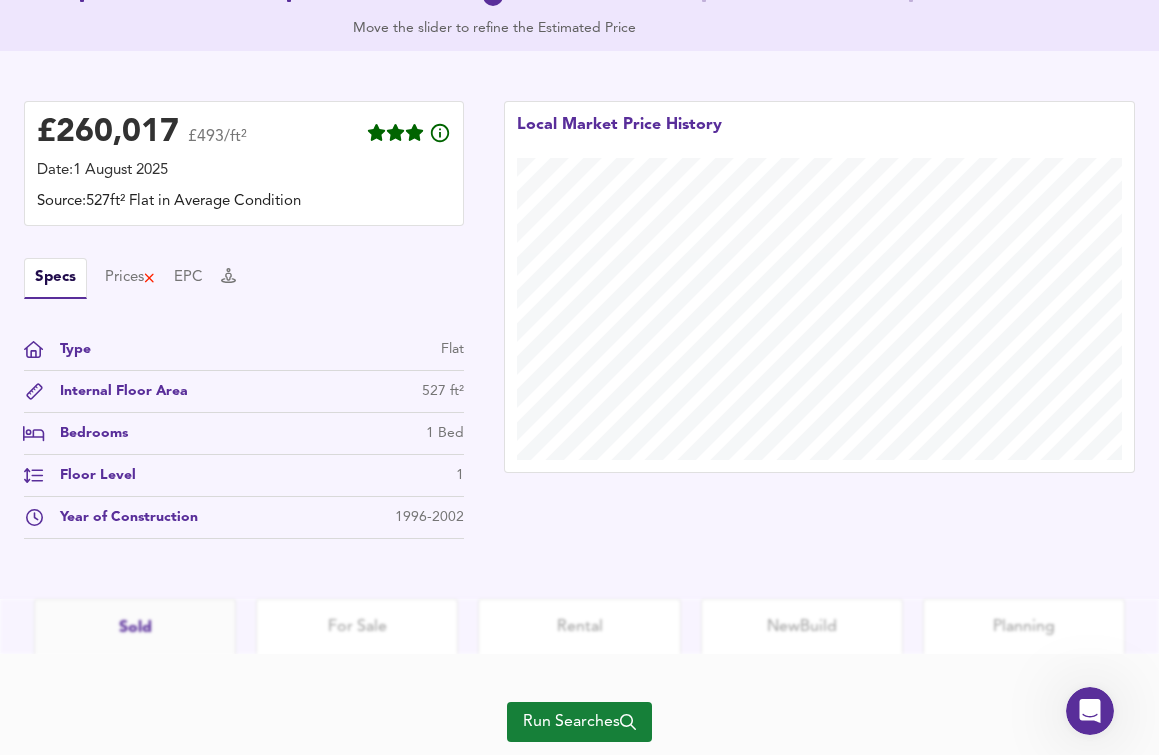 click on "Run Searches" at bounding box center [579, 722] 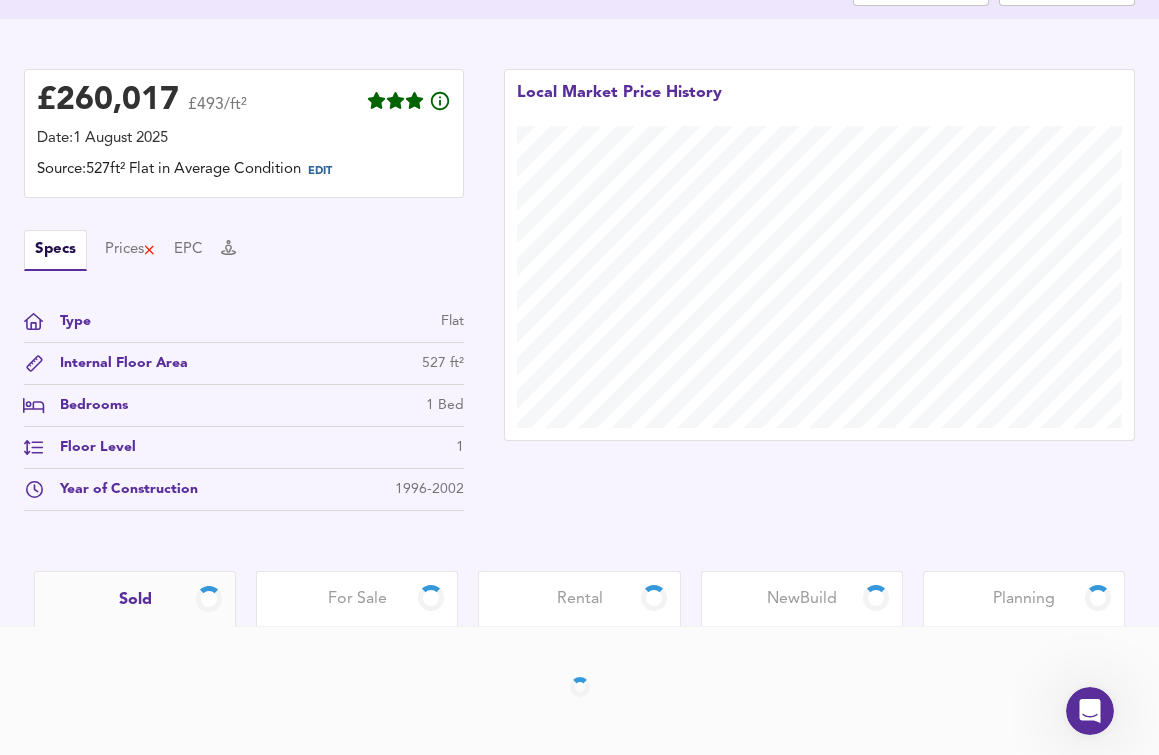 scroll, scrollTop: 459, scrollLeft: 0, axis: vertical 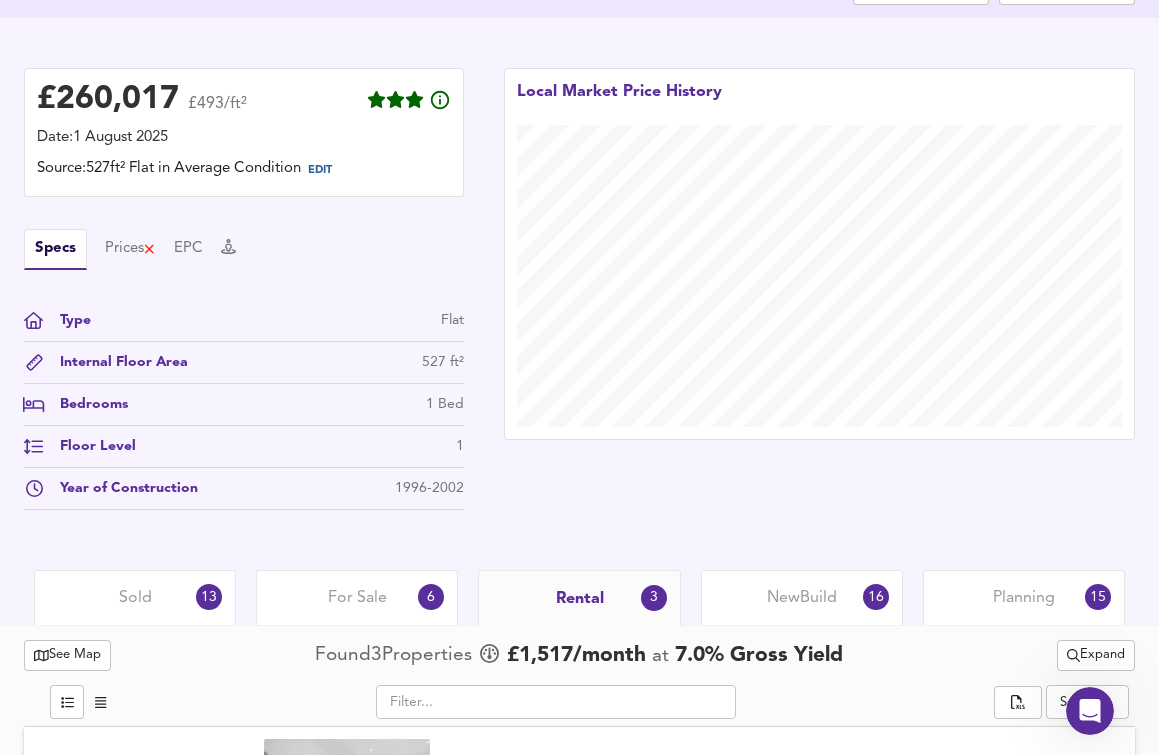 click on "Local Market Price History" at bounding box center [819, 294] 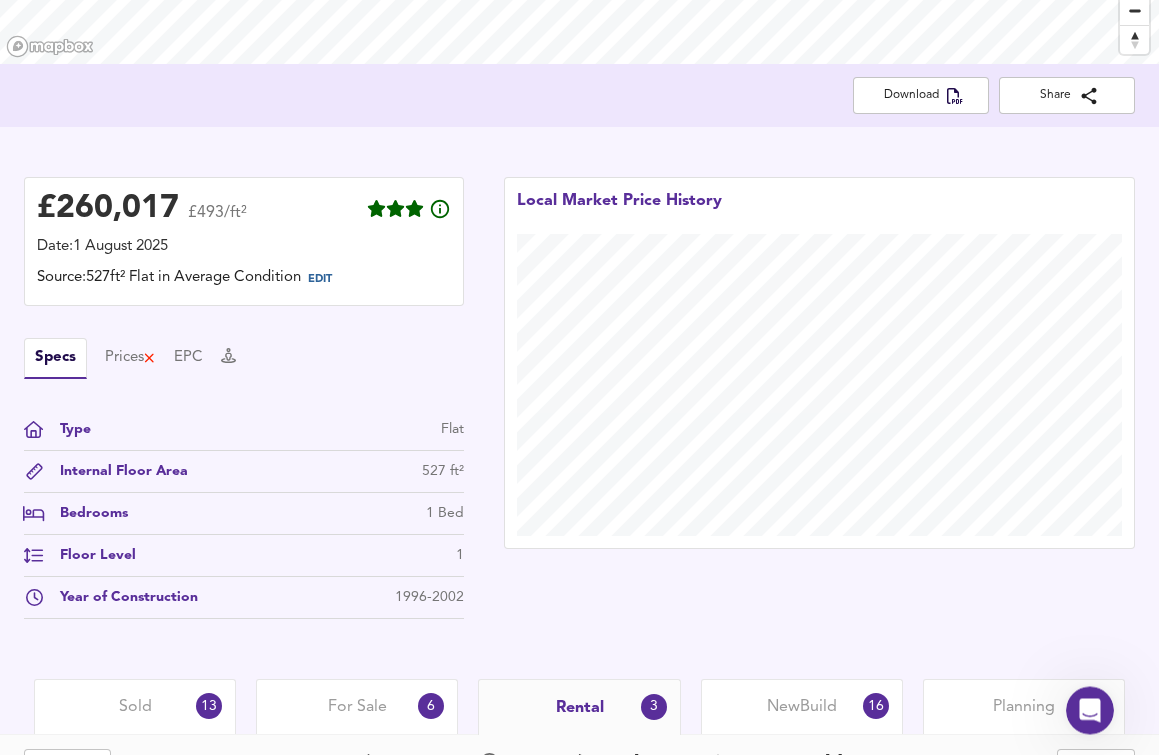 scroll, scrollTop: 255, scrollLeft: 0, axis: vertical 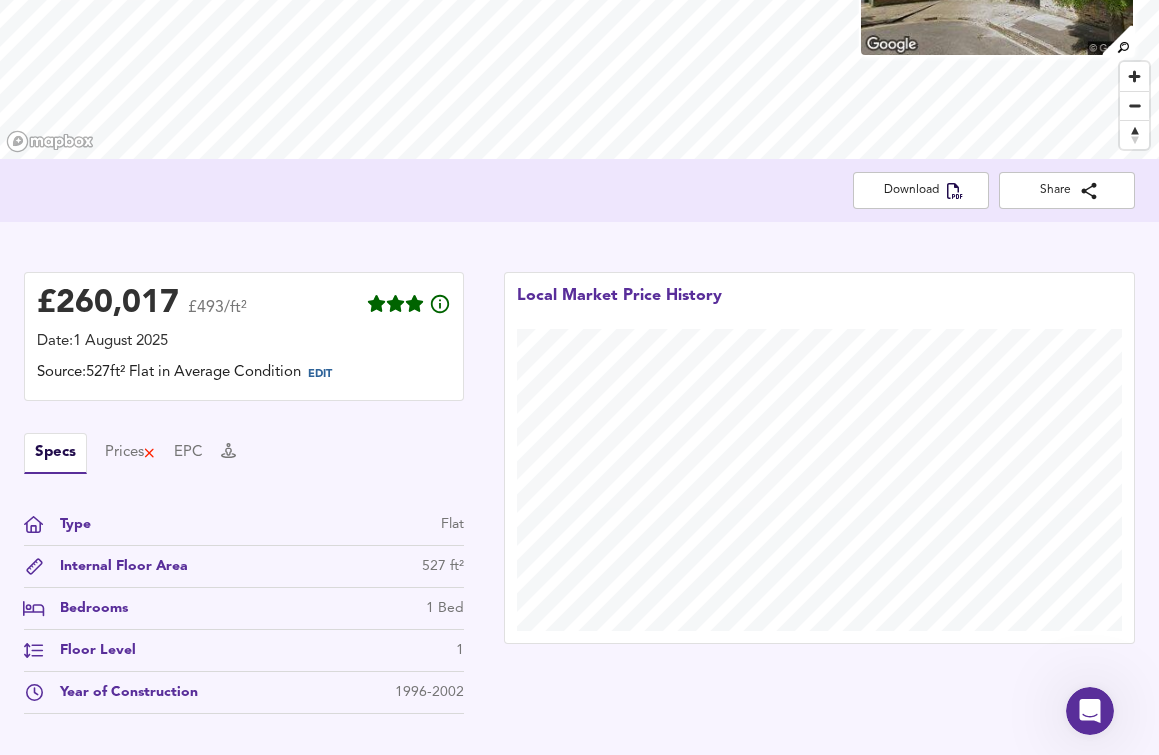 click on "Download Share" at bounding box center [579, 190] 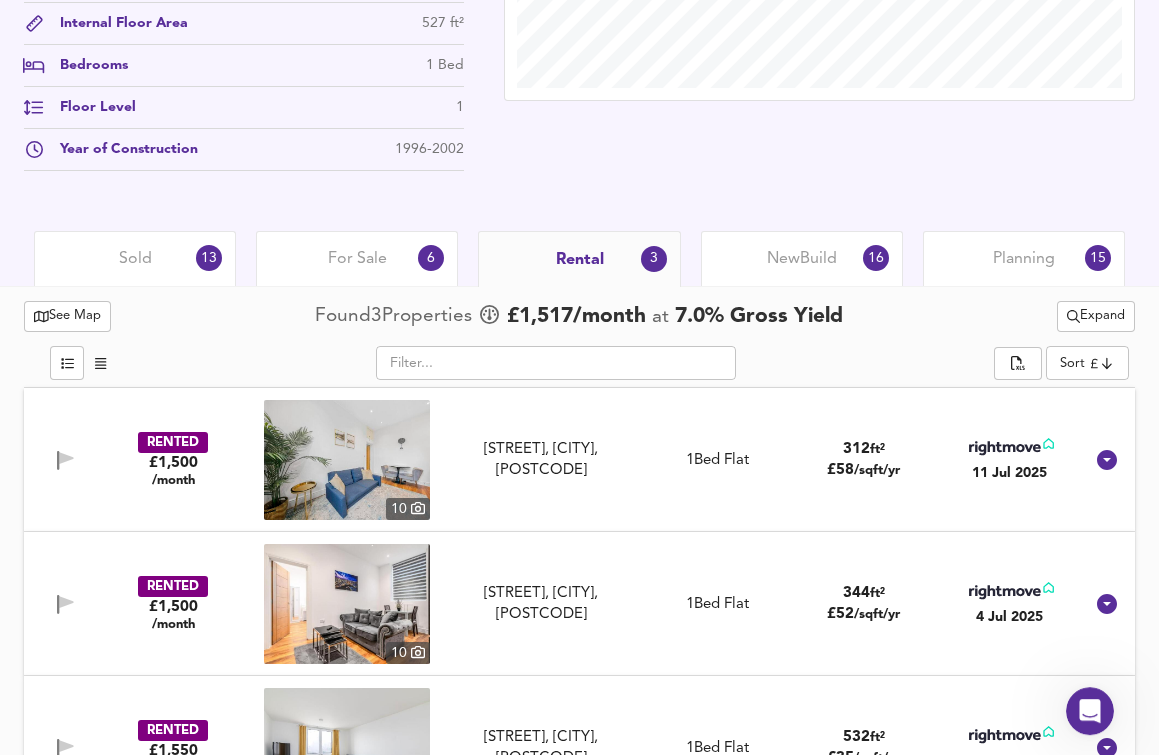 scroll, scrollTop: 765, scrollLeft: 0, axis: vertical 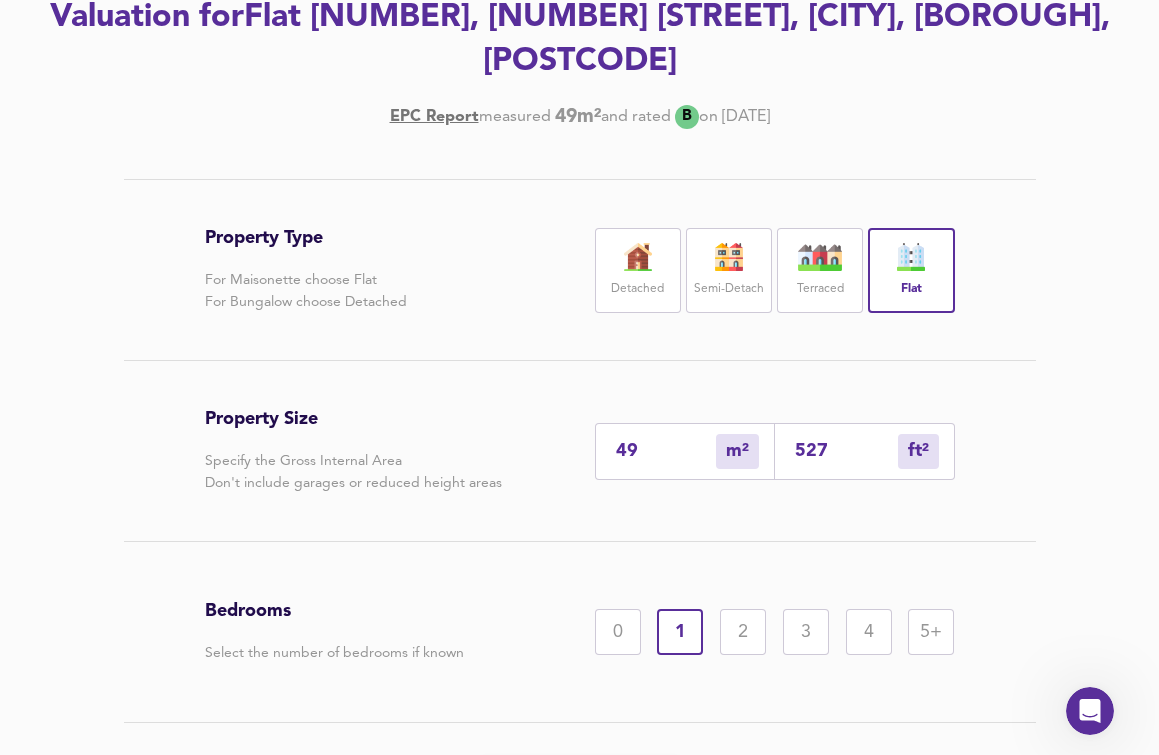 click on "Address Search Property Details Valuation Report Valuation for  Flat [NUMBER], [NUMBER] [STREET], [CITY], [BOROUGH], [POSTCODE] EPC Report  measured   49 m²  and rated   B  on   19 January 2021 Property Type For Maisonette choose Flat For Bungalow choose Detached Detached Semi-Detach   Terraced Flat Property Size Specify the Gross Internal Area Don't include garages or reduced height areas 49 m² sqm 527 ft² sqft Bedrooms Select the number of bedrooms if known 0 1 2 3 4 5+ Generate Report" at bounding box center (579, 315) 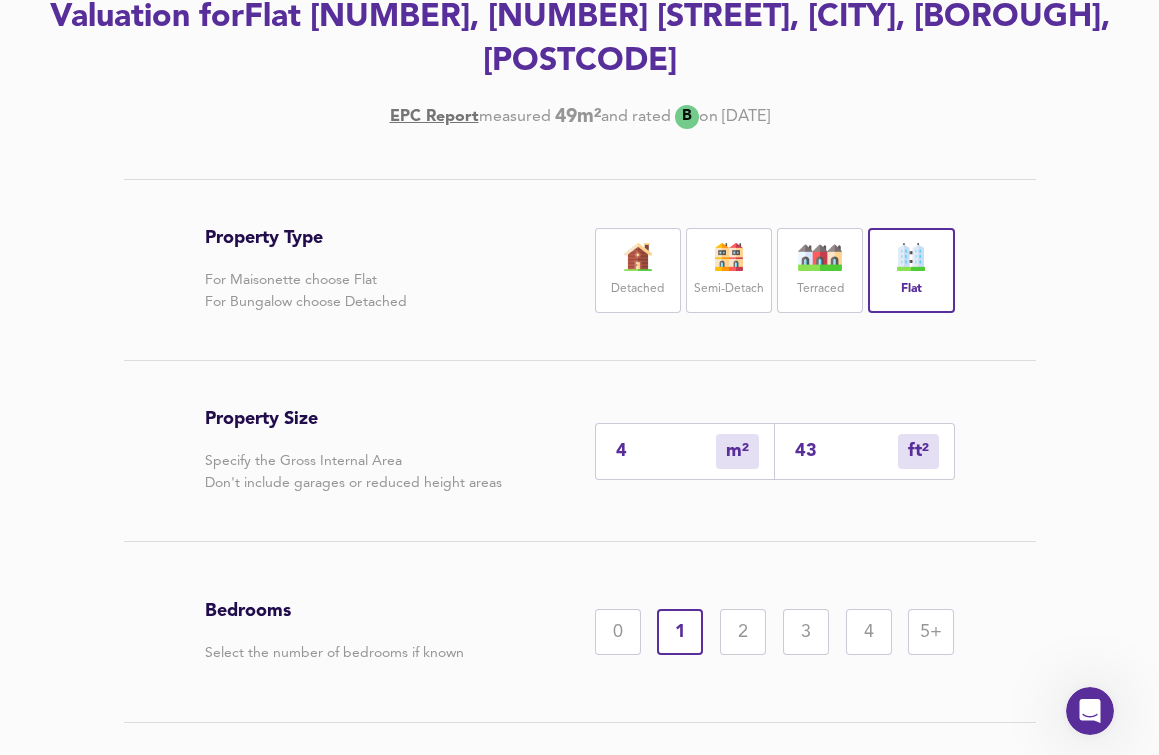 type on "42" 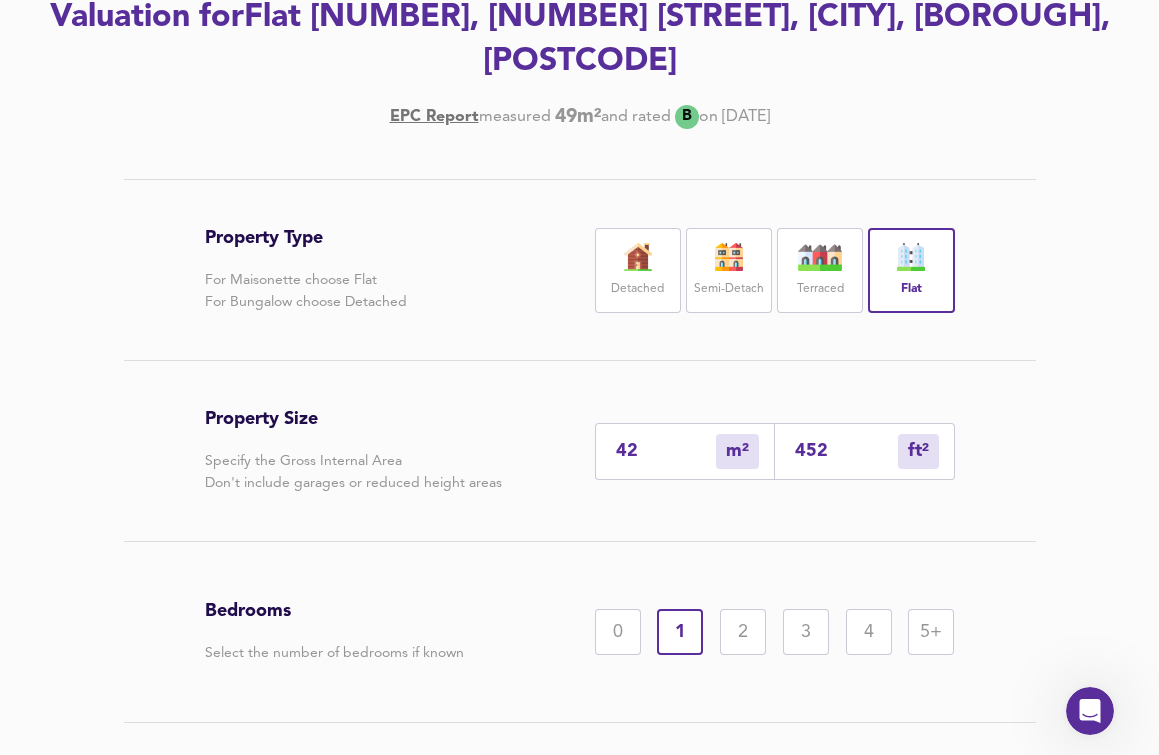 type on "42" 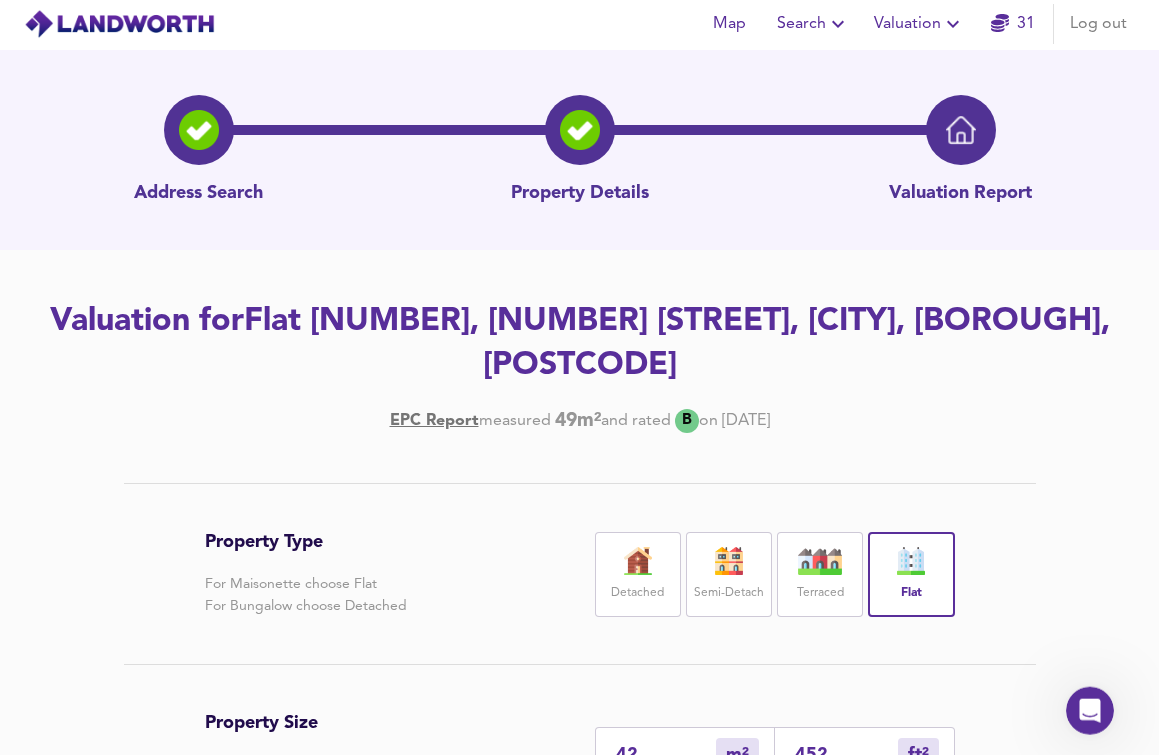 scroll, scrollTop: 0, scrollLeft: 0, axis: both 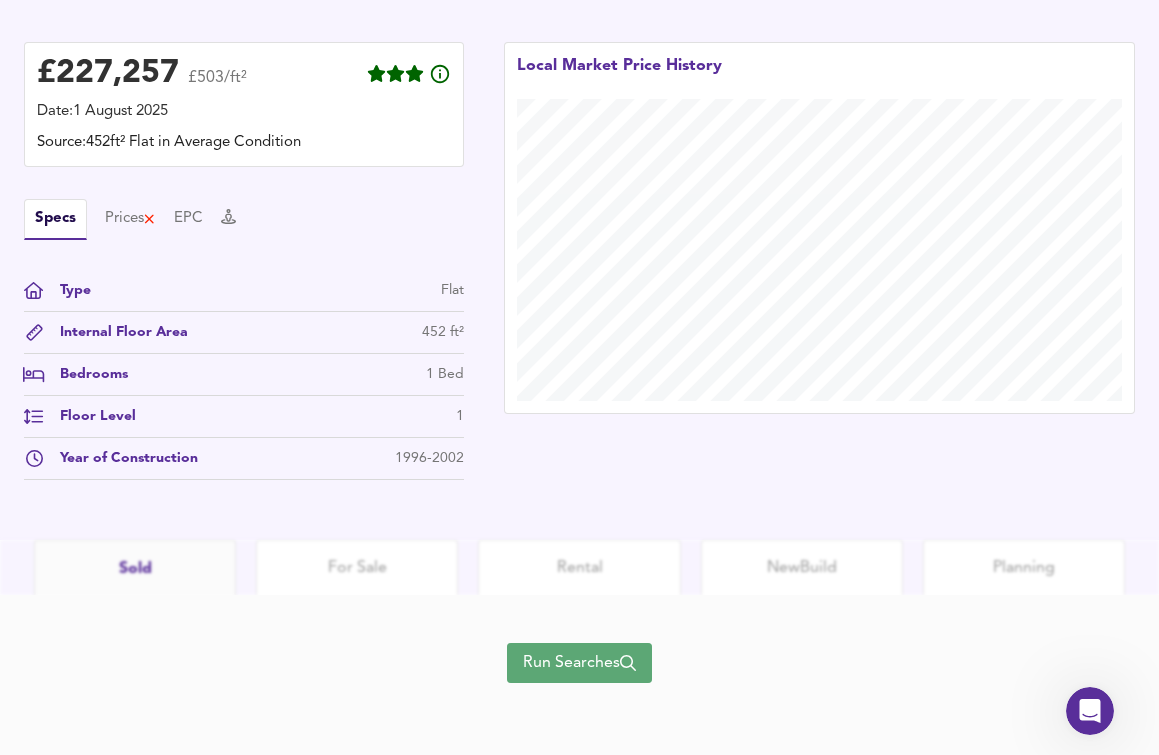 click on "Run Searches" at bounding box center [579, 663] 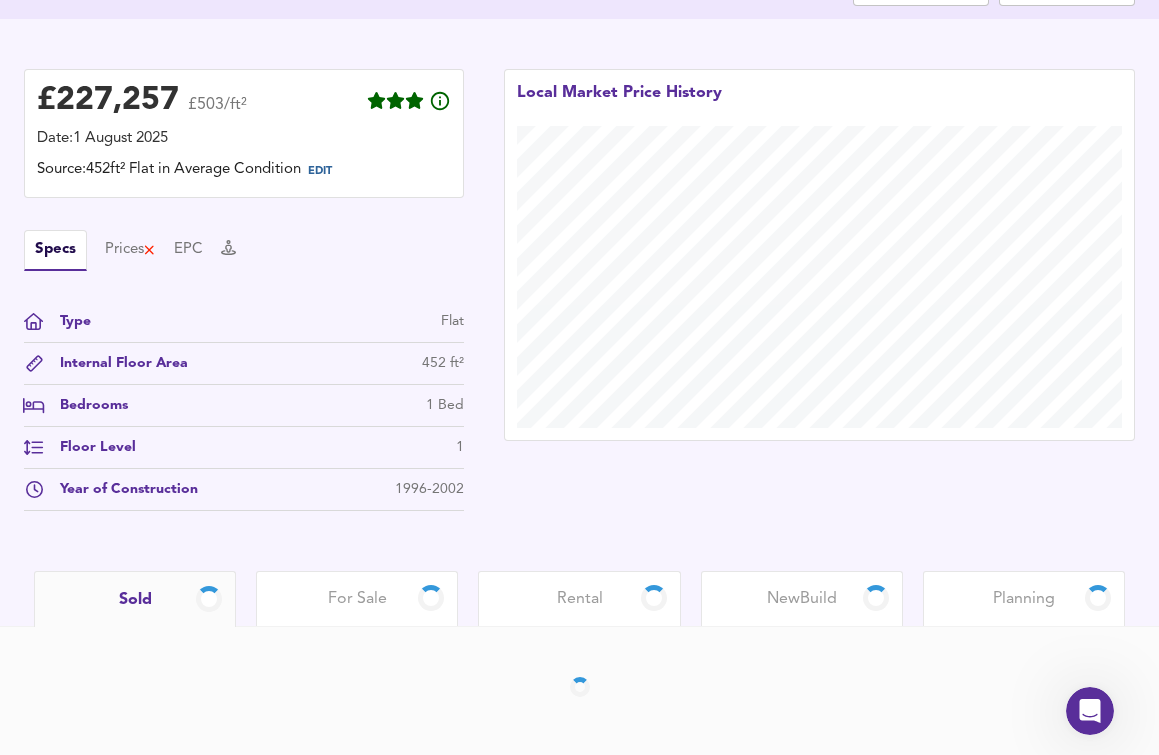 drag, startPoint x: 591, startPoint y: 596, endPoint x: 582, endPoint y: 574, distance: 23.769728 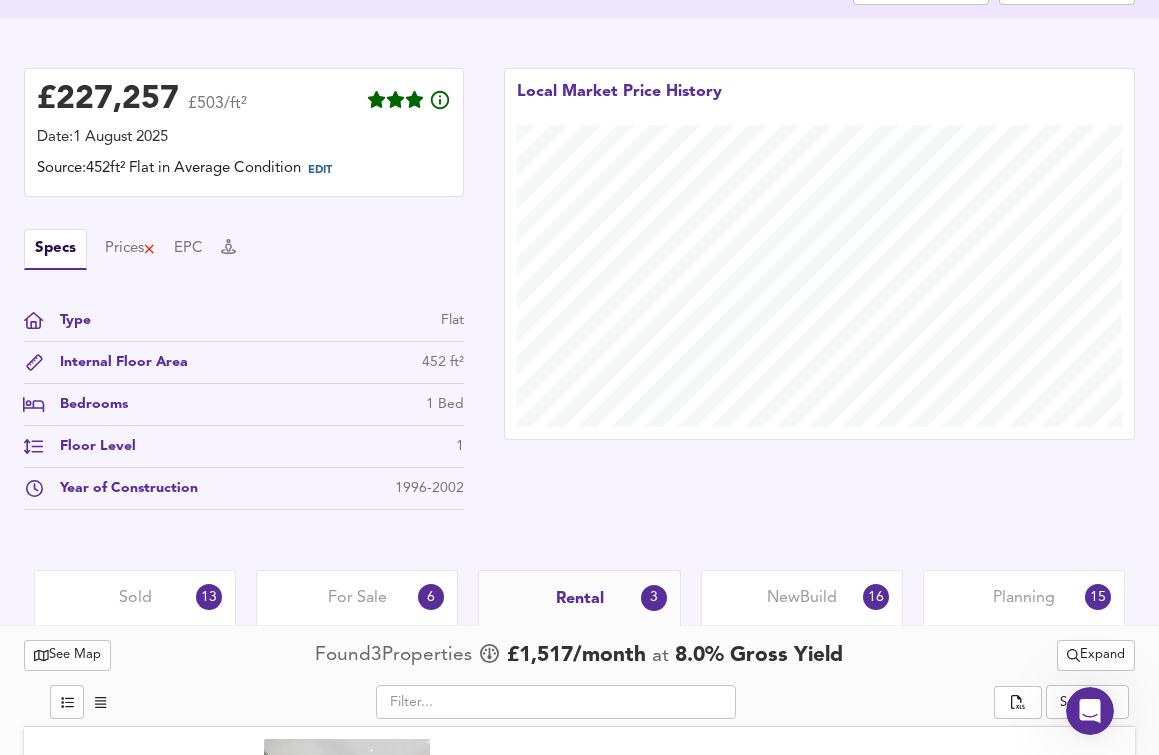 click on "Local Market Price History" at bounding box center [819, 294] 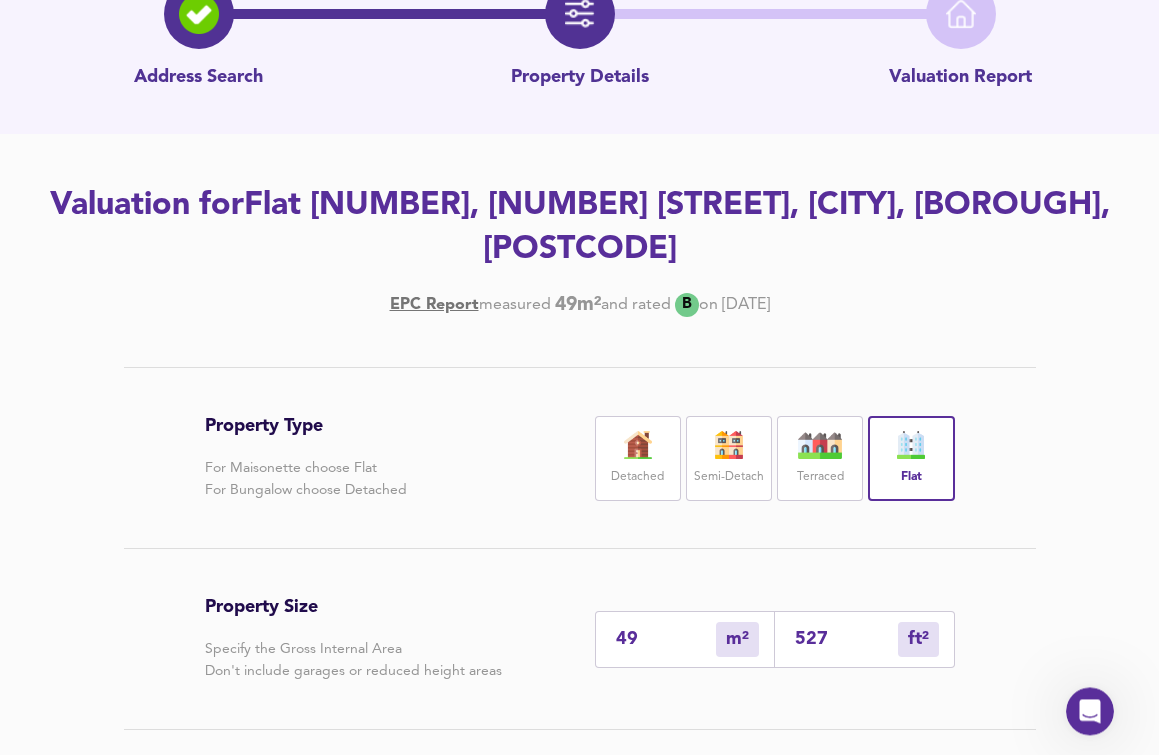 scroll, scrollTop: 204, scrollLeft: 0, axis: vertical 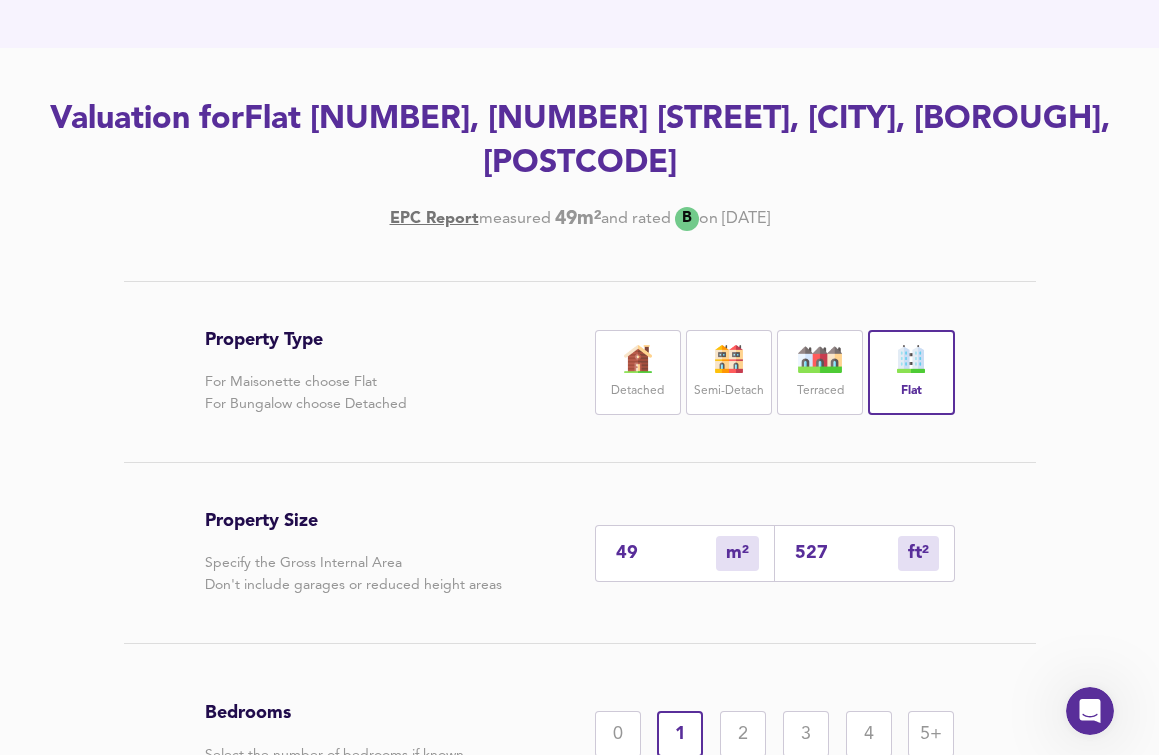 drag, startPoint x: 654, startPoint y: 501, endPoint x: 627, endPoint y: 509, distance: 28.160255 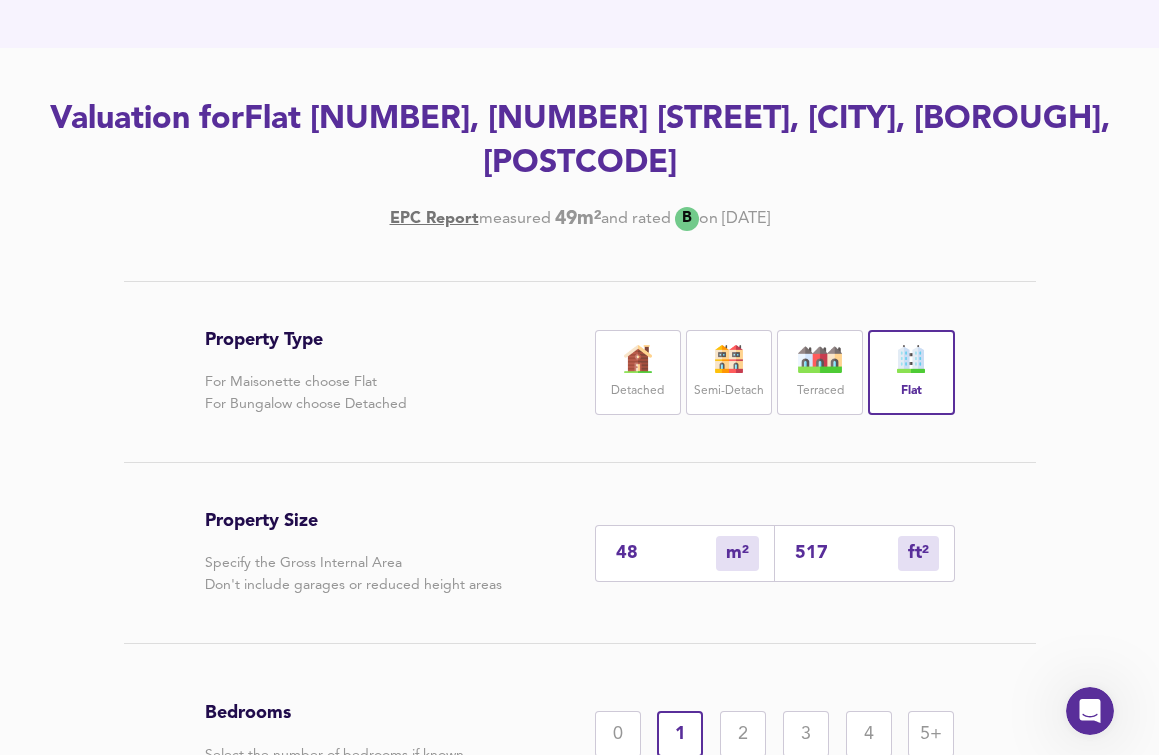 type on "48" 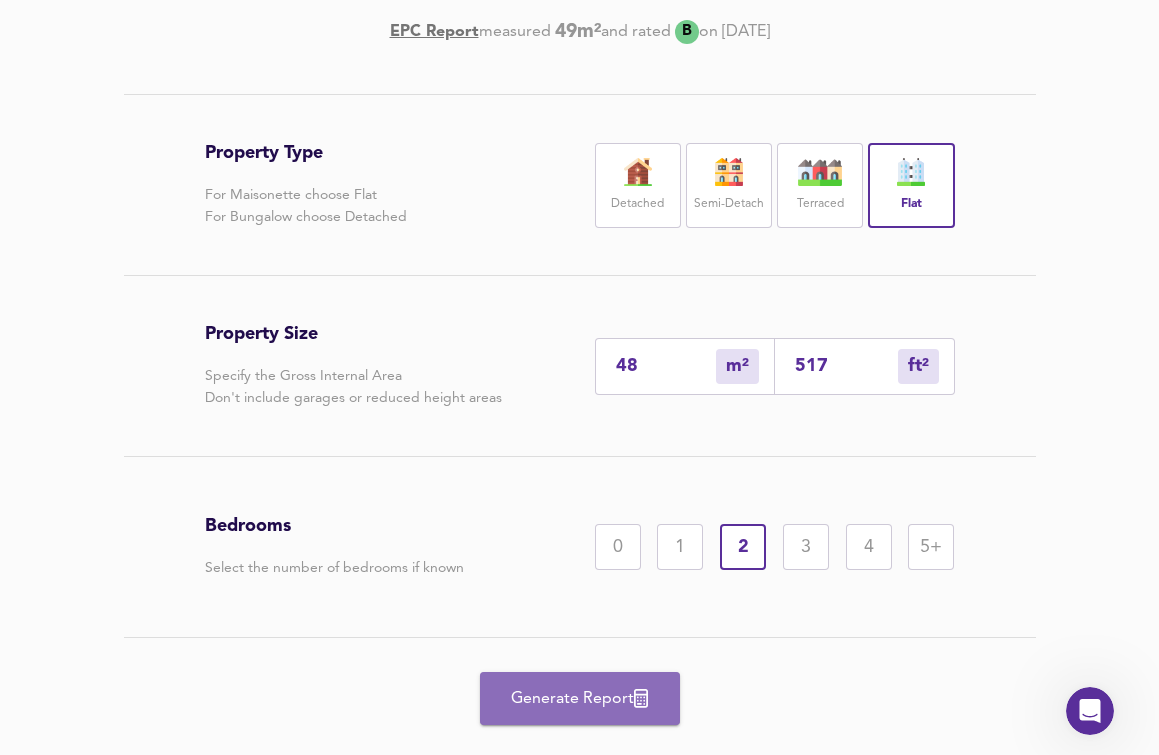 click on "Generate Report" at bounding box center (580, 699) 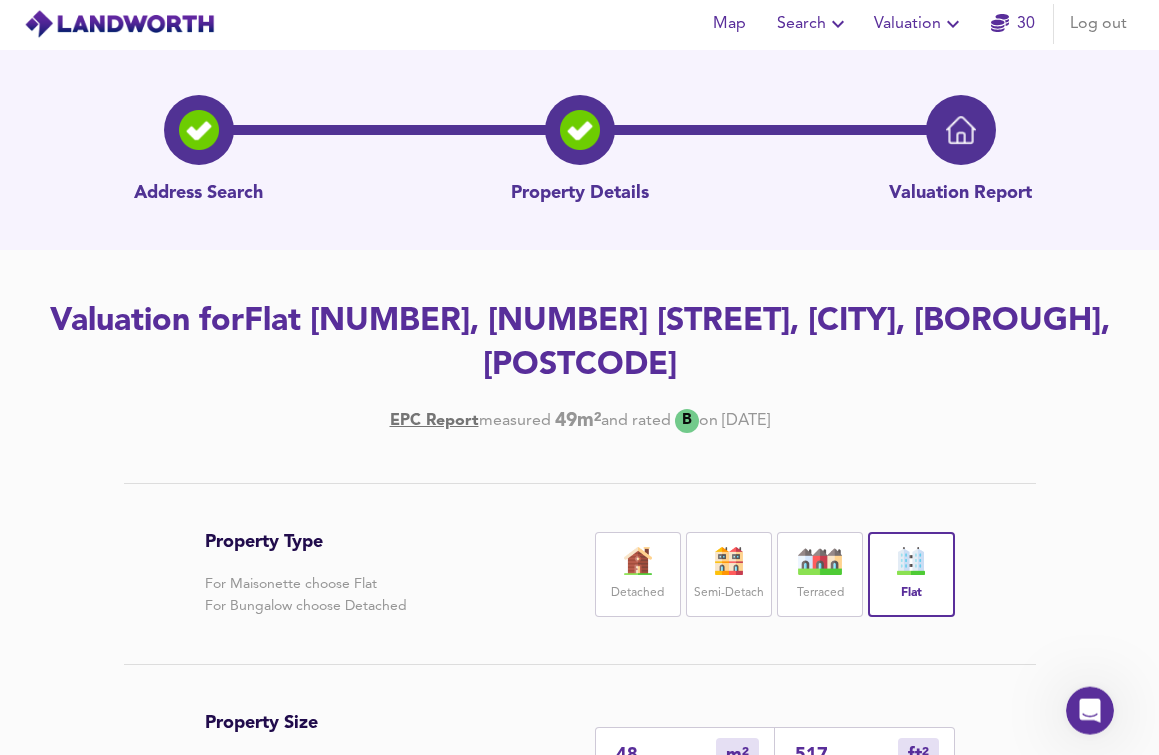 scroll, scrollTop: 0, scrollLeft: 0, axis: both 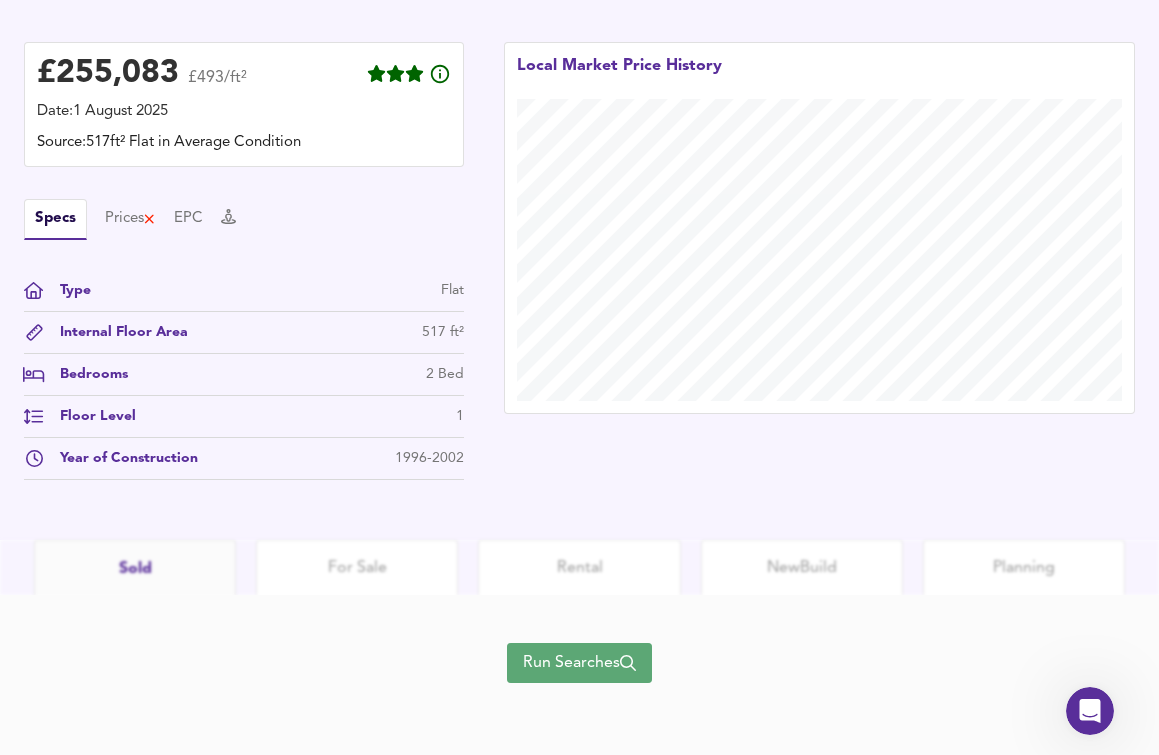 click on "Run Searches" at bounding box center (579, 663) 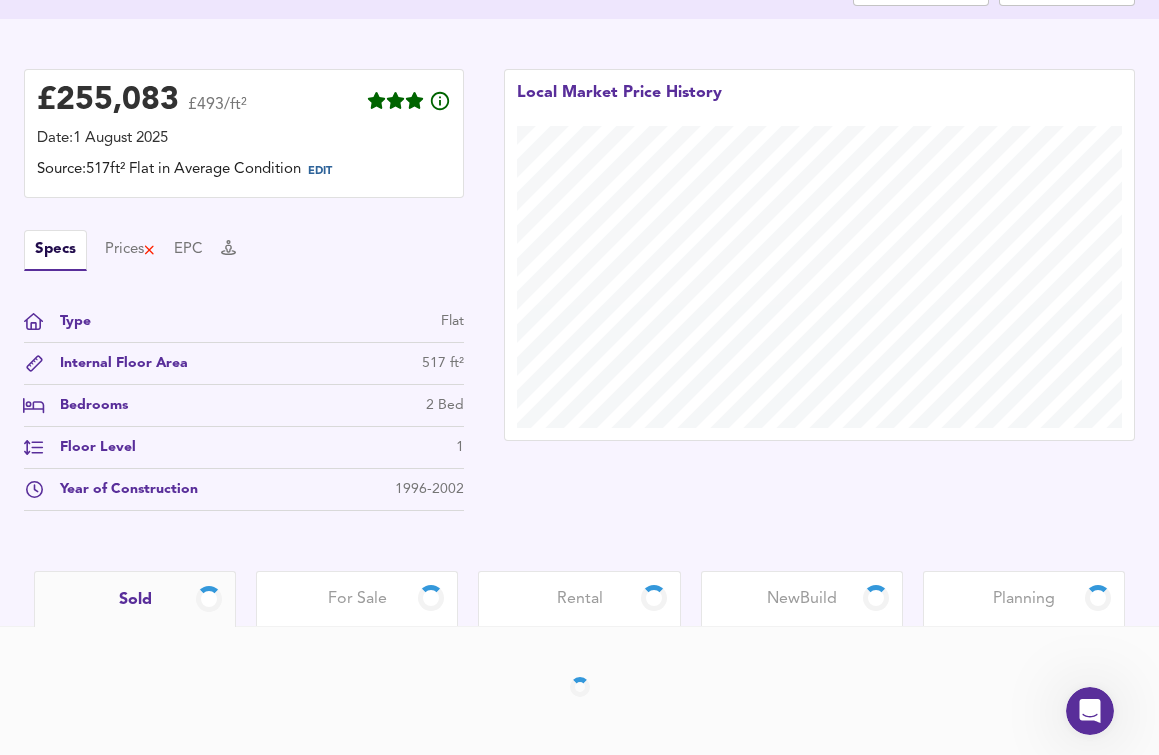 click on "Rental" at bounding box center (580, 599) 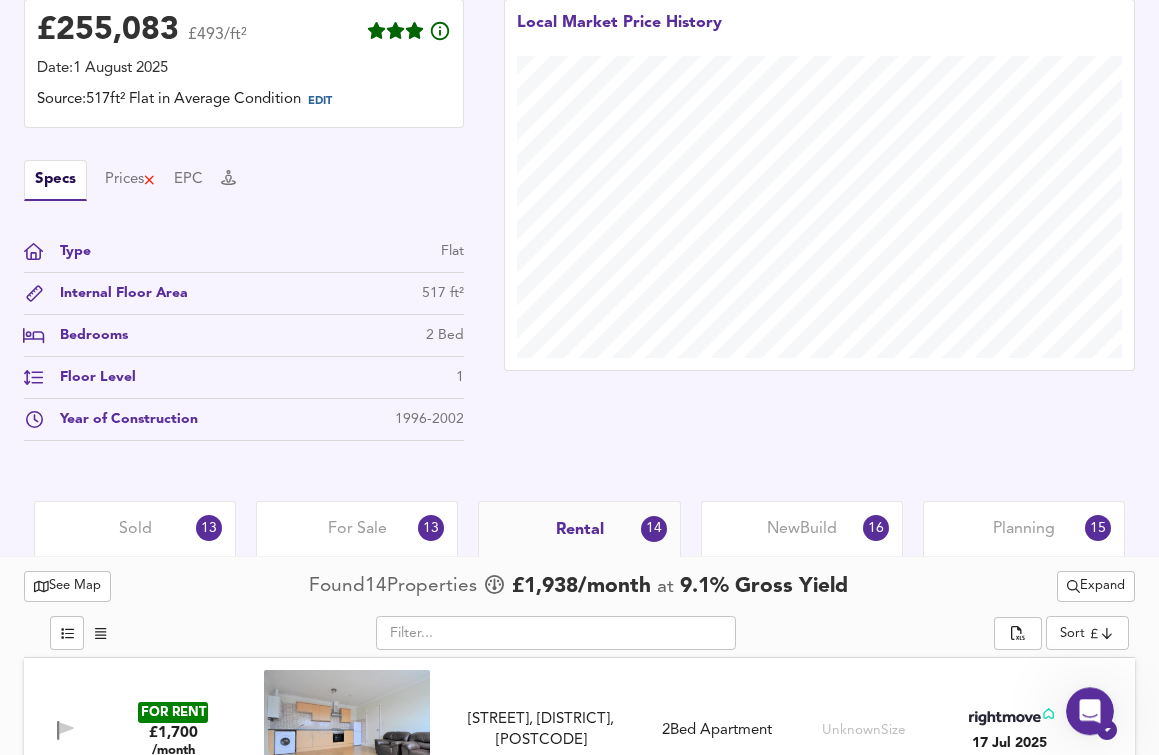 scroll, scrollTop: 561, scrollLeft: 0, axis: vertical 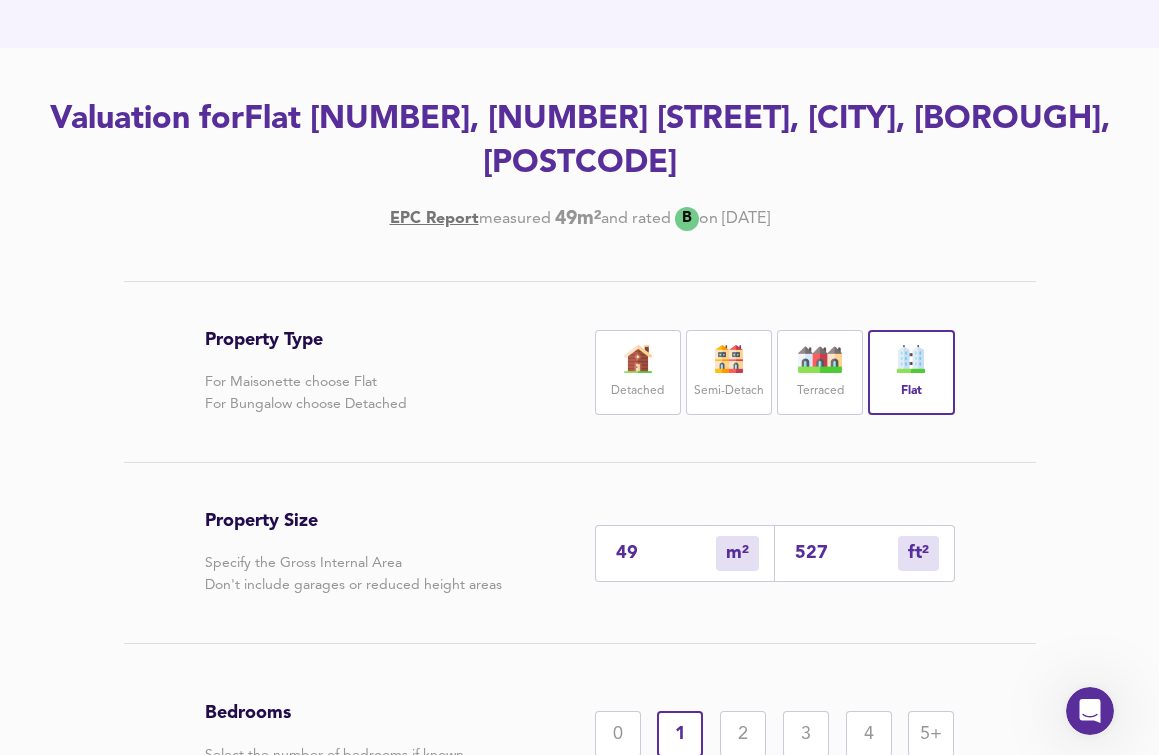 drag, startPoint x: 669, startPoint y: 516, endPoint x: 559, endPoint y: 474, distance: 117.74549 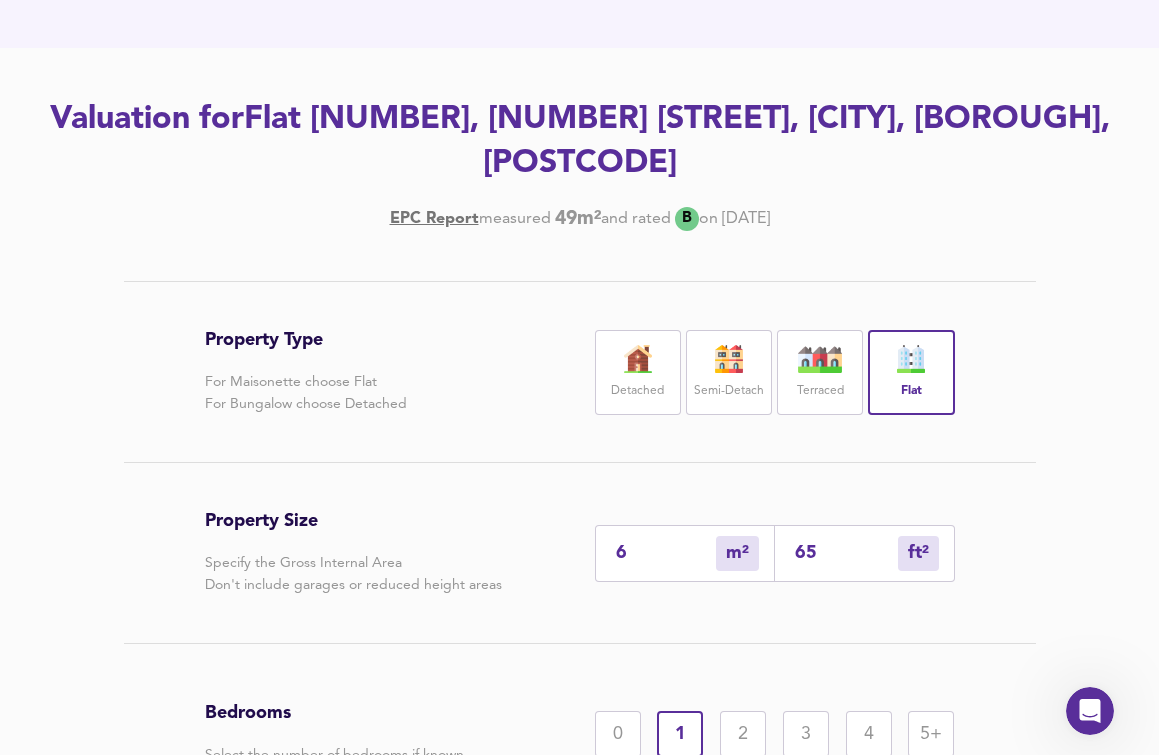 type on "62" 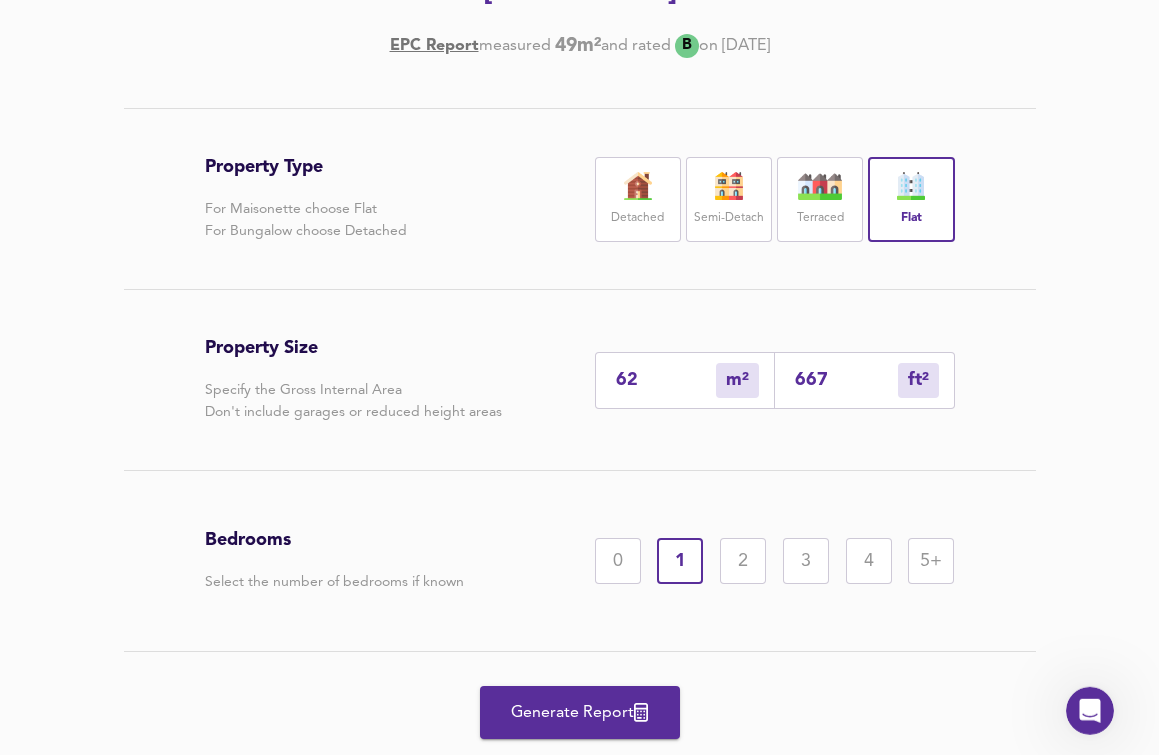 scroll, scrollTop: 391, scrollLeft: 0, axis: vertical 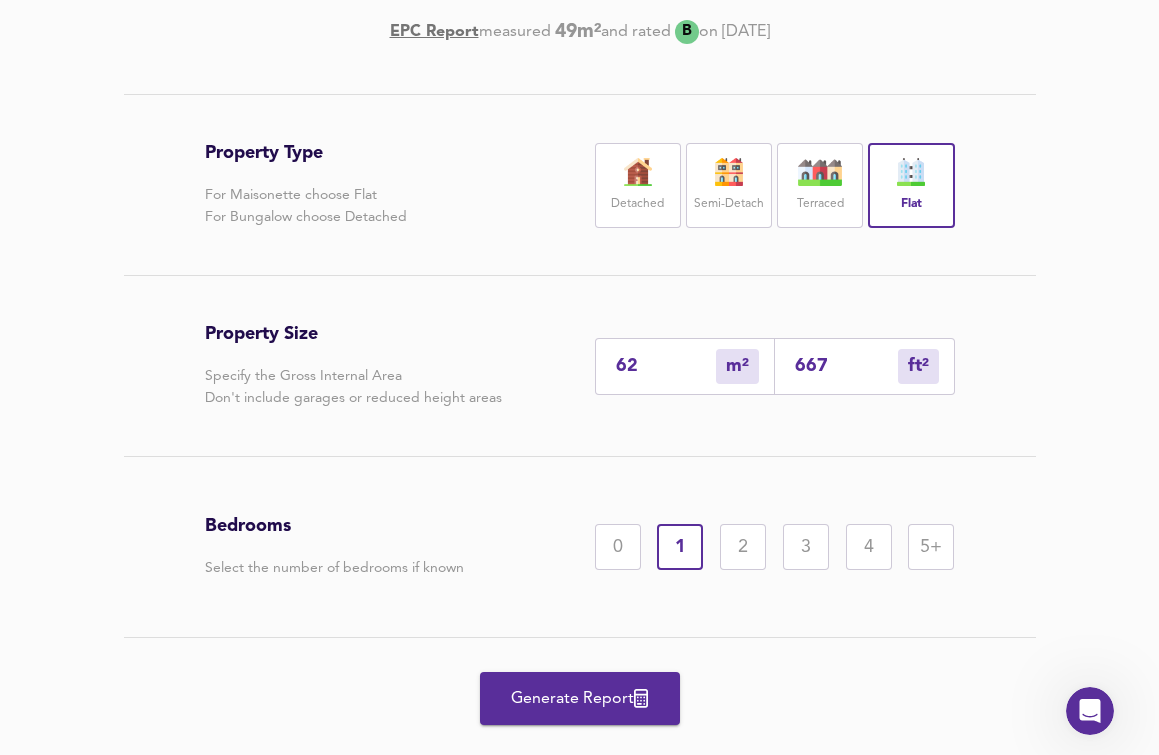 type on "62" 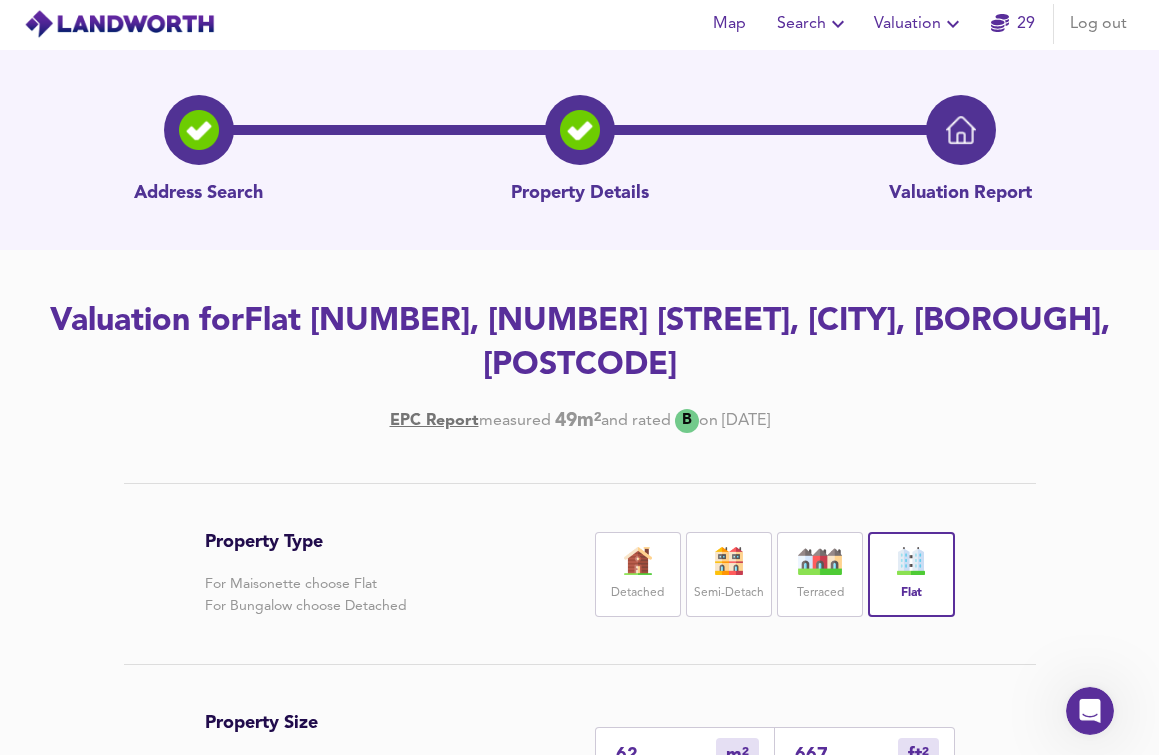 scroll, scrollTop: 0, scrollLeft: 0, axis: both 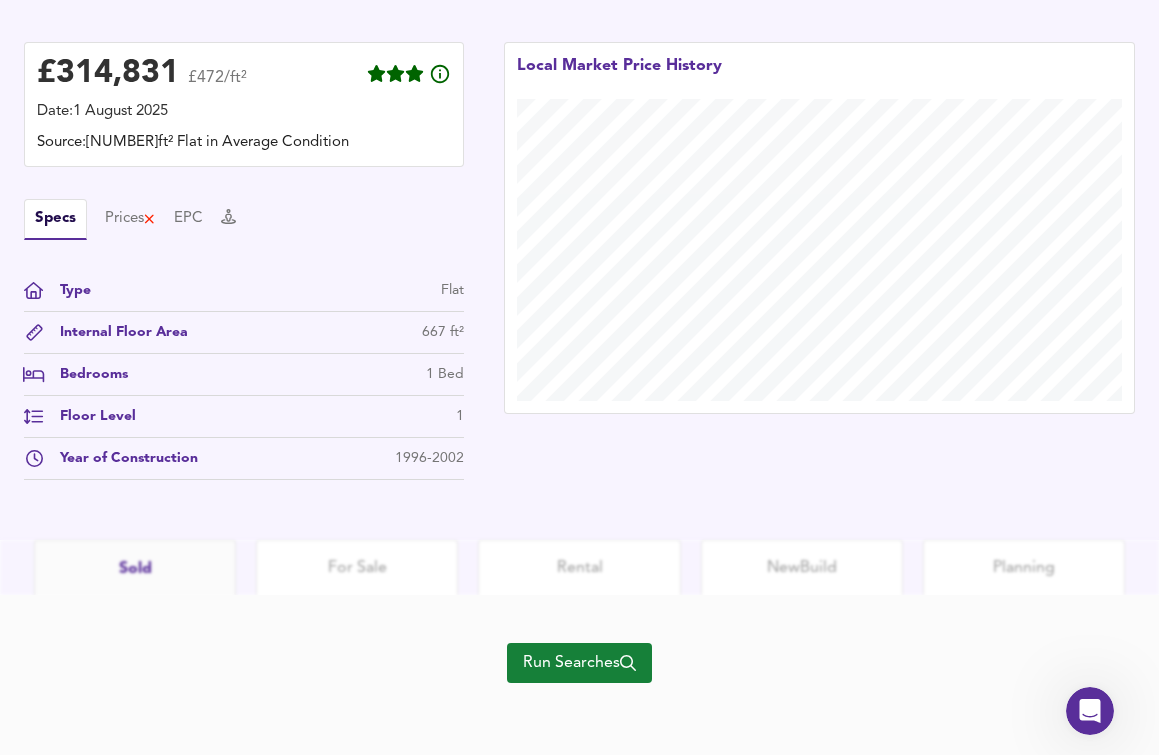 click on "Run Searches" at bounding box center (579, 663) 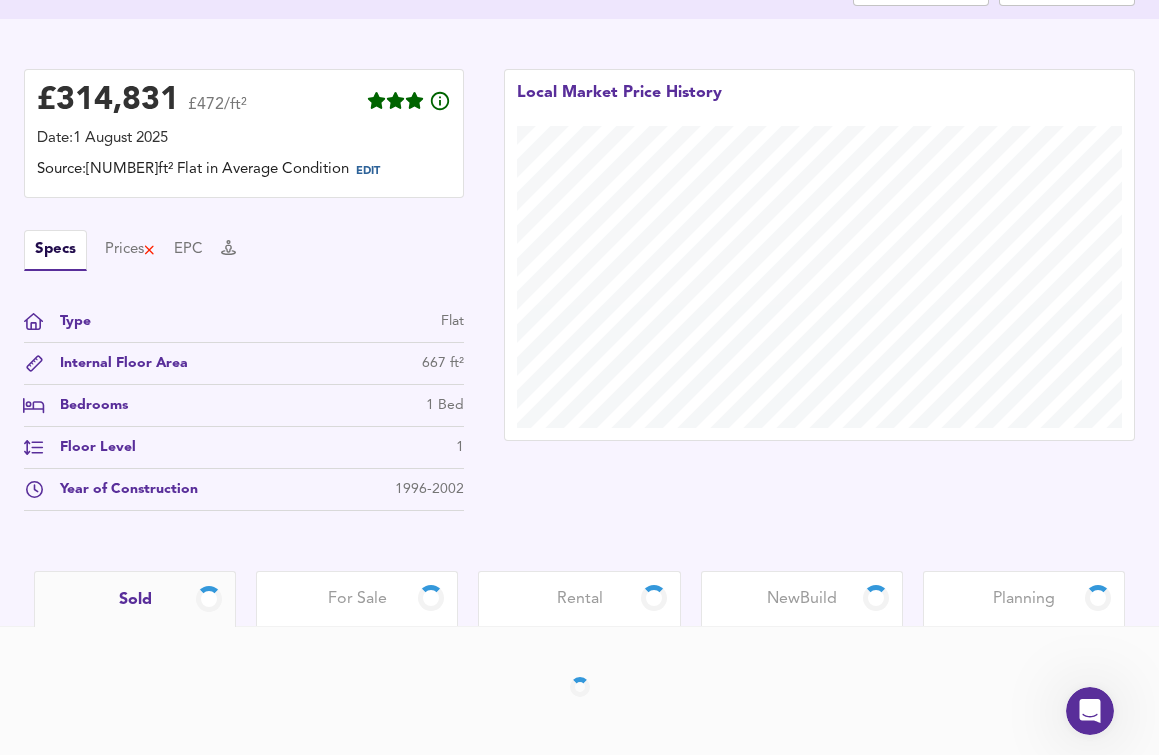scroll, scrollTop: 459, scrollLeft: 0, axis: vertical 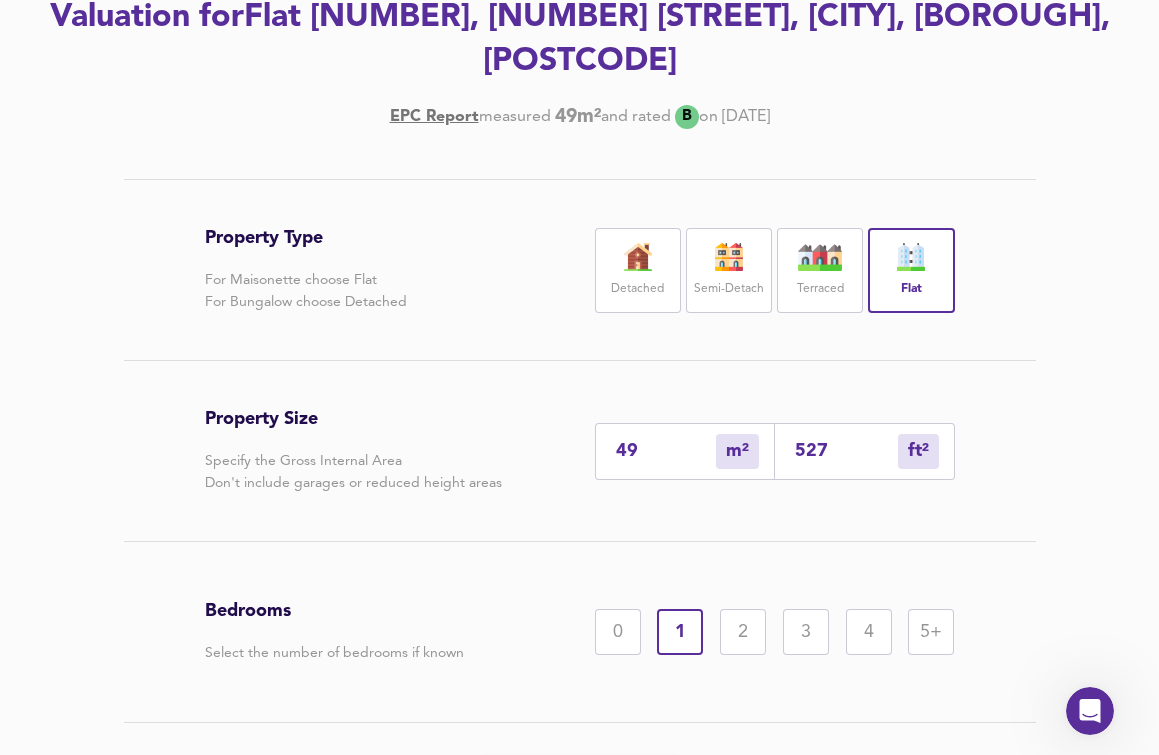 click on "2" at bounding box center [743, 632] 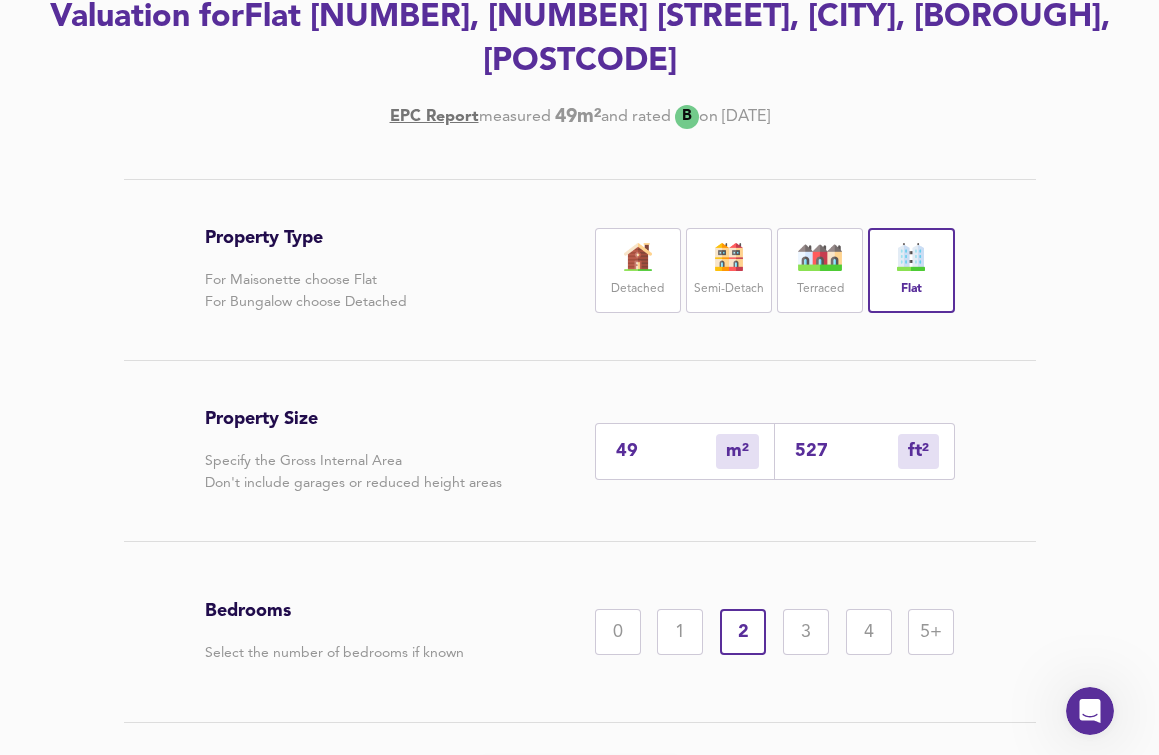 click on "Property Size Specify the Gross Internal Area Don't include garages or reduced height areas [NUMBER] m² sqm [NUMBER] ft² sqft" at bounding box center (580, 451) 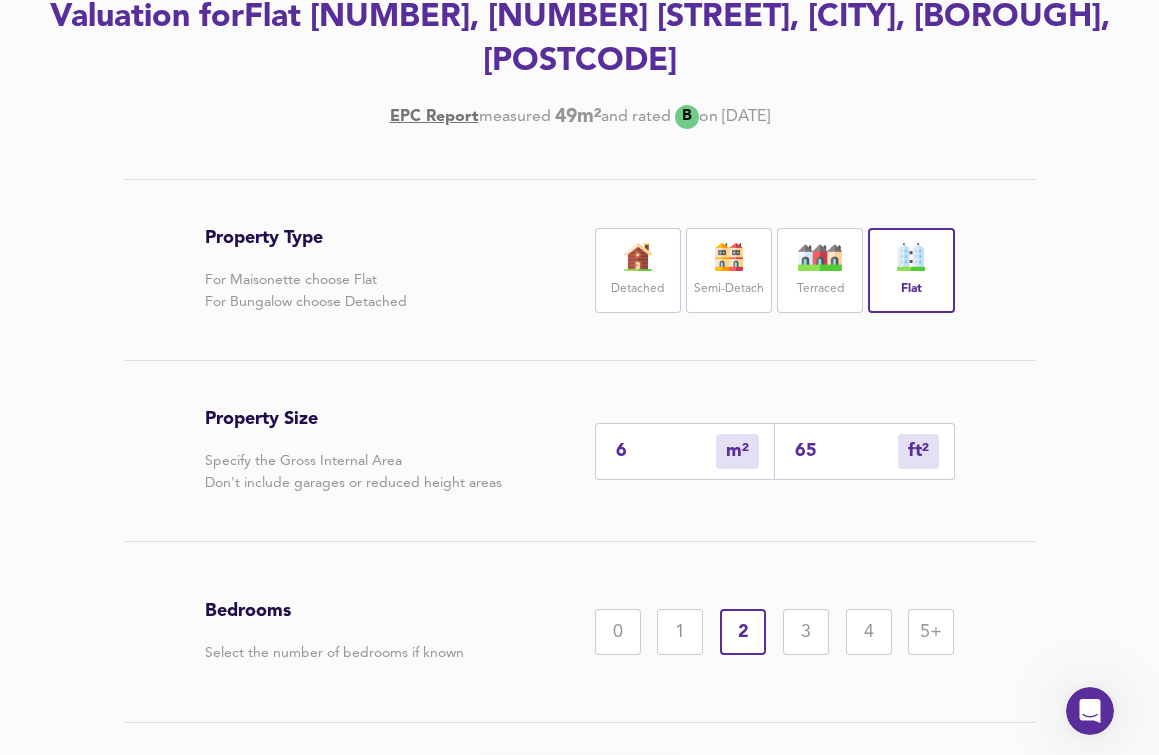 type on "62" 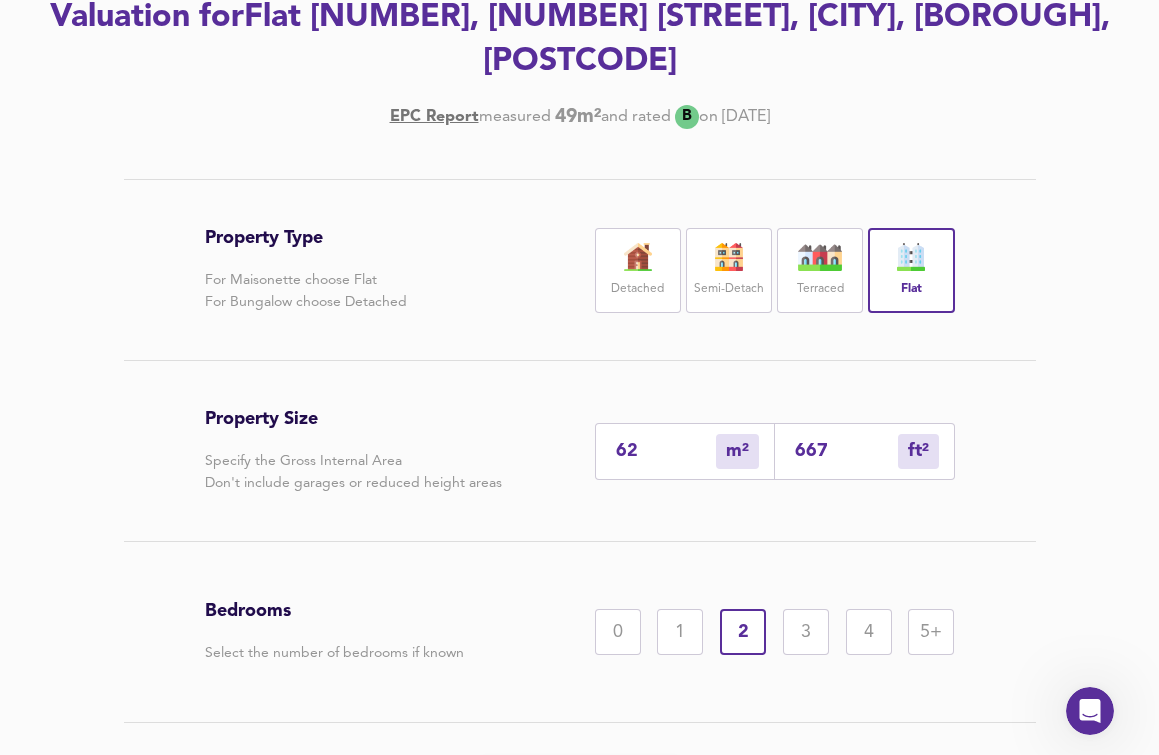type on "62" 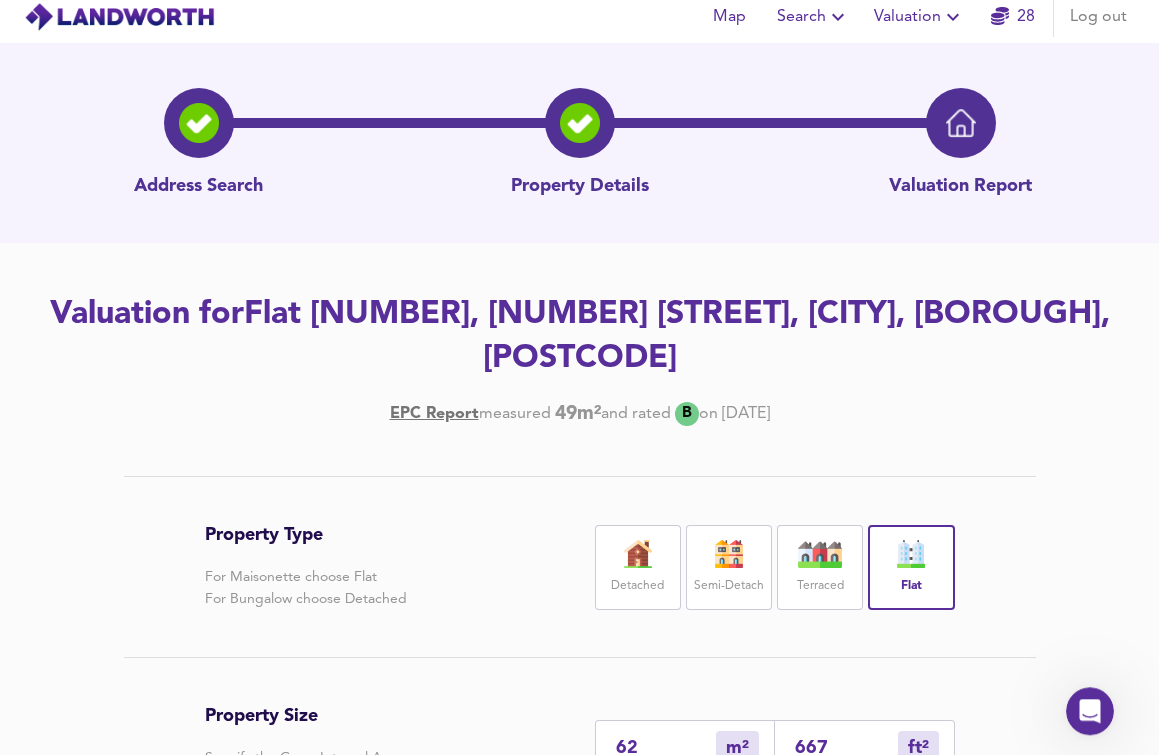 scroll, scrollTop: 0, scrollLeft: 0, axis: both 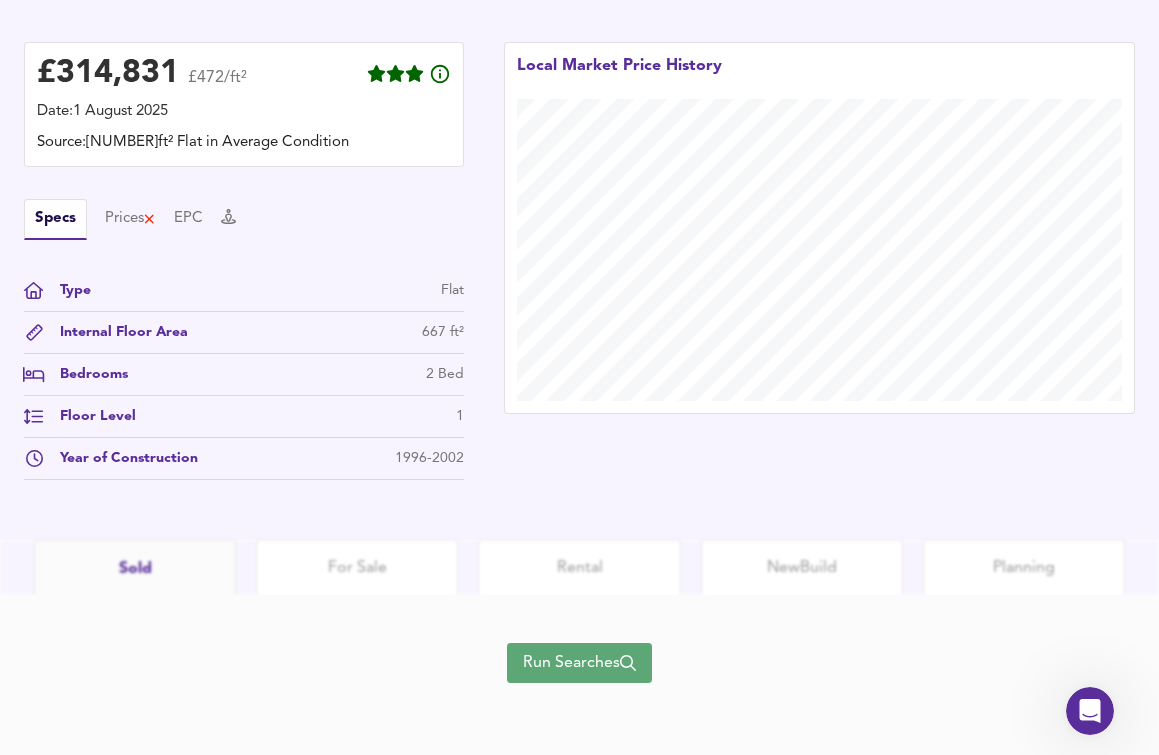 drag, startPoint x: 569, startPoint y: 665, endPoint x: 568, endPoint y: 622, distance: 43.011627 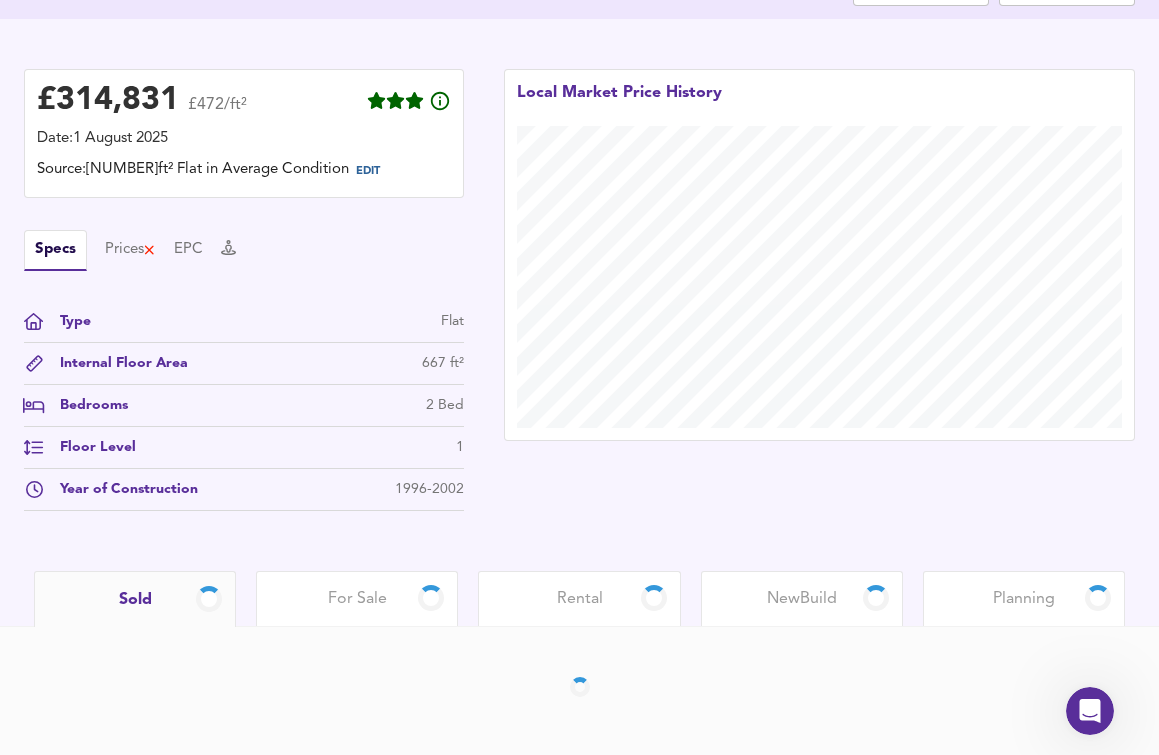 click on "Rental" at bounding box center (580, 599) 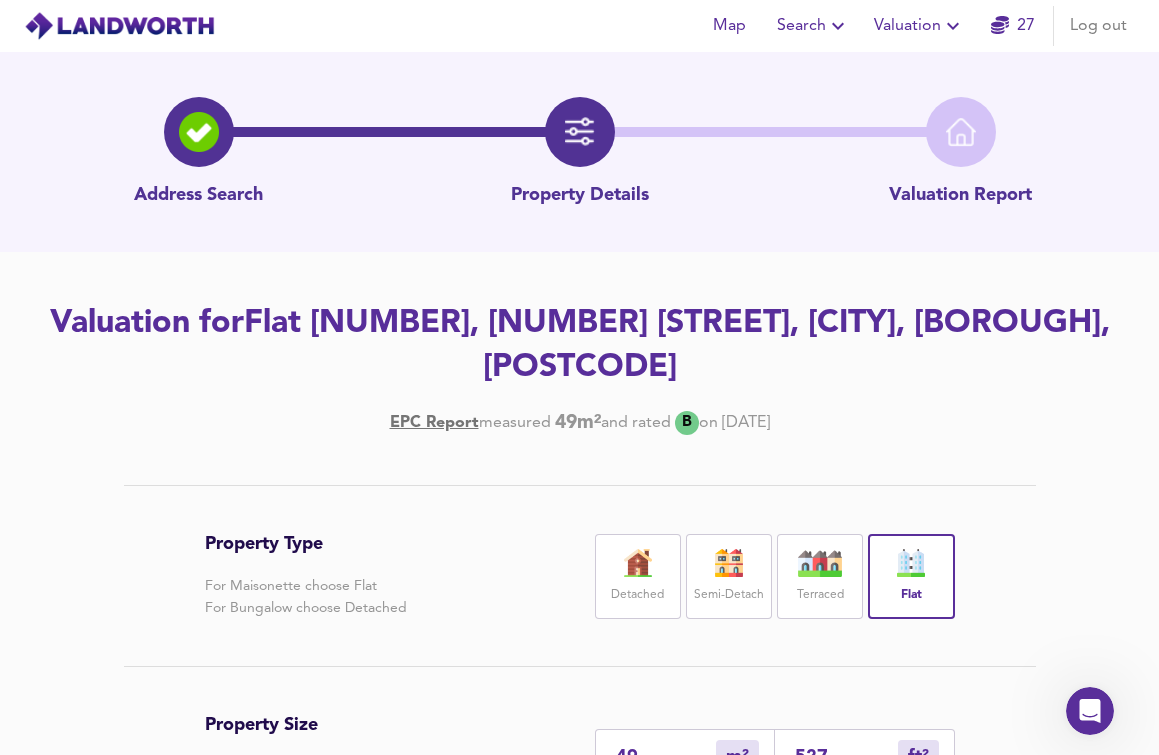 scroll, scrollTop: 391, scrollLeft: 0, axis: vertical 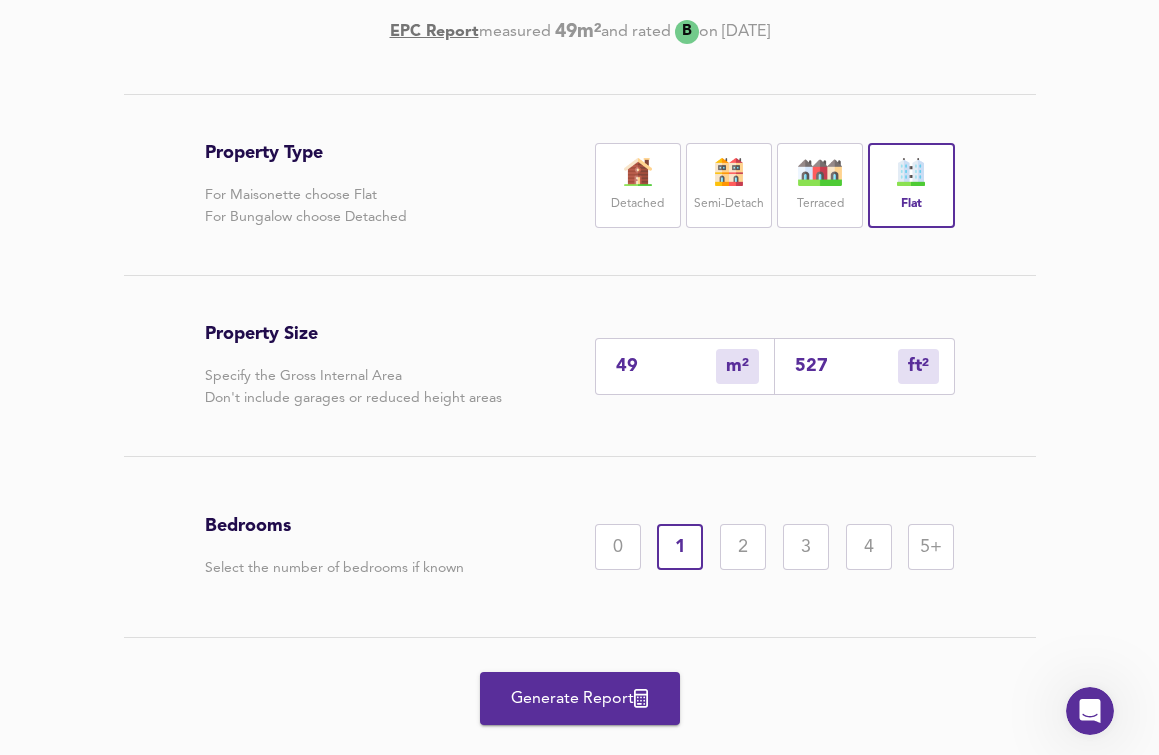drag, startPoint x: 645, startPoint y: 322, endPoint x: 589, endPoint y: 316, distance: 56.32051 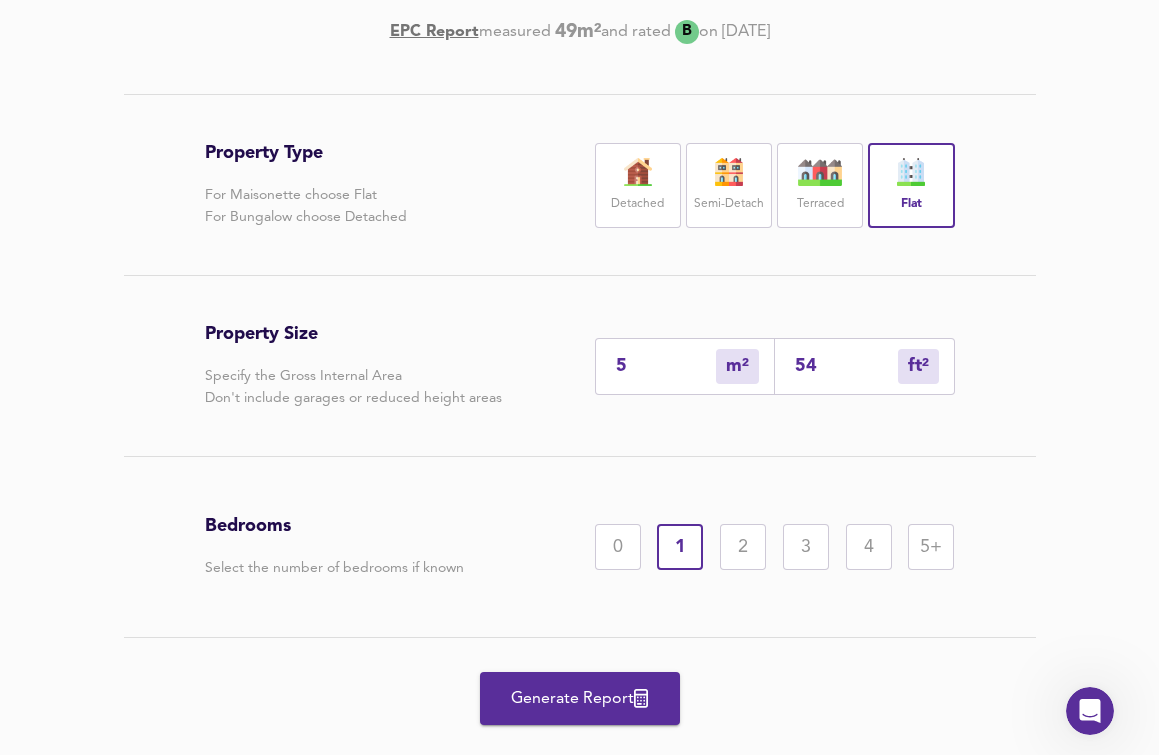 type on "53" 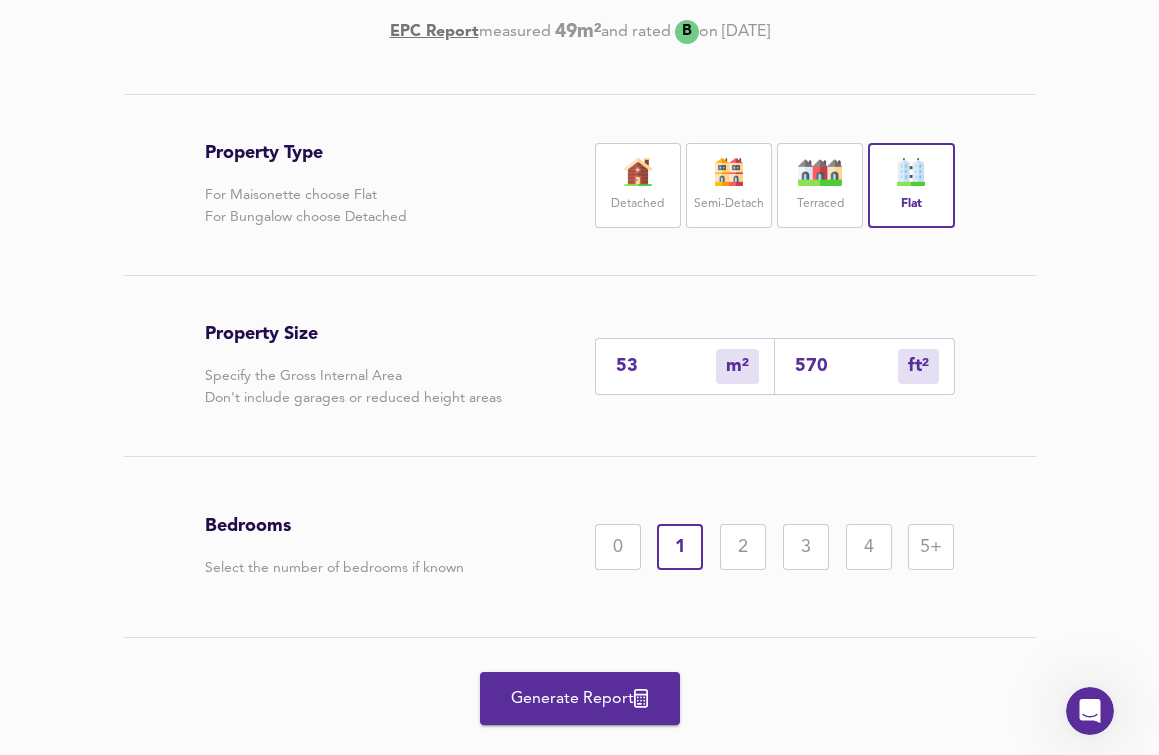 type on "53" 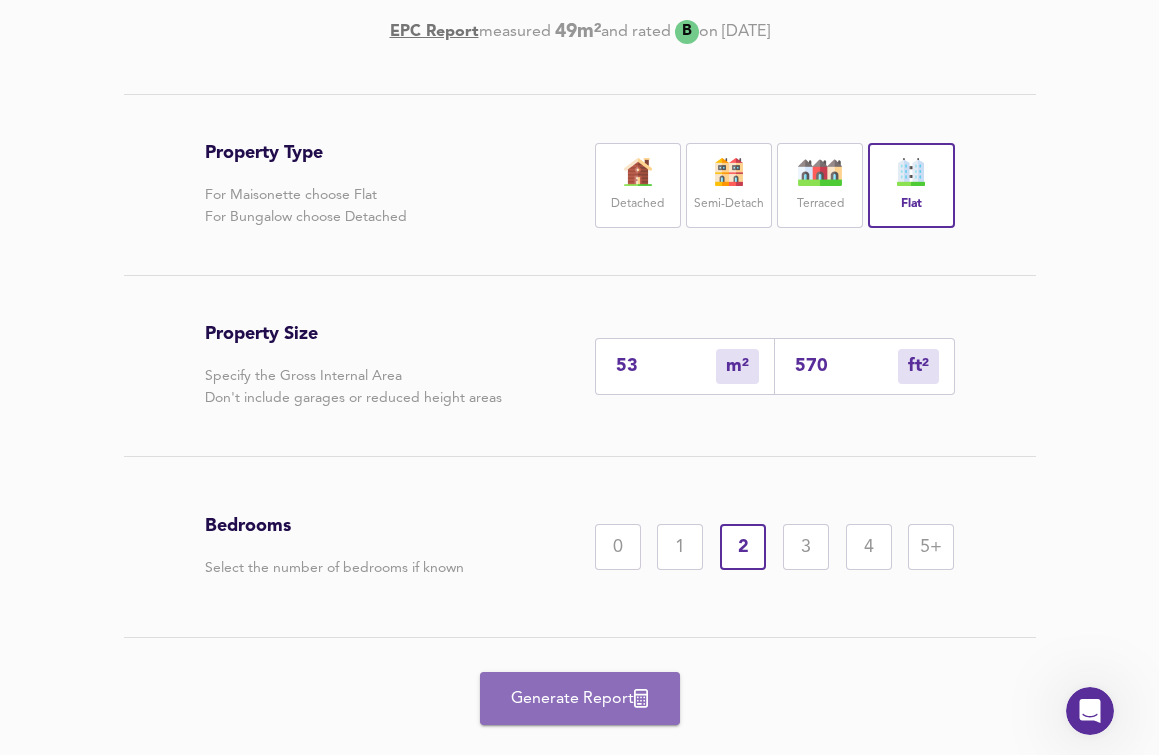 click on "Generate Report" at bounding box center (580, 699) 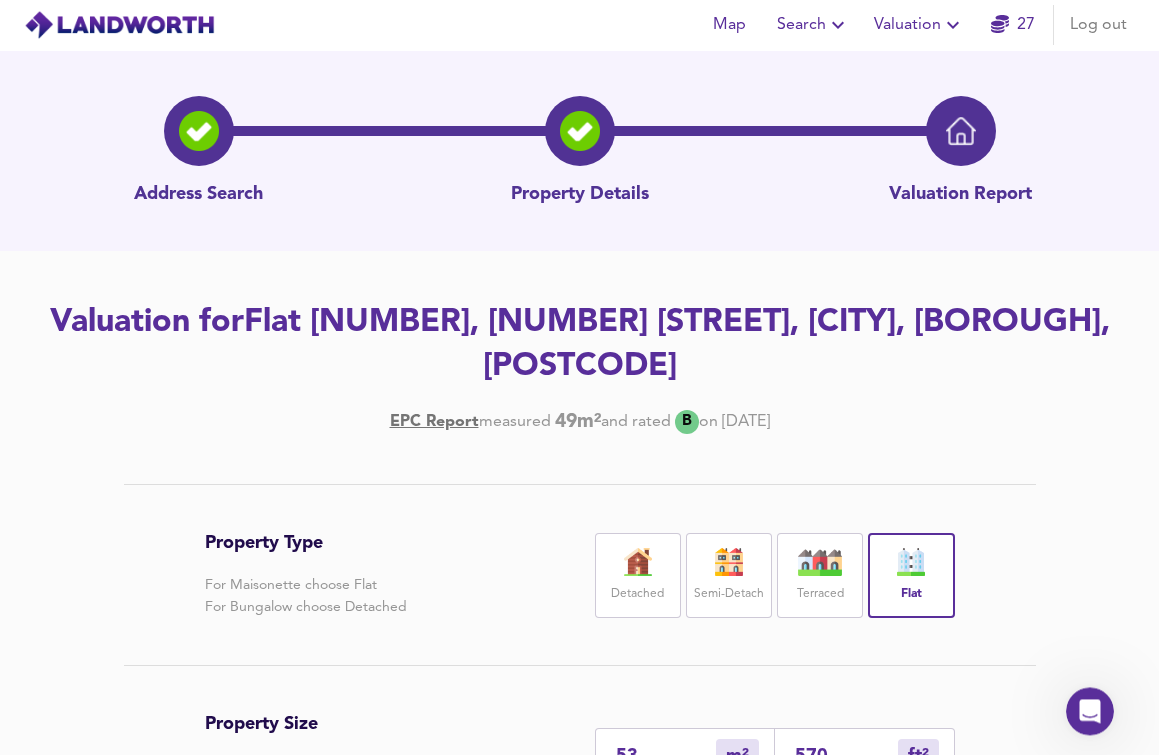 scroll, scrollTop: 0, scrollLeft: 0, axis: both 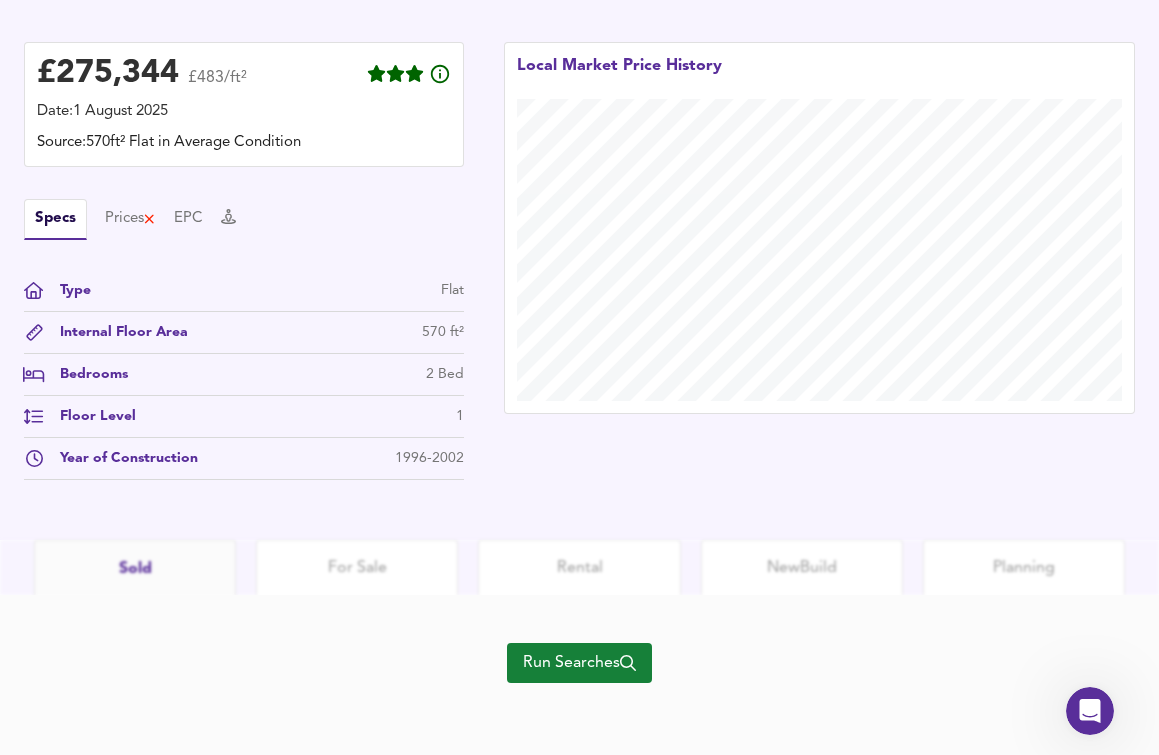 click on "Run Searches" at bounding box center (579, 663) 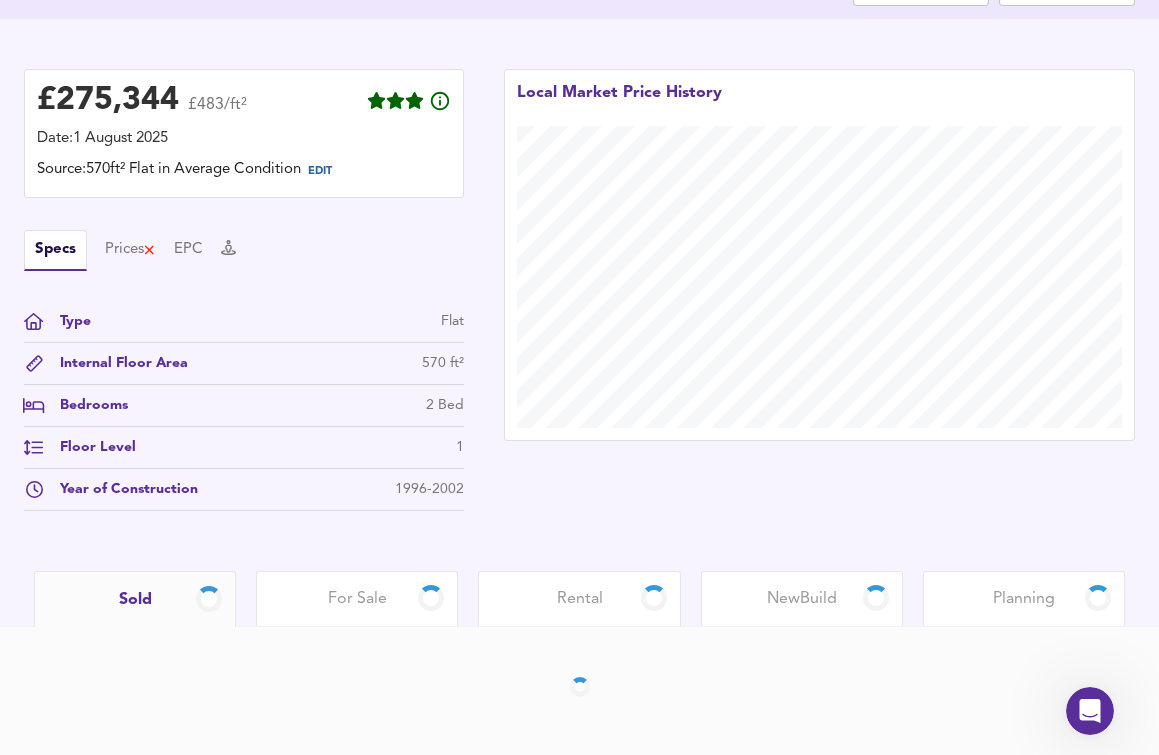 click on "Rental" at bounding box center (580, 599) 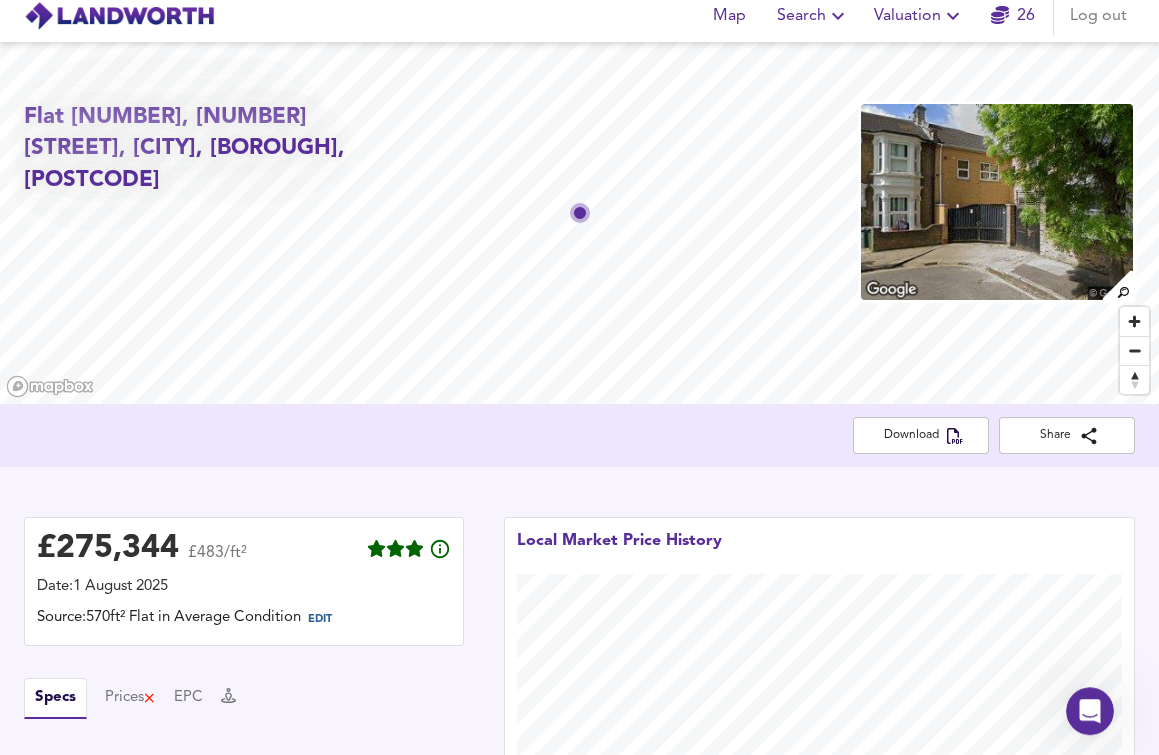scroll, scrollTop: 0, scrollLeft: 0, axis: both 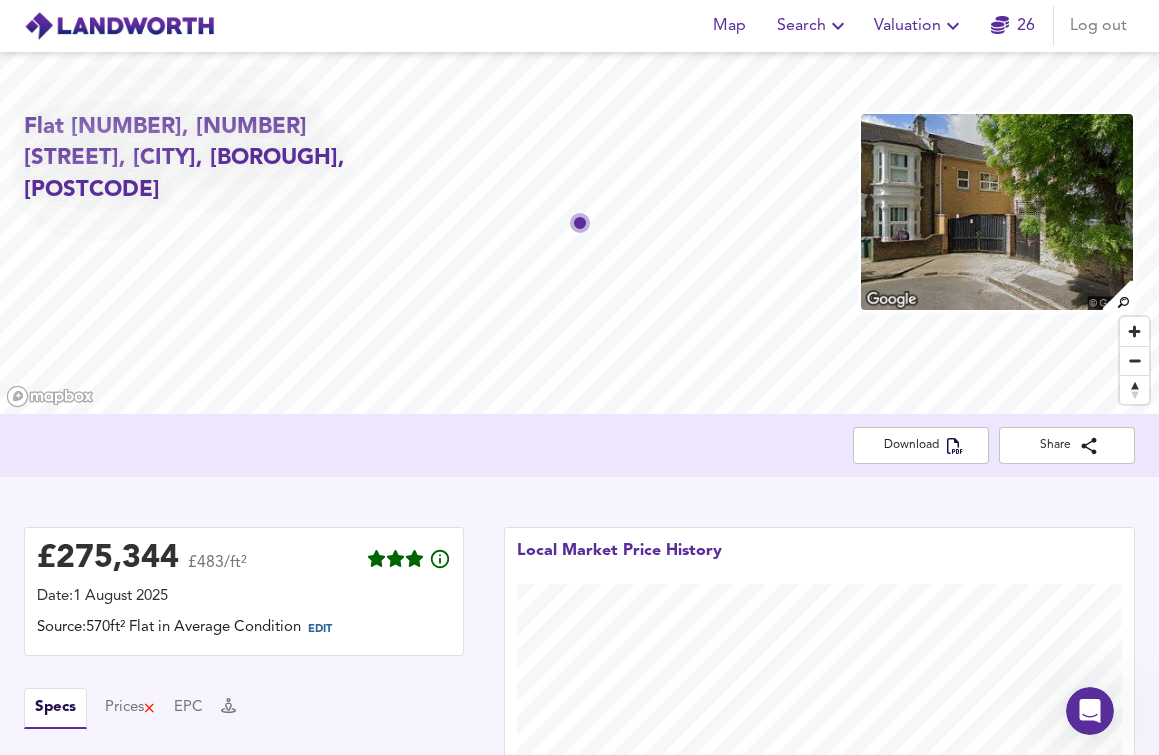 click on "£ 275,344   £483/ft²   Date:  1 August 2025 Source:  570ft² Flat in Average Condition EDIT Specs Prices   EPC Type Flat Internal Floor Area 570 ft² Bedrooms 2 Bed Floor Level 1 Year of Construction 1996-2002   Local Market Price History" at bounding box center (579, 753) 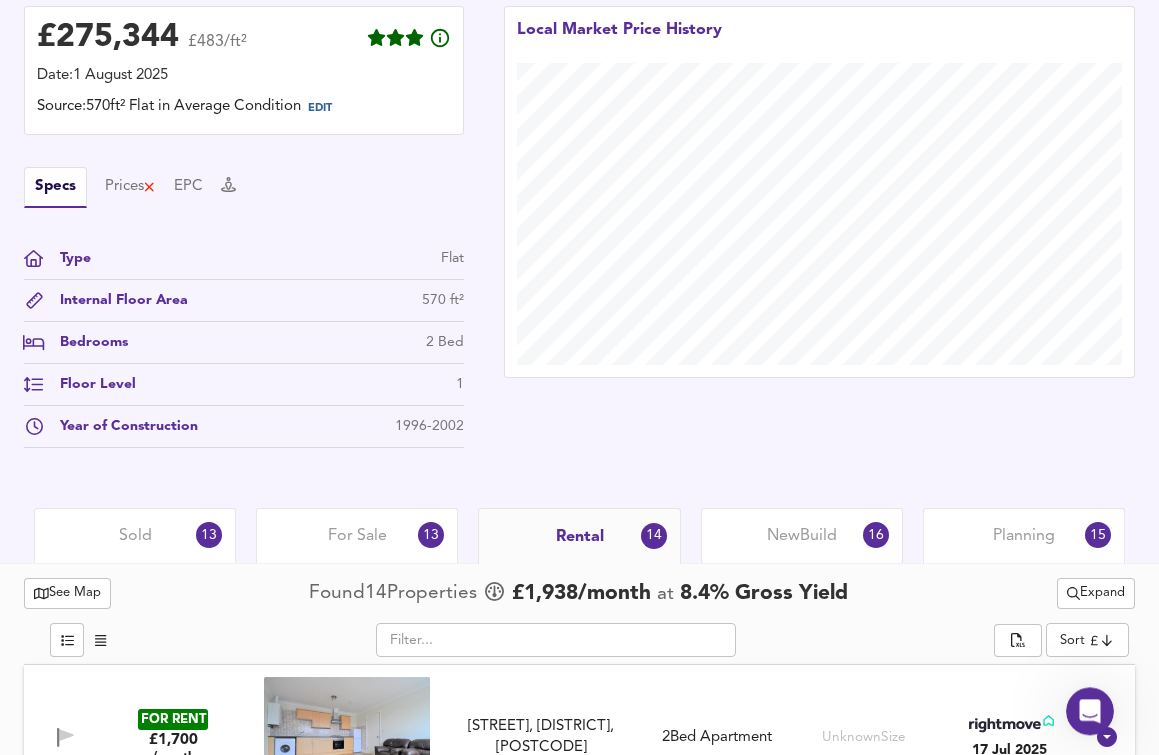 scroll, scrollTop: 612, scrollLeft: 0, axis: vertical 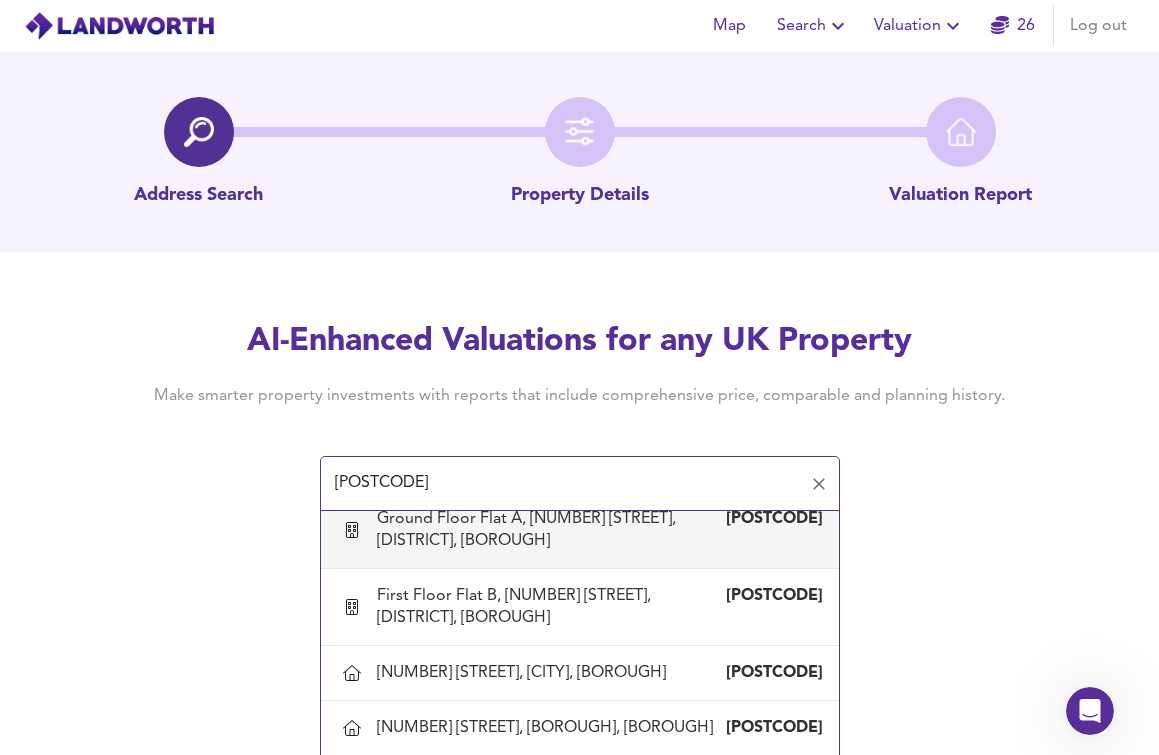 click on "Ground Floor Flat A, [NUMBER] [STREET], [DISTRICT], [BOROUGH]" at bounding box center [551, 530] 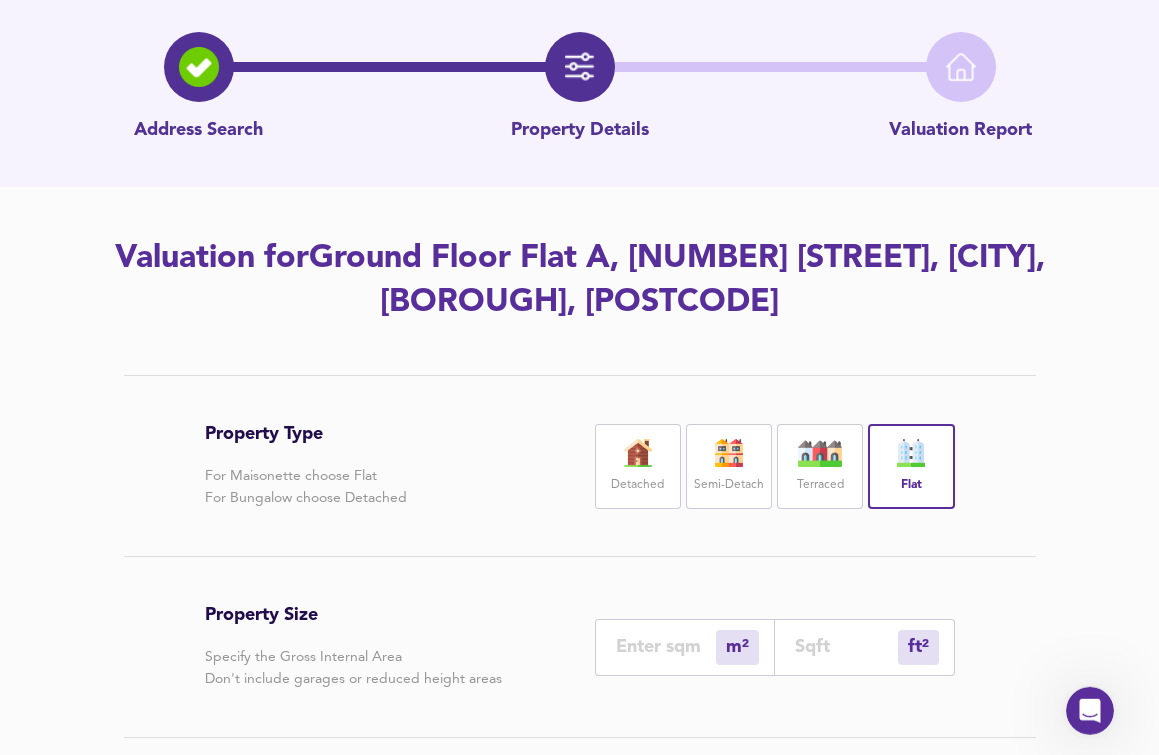 scroll, scrollTop: 102, scrollLeft: 0, axis: vertical 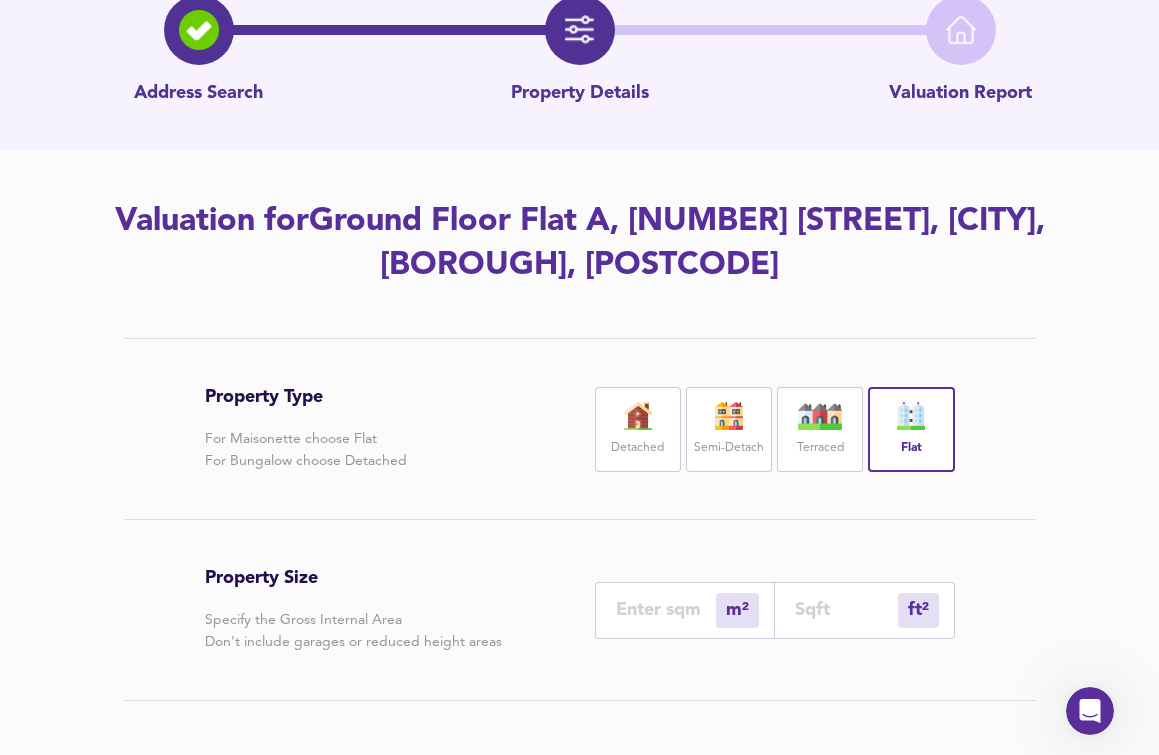 click at bounding box center [666, 609] 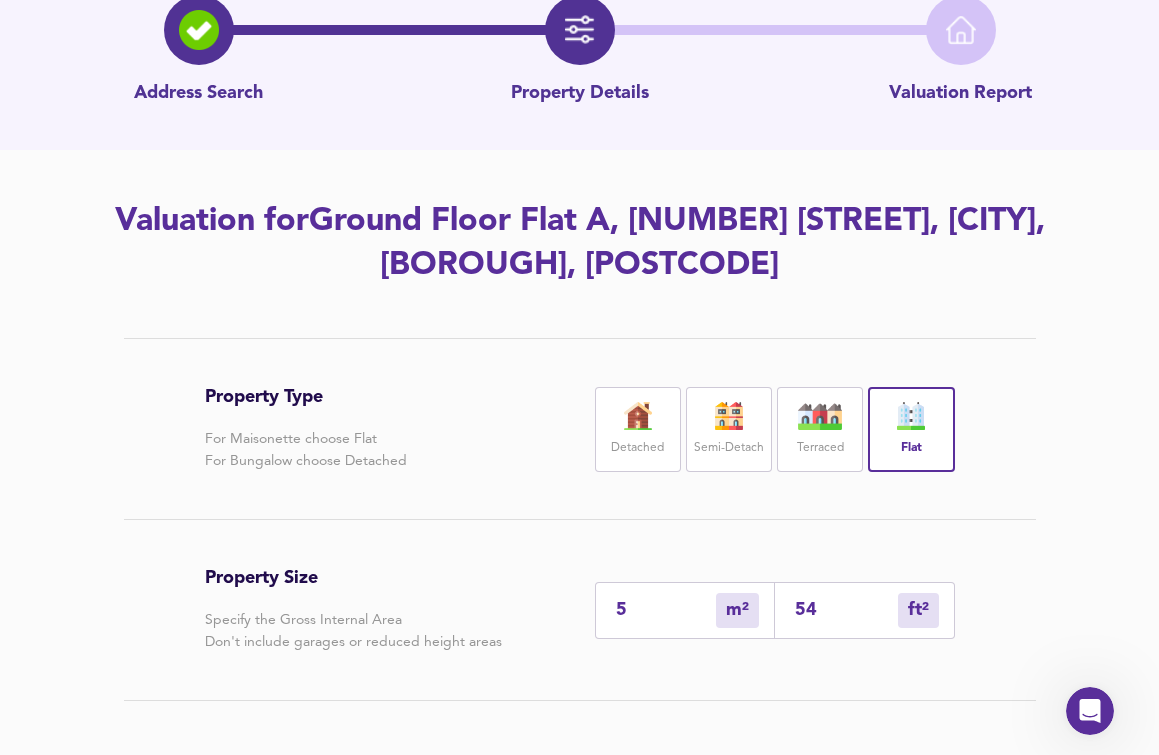 type on "53" 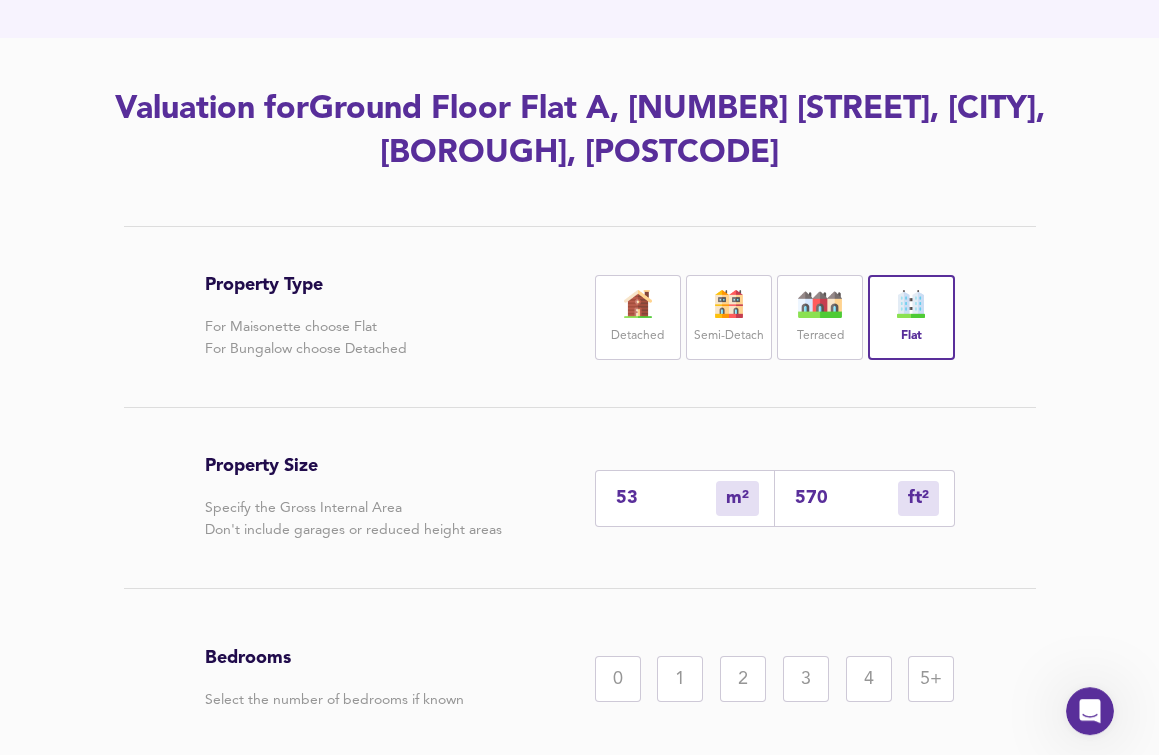 scroll, scrollTop: 306, scrollLeft: 0, axis: vertical 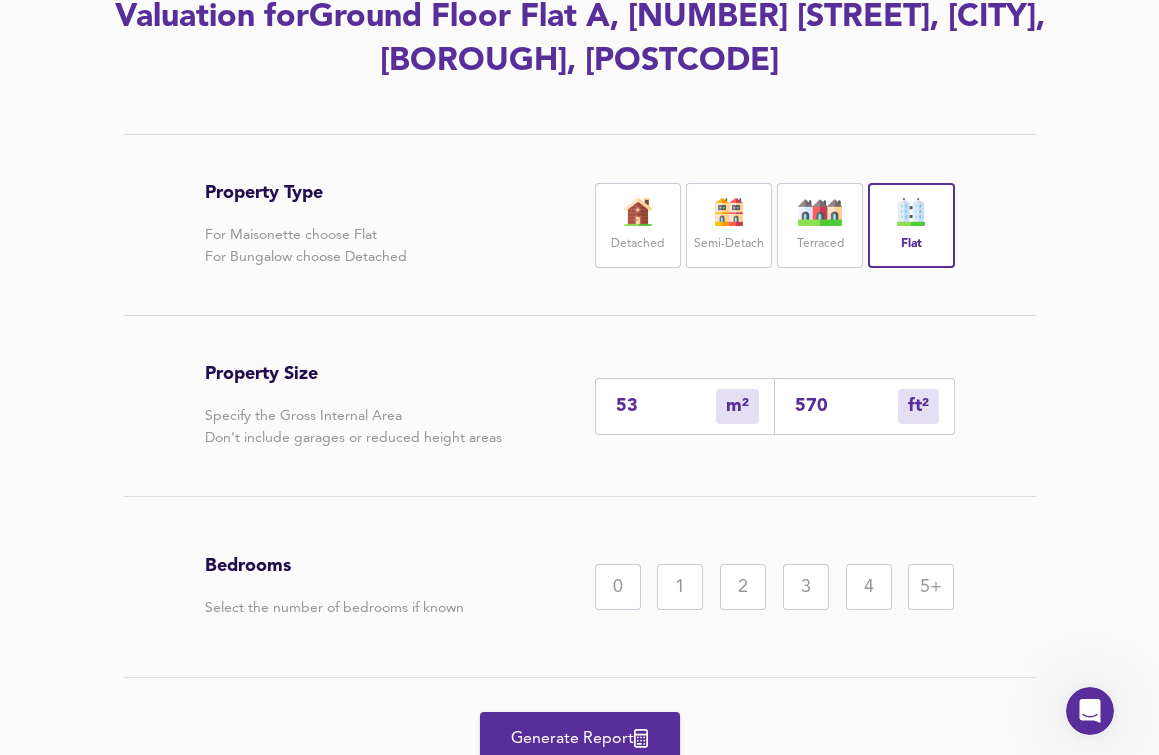 type on "53" 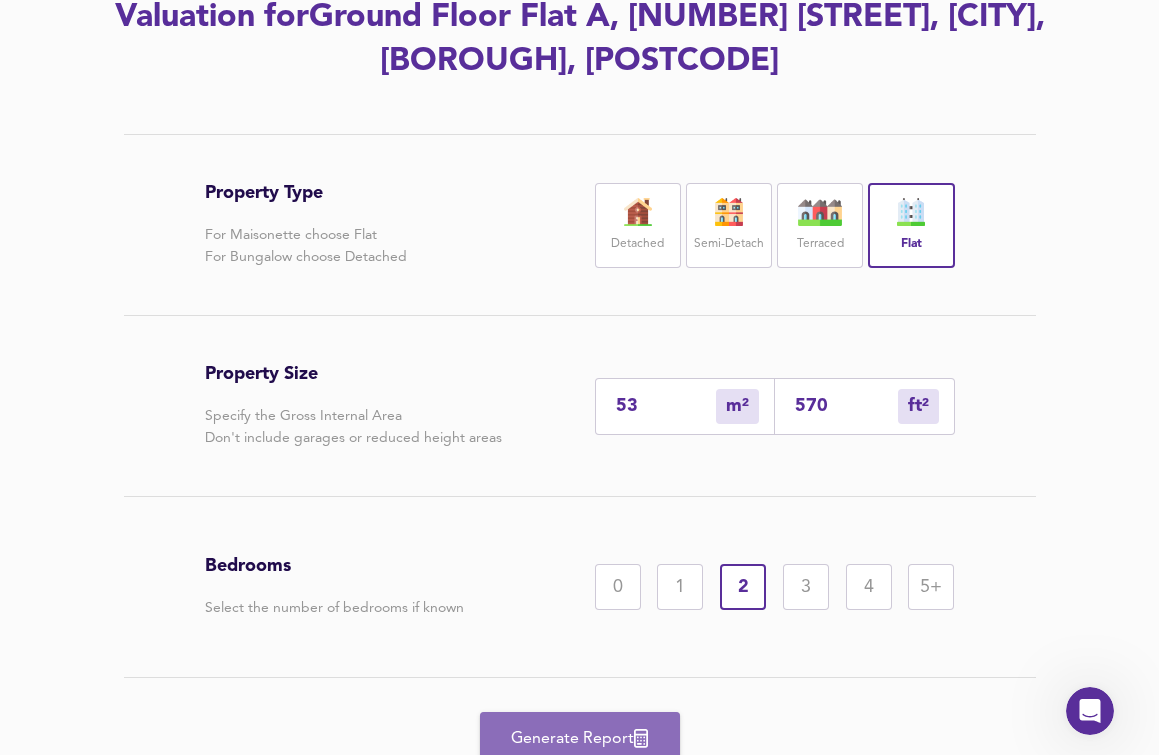 click on "Generate Report" at bounding box center [580, 739] 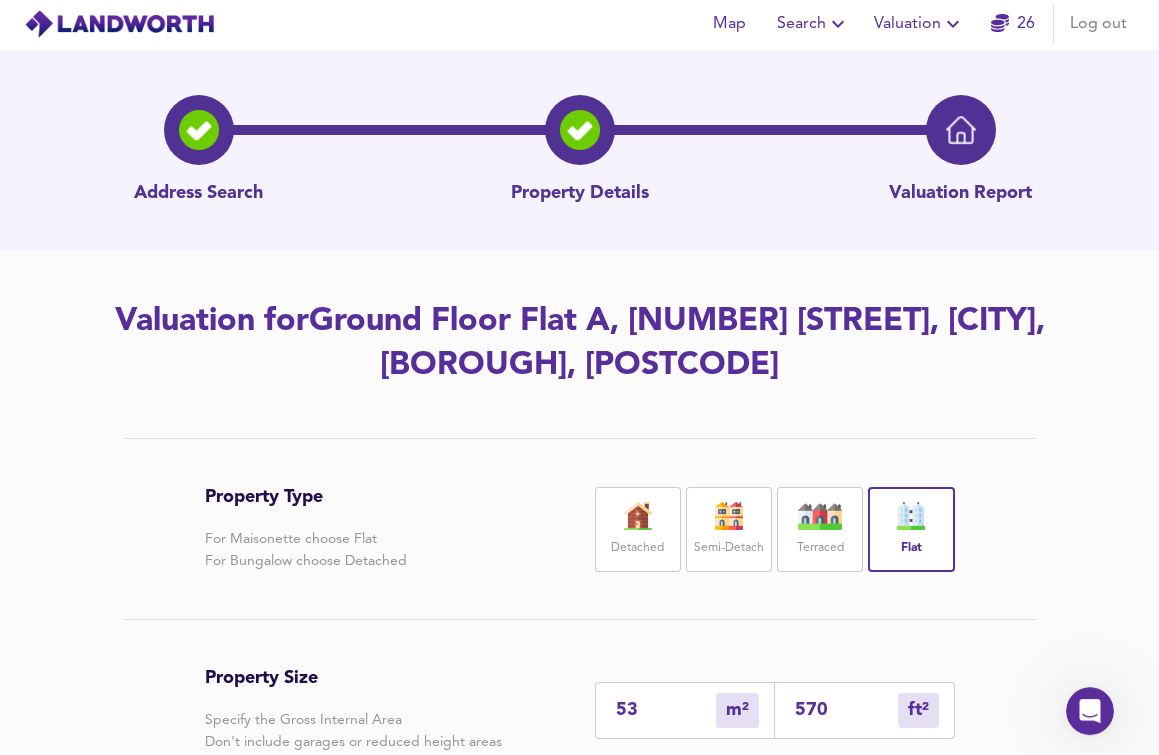 scroll, scrollTop: 0, scrollLeft: 0, axis: both 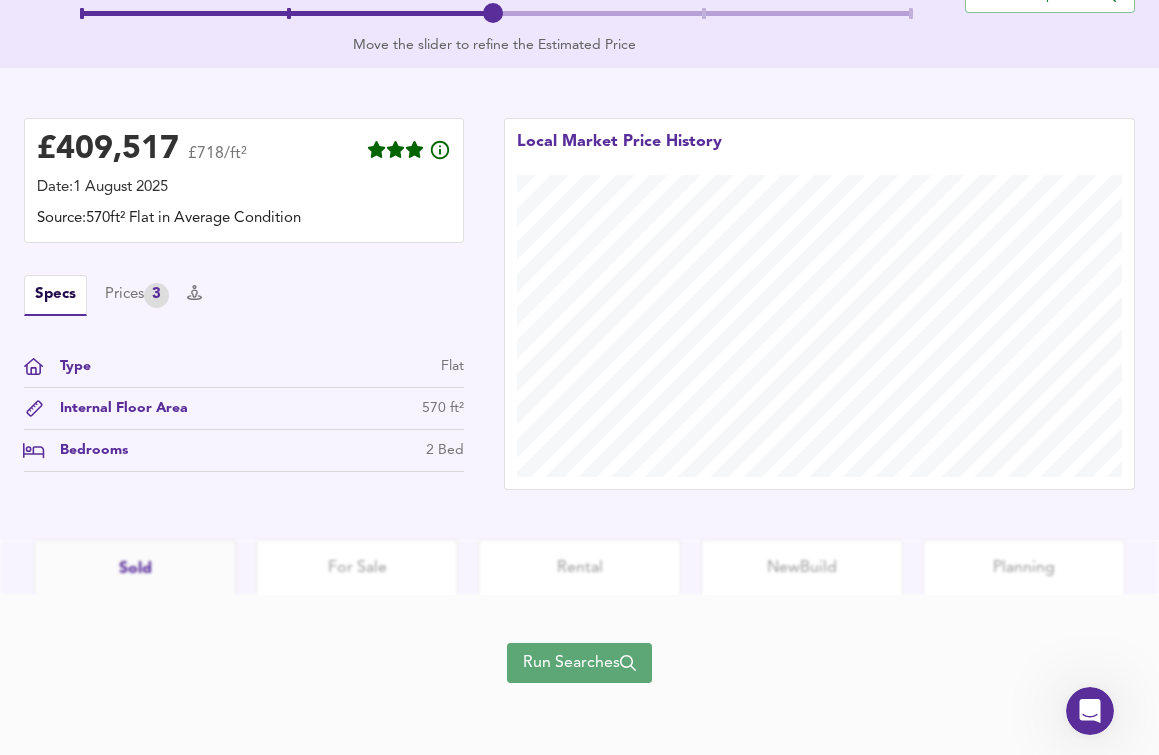 drag, startPoint x: 567, startPoint y: 664, endPoint x: 567, endPoint y: 600, distance: 64 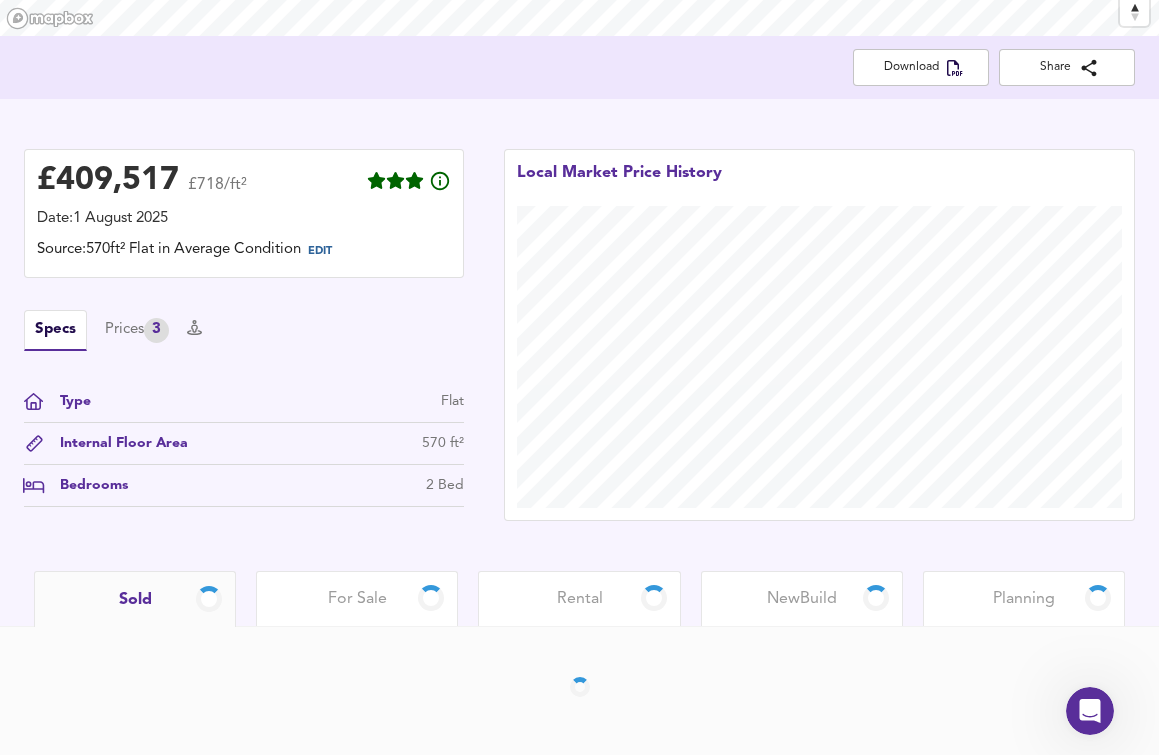click on "Rental" at bounding box center (580, 599) 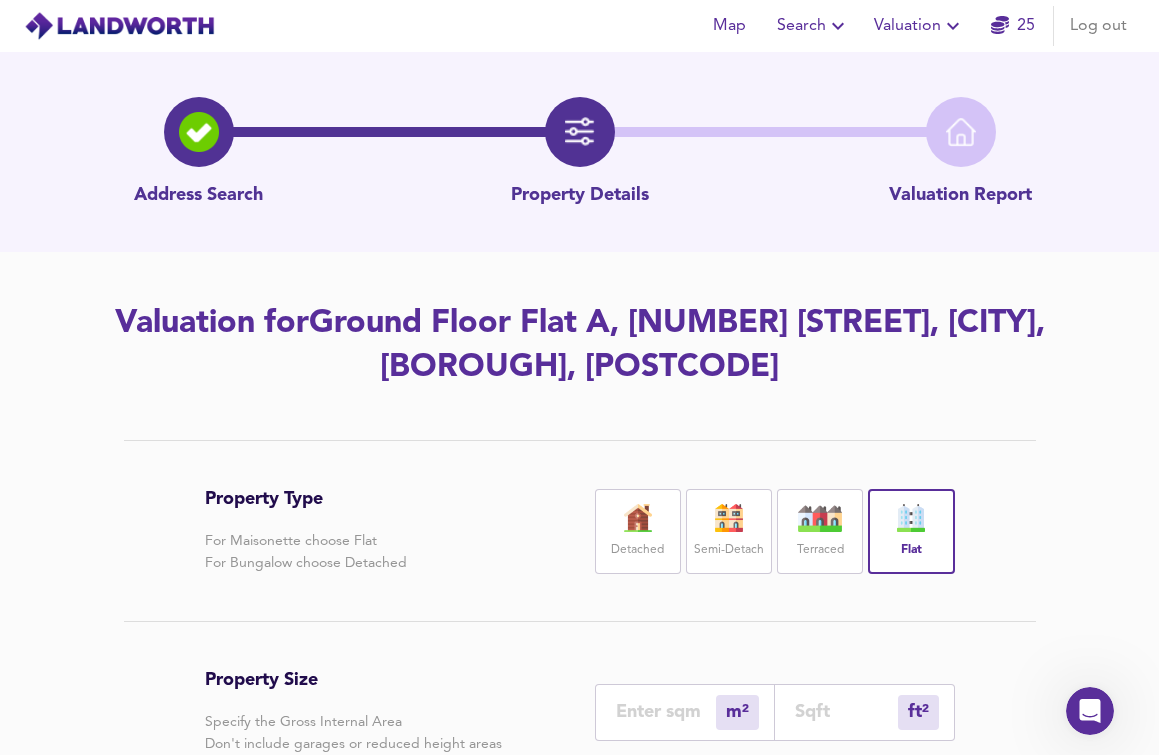 scroll, scrollTop: 306, scrollLeft: 0, axis: vertical 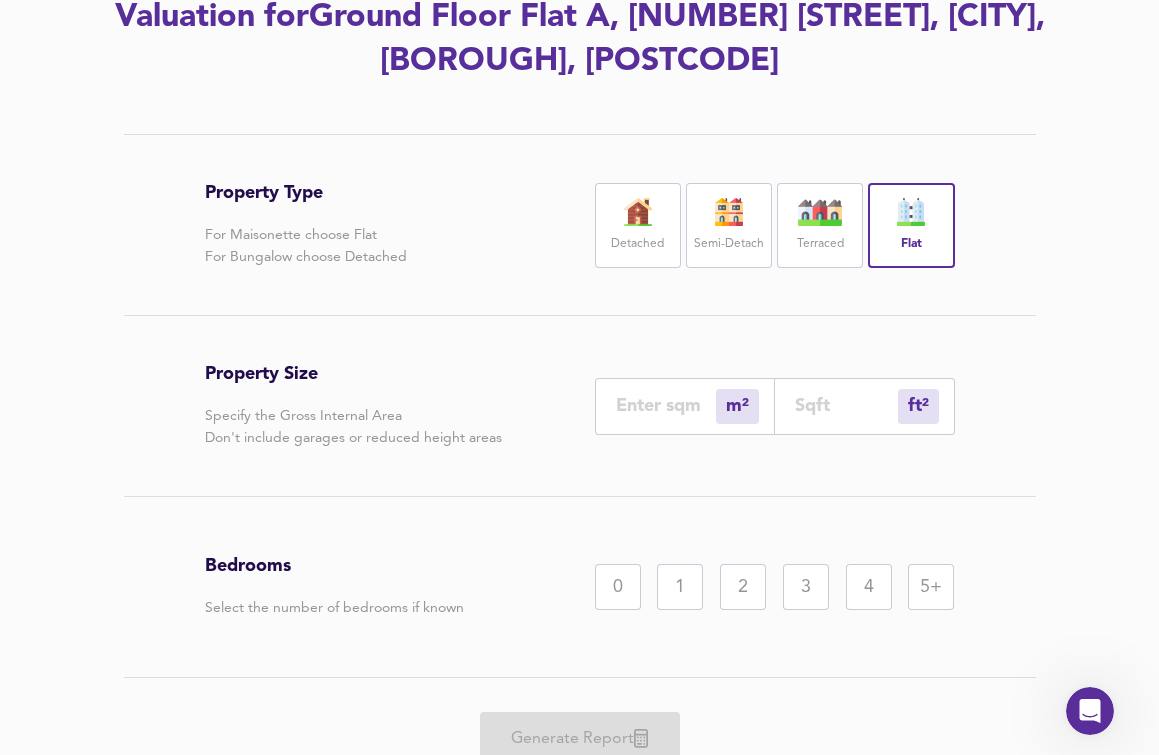 click on "Property Type For Maisonette choose Flat For Bungalow choose Detached Detached Semi-Detach   Terraced Flat Property Size Specify the Gross Internal Area Don't include garages or reduced height areas m² sqm ft² sqft Bedrooms Select the number of bedrooms if known [NUMBER] [NUMBER] [NUMBER] [NUMBER] [NUMBER] [NUMBER]+ Generate Report" at bounding box center (580, 466) 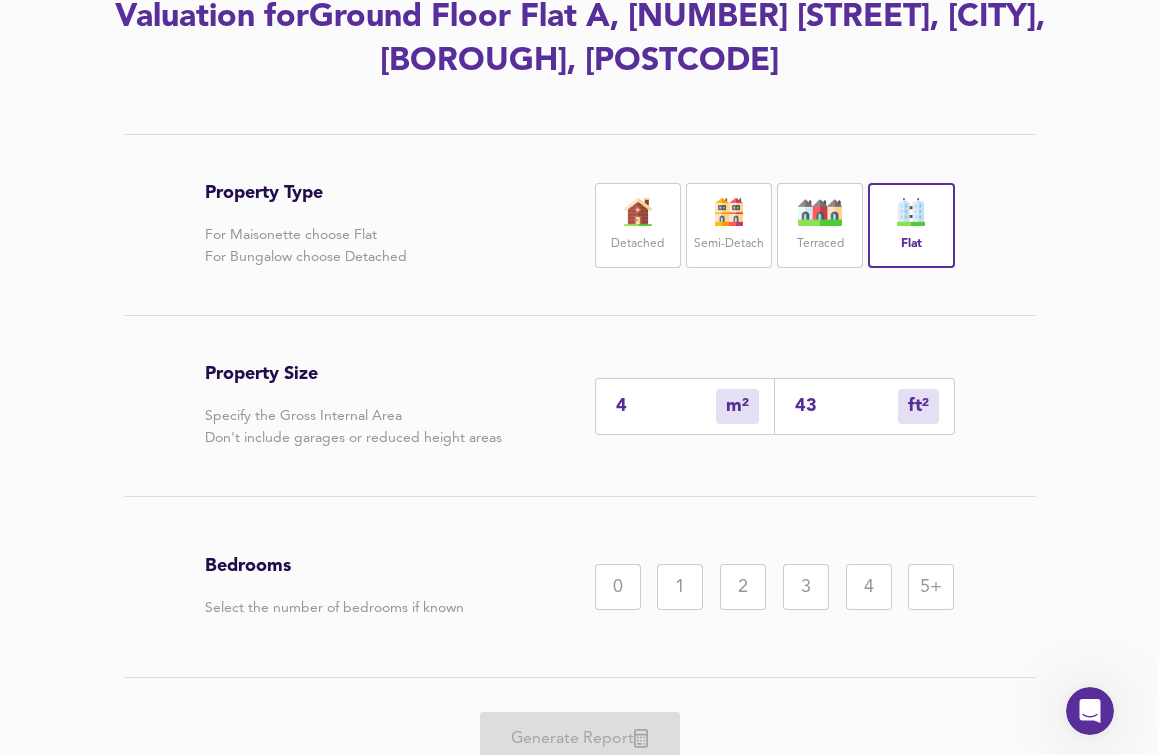 type on "48" 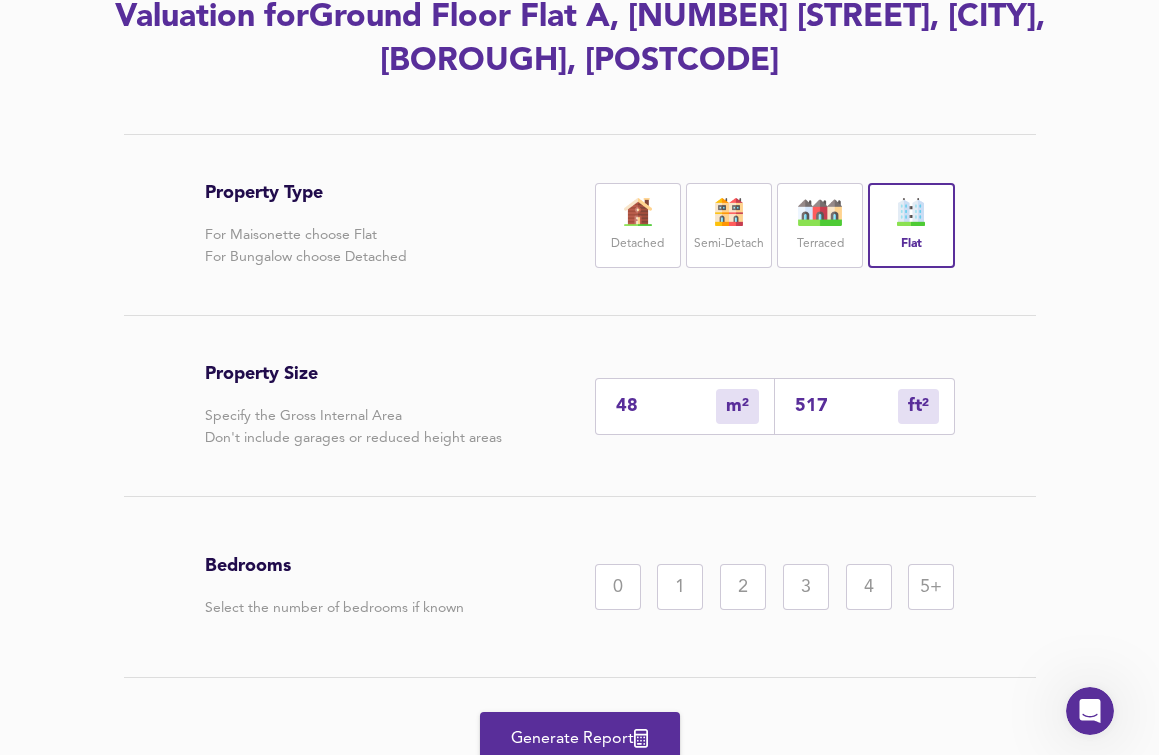 type on "48" 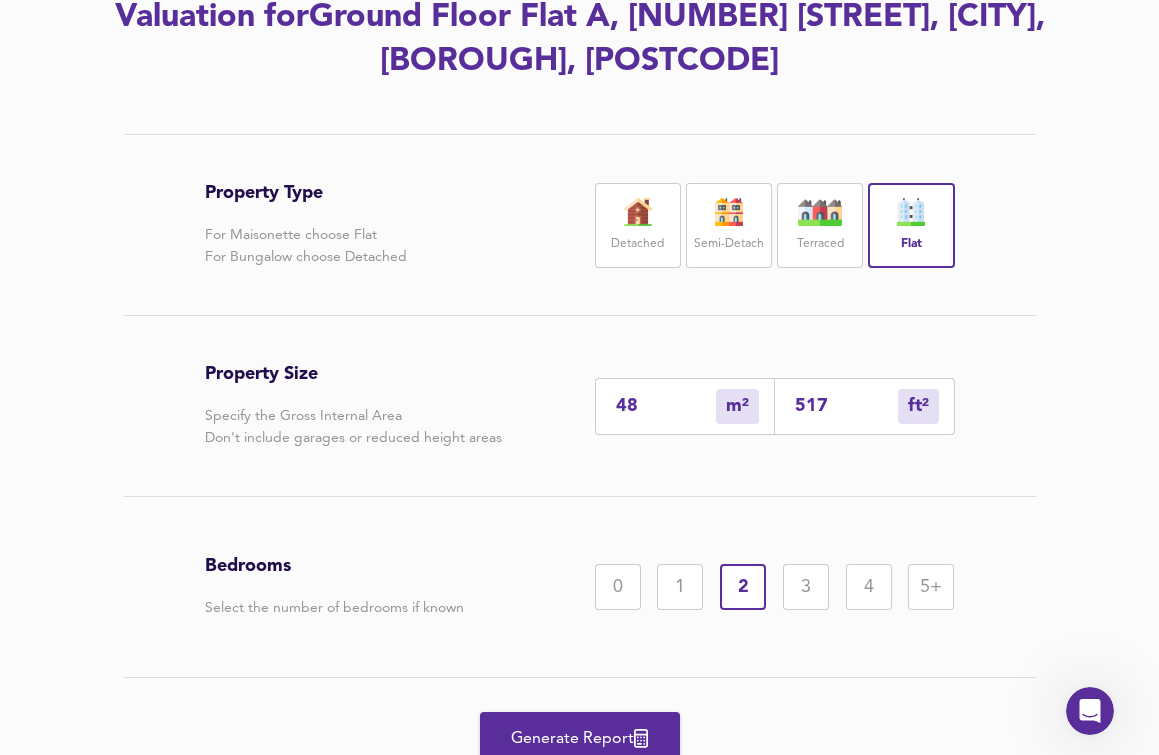 click on "Generate Report" at bounding box center (580, 739) 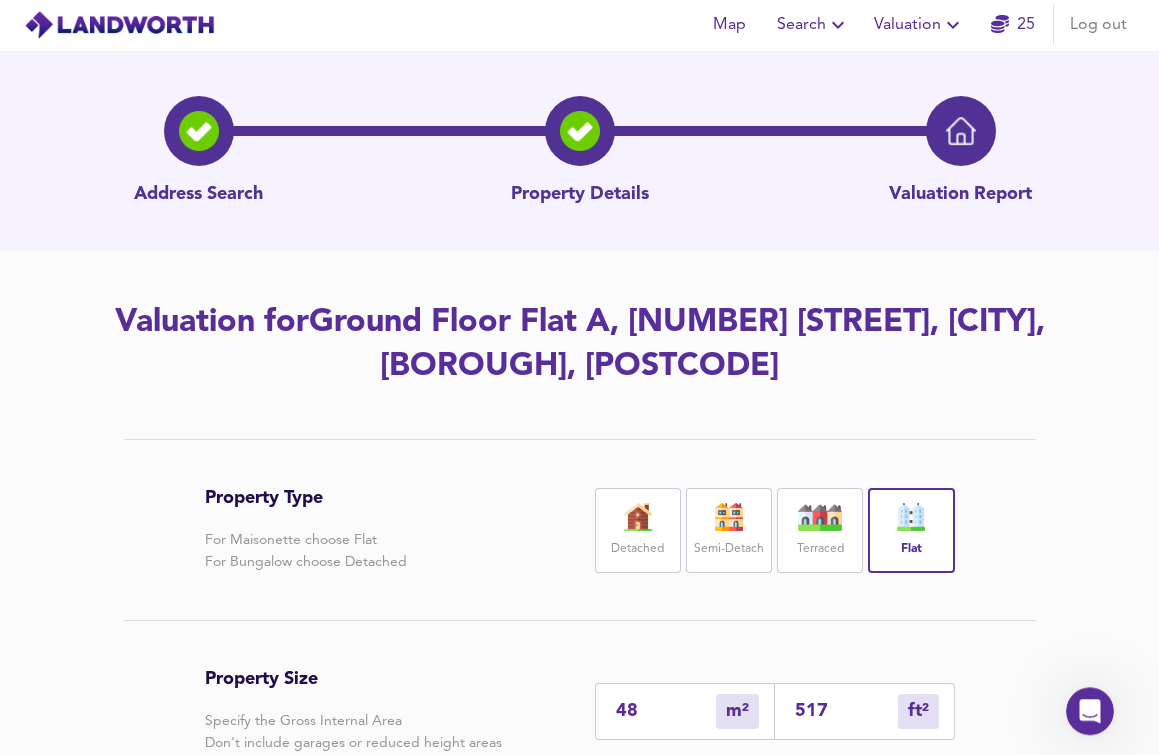 scroll, scrollTop: 0, scrollLeft: 0, axis: both 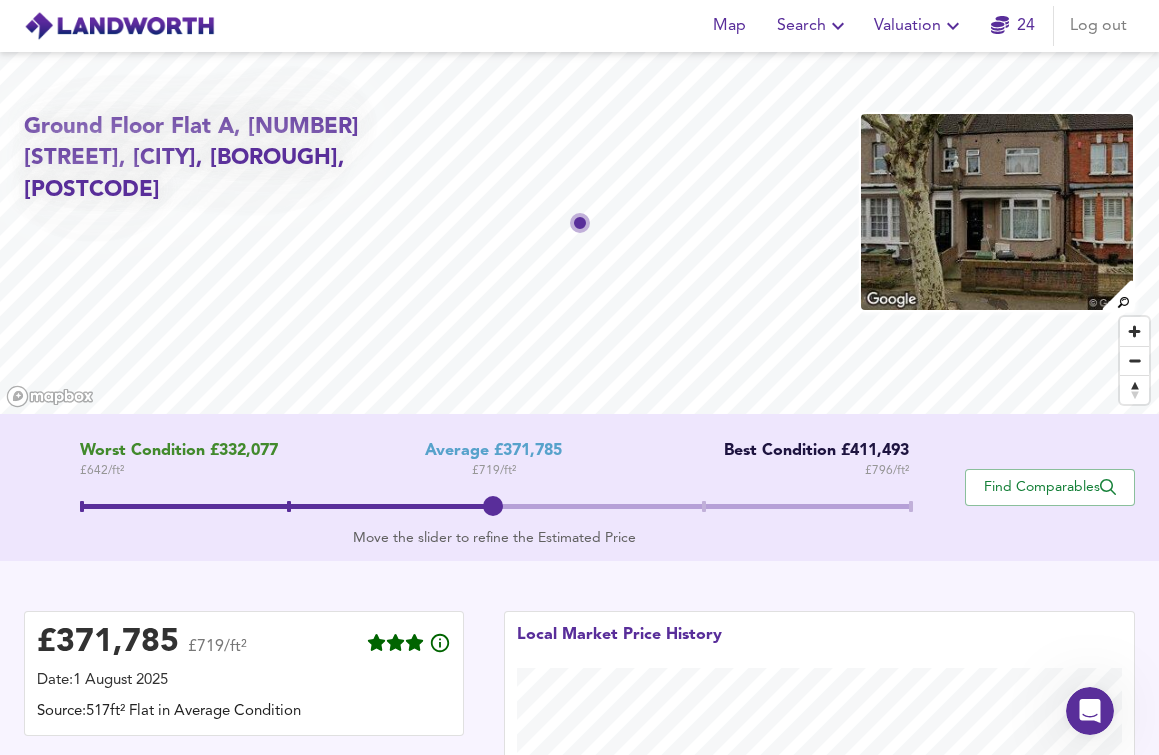 click on "Worst Condition   £332,077 £ 642 / ft² Average   £371,785 £ 719 / ft² Best Condition   £411,493 £ 796 / ft² Move the slider to refine the Estimated Price" at bounding box center [494, 487] 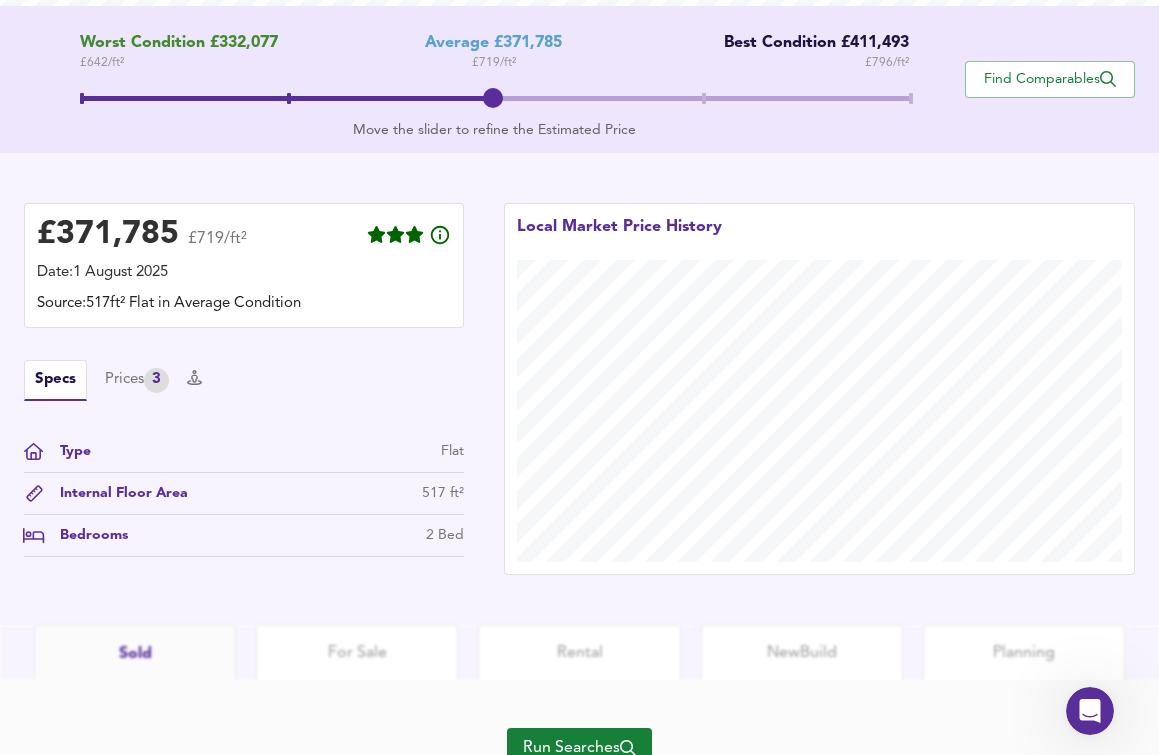 click on "Run Searches" at bounding box center (579, 748) 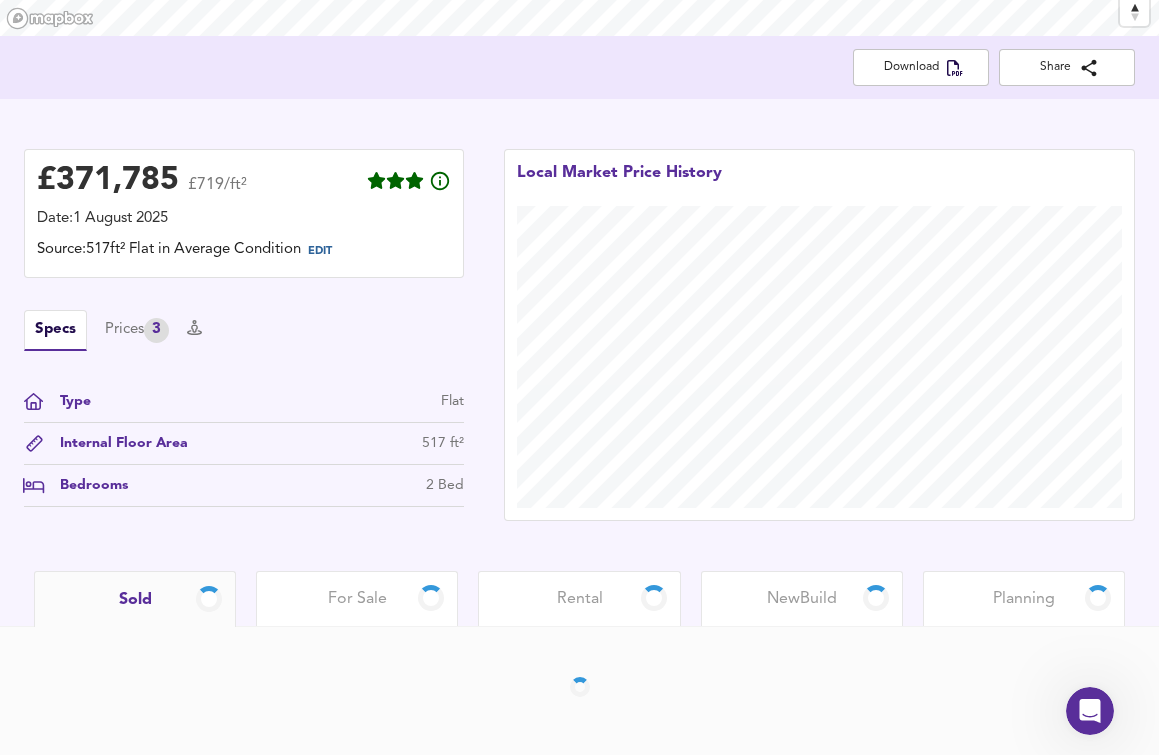 scroll, scrollTop: 378, scrollLeft: 0, axis: vertical 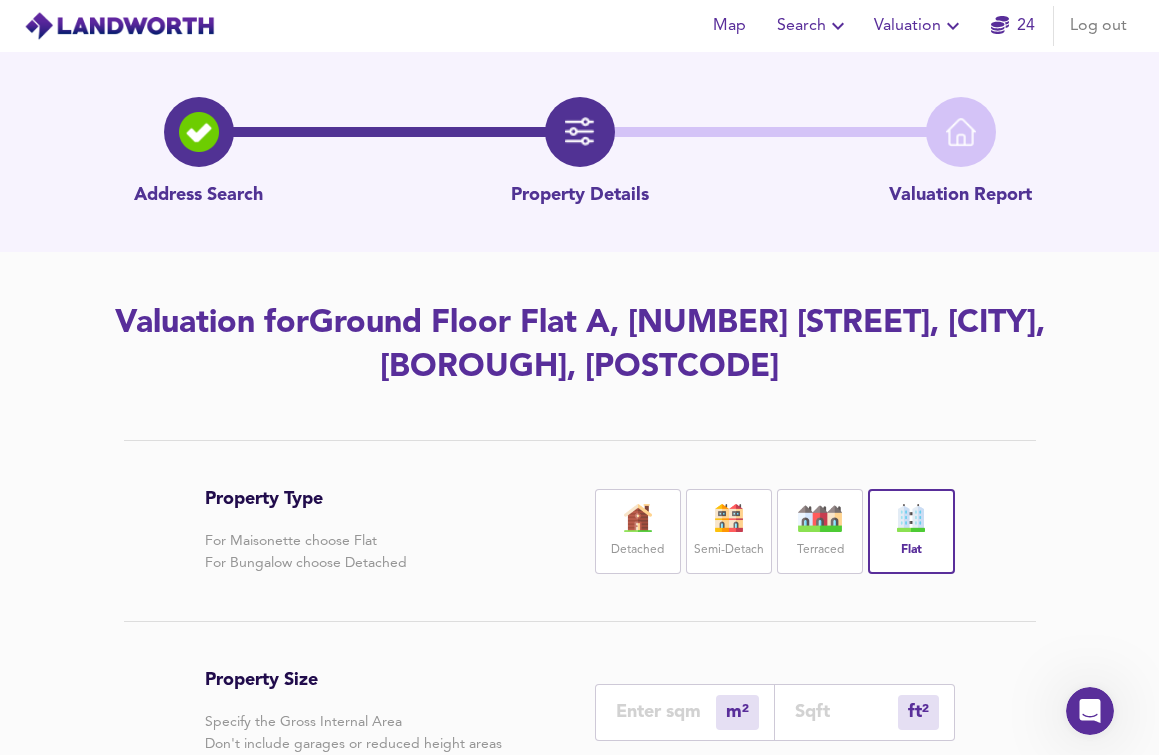 type 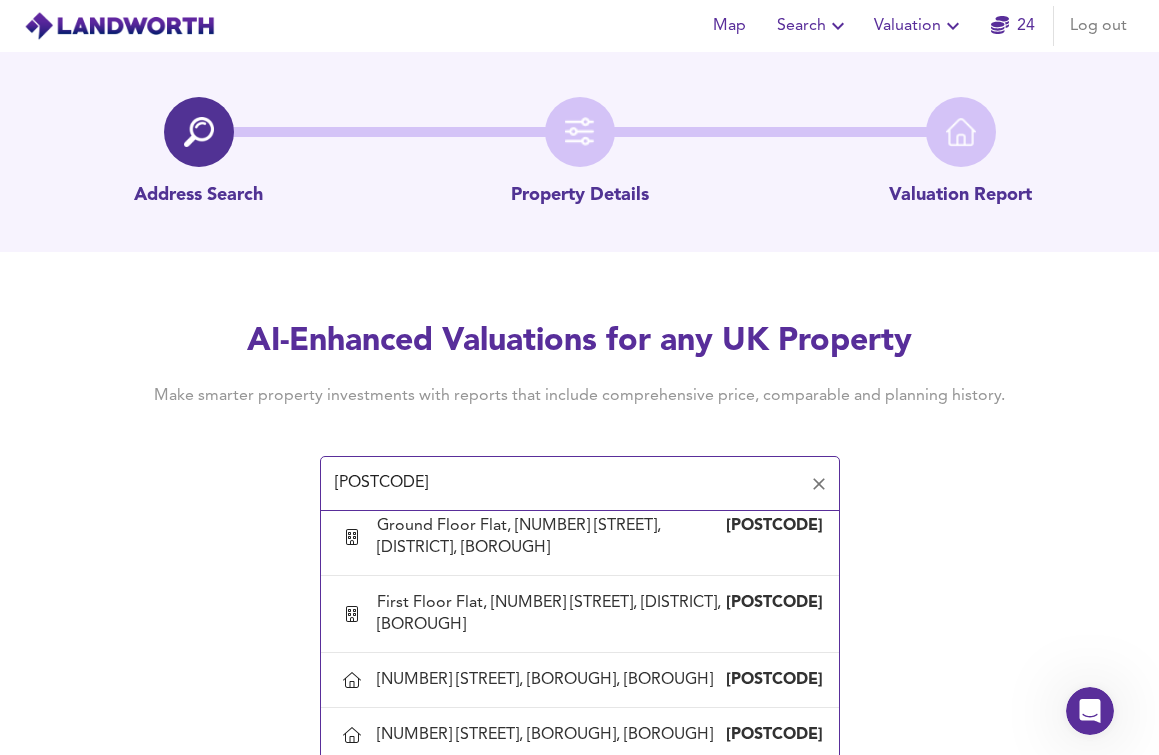 scroll, scrollTop: 1026, scrollLeft: 0, axis: vertical 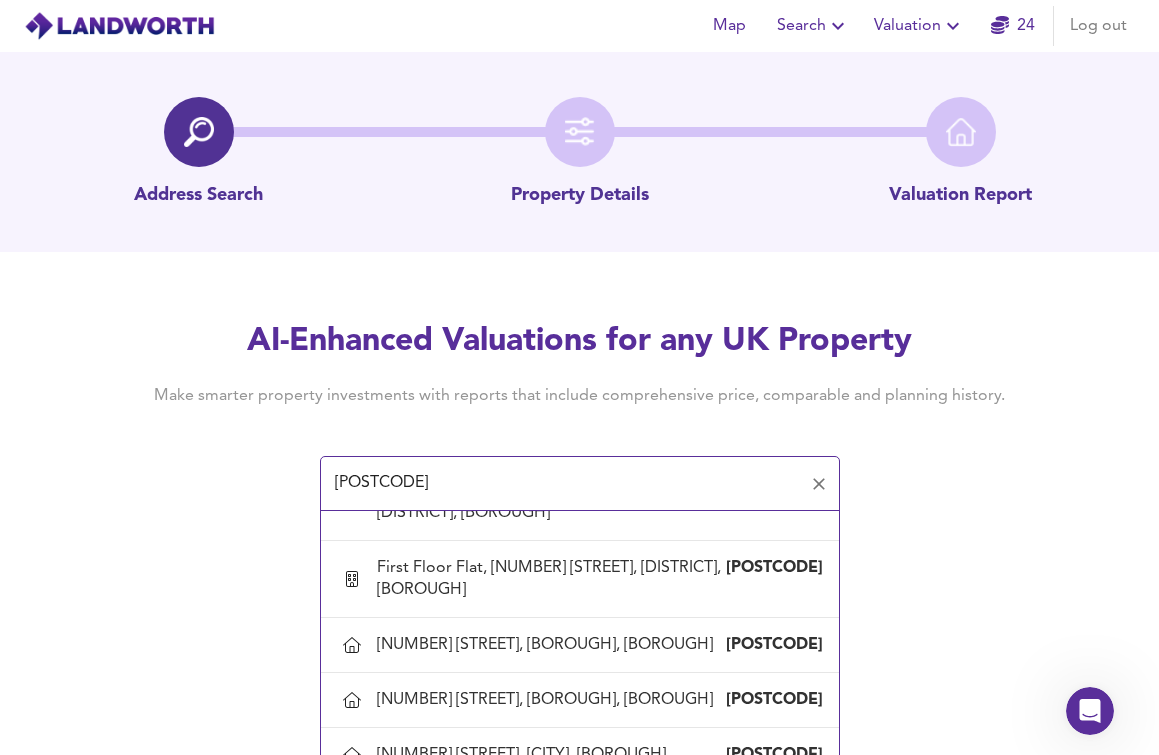 click on "[NUMBER] [STREET], [CITY], [BOROUGH]" at bounding box center (525, 436) 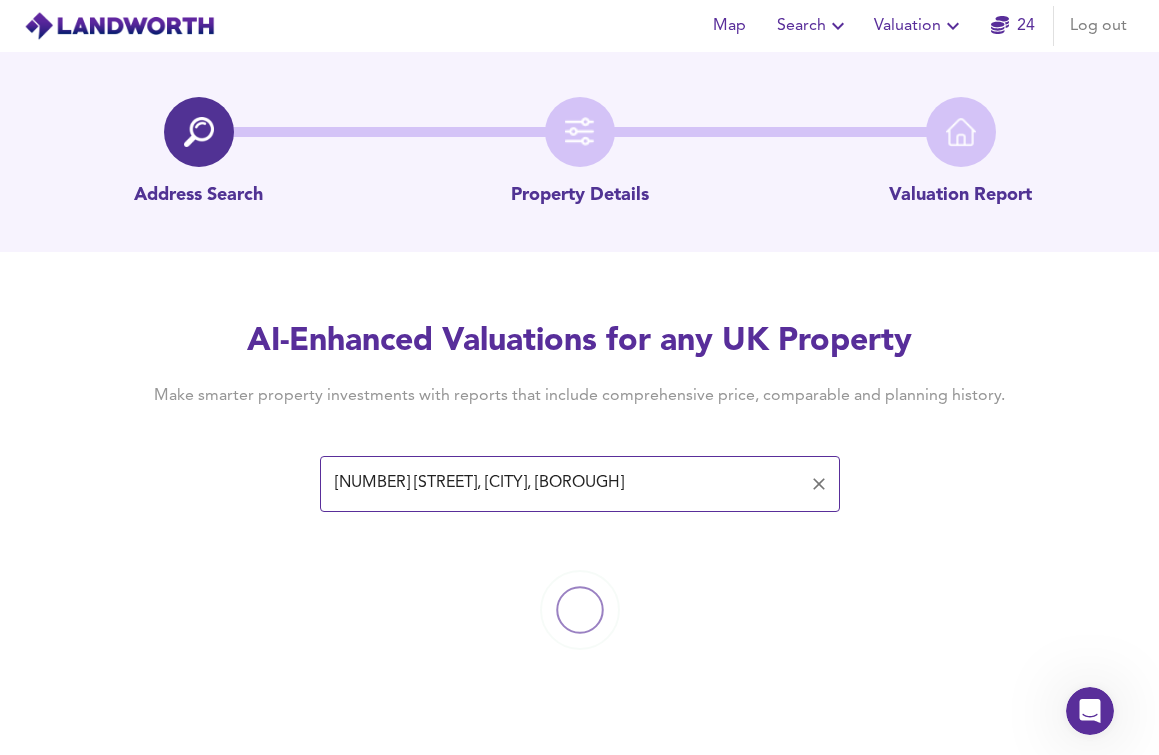 type on "[NUMBER] [STREET], [CITY], [BOROUGH]" 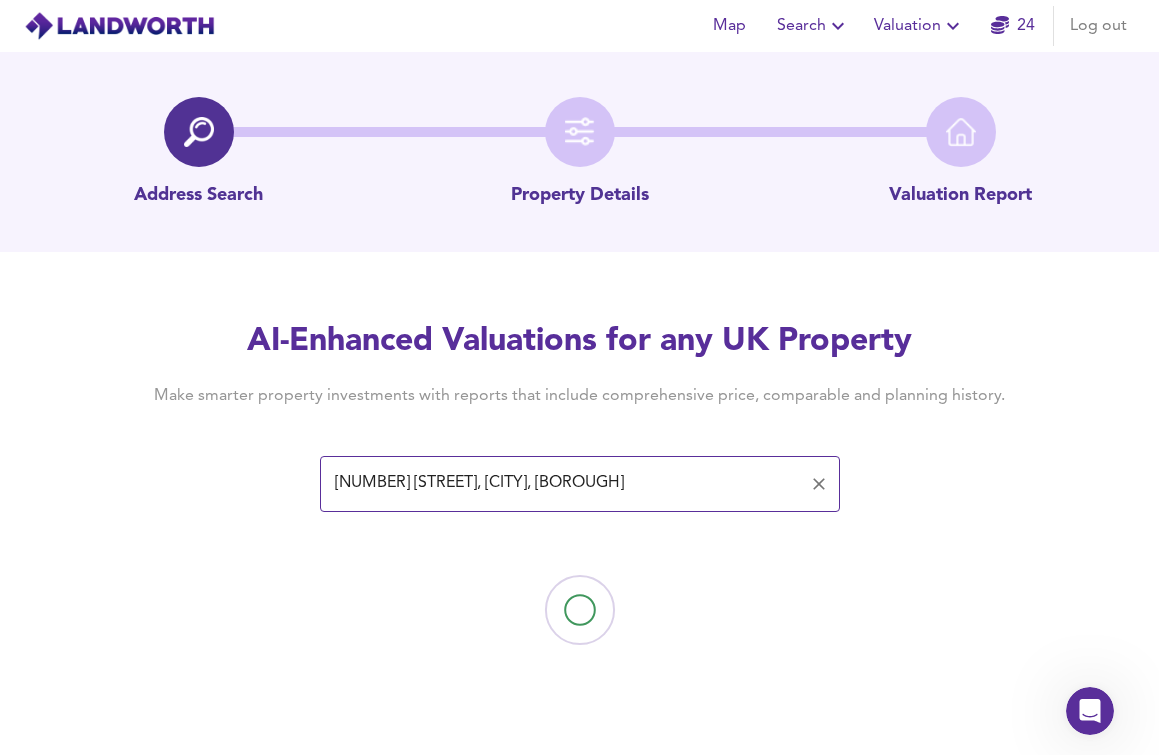 click on "[NUMBER] [STREET], [DISTRICT], [BOROUGH] ​" at bounding box center (580, 415) 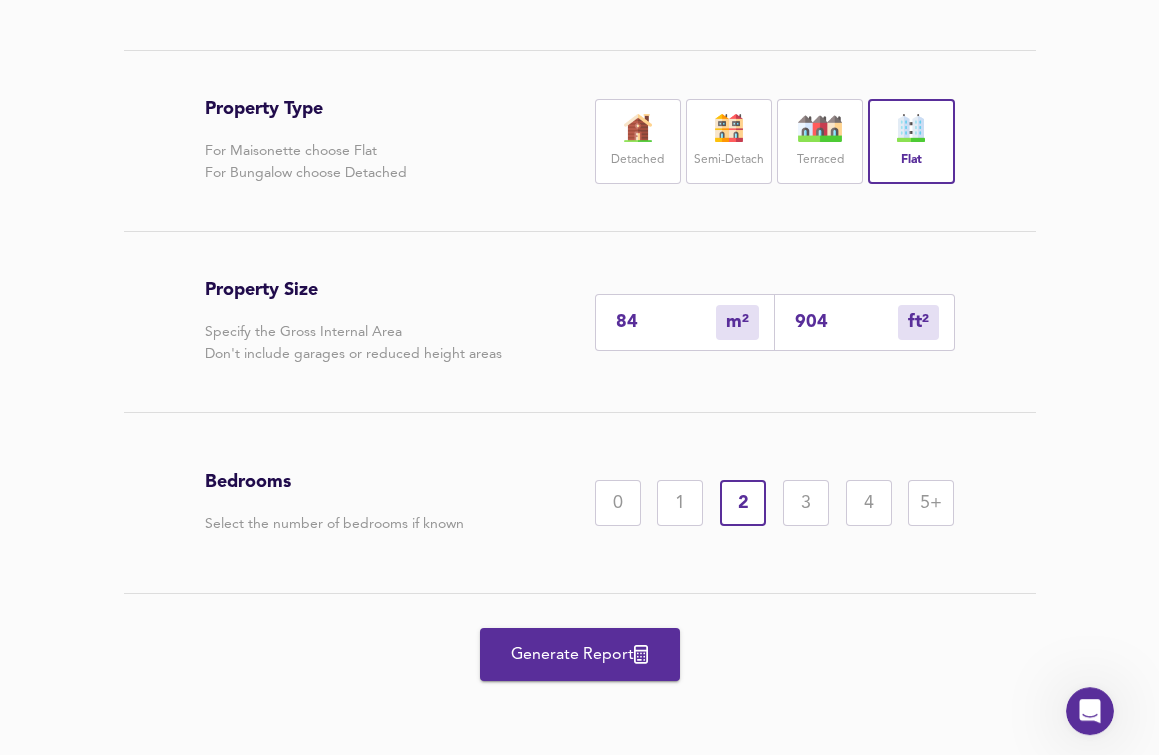 scroll, scrollTop: 435, scrollLeft: 0, axis: vertical 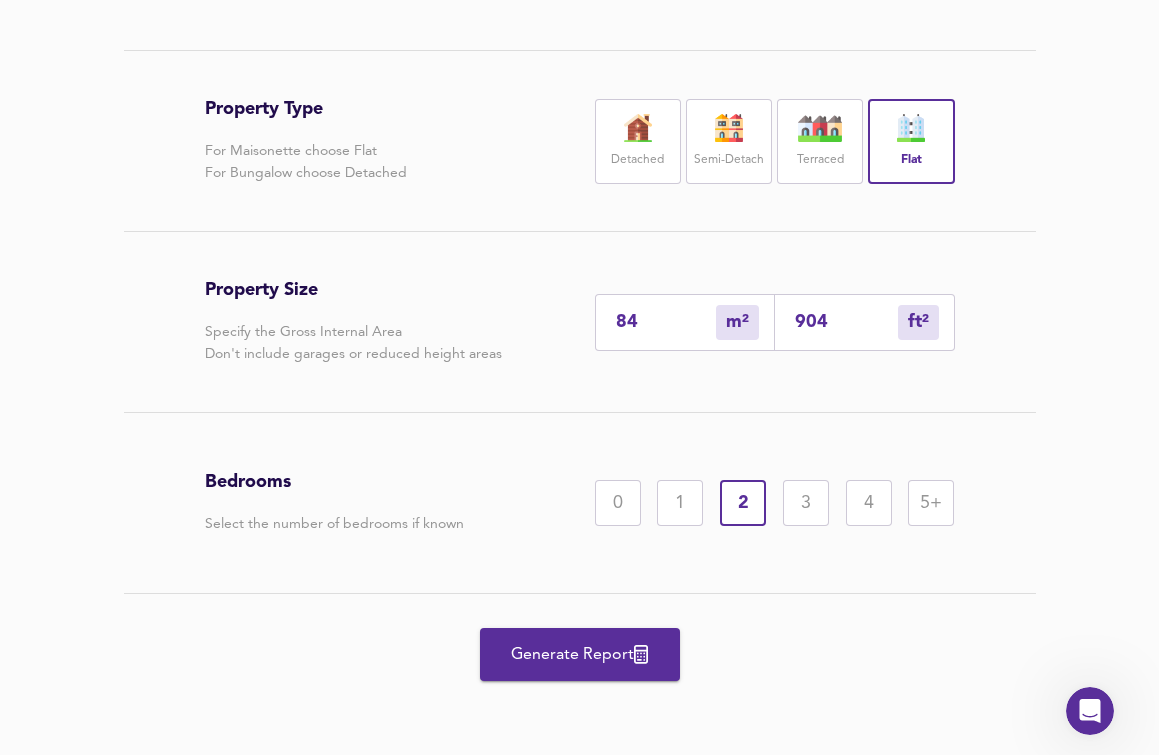 click on "Generate Report" at bounding box center (580, 655) 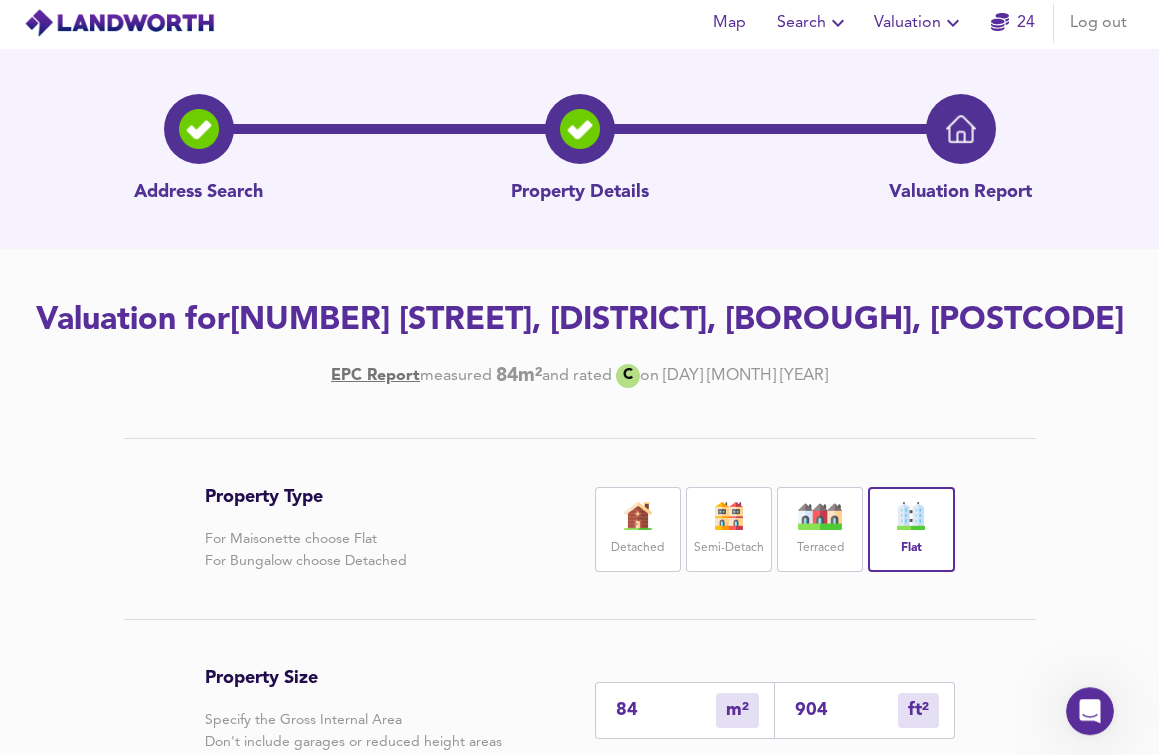 scroll, scrollTop: 0, scrollLeft: 0, axis: both 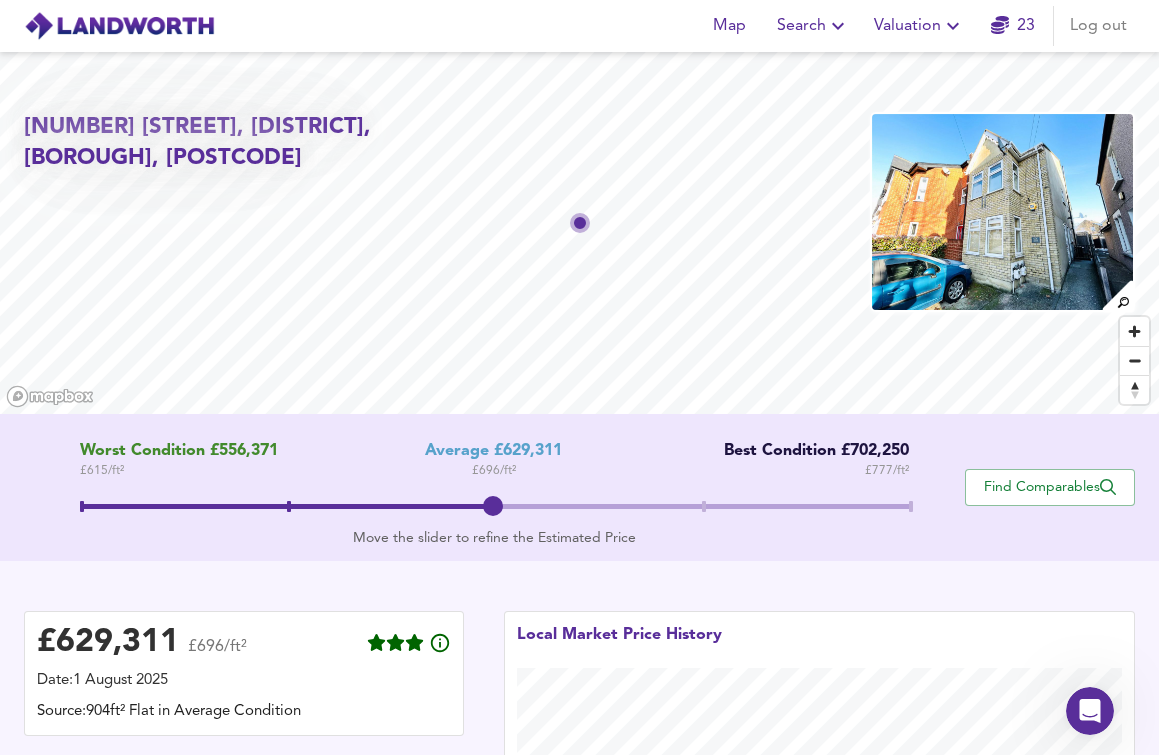click on "£ 629,311   £696/ft²   Date:  1 August 2025 Source:  904ft² Flat in Average Condition Specs Prices   8 Floorplan Tags EPC Type Flat Internal Floor Area 904 ft² Bedrooms 2 Bed Floor Level 1 Year of Construction 1996-2002   Local Market Price History" at bounding box center [579, 835] 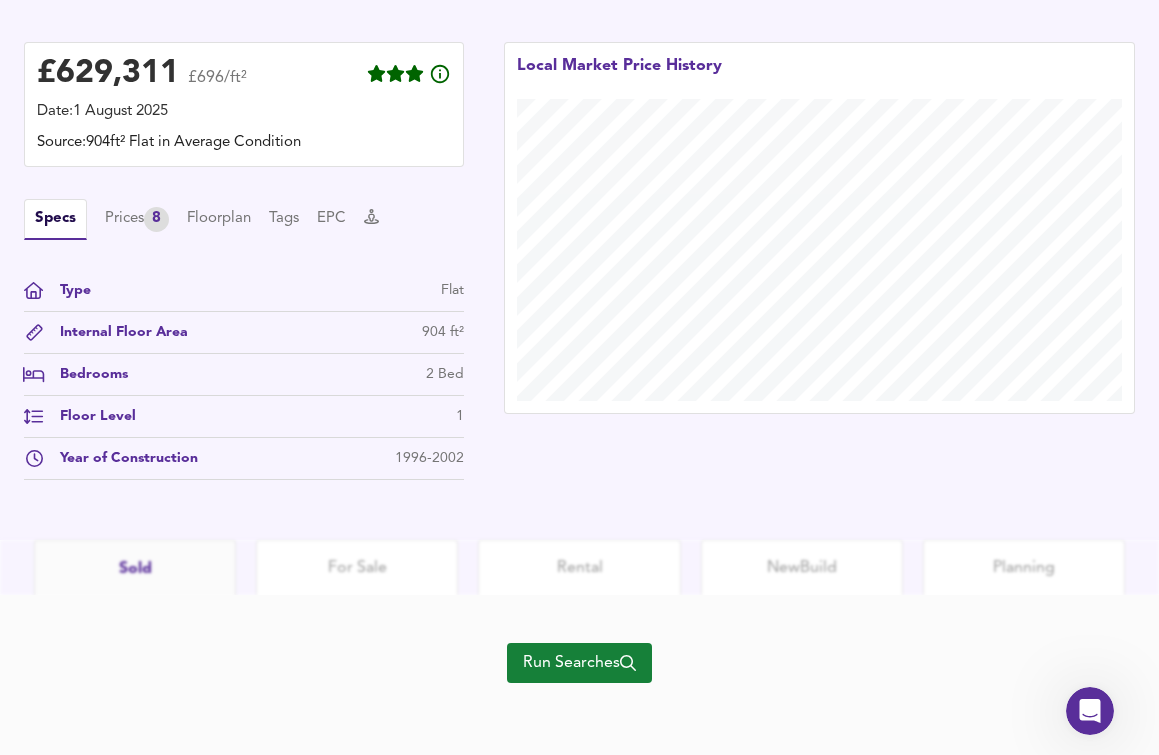 click on "Run Searches" at bounding box center (579, 663) 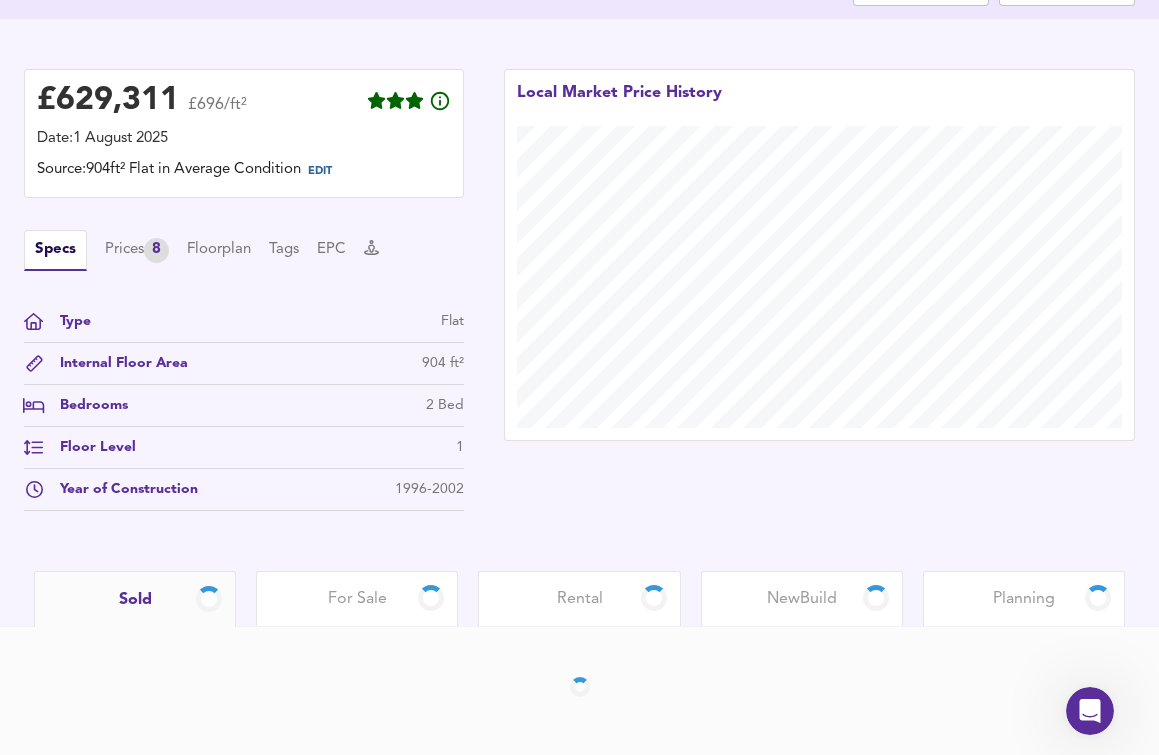 scroll, scrollTop: 459, scrollLeft: 0, axis: vertical 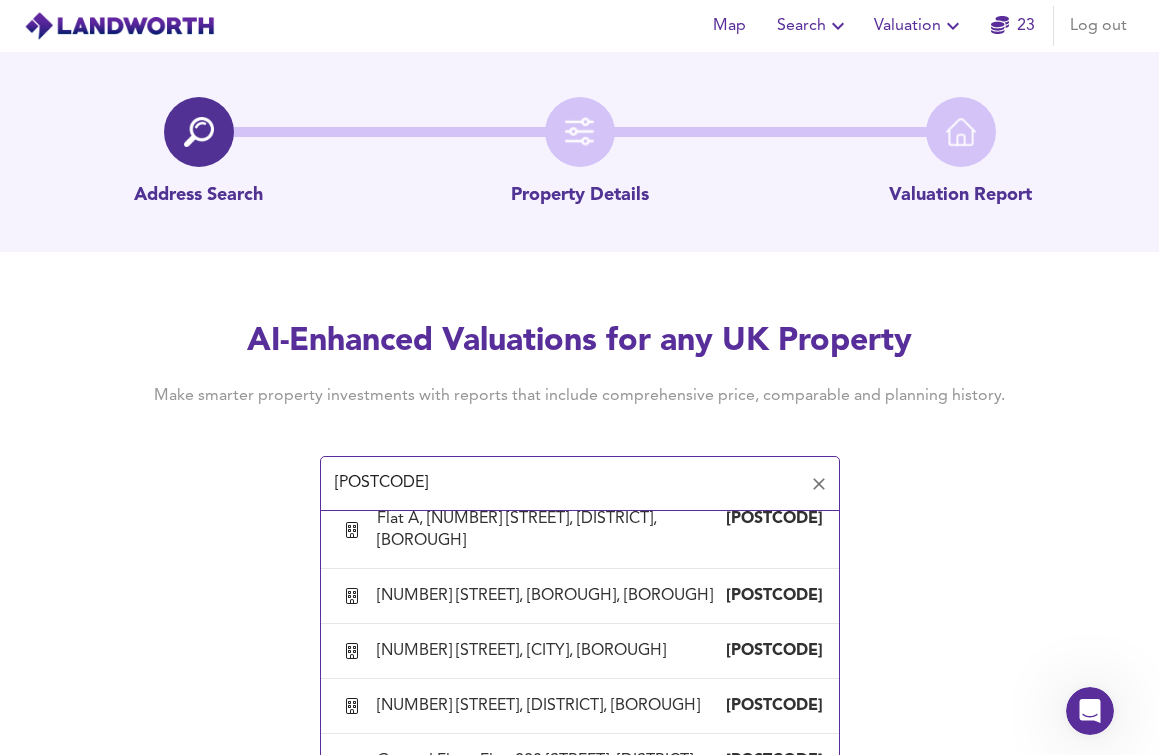 click on "[NUMBER] [STREET], [DISTRICT], [BOROUGH]" at bounding box center (542, 123) 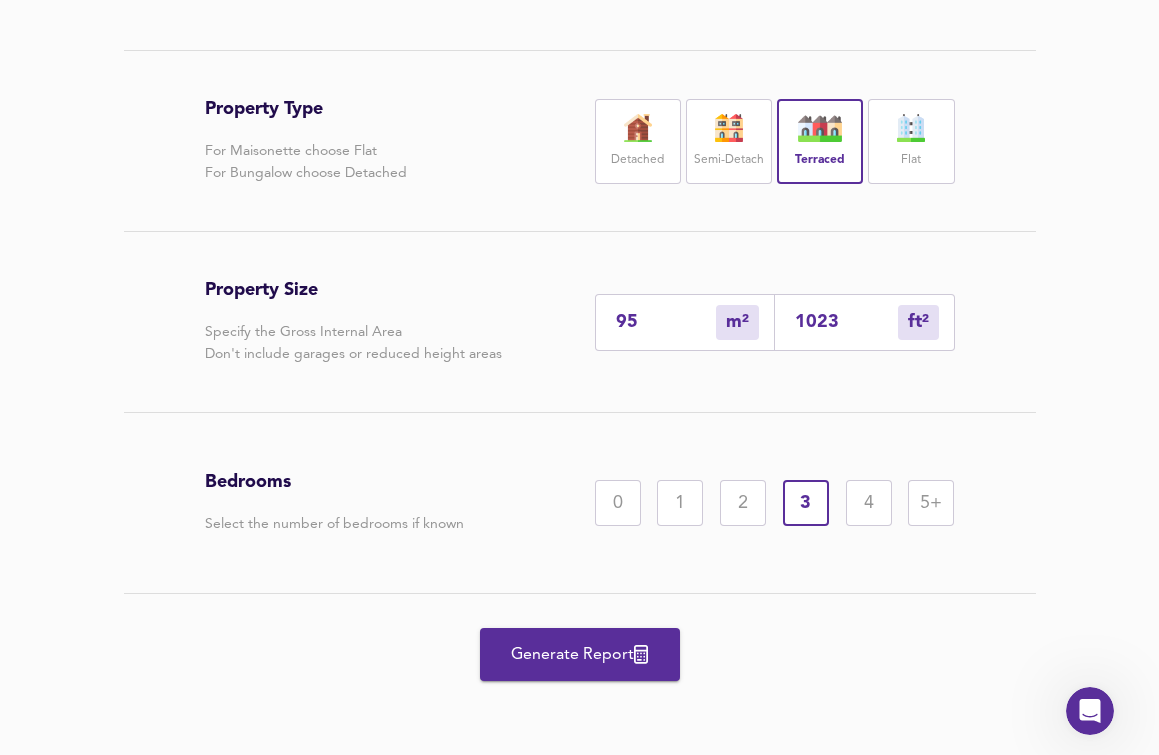 scroll, scrollTop: 306, scrollLeft: 0, axis: vertical 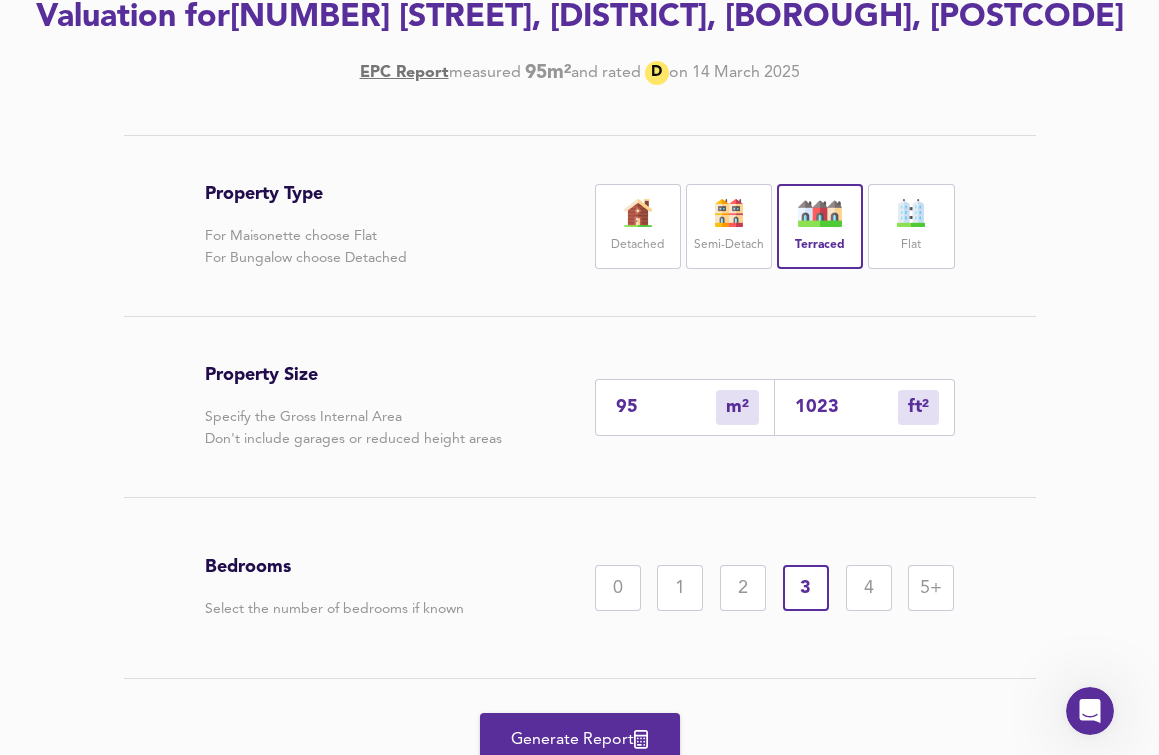 click on "Property Type For Maisonette choose Flat For Bungalow choose Detached Detached Semi-Detach   Terraced Flat Property Size Specify the Gross Internal Area Don't include garages or reduced height areas [NUMBER] m² sqm [NUMBER] ft² sqft Bedrooms Select the number of bedrooms if known 0 1 2 3 4 5+ Generate Report" at bounding box center [580, 467] 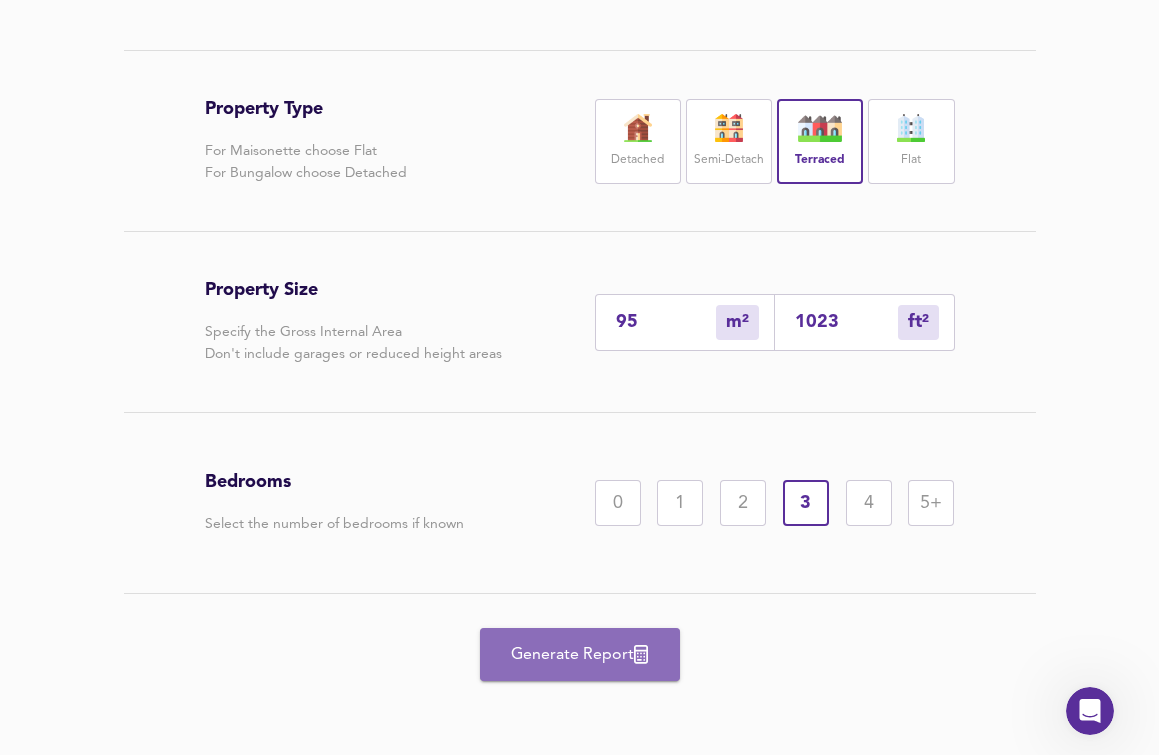 drag, startPoint x: 556, startPoint y: 655, endPoint x: 559, endPoint y: 641, distance: 14.3178215 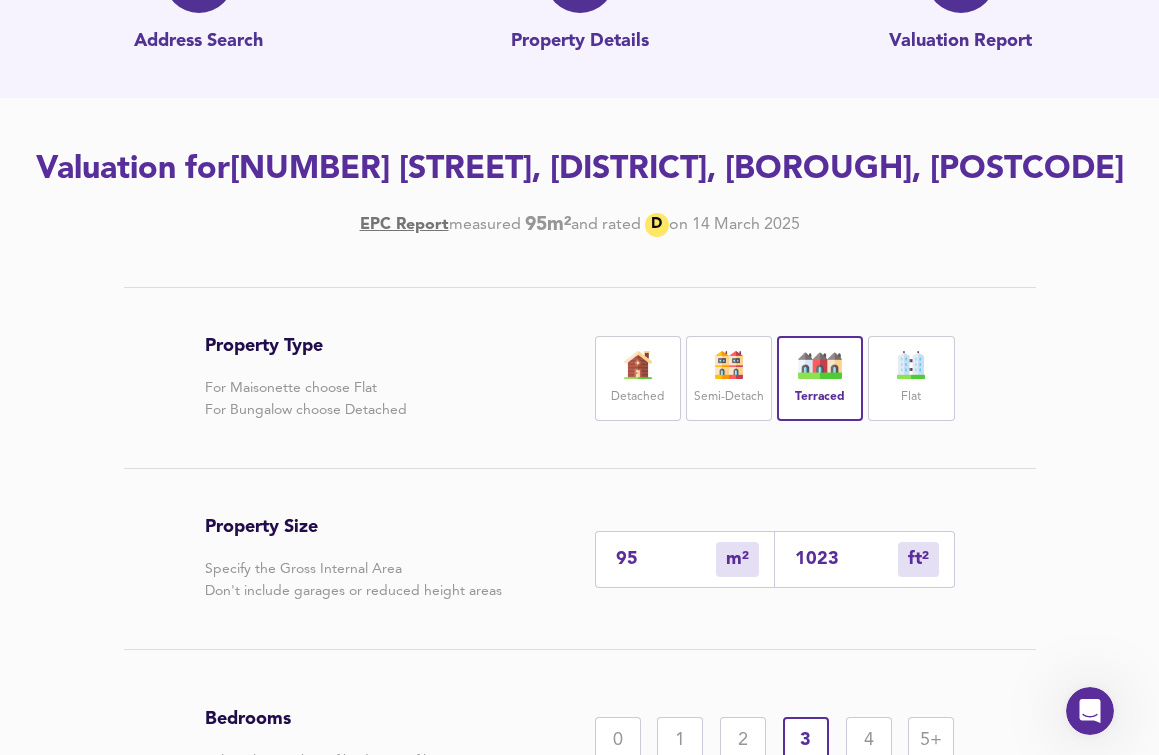 scroll, scrollTop: 204, scrollLeft: 0, axis: vertical 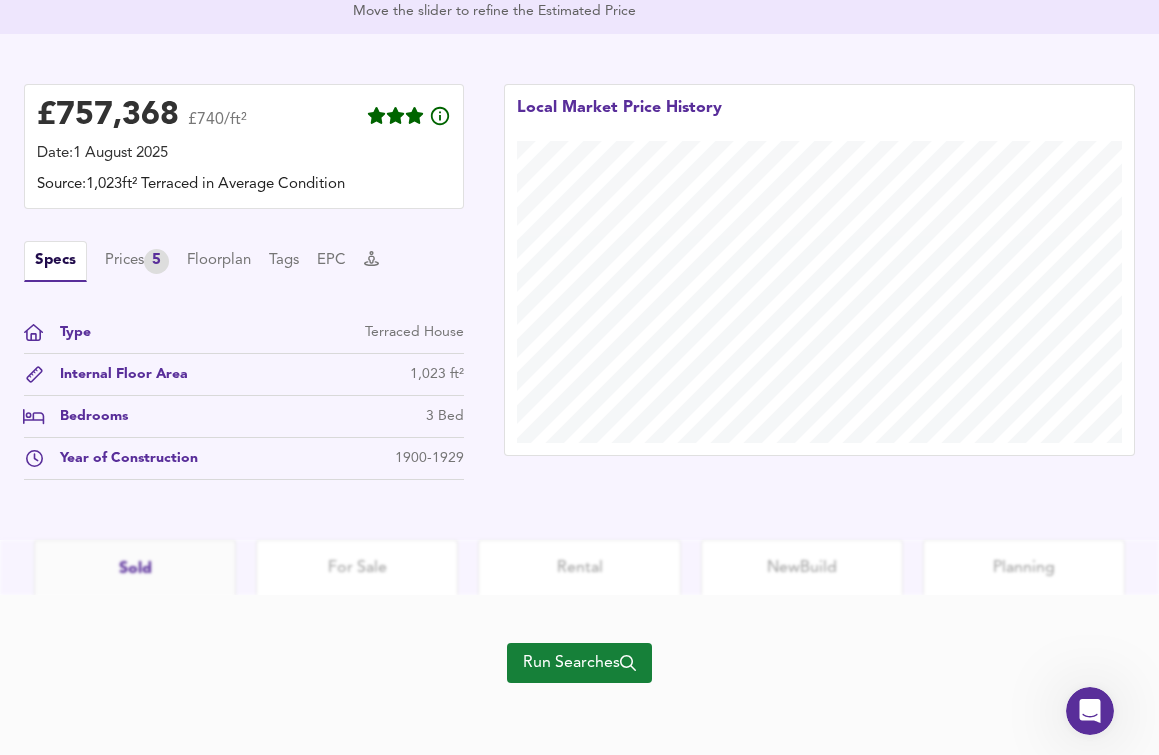 click on "Run Searches" at bounding box center [579, 663] 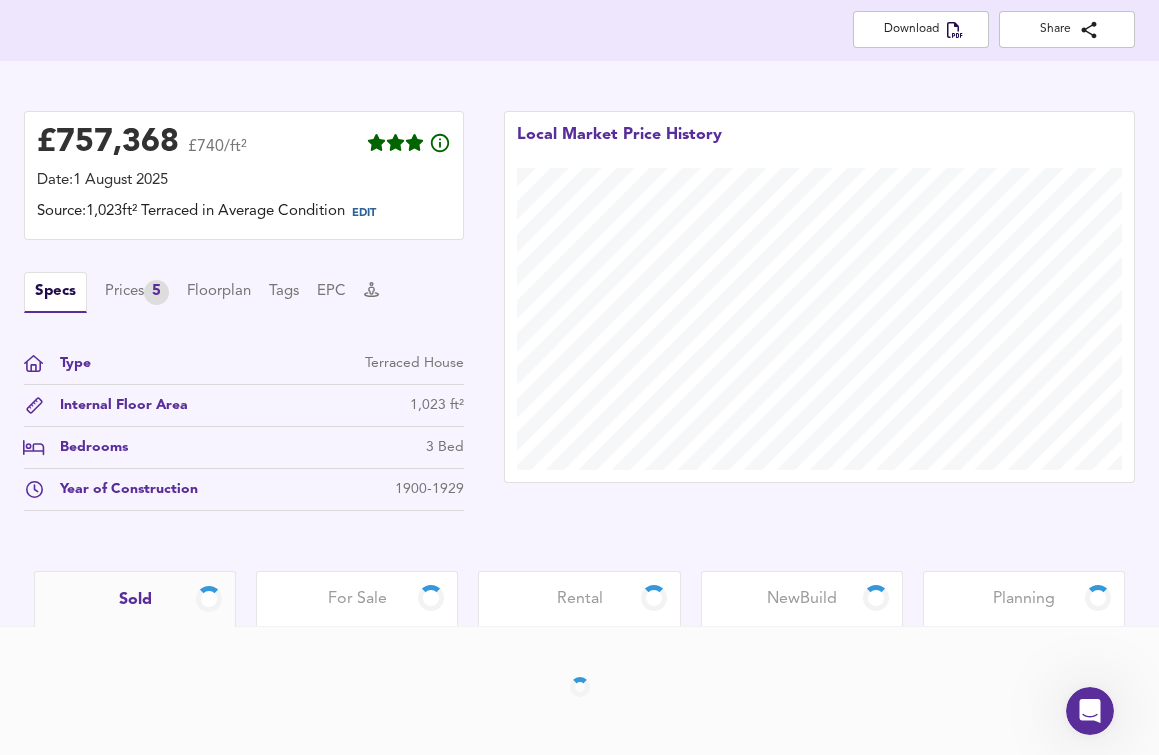 scroll, scrollTop: 417, scrollLeft: 0, axis: vertical 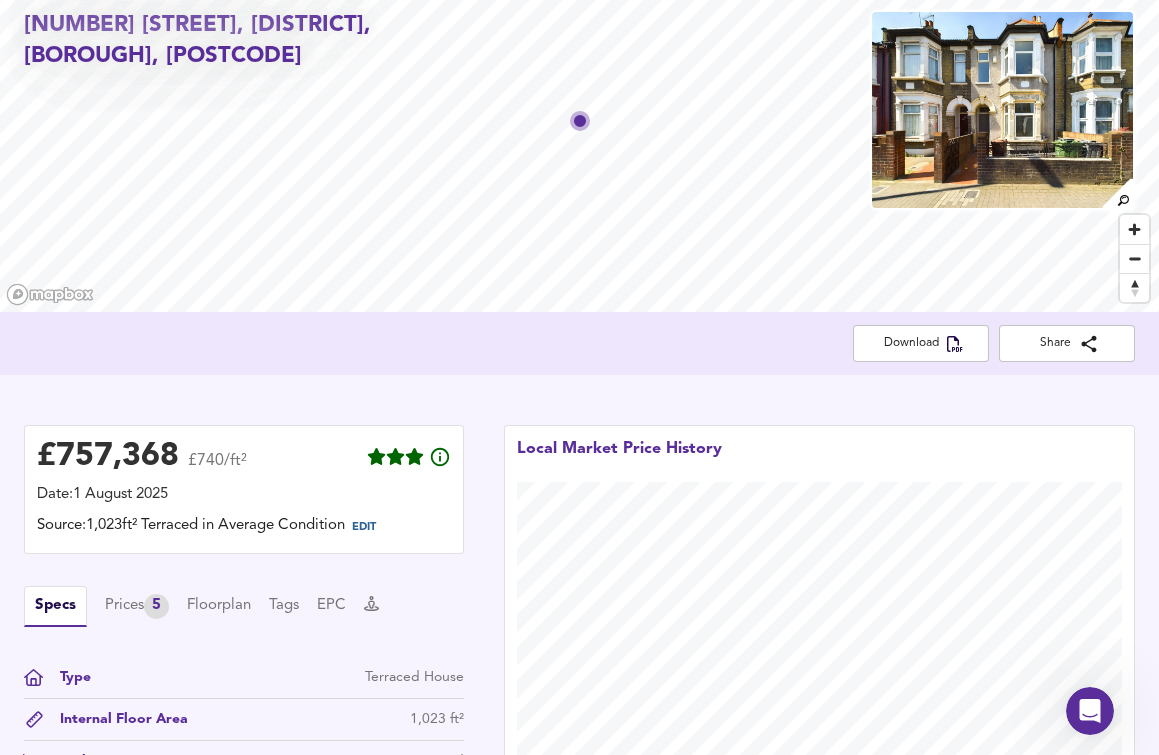 click on "Download Share" at bounding box center (579, 343) 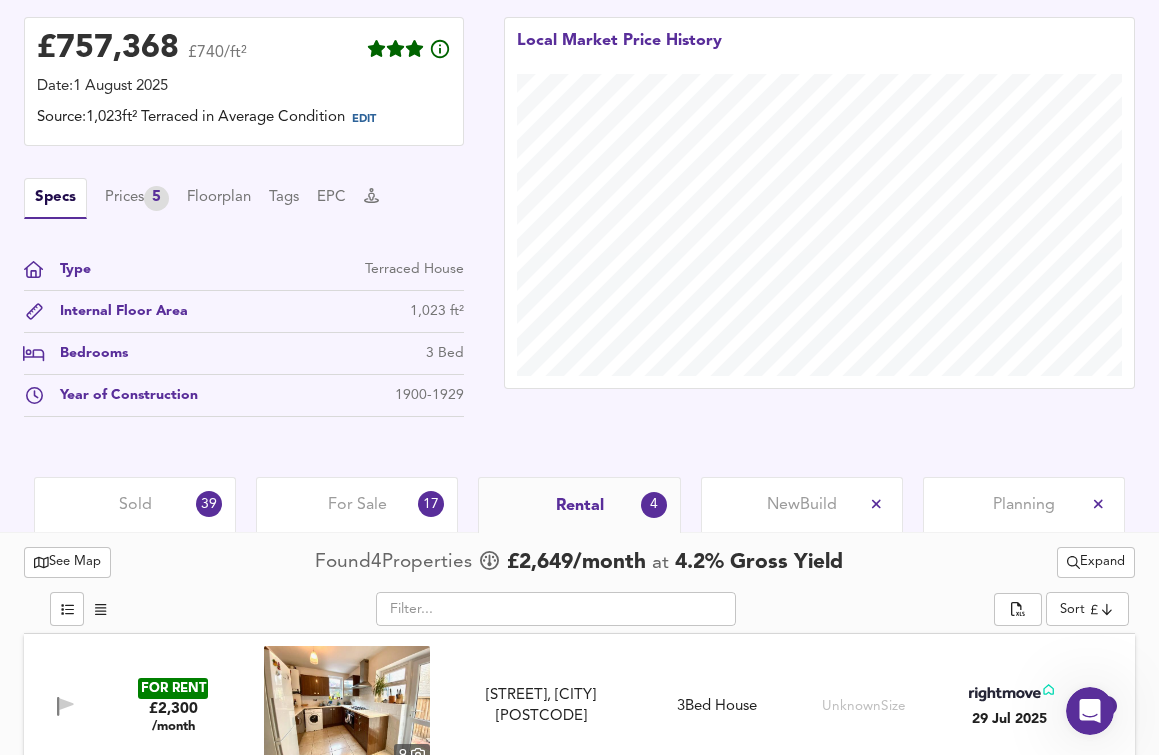 scroll, scrollTop: 816, scrollLeft: 0, axis: vertical 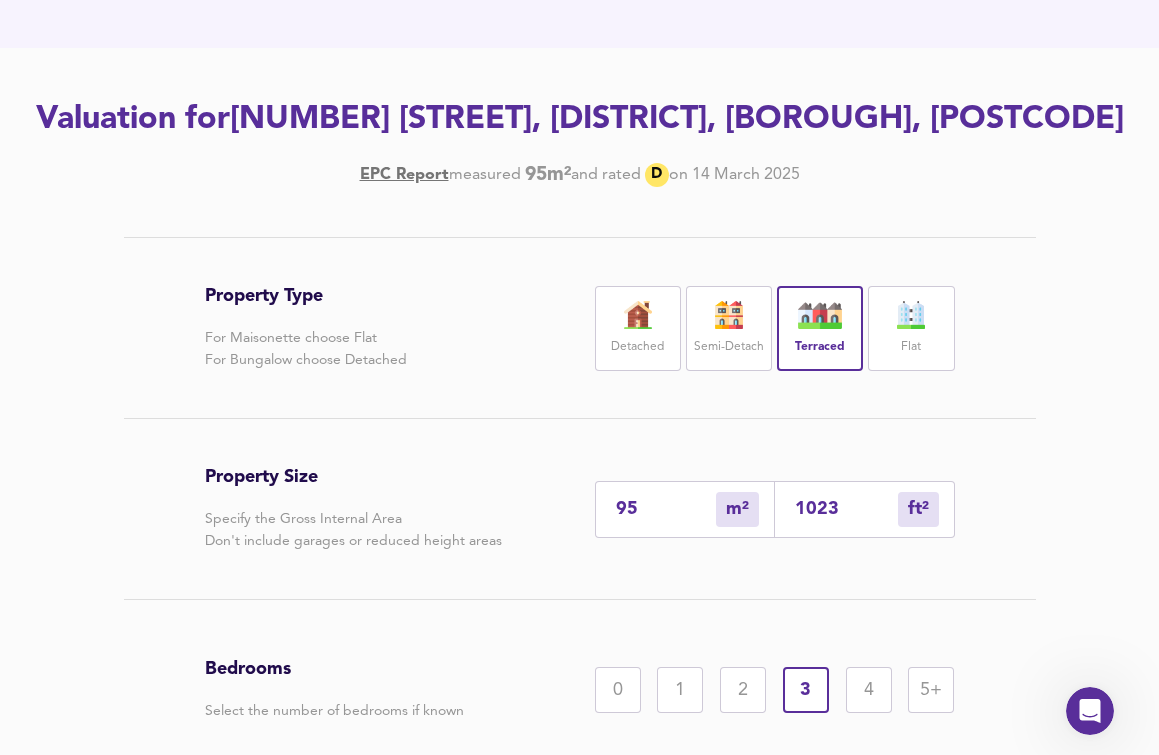 click on "Property Type For Maisonette choose Flat For Bungalow choose Detached Detached Semi-Detach   Terraced Flat" at bounding box center (580, 328) 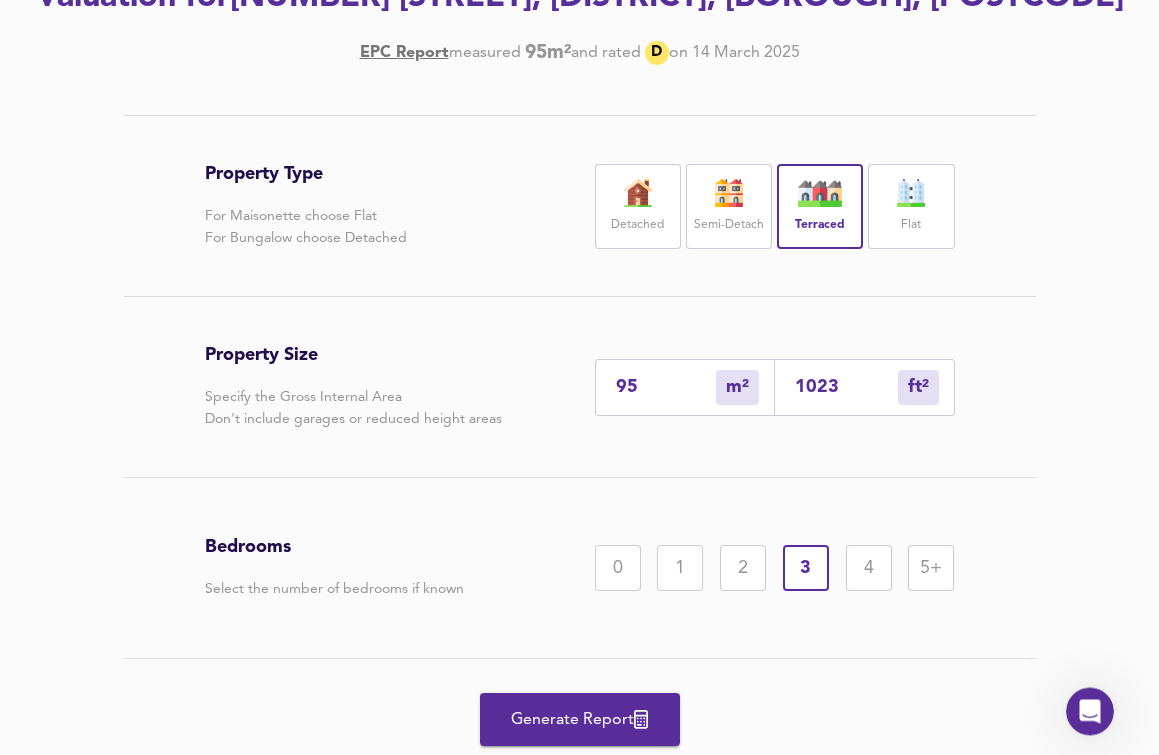 scroll, scrollTop: 435, scrollLeft: 0, axis: vertical 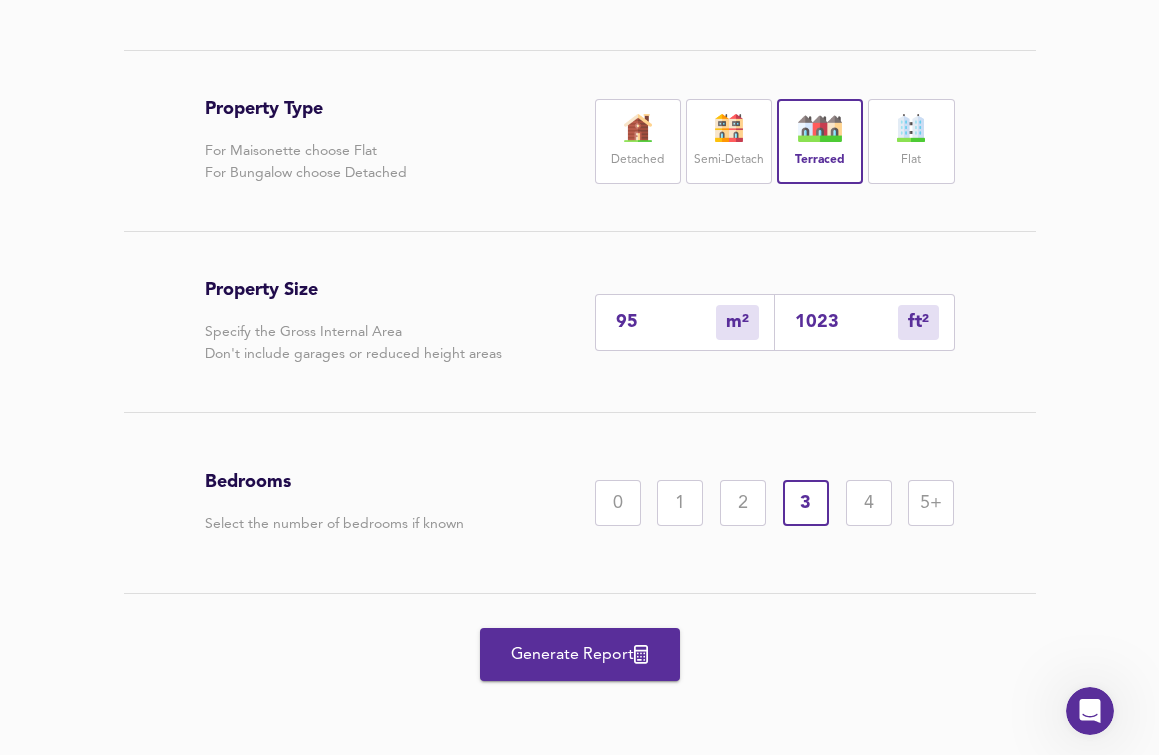 click on "Generate Report" at bounding box center (580, 655) 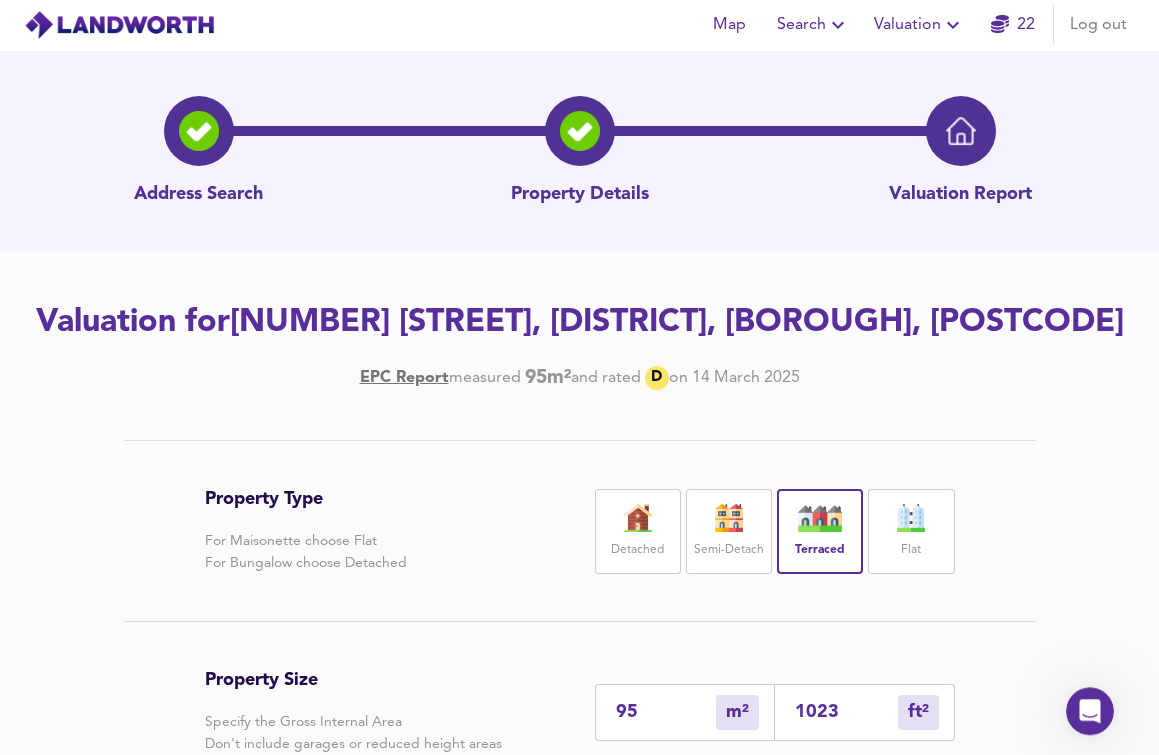 scroll, scrollTop: 0, scrollLeft: 0, axis: both 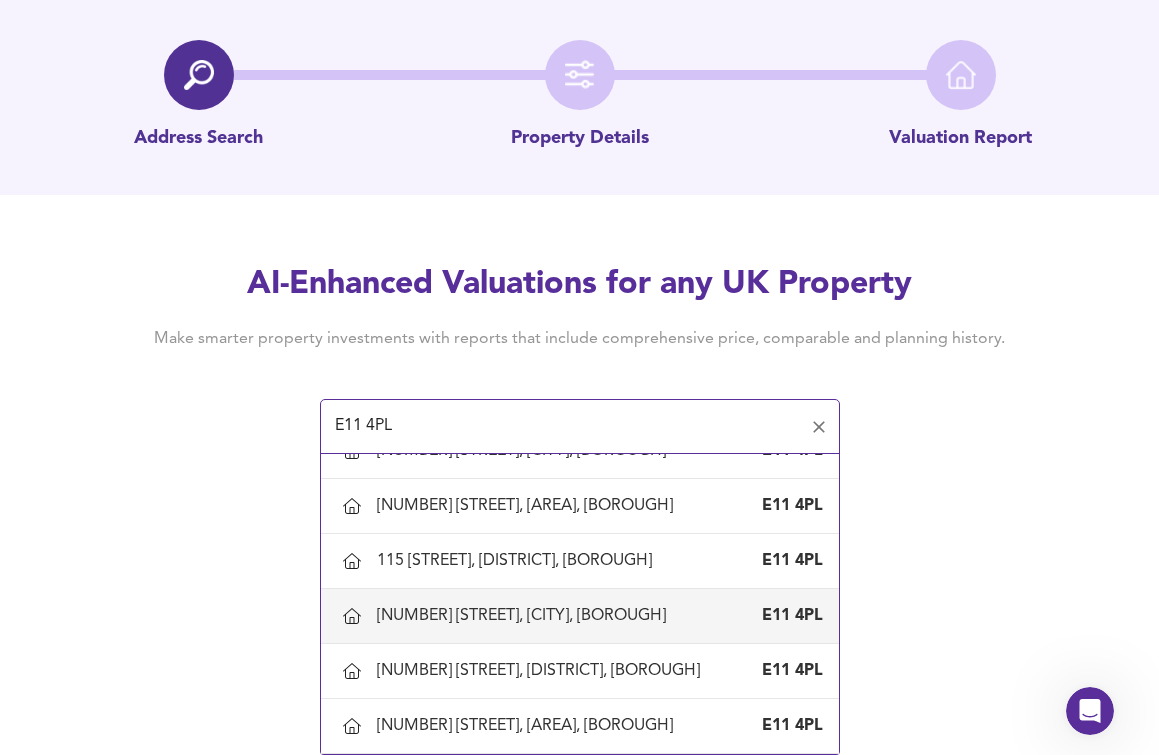 click on "[NUMBER] [STREET], [CITY], [BOROUGH]" at bounding box center [525, 616] 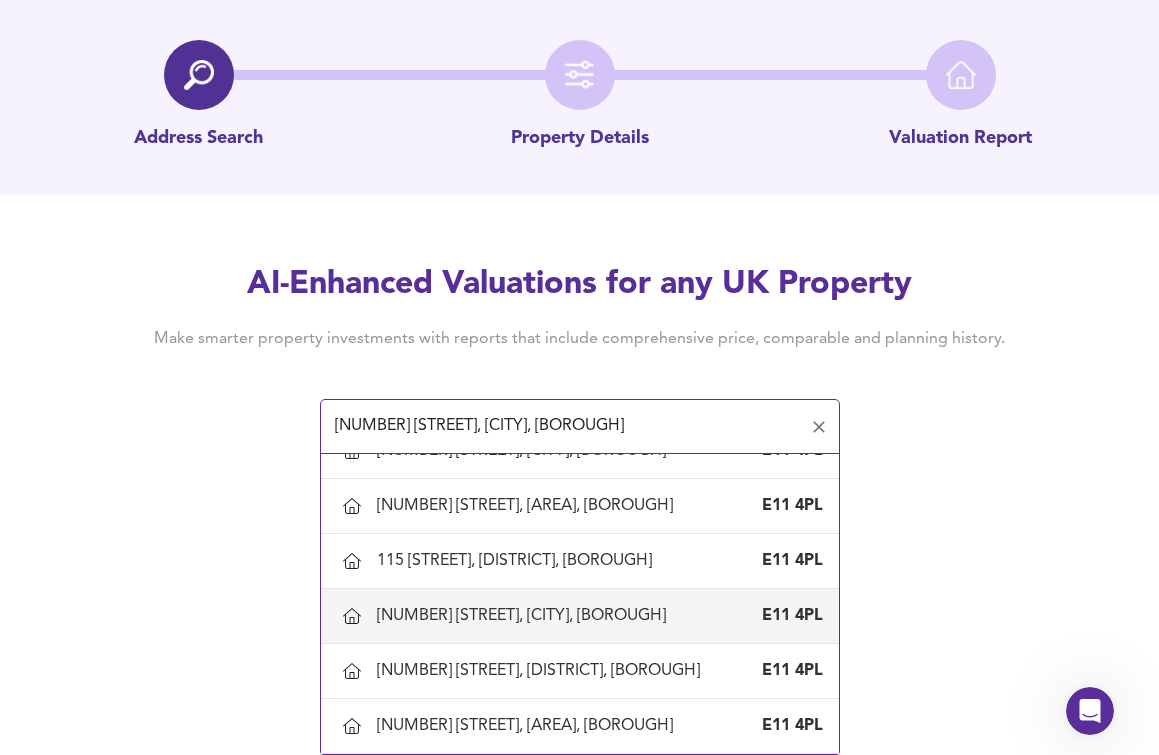 scroll, scrollTop: 0, scrollLeft: 0, axis: both 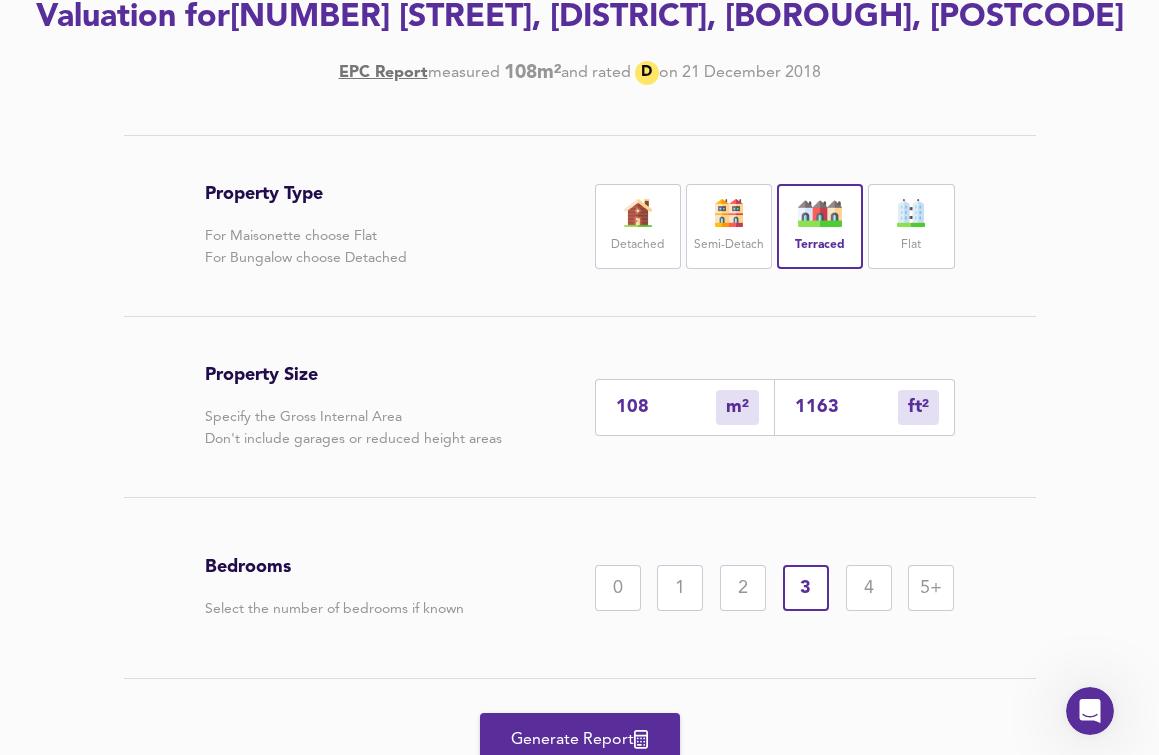 click on "Property Size Specify the Gross Internal Area Don't include garages or reduced height areas 108 m² sqm 1163 ft² sqft" at bounding box center [580, 407] 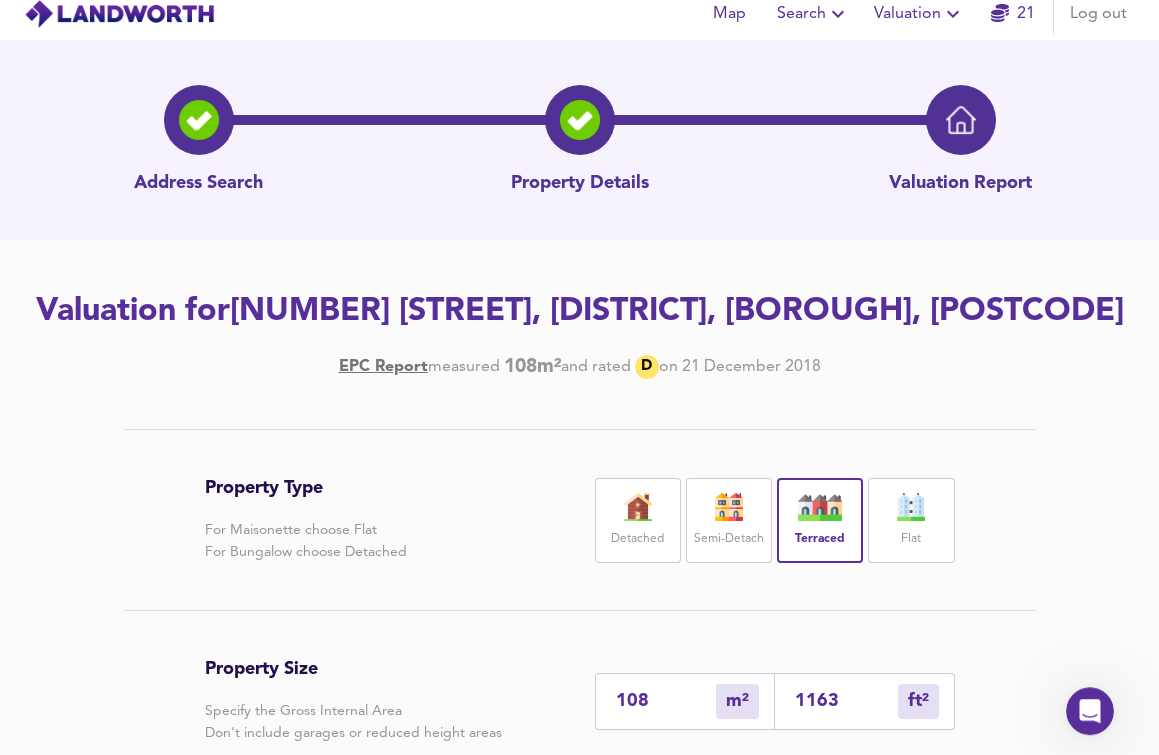 scroll, scrollTop: 0, scrollLeft: 0, axis: both 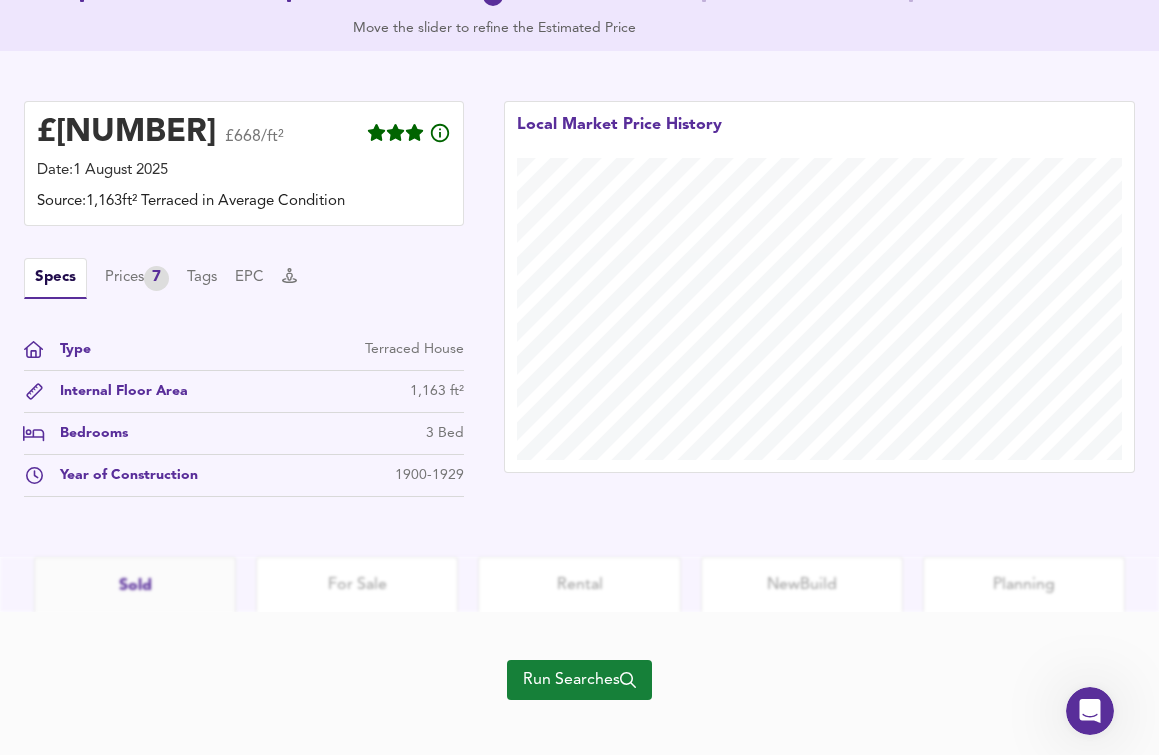 click on "Run Searches" at bounding box center [579, 680] 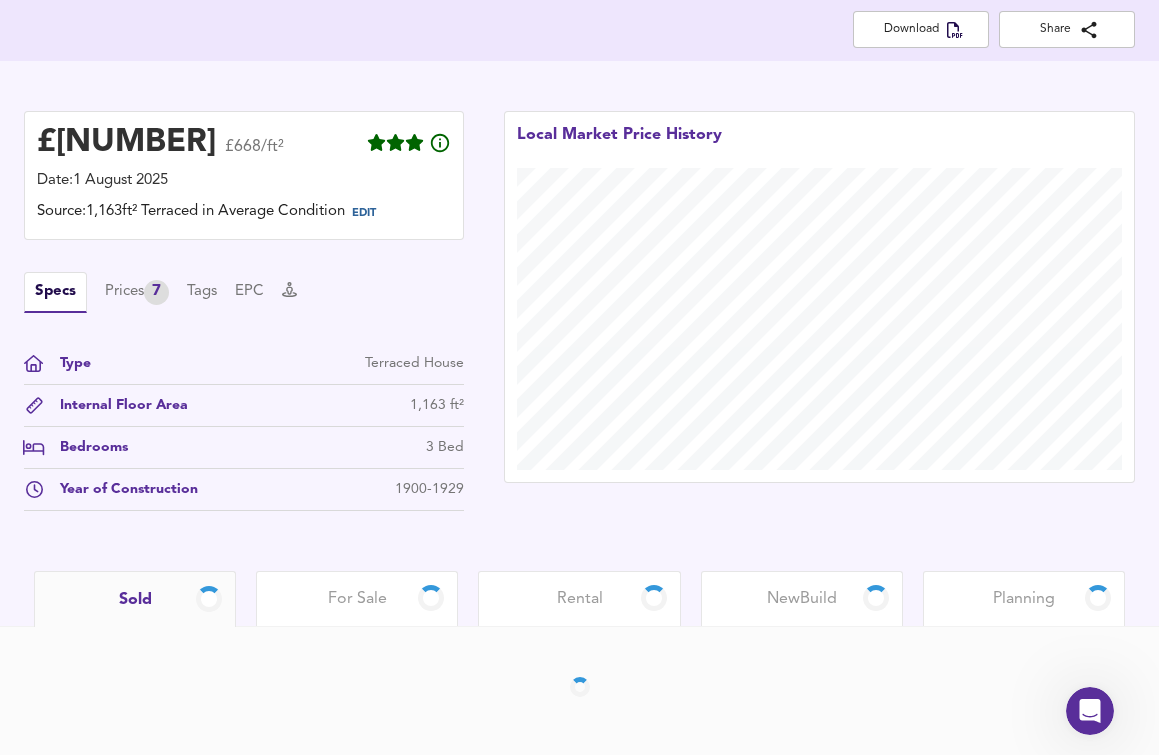 scroll, scrollTop: 417, scrollLeft: 0, axis: vertical 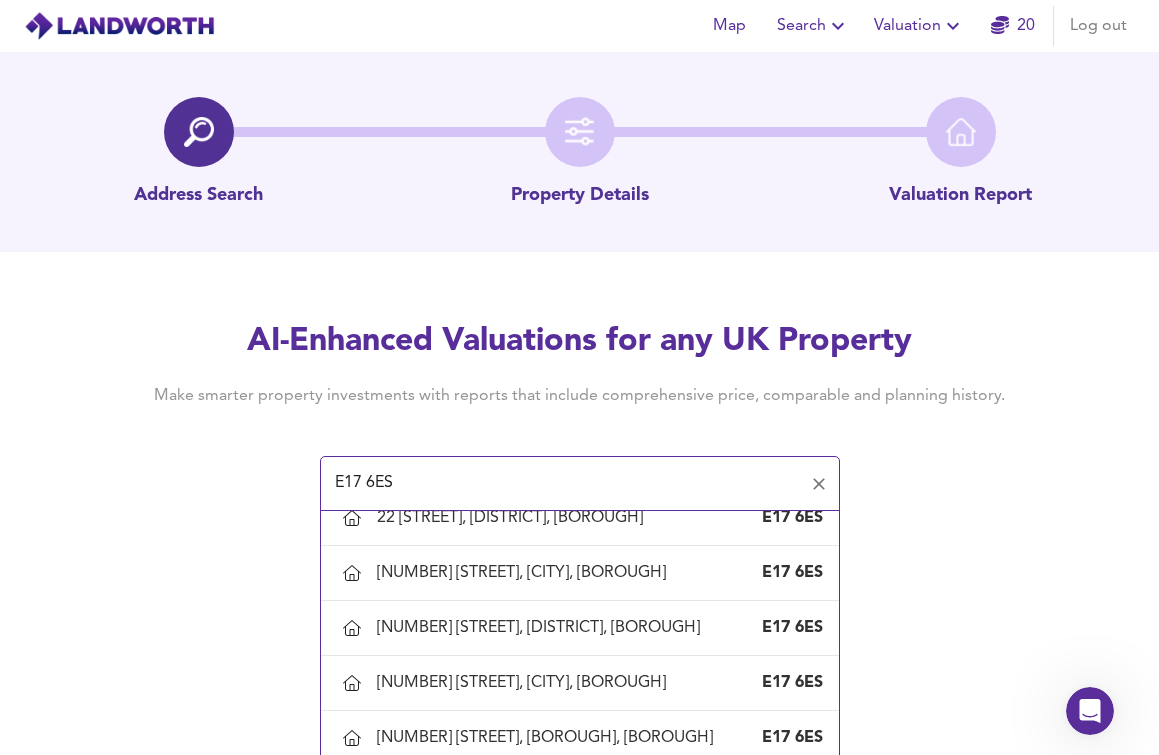 click on "[NUMBER] [STREET], [CITY], [BOROUGH]" at bounding box center [525, 408] 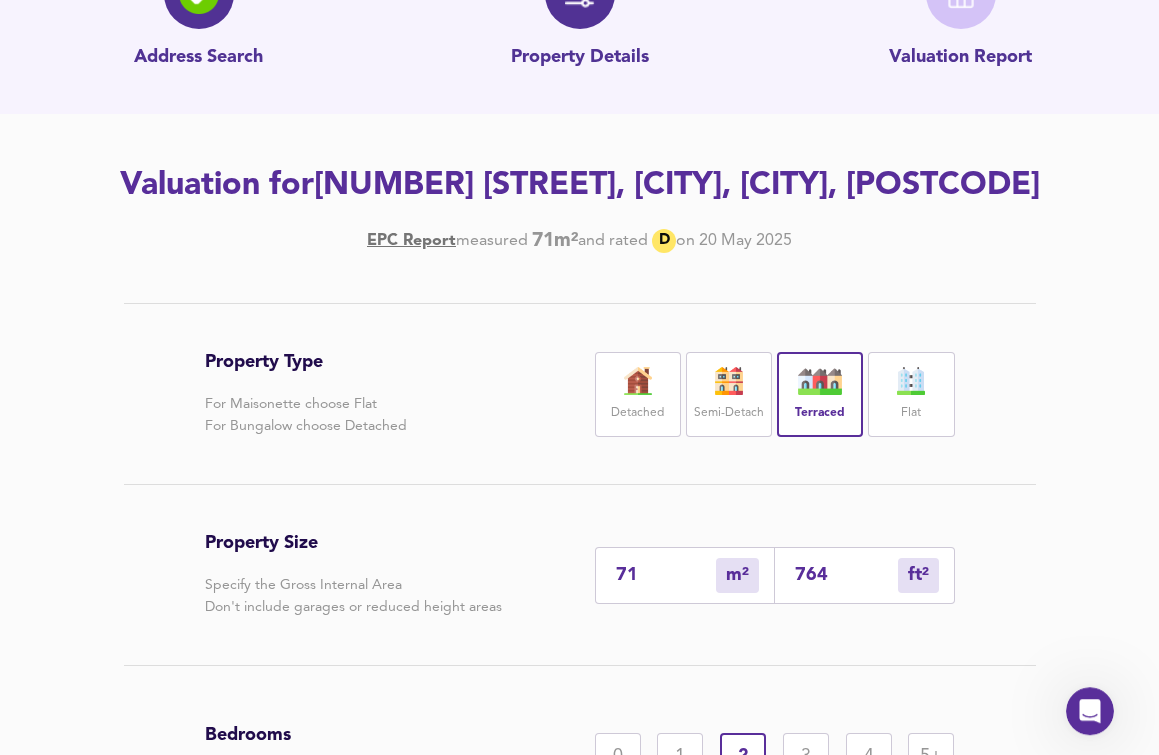 scroll, scrollTop: 306, scrollLeft: 0, axis: vertical 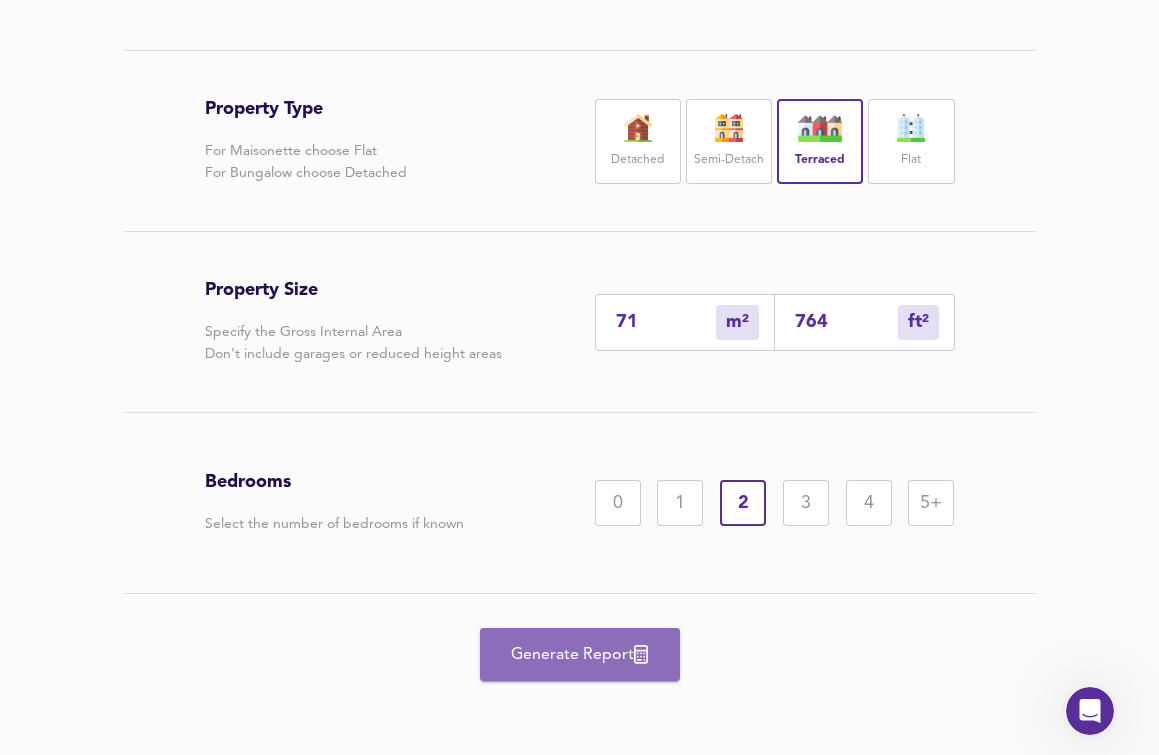 click on "Generate Report" at bounding box center [580, 655] 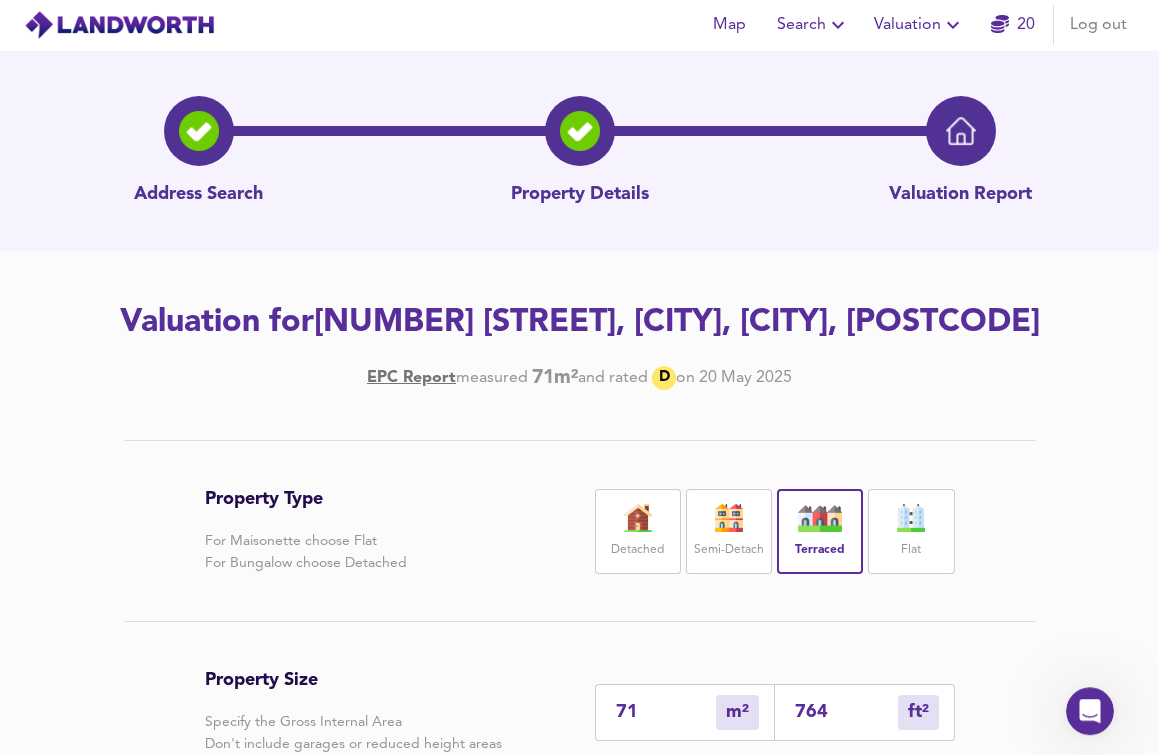 scroll, scrollTop: 0, scrollLeft: 0, axis: both 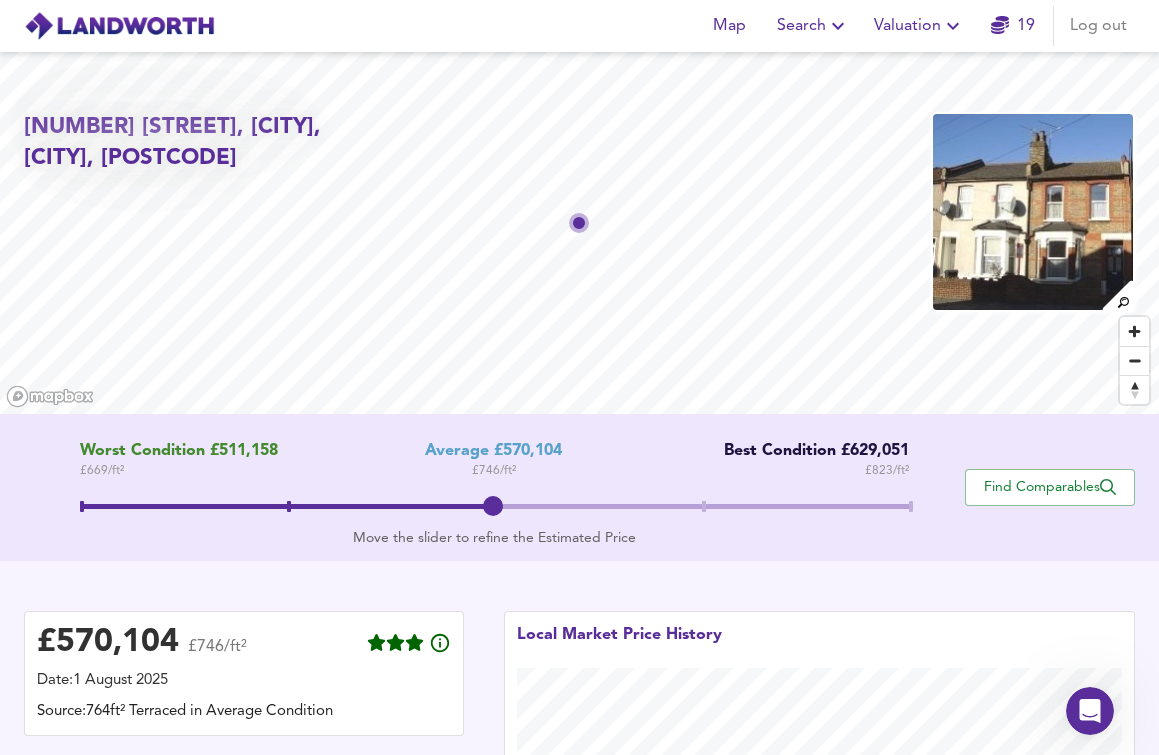 click on "Move the slider to refine the Estimated Price" at bounding box center [495, 538] 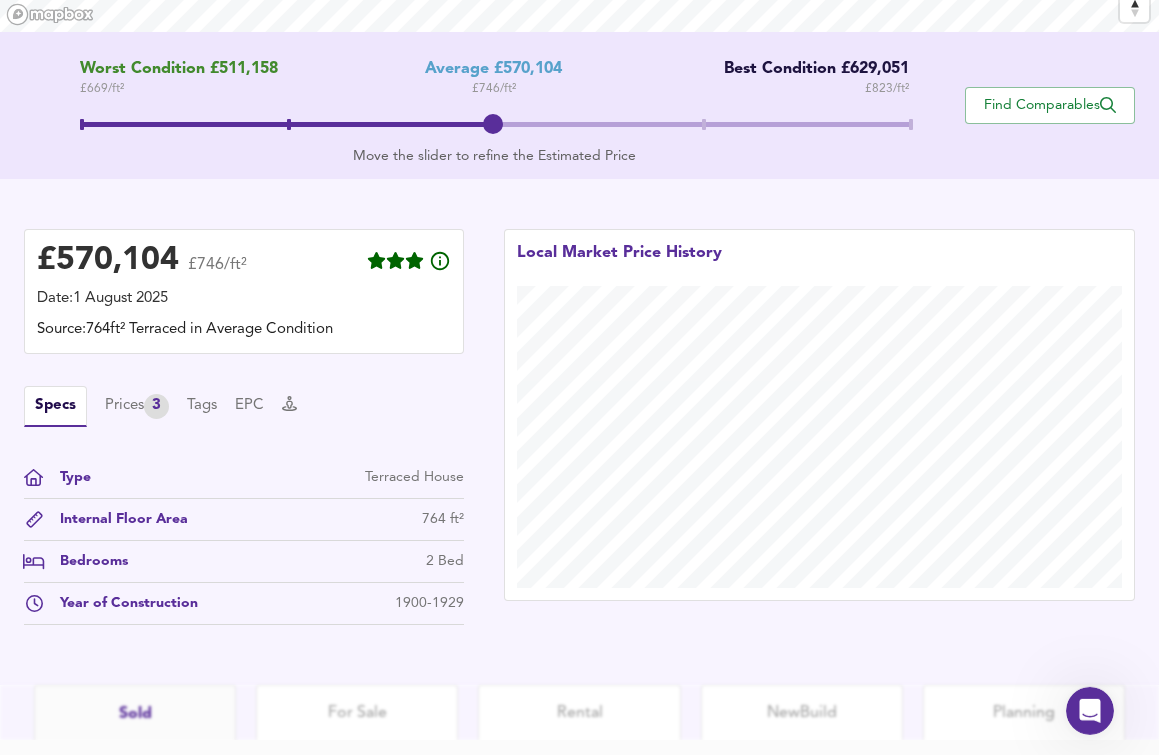scroll, scrollTop: 528, scrollLeft: 0, axis: vertical 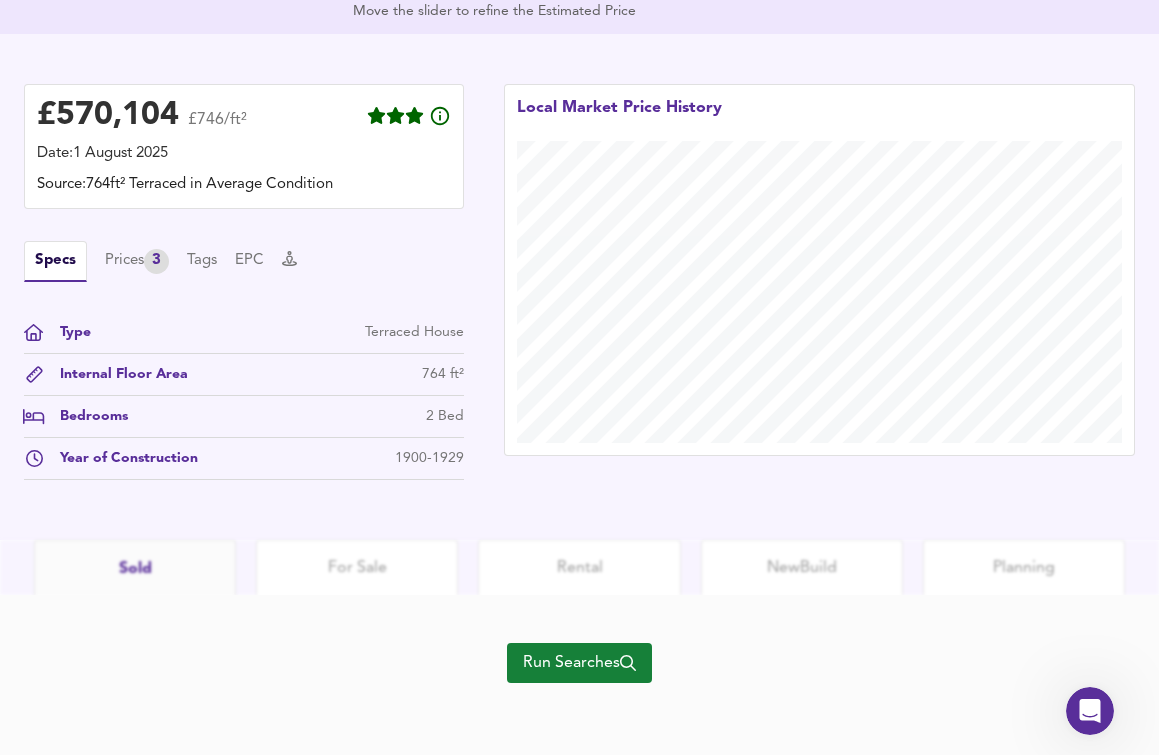 click on "Run Searches" at bounding box center (579, 663) 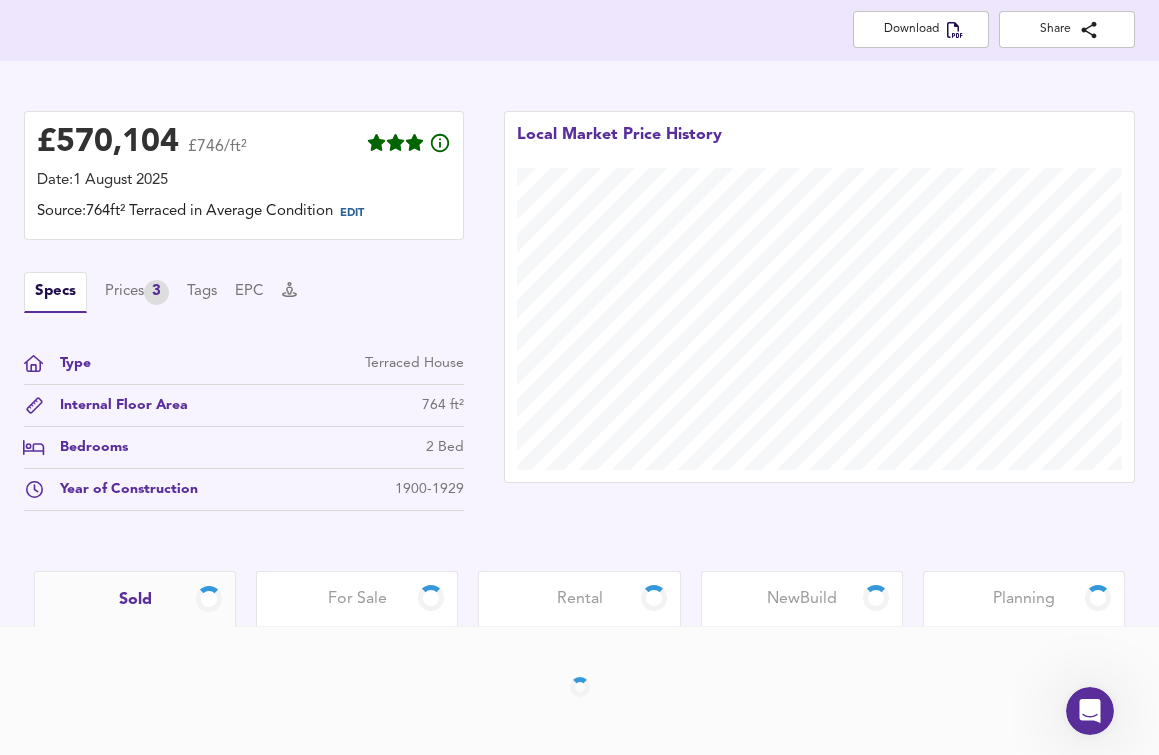 scroll, scrollTop: 417, scrollLeft: 0, axis: vertical 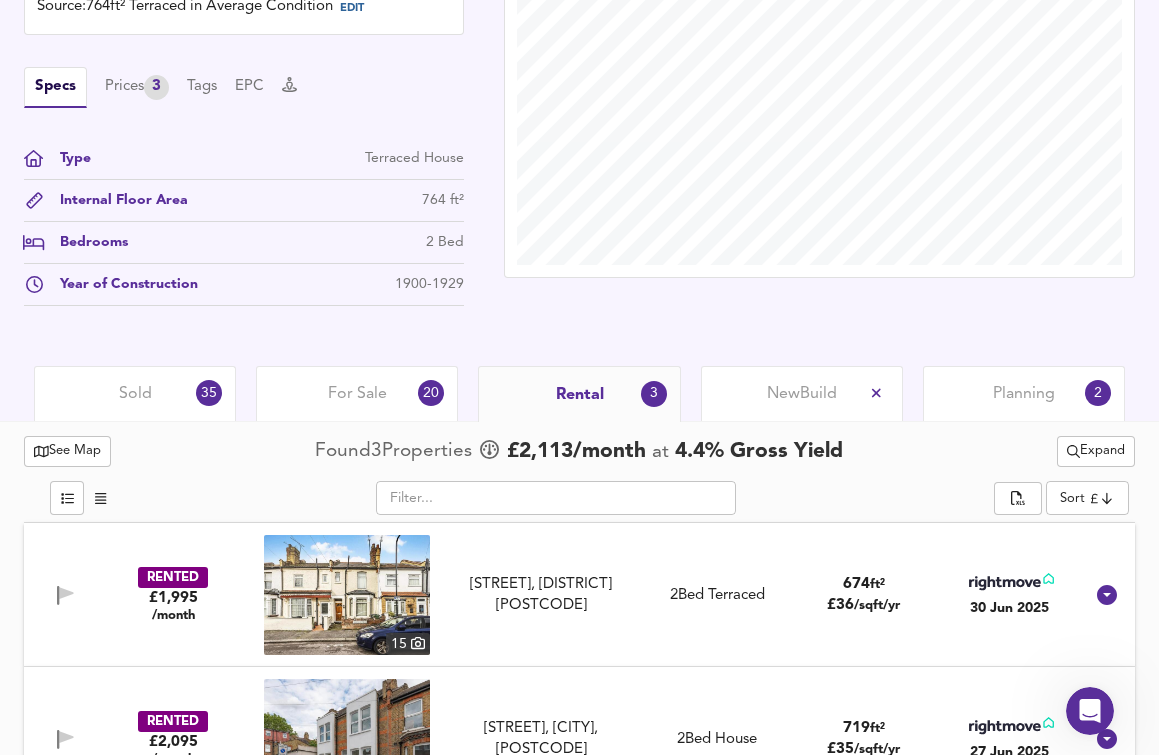 click on "Local Market Price History" at bounding box center [819, 111] 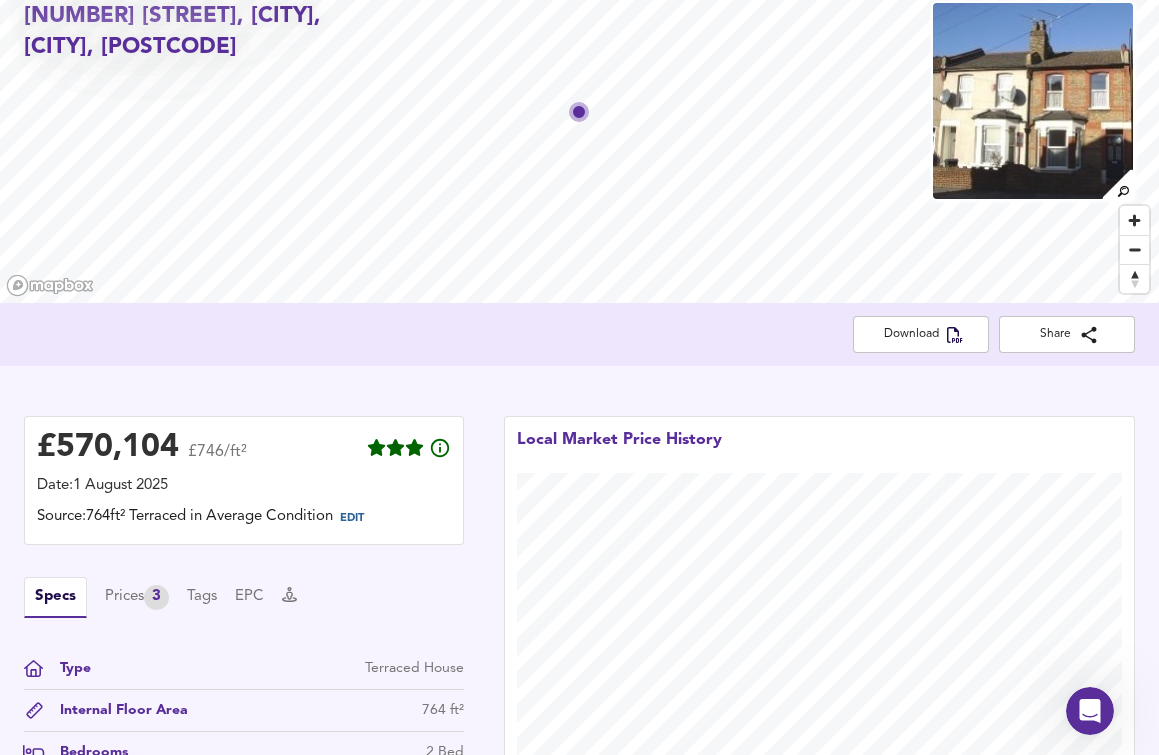 scroll, scrollTop: 0, scrollLeft: 0, axis: both 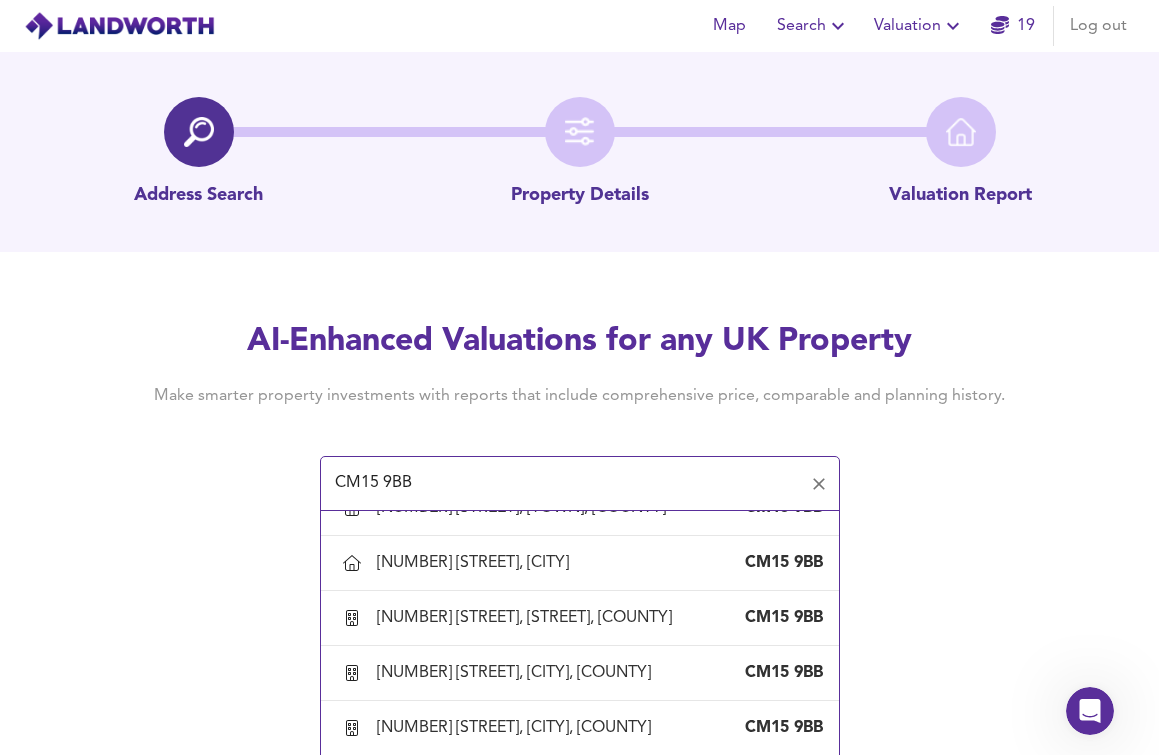 click on "[NUMBER] [STREET], [CITY], [COUNTY]" at bounding box center [518, 123] 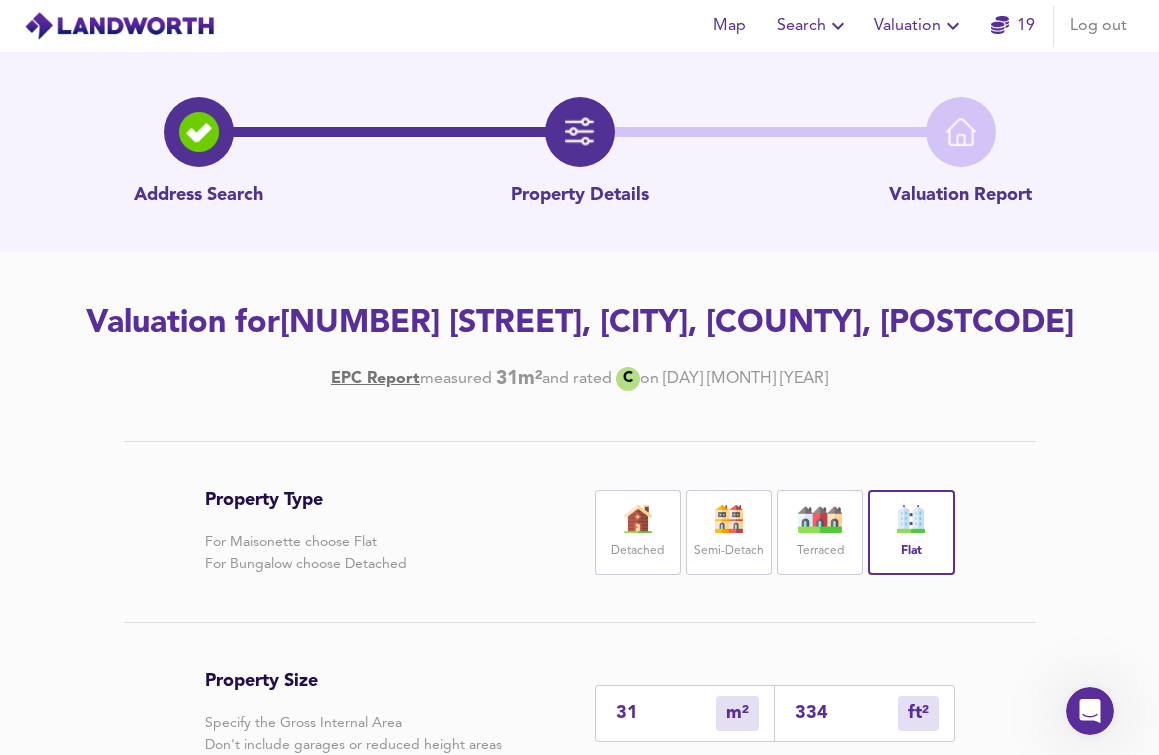 scroll, scrollTop: 306, scrollLeft: 0, axis: vertical 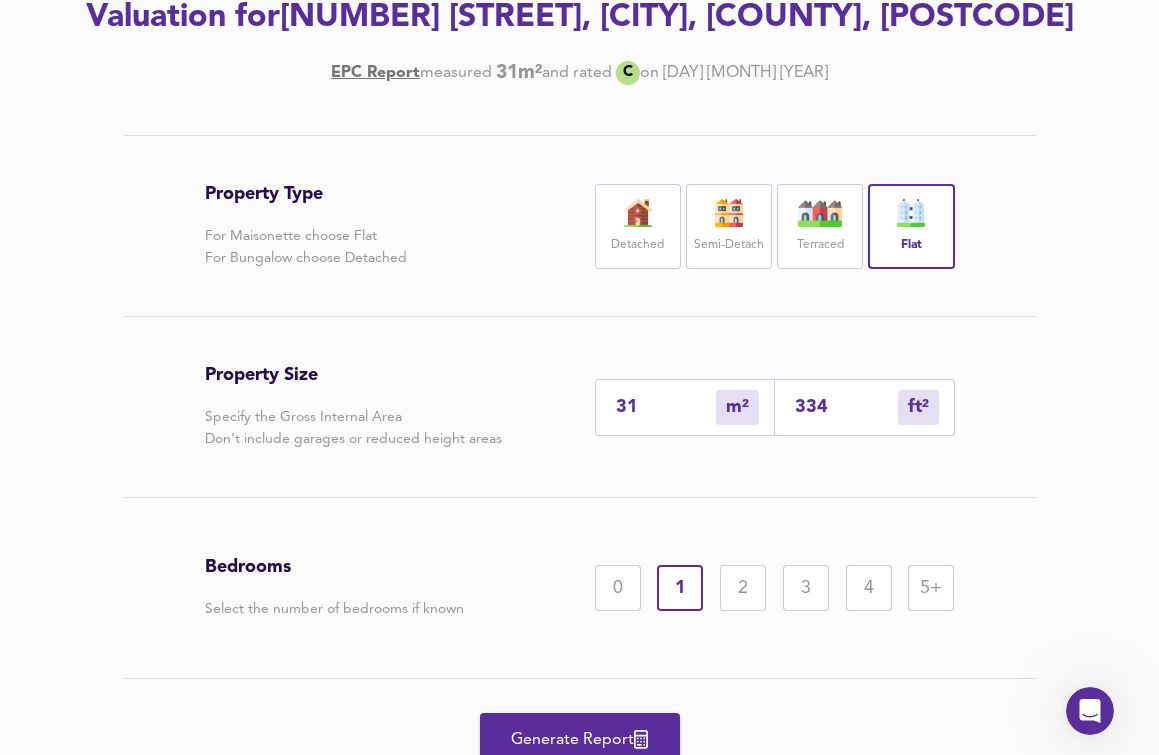 click on "0" at bounding box center [618, 588] 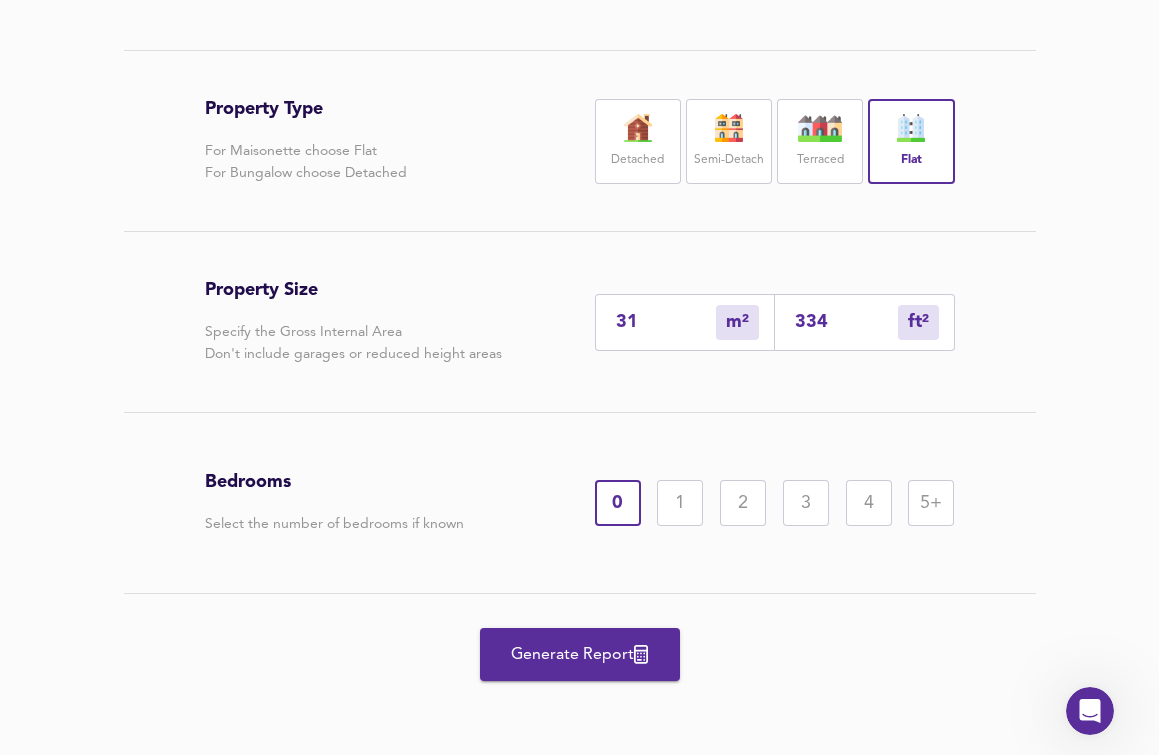 click on "Generate Report" at bounding box center (580, 655) 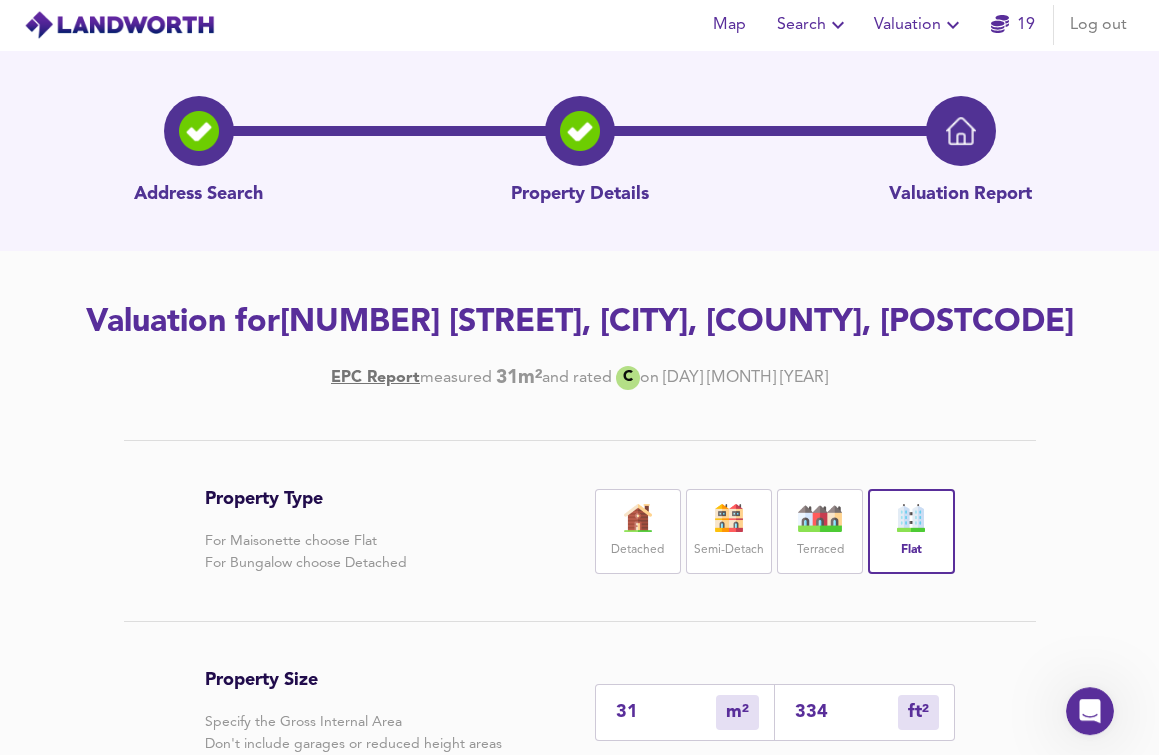 scroll, scrollTop: 0, scrollLeft: 0, axis: both 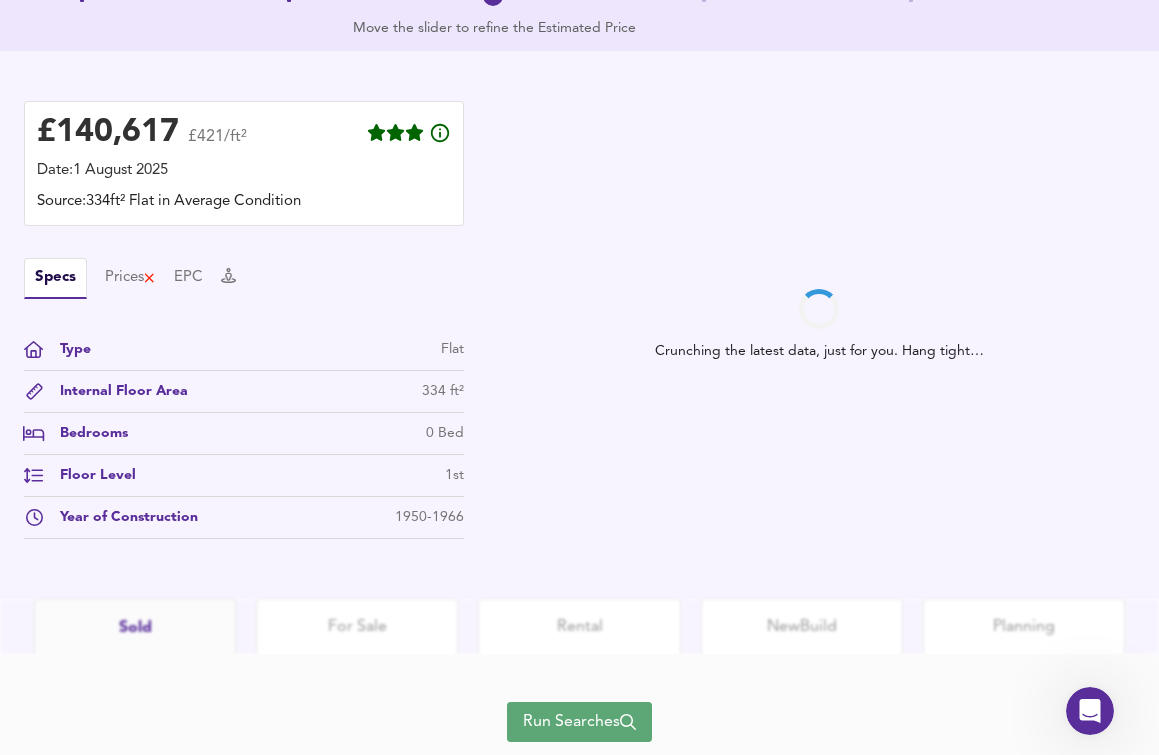 drag, startPoint x: 591, startPoint y: 715, endPoint x: 536, endPoint y: 491, distance: 230.65343 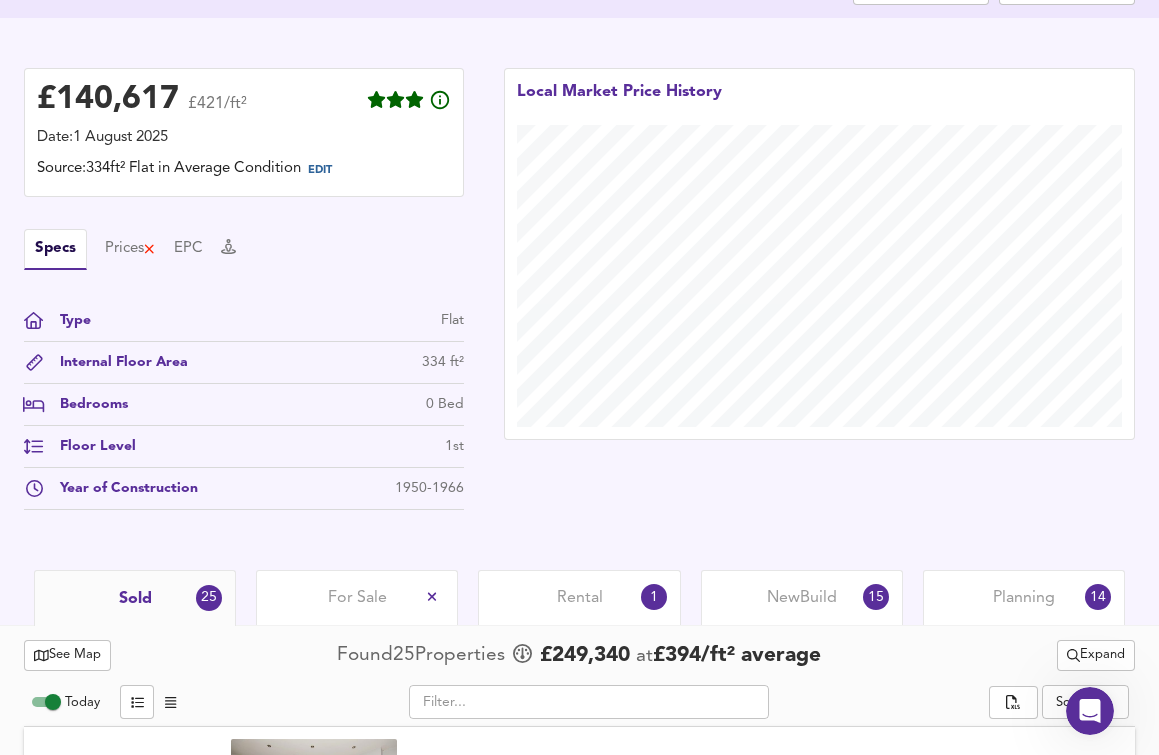 click on "Local Market Price History" at bounding box center (819, 294) 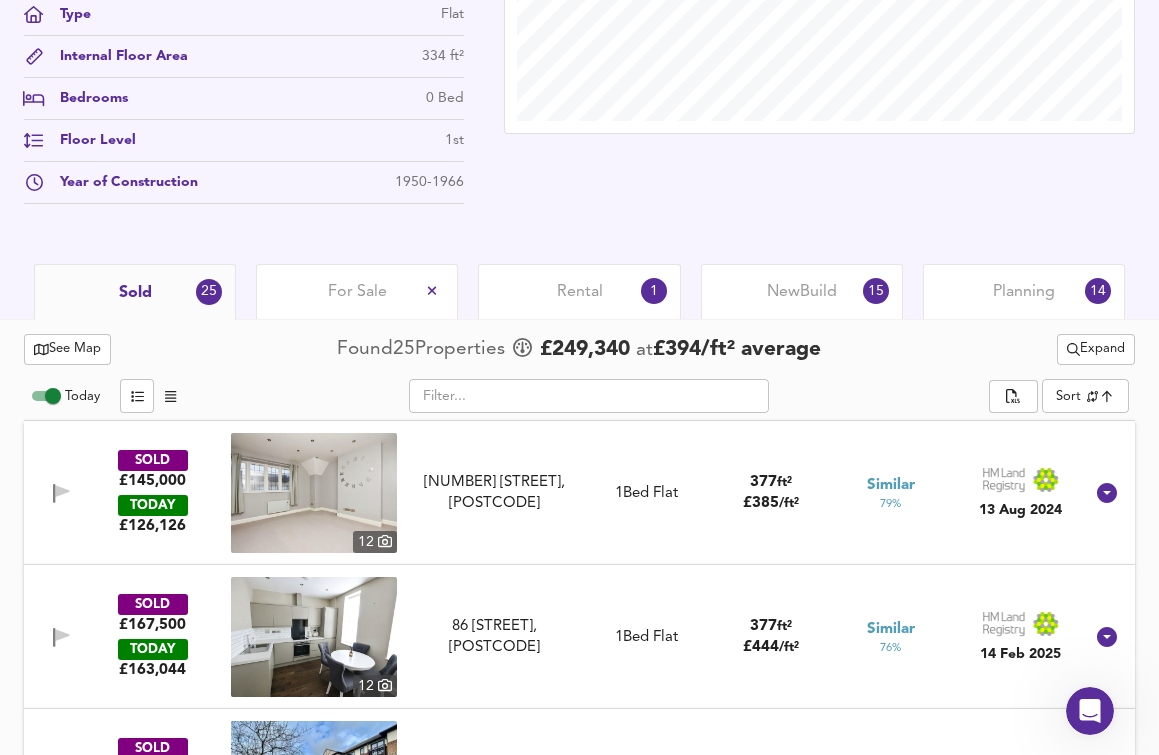 click on "Rental 1" at bounding box center (579, 291) 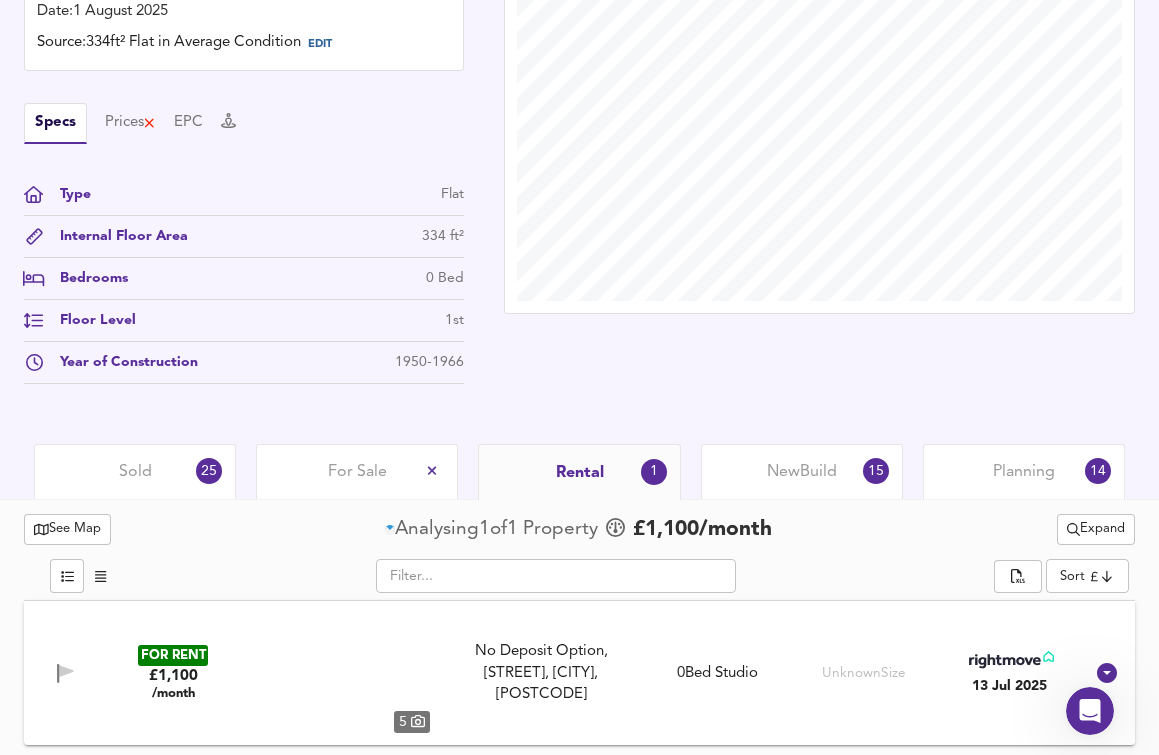scroll, scrollTop: 586, scrollLeft: 0, axis: vertical 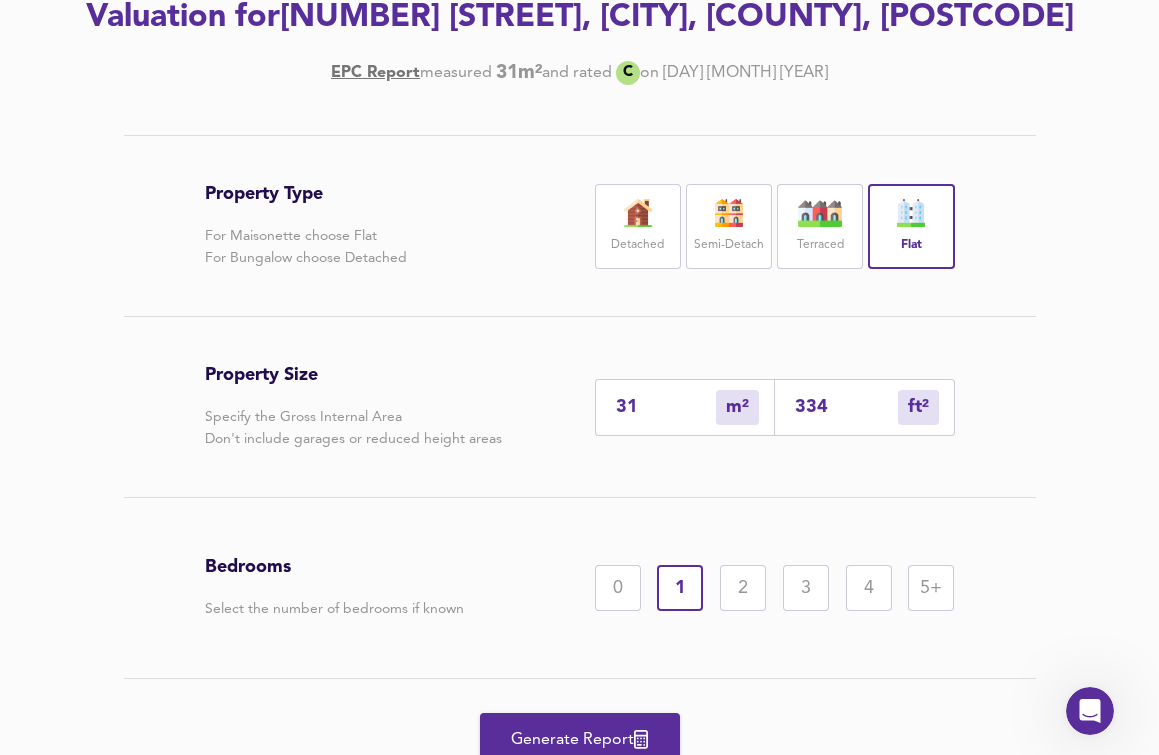 click on "31" at bounding box center [666, 407] 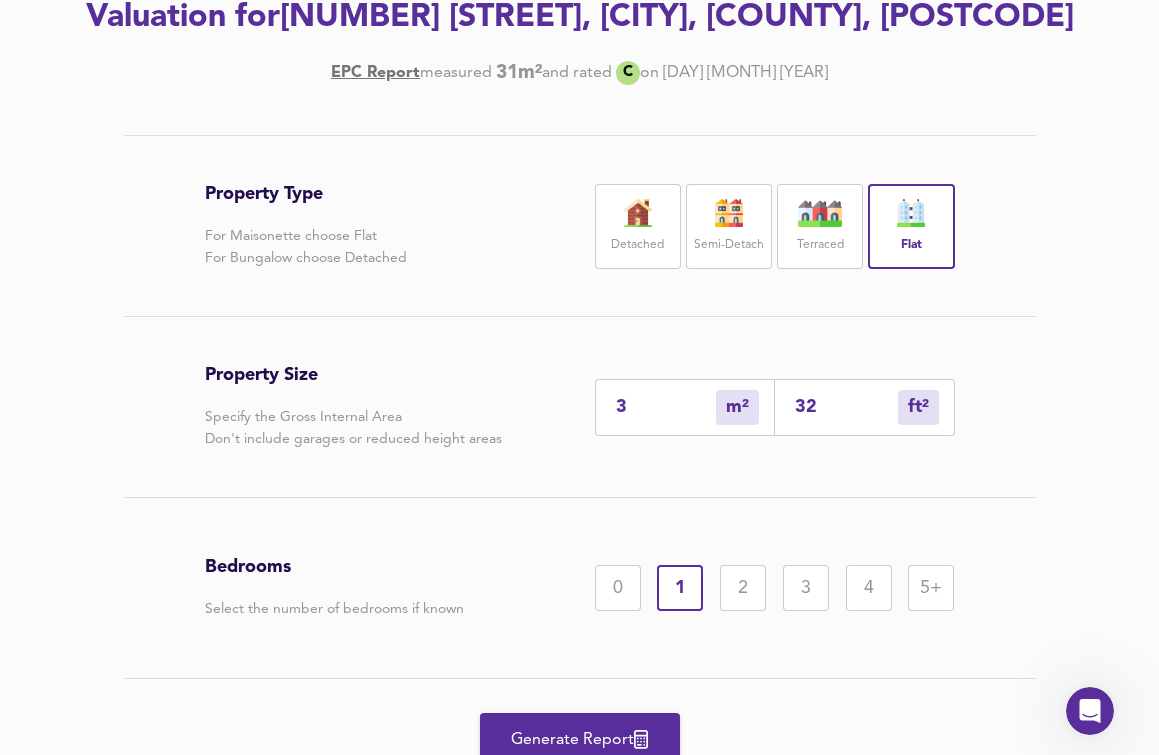 type on "38" 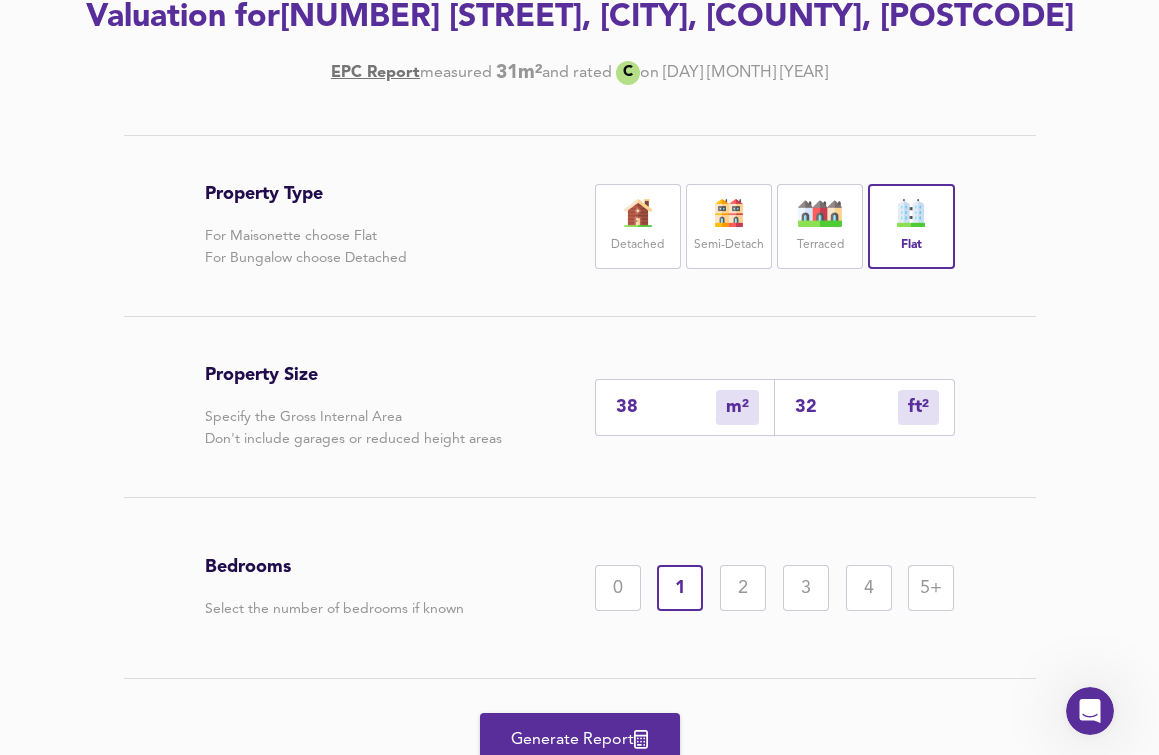 type on "409" 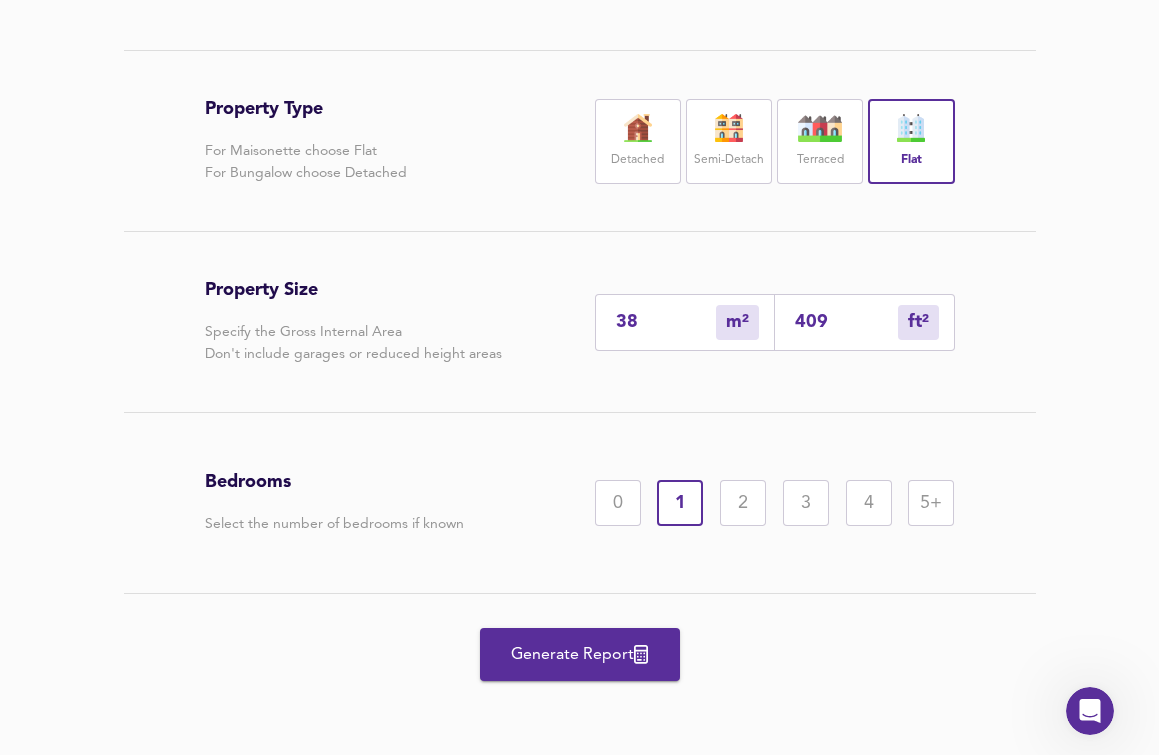 type on "38" 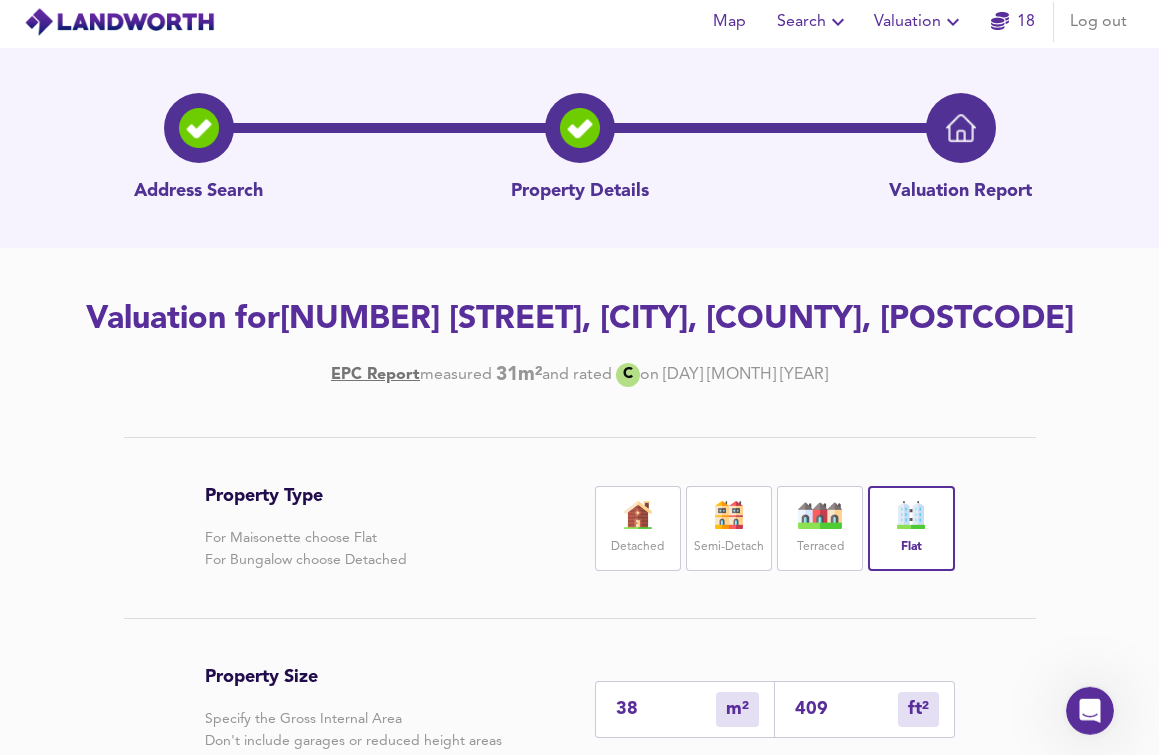 scroll, scrollTop: 0, scrollLeft: 0, axis: both 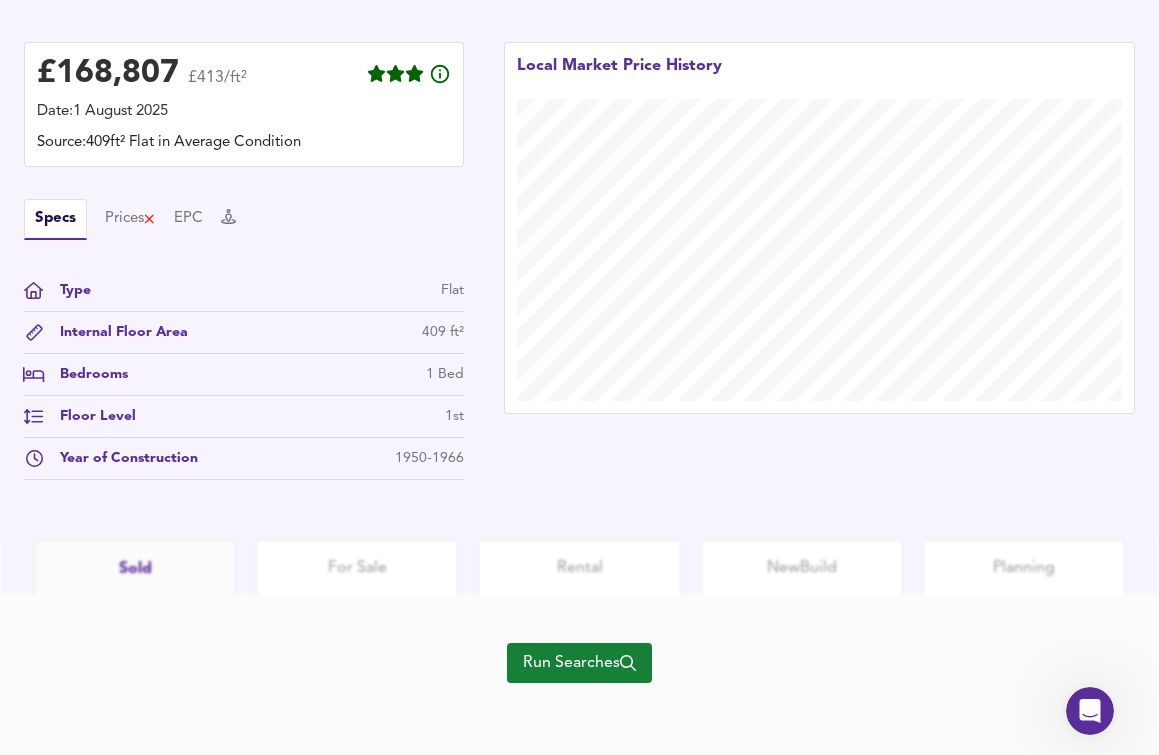 click on "Run Searches" at bounding box center [579, 663] 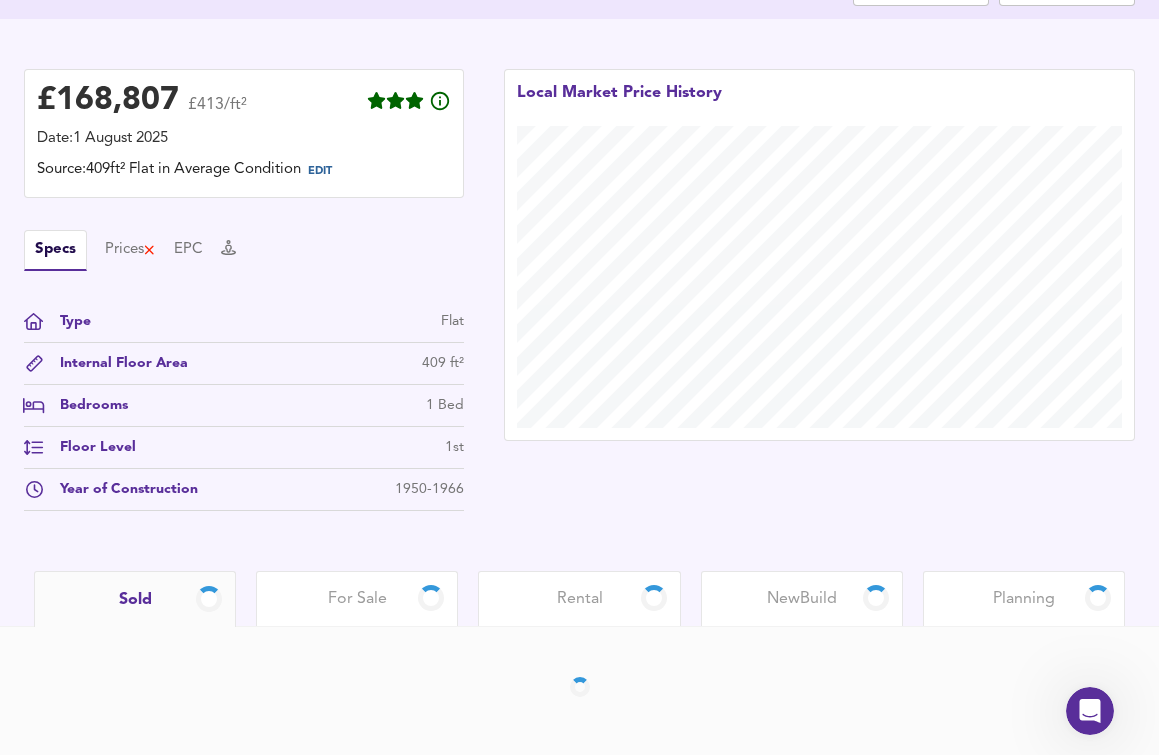 scroll, scrollTop: 459, scrollLeft: 0, axis: vertical 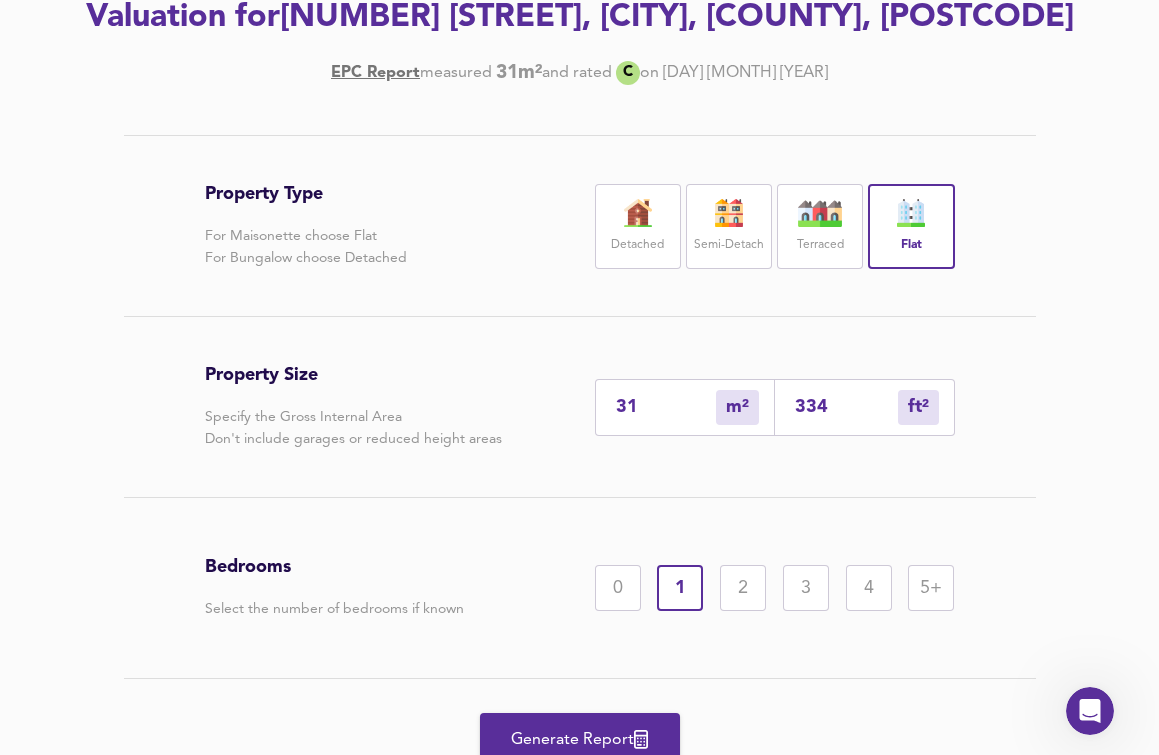 click on "31" at bounding box center [666, 407] 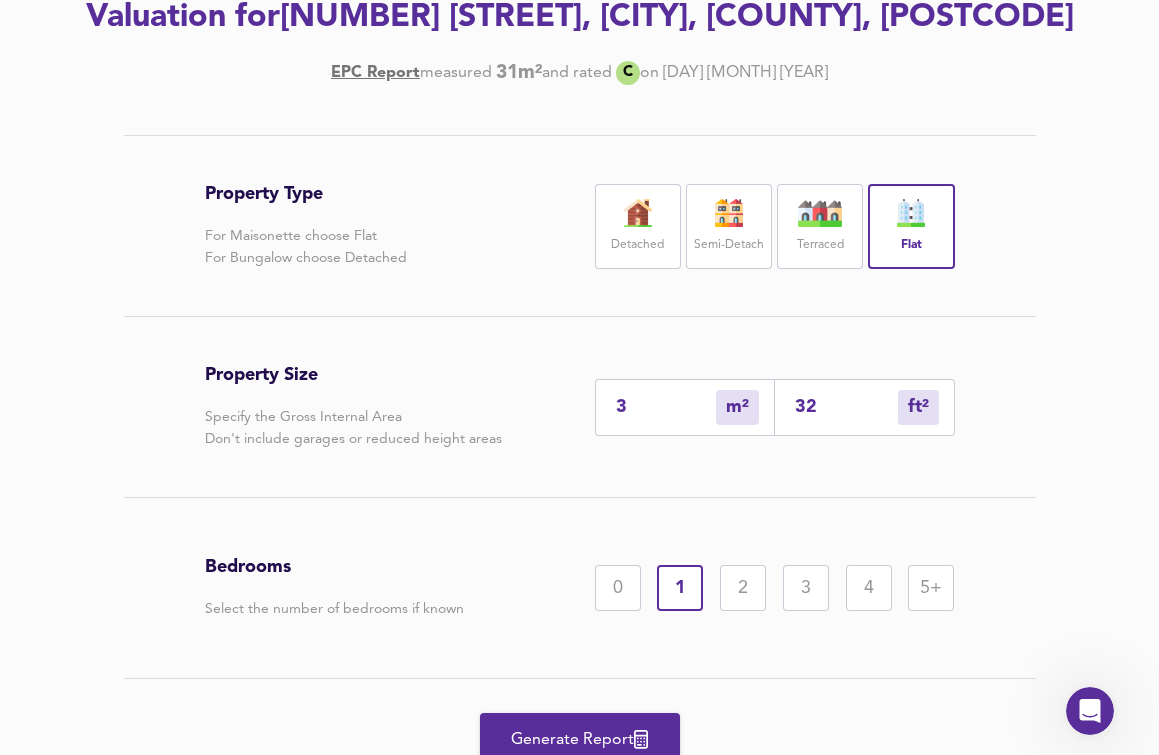type on "32" 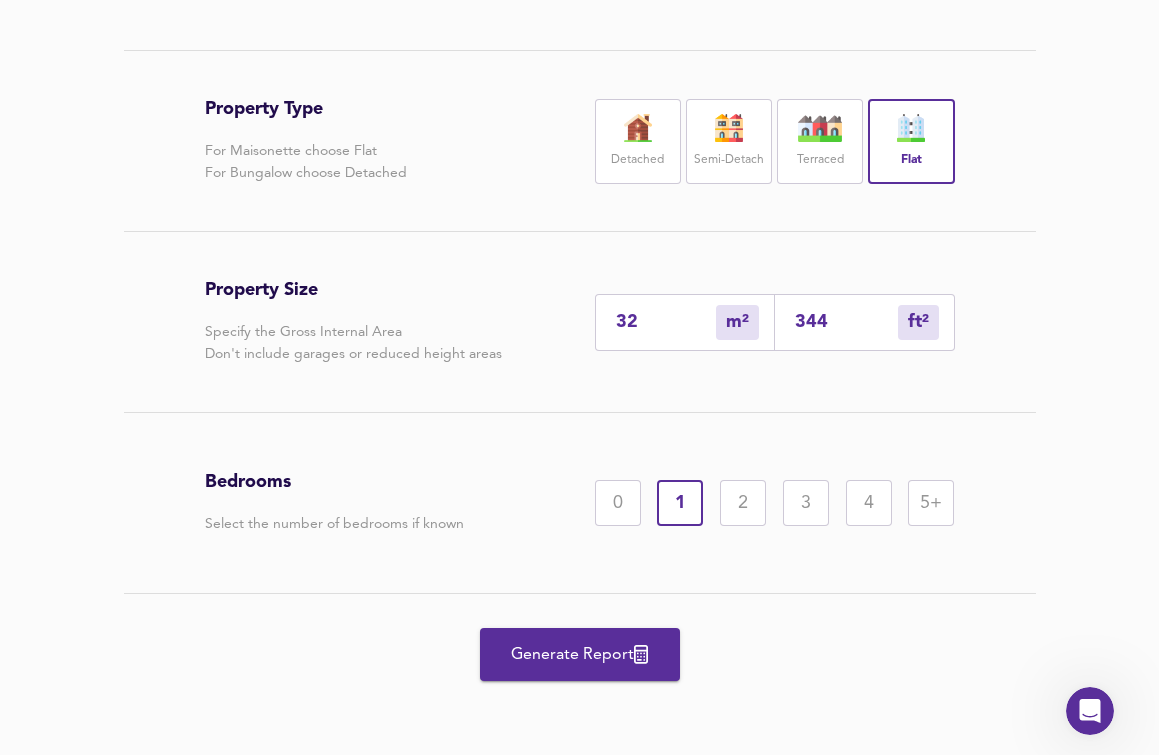 type on "32" 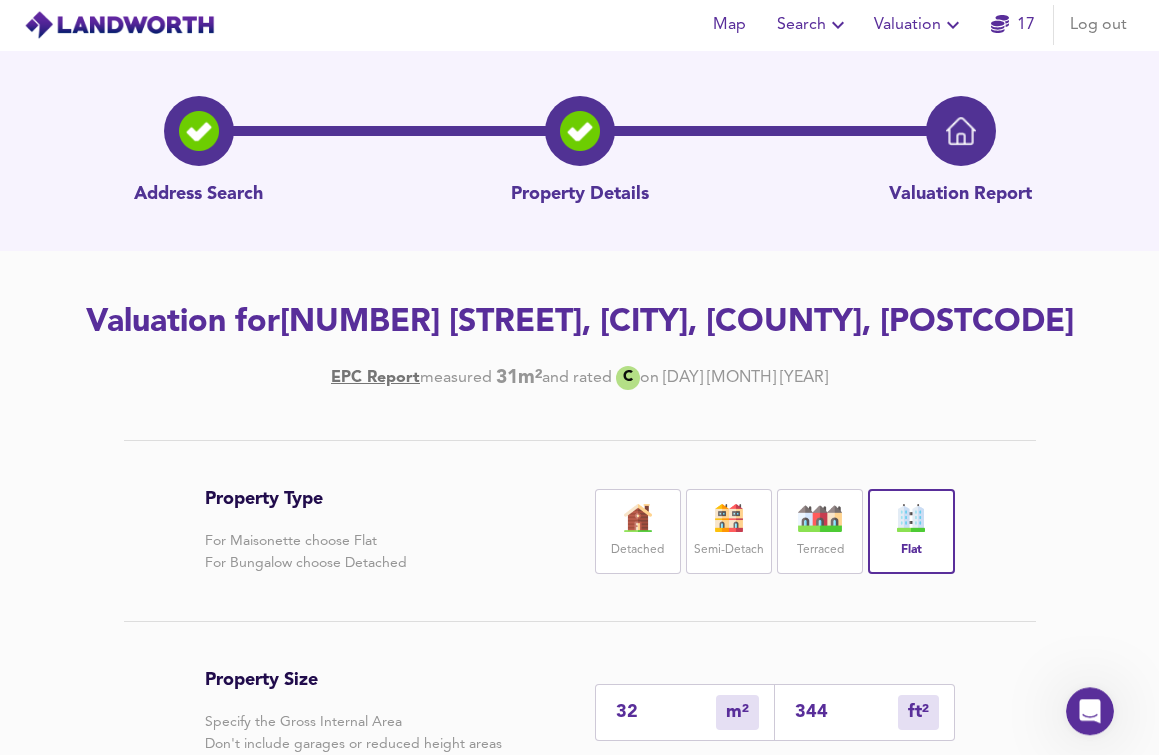 scroll, scrollTop: 0, scrollLeft: 0, axis: both 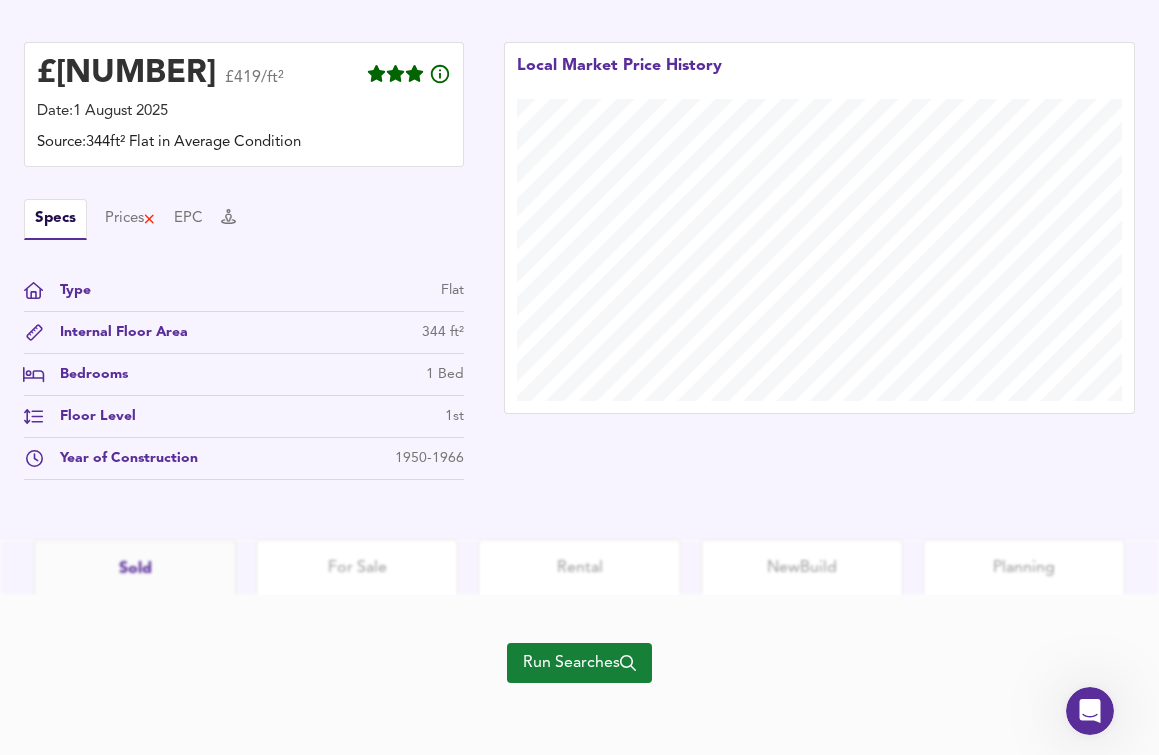 click on "Run Searches" at bounding box center [579, 663] 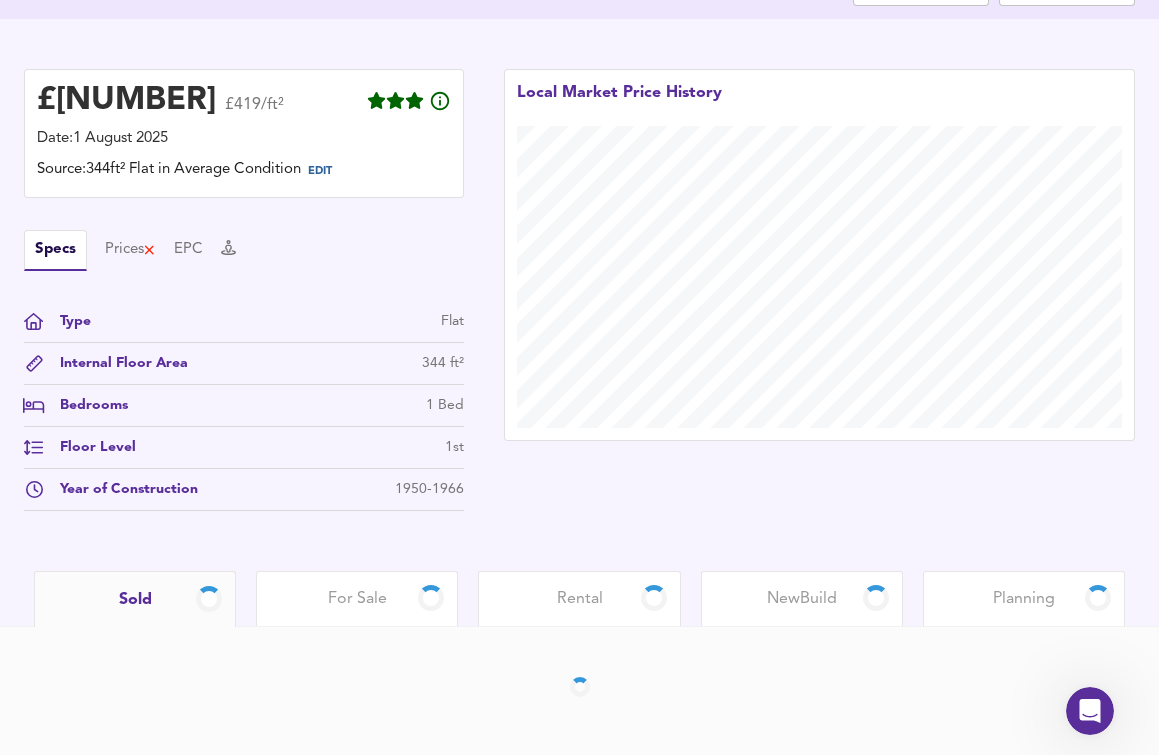 click on "Rental" at bounding box center [580, 599] 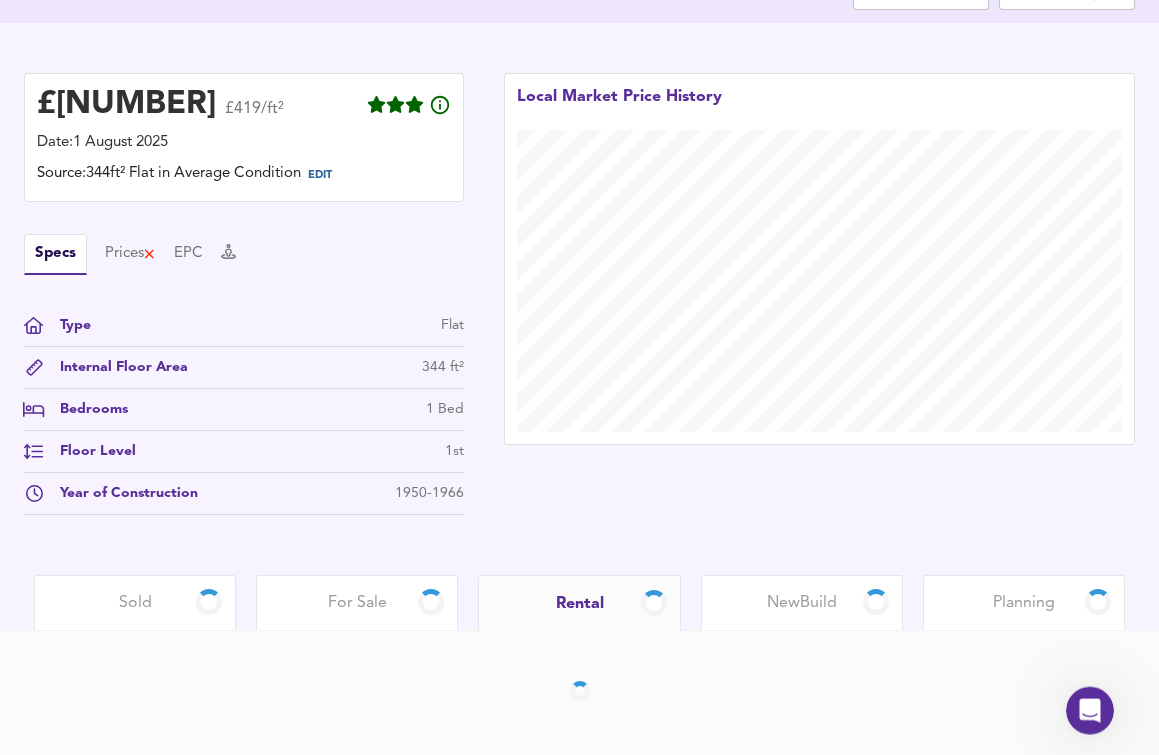 scroll, scrollTop: 357, scrollLeft: 0, axis: vertical 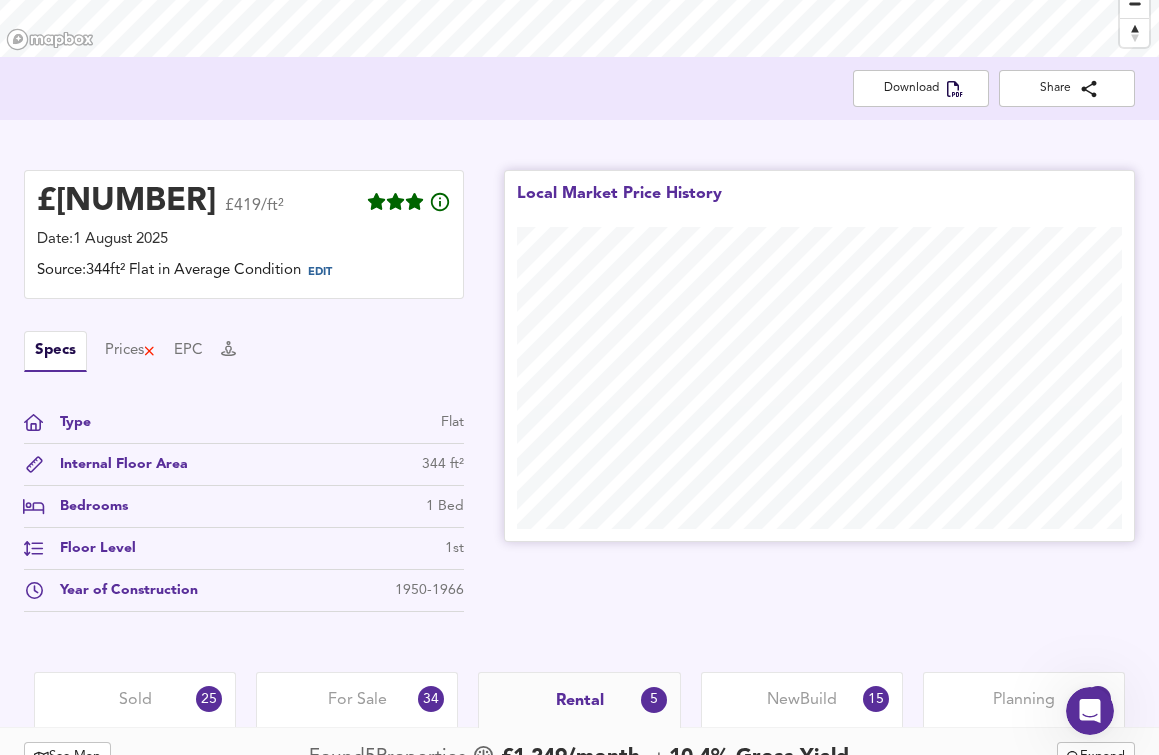 click on "Local Market Price History" at bounding box center [819, 356] 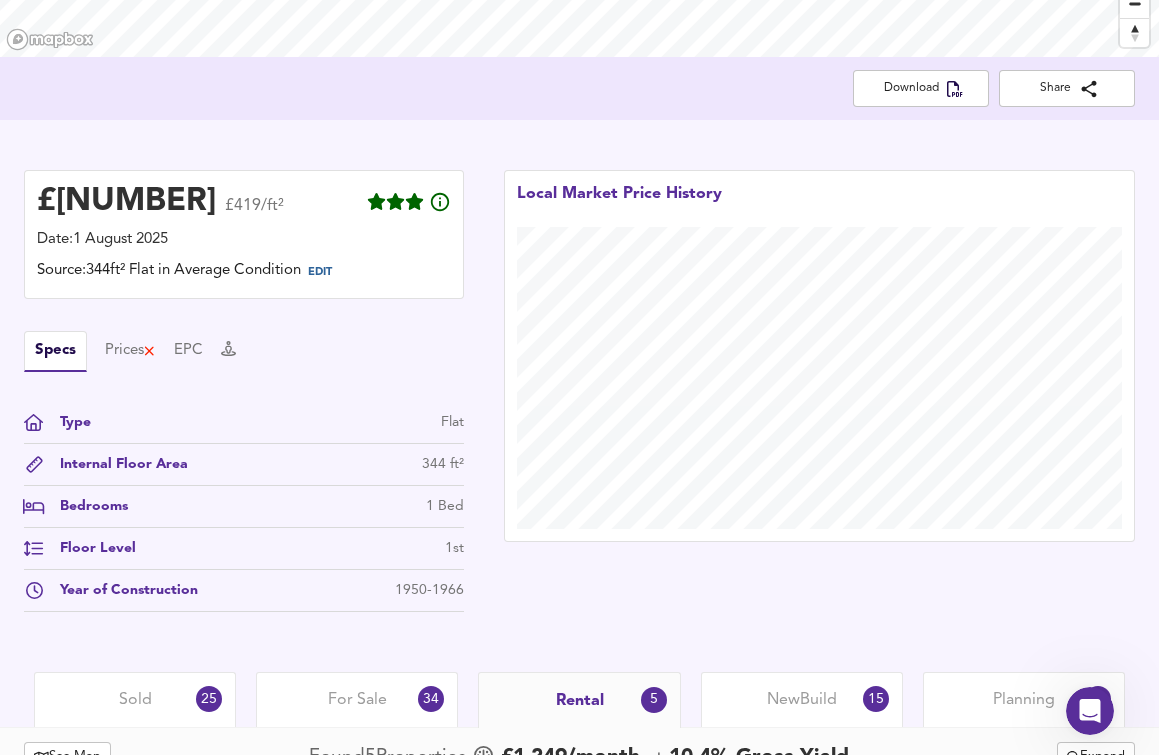 click on "£ 143,974   £419/ft²   Date:  1 August 2025 Source:  344ft² Flat in Average Condition EDIT Specs Prices   EPC Type Flat Internal Floor Area 344 ft² Bedrooms 1 Bed Floor Level 1st Year of Construction 1950-1966   Local Market Price History" at bounding box center (579, 396) 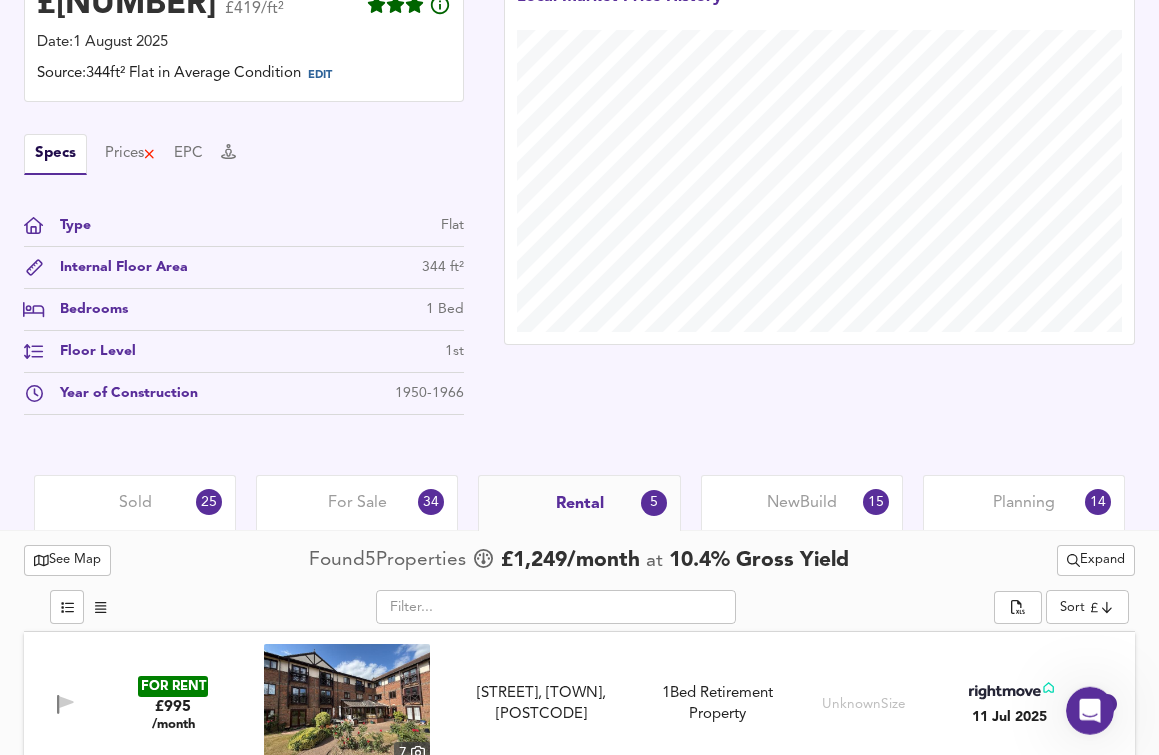 scroll, scrollTop: 561, scrollLeft: 0, axis: vertical 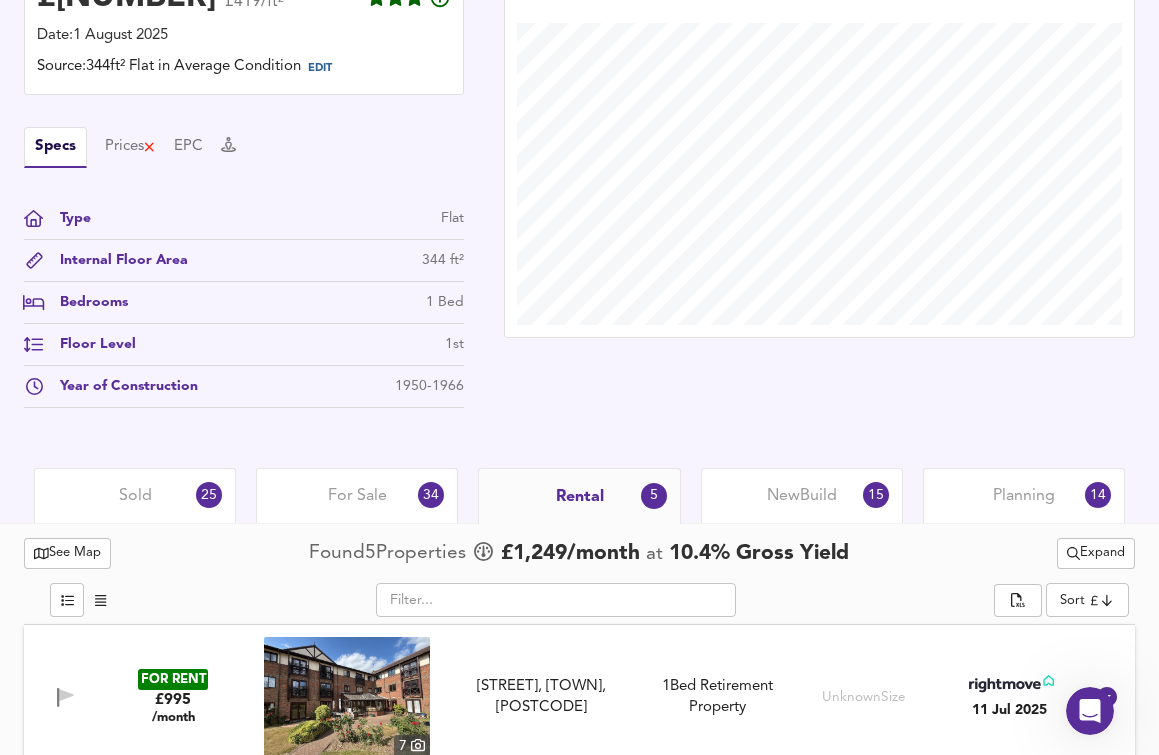 click on "Rental [NUMBER]" at bounding box center [579, 496] 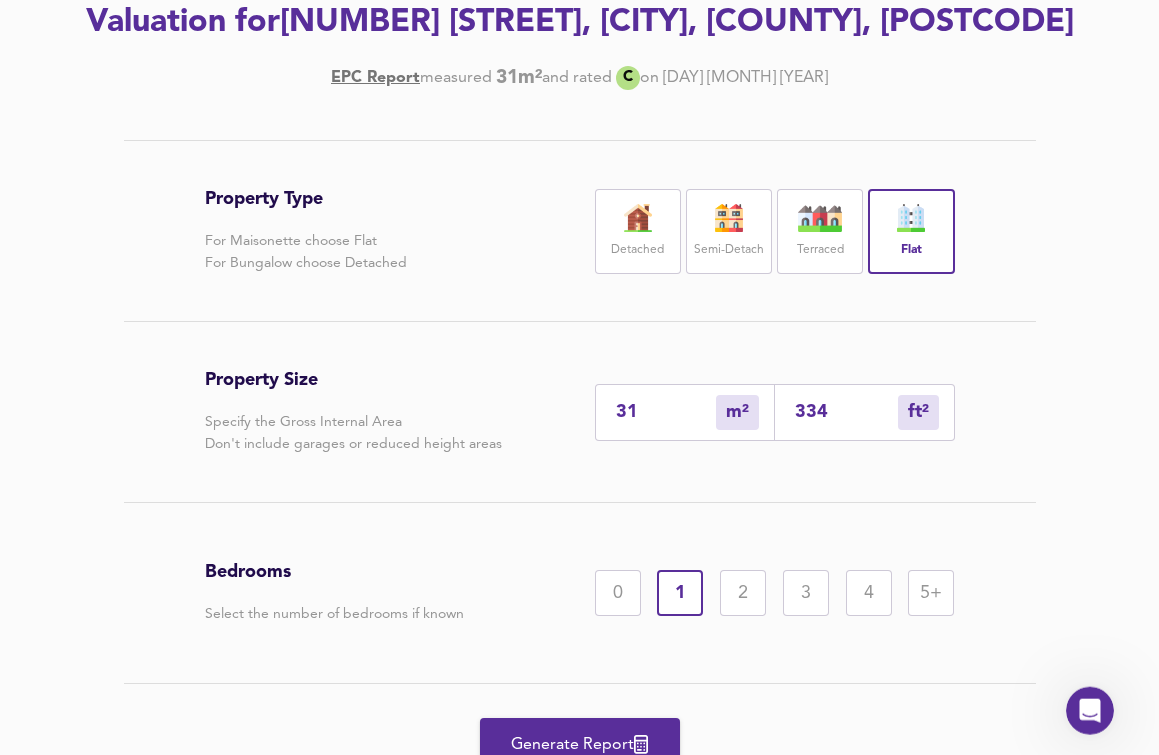 scroll, scrollTop: 306, scrollLeft: 0, axis: vertical 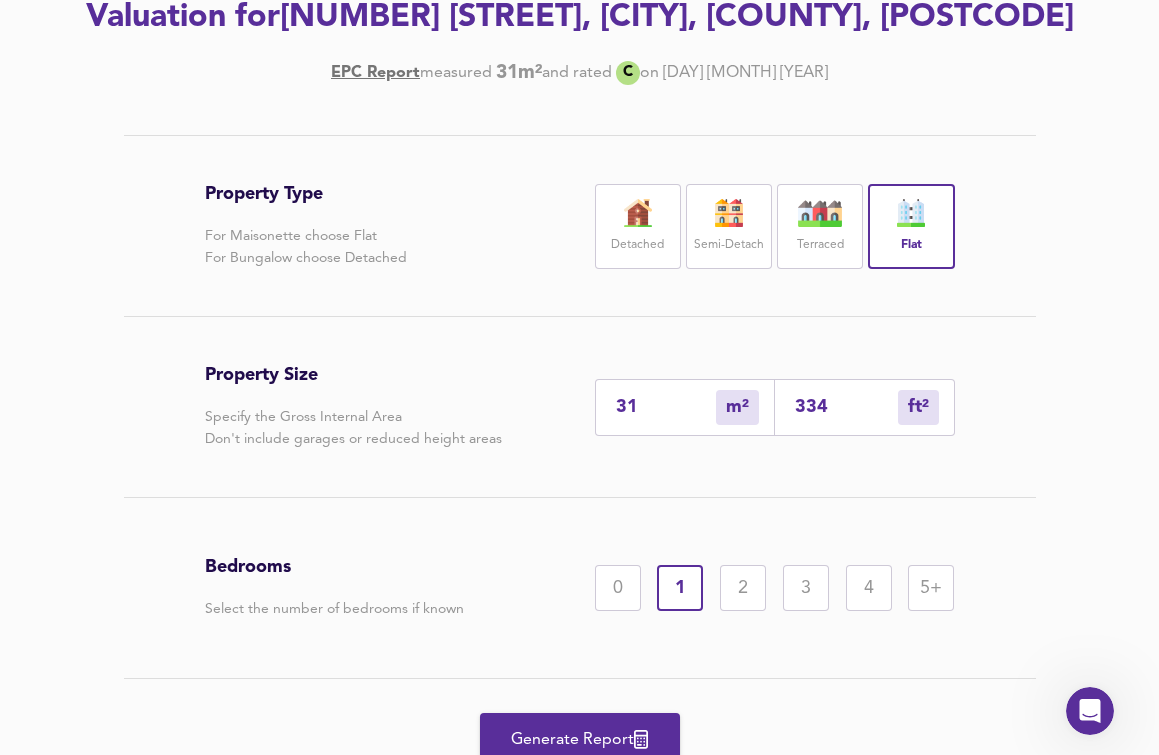 drag, startPoint x: 649, startPoint y: 455, endPoint x: 569, endPoint y: 450, distance: 80.1561 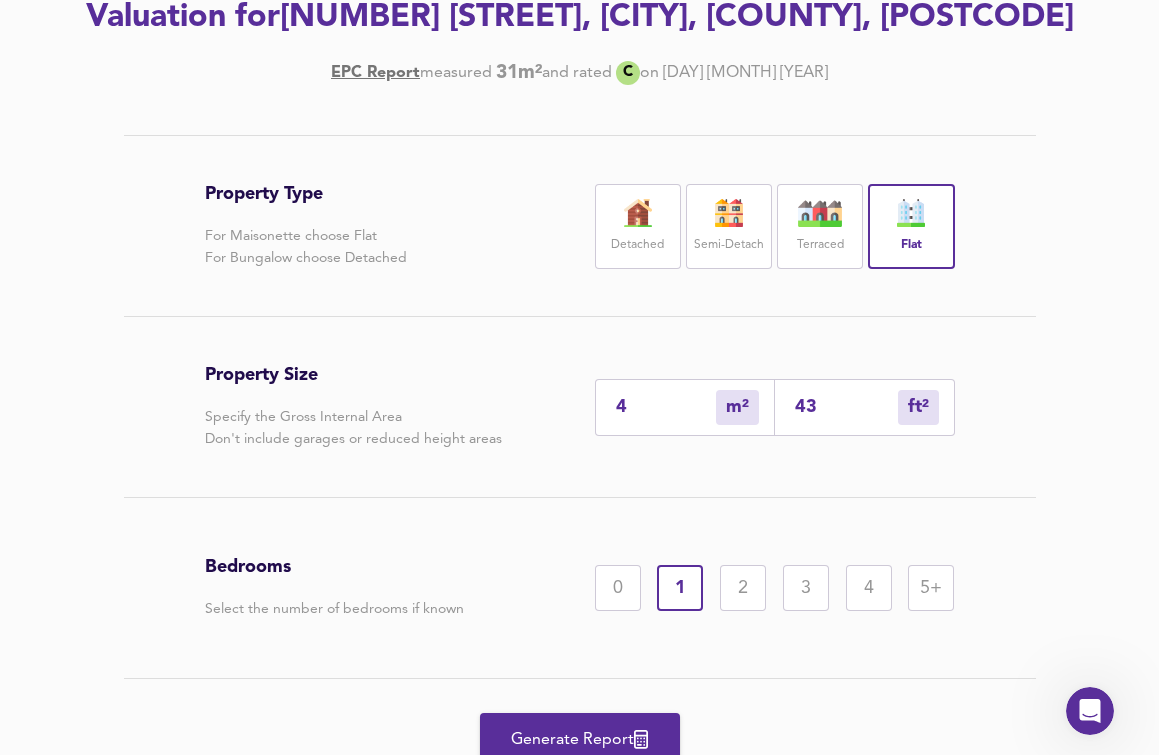 type on "44" 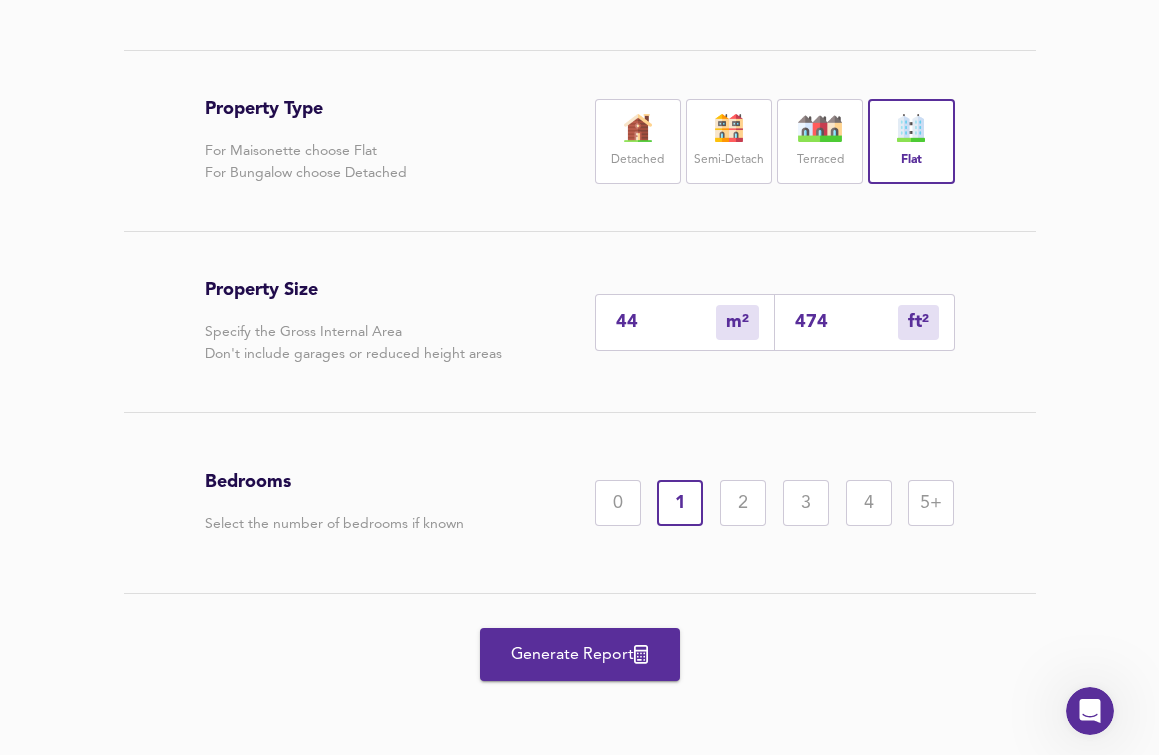 type on "44" 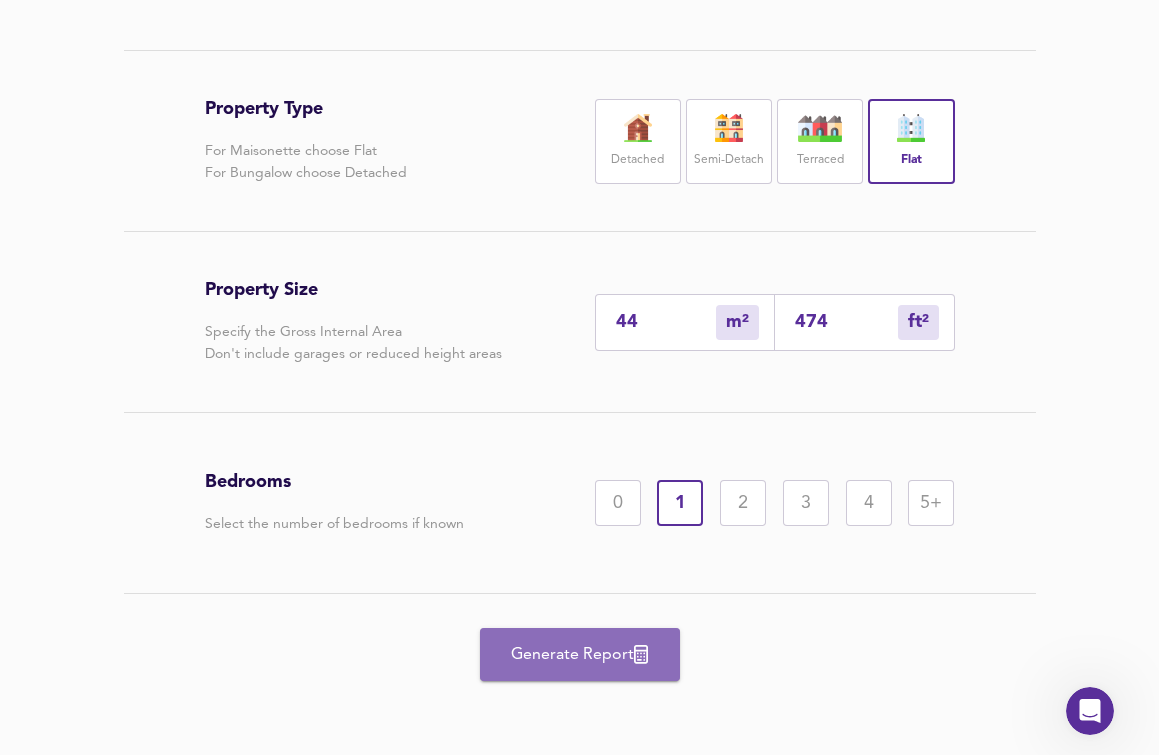 click on "Generate Report" at bounding box center (580, 655) 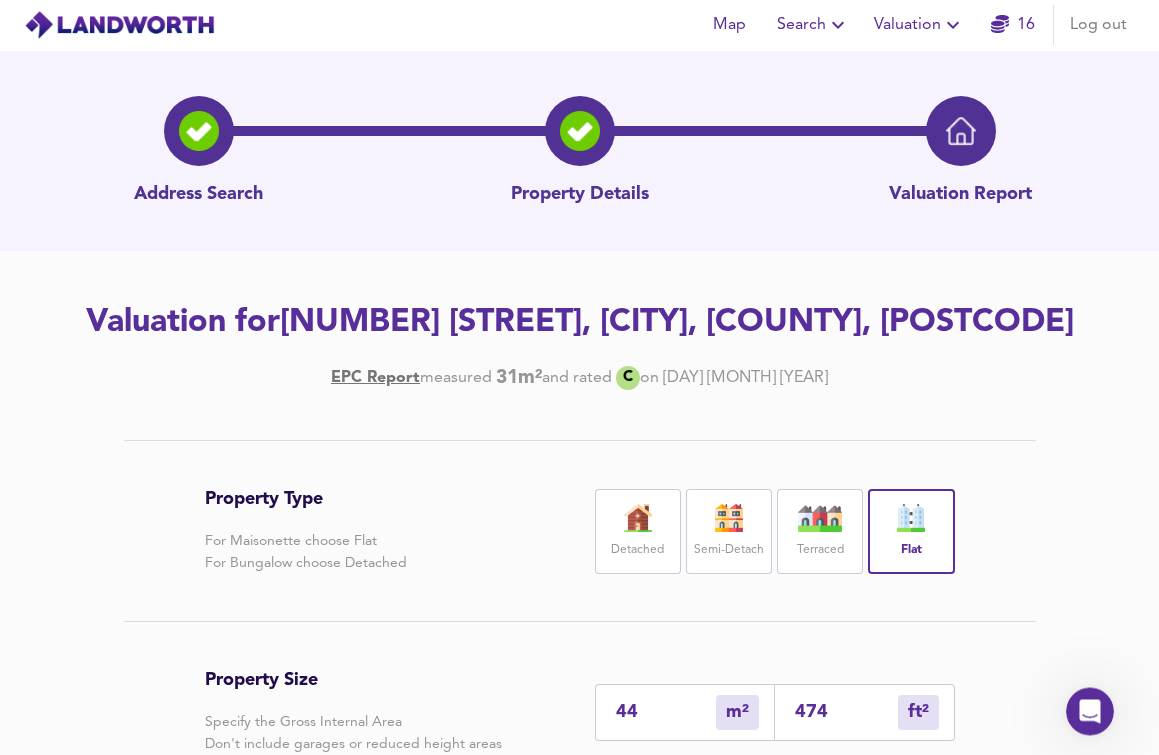 scroll, scrollTop: 0, scrollLeft: 0, axis: both 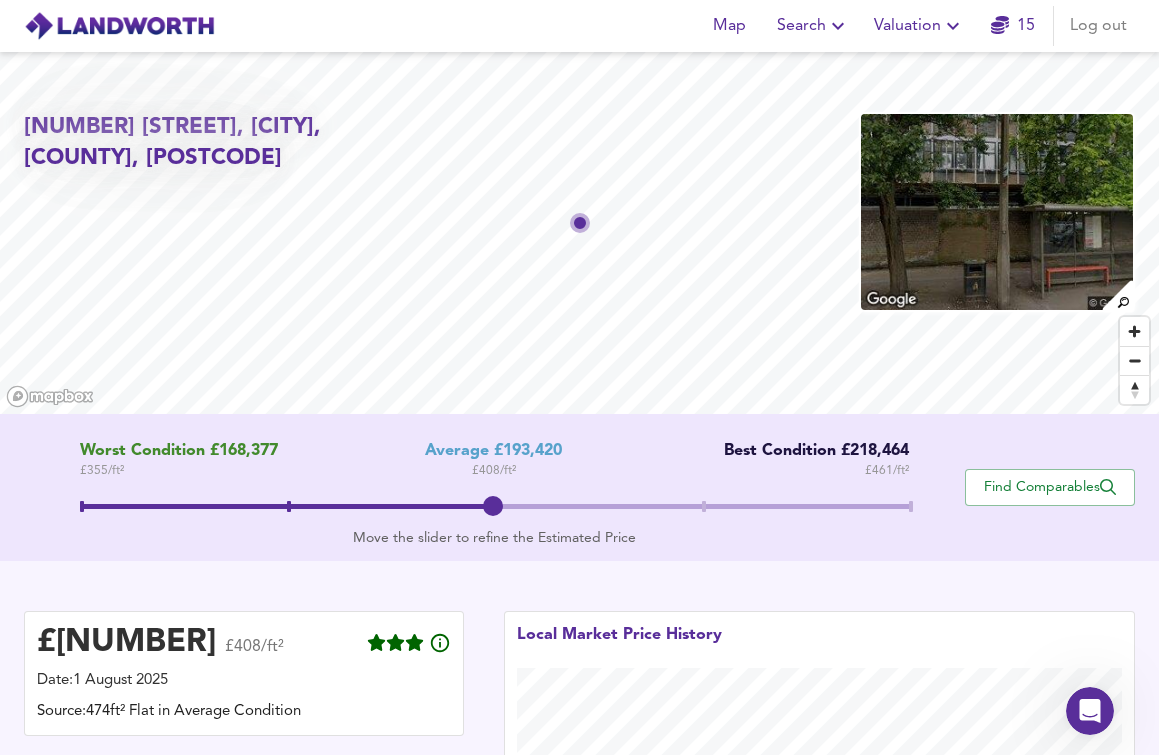 click on "£ 193,420   £408/ft²   Date:  1 August 2025 Source:  474ft² Flat in Average Condition Specs Prices   EPC Type Flat Internal Floor Area 474 ft² Bedrooms 1 Bed Floor Level 1st Year of Construction 1950-1966   Local Market Price History" at bounding box center (579, 835) 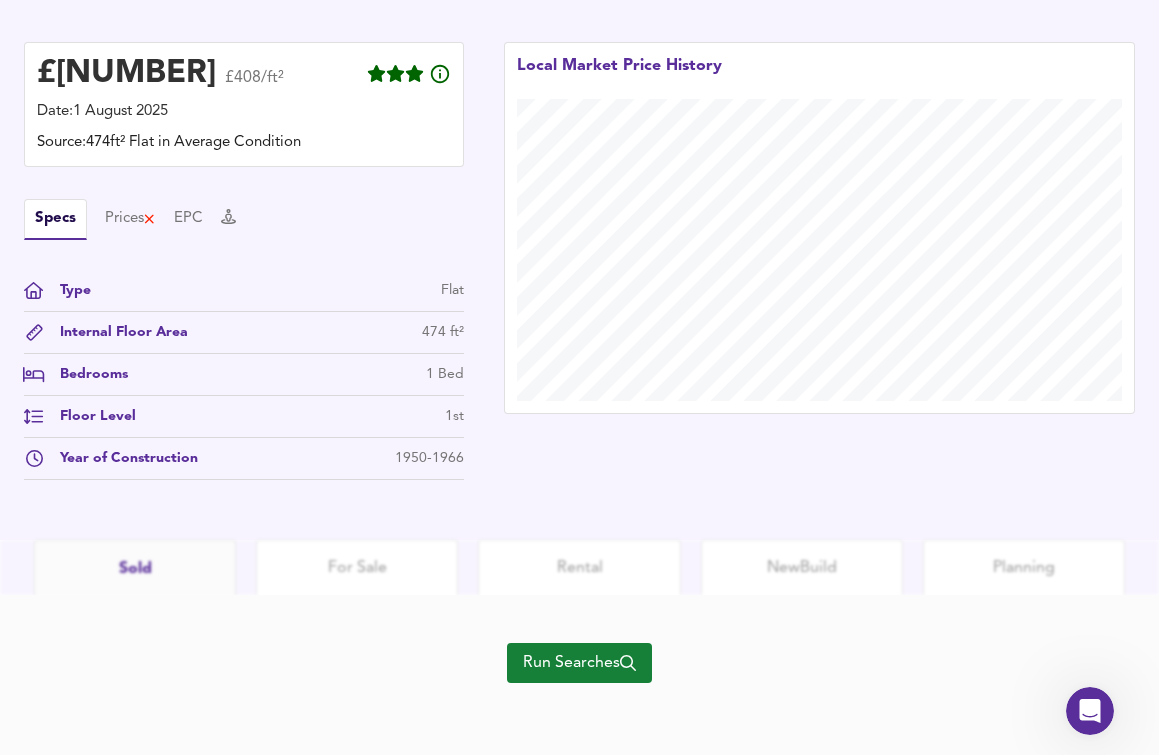 click on "Run Searches" at bounding box center [579, 663] 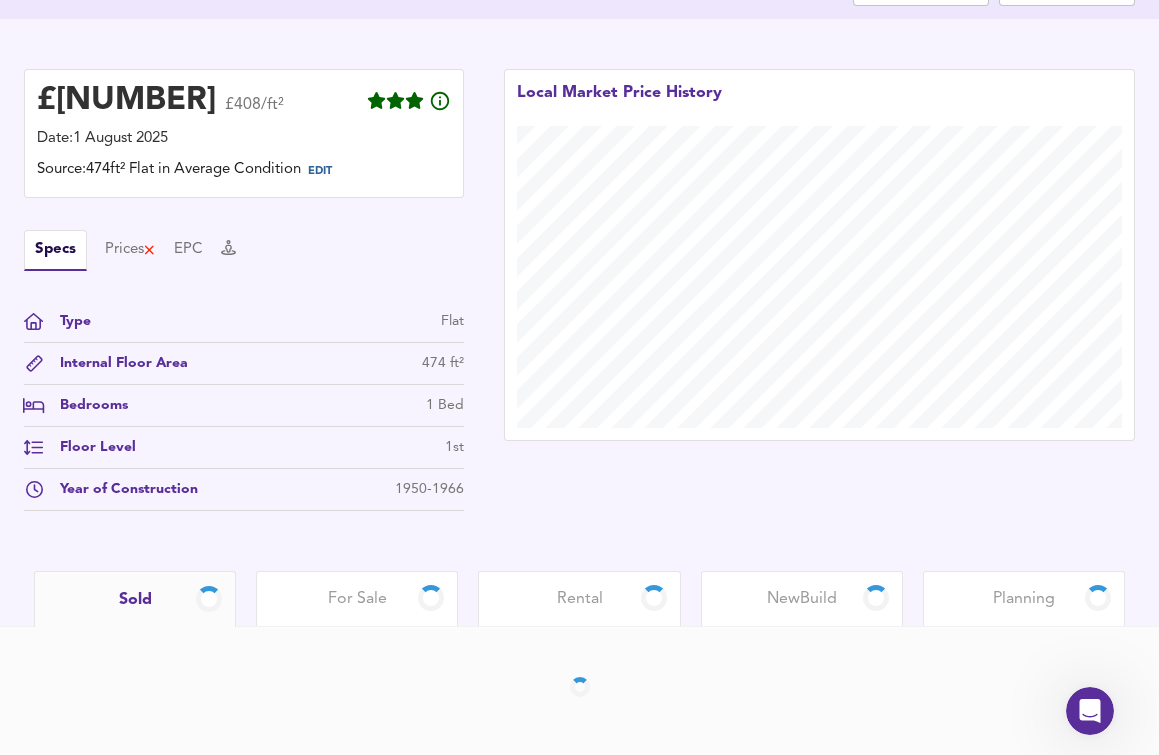 scroll, scrollTop: 459, scrollLeft: 0, axis: vertical 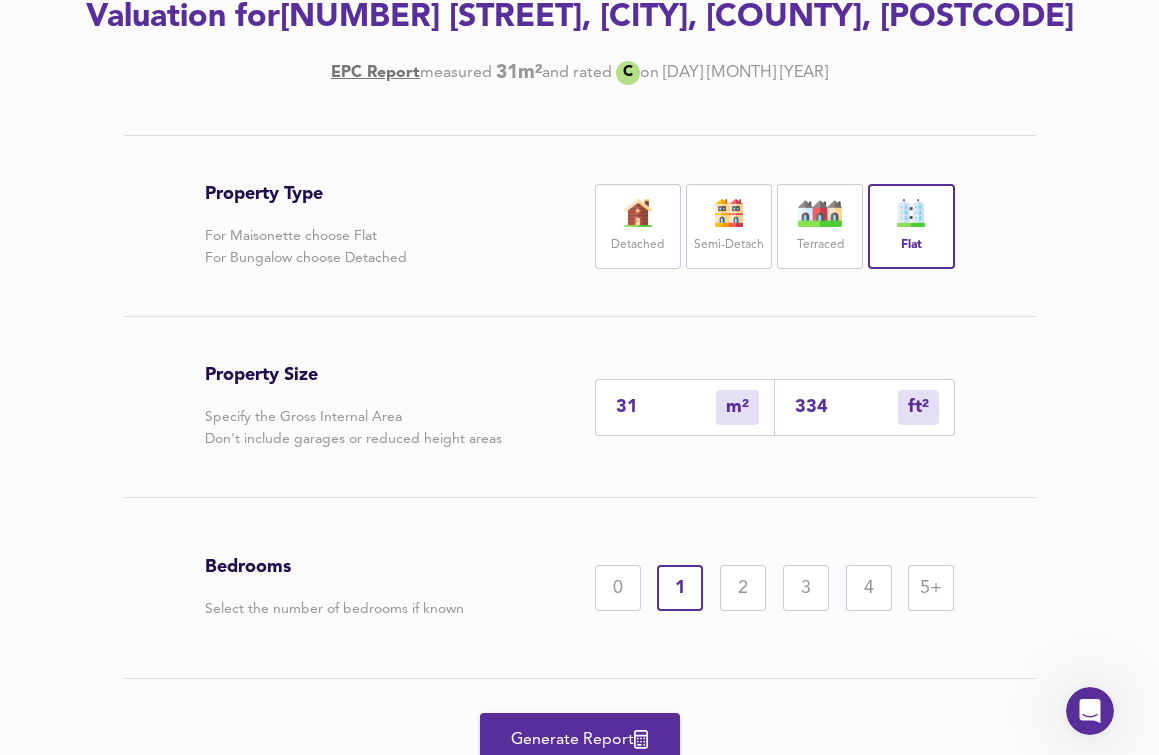 click on "31" at bounding box center [666, 407] 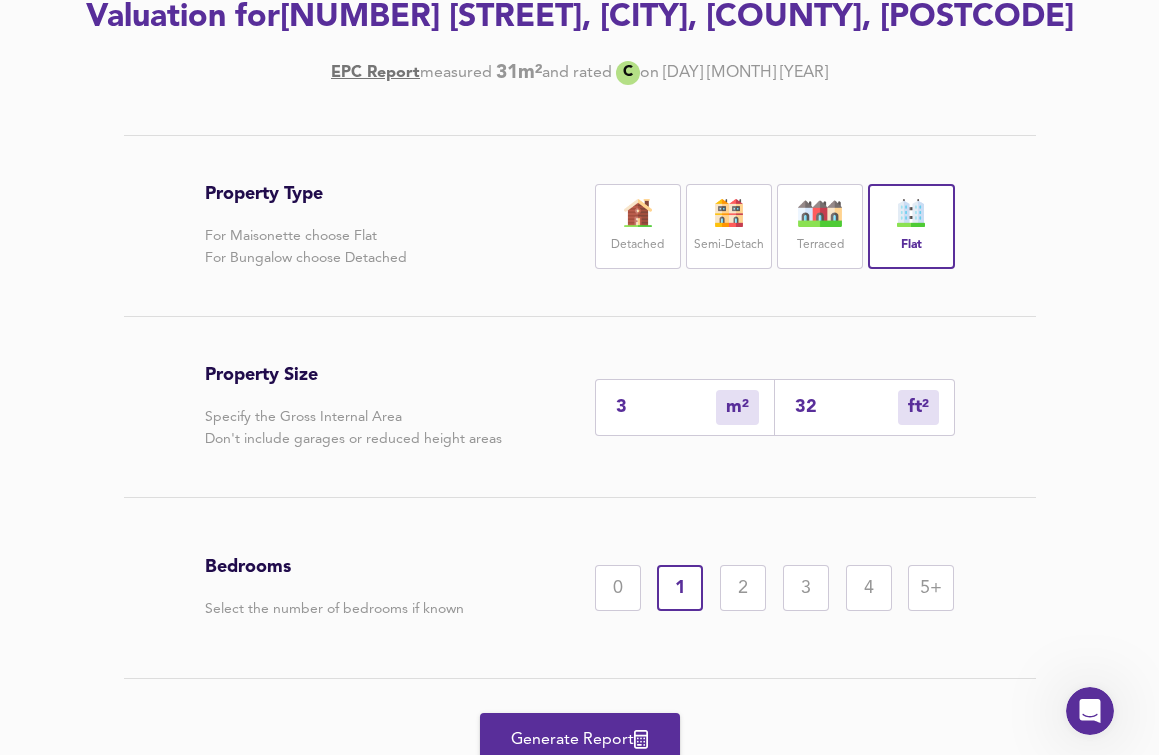 type on "32" 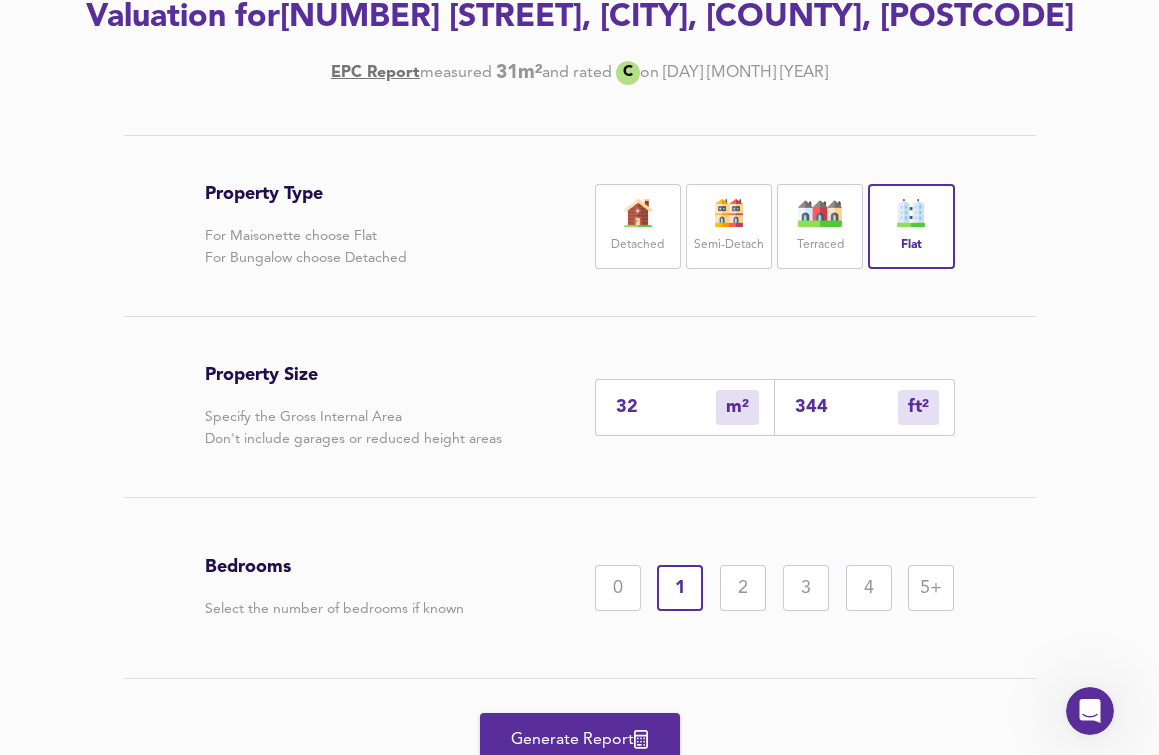 type on "32" 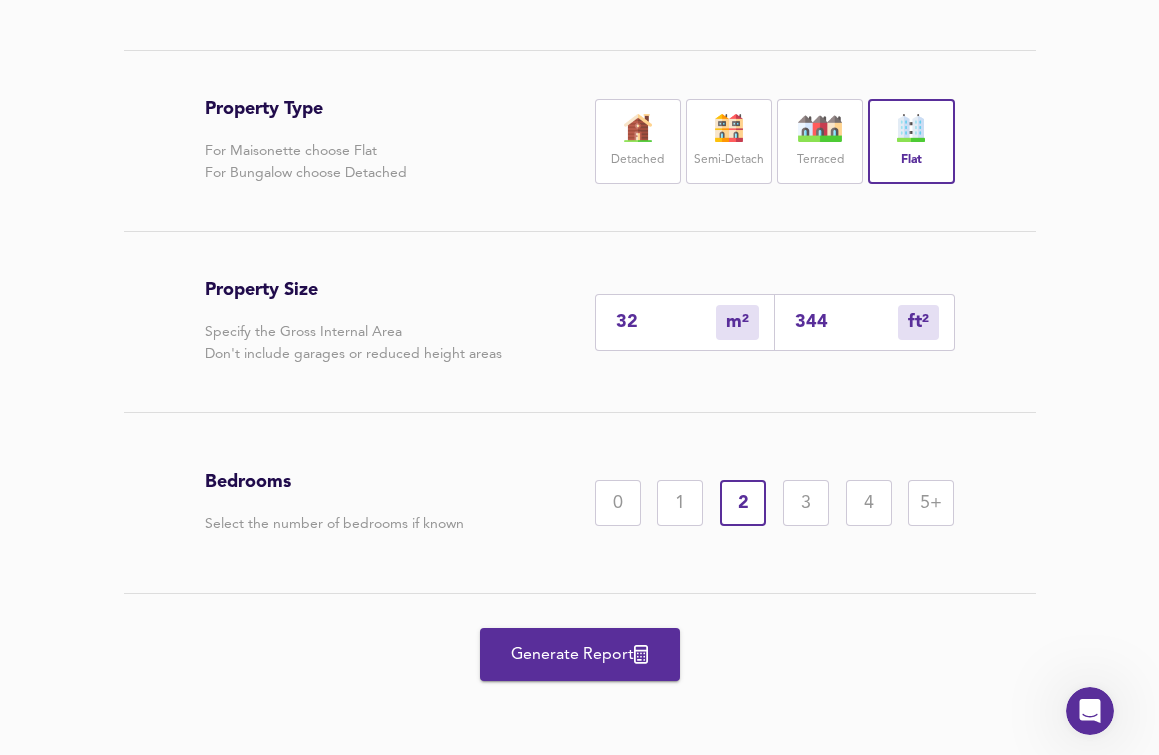 click on "Generate Report" at bounding box center [580, 655] 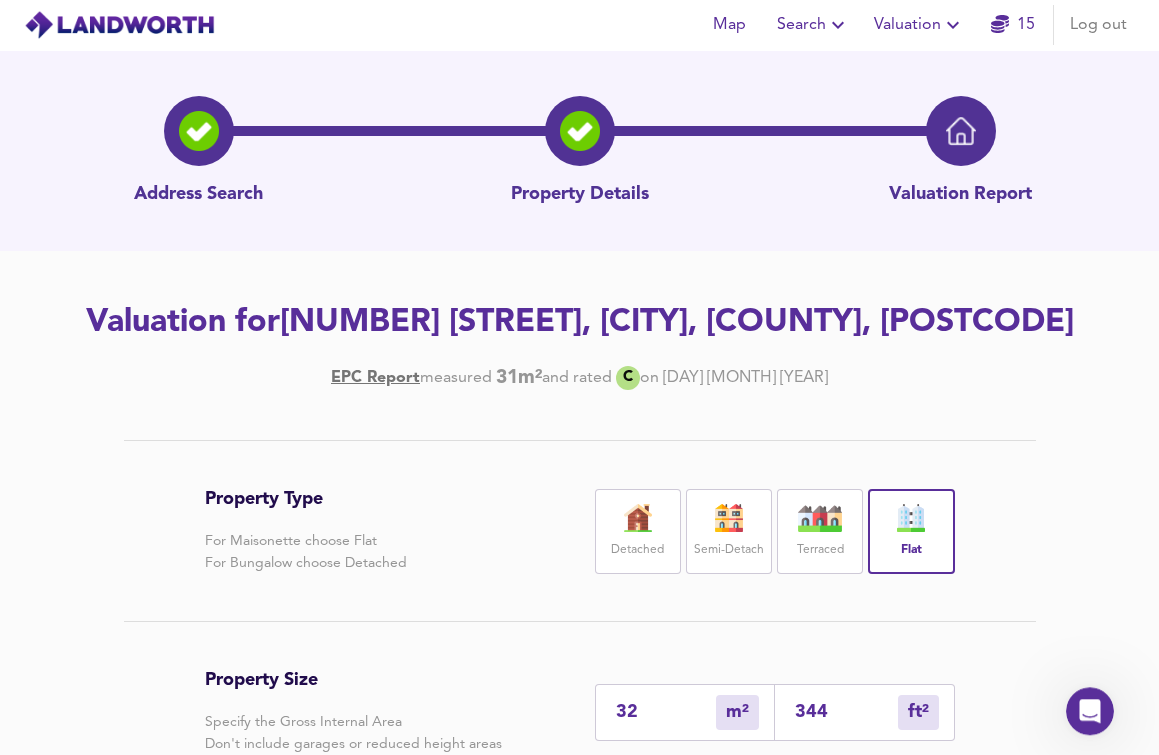 scroll, scrollTop: 0, scrollLeft: 0, axis: both 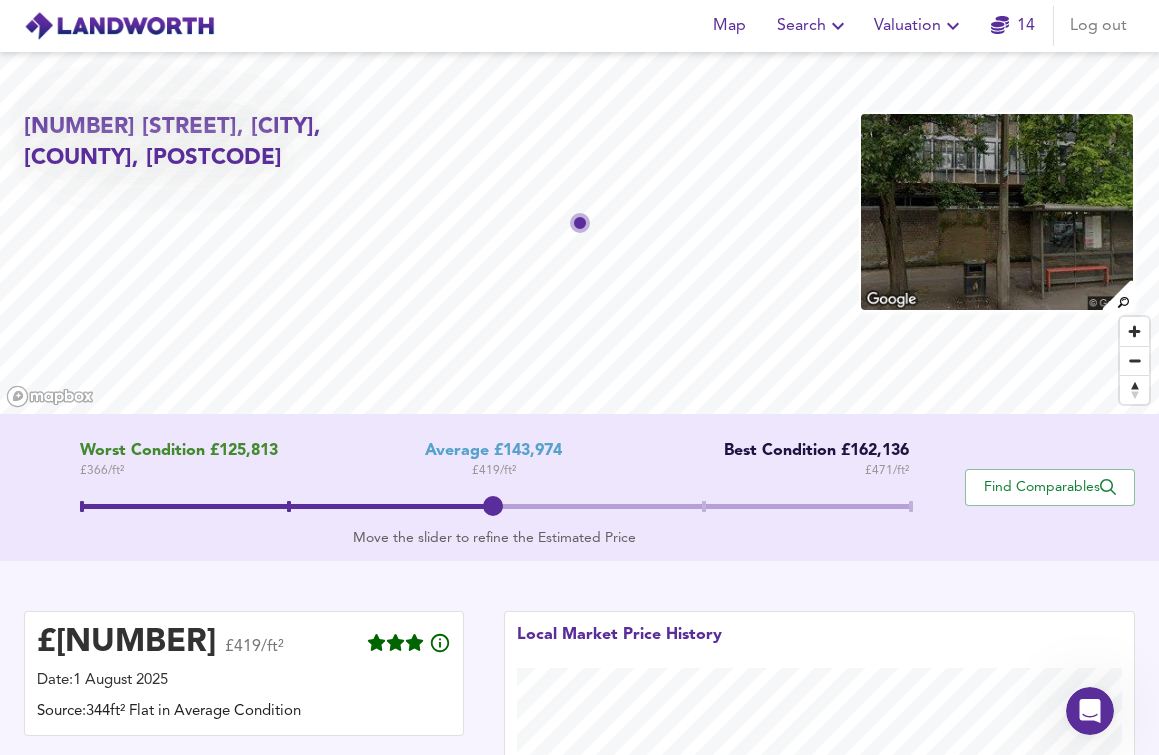 click on "Move the slider to refine the Estimated Price" at bounding box center [495, 538] 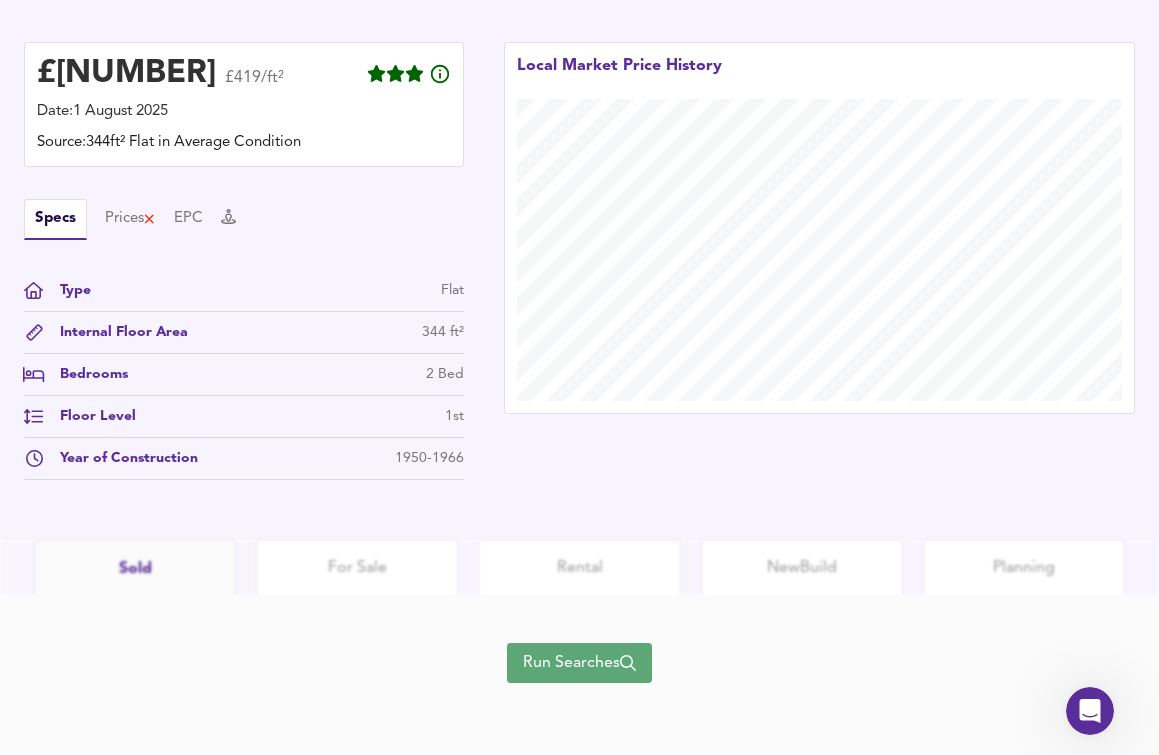 click on "Run Searches" at bounding box center (579, 663) 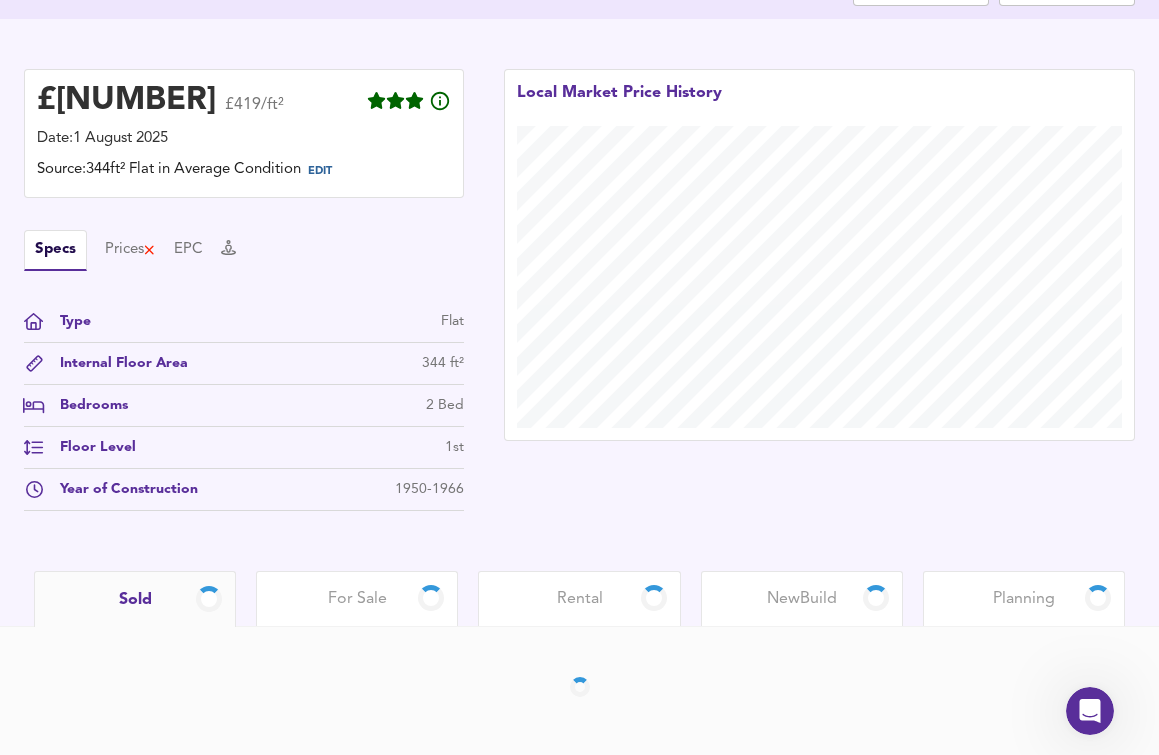 click on "Rental" at bounding box center (580, 599) 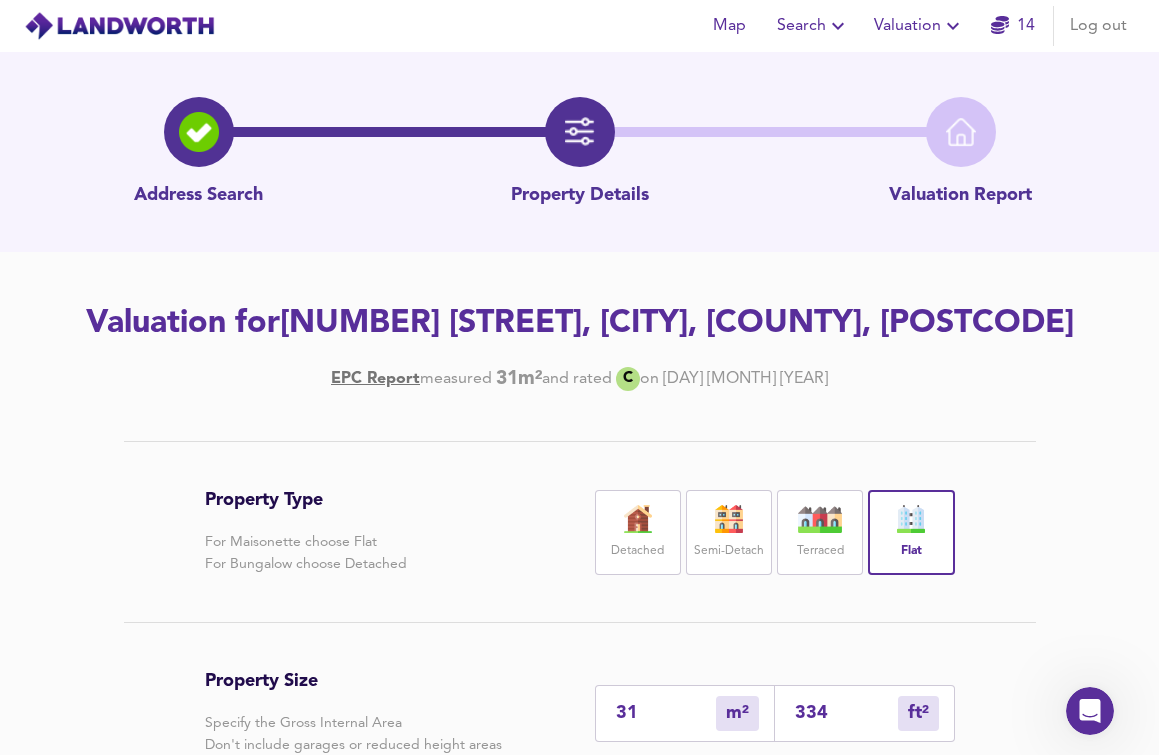 scroll, scrollTop: 306, scrollLeft: 0, axis: vertical 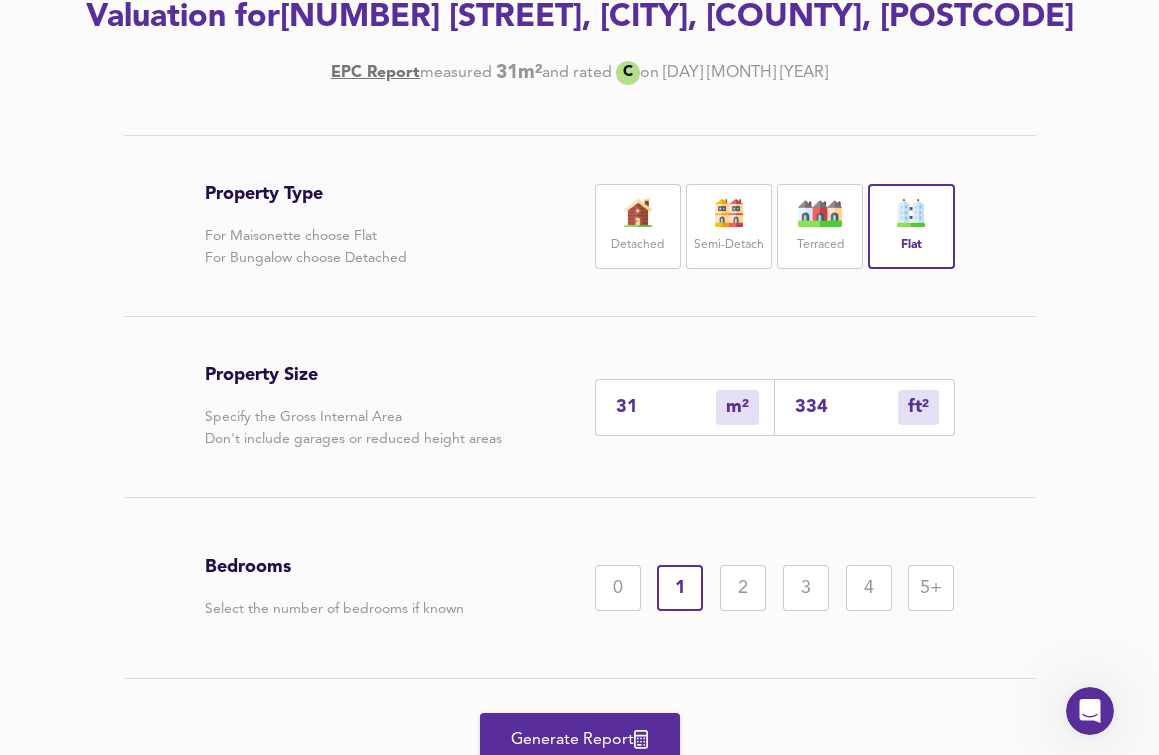 click on "2" at bounding box center (743, 588) 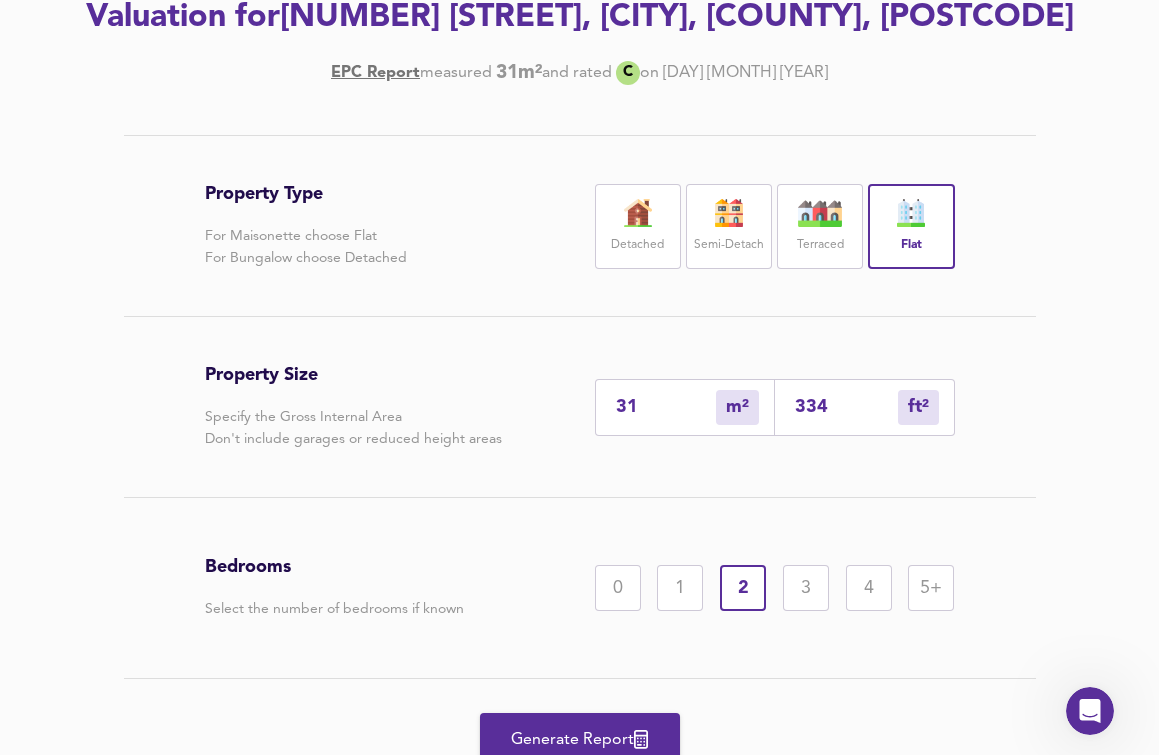 drag, startPoint x: 573, startPoint y: 473, endPoint x: 554, endPoint y: 473, distance: 19 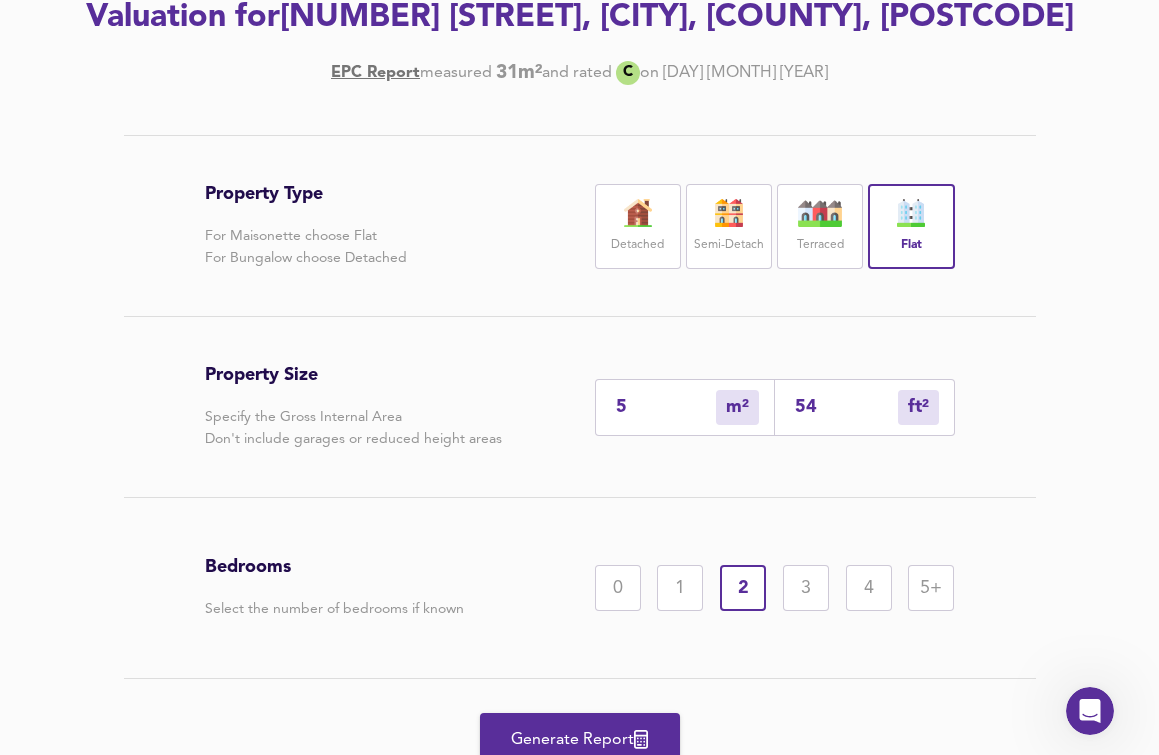 type on "55" 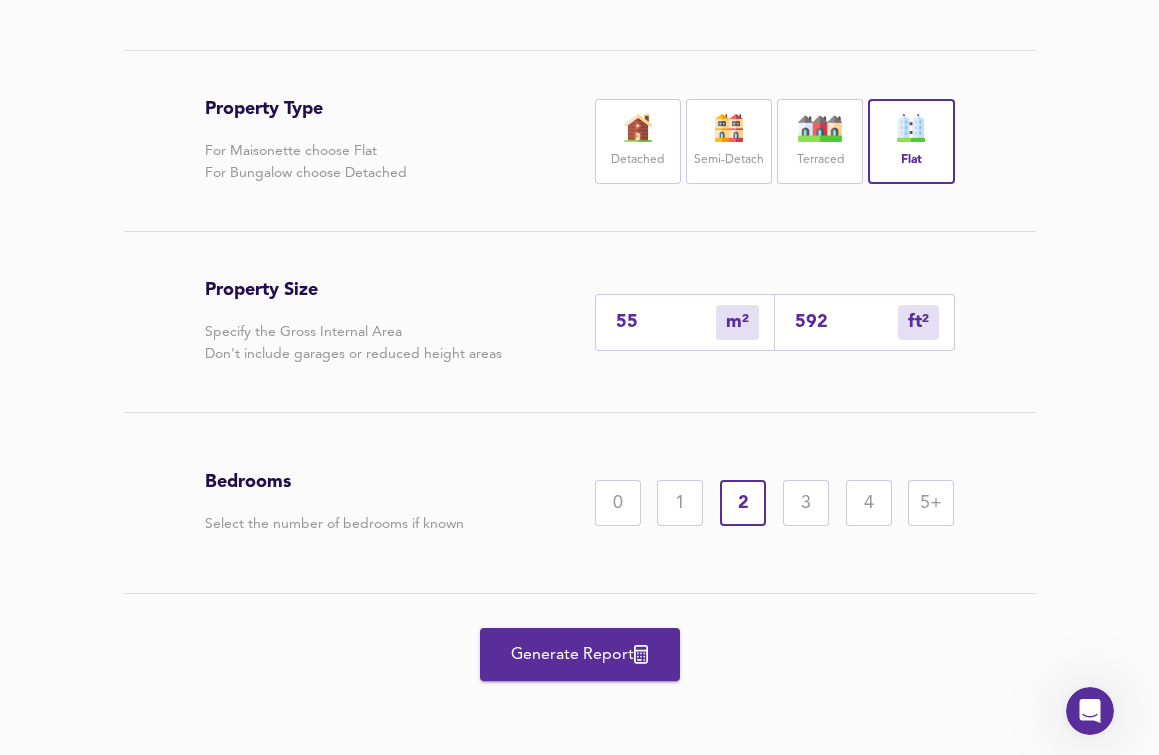 type on "55" 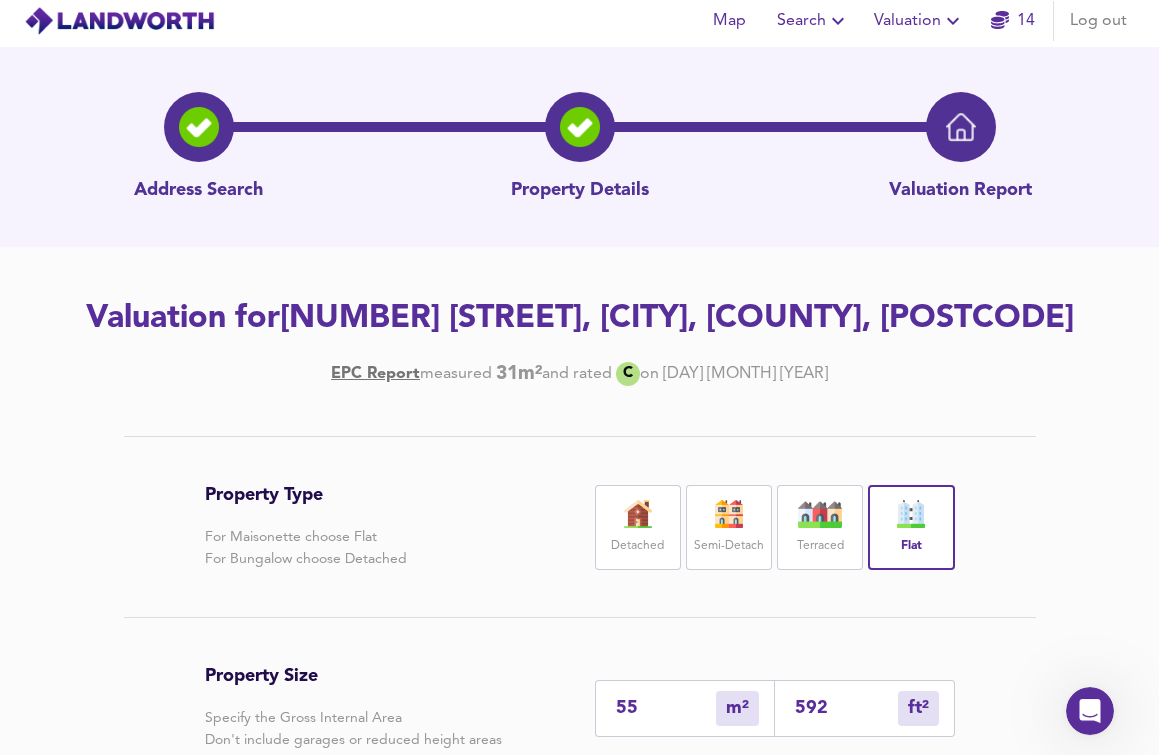 scroll, scrollTop: 0, scrollLeft: 0, axis: both 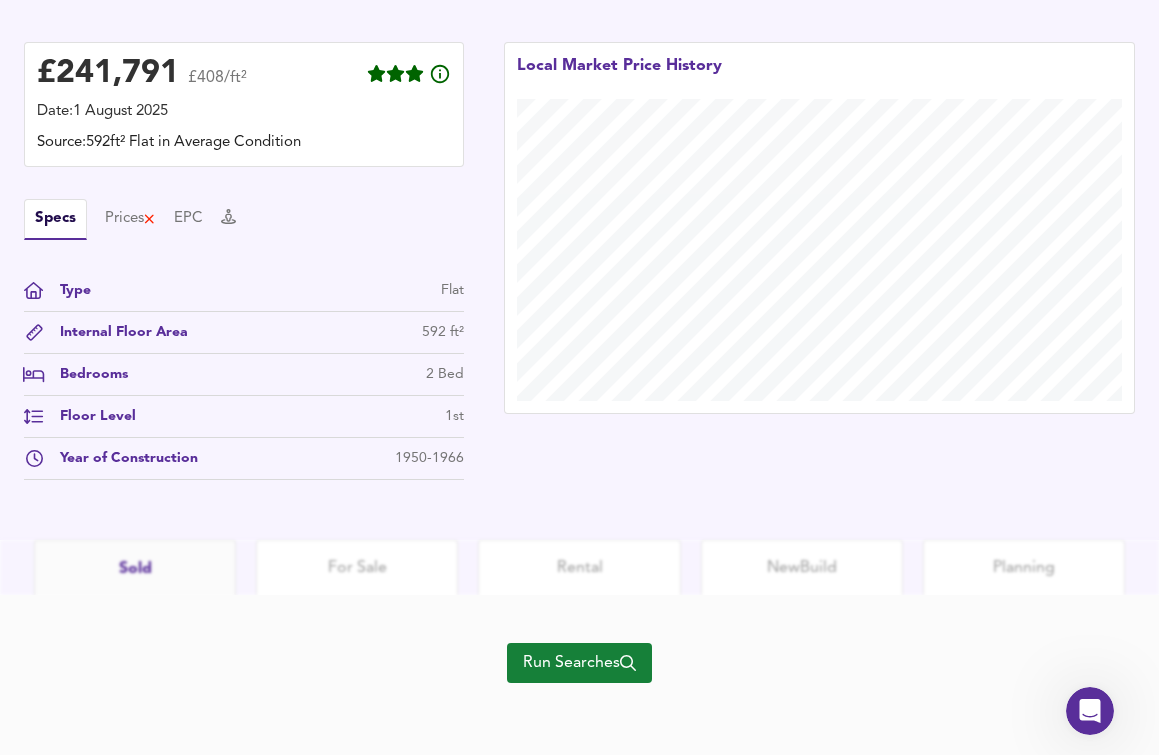 click on "Run Searches" at bounding box center [579, 663] 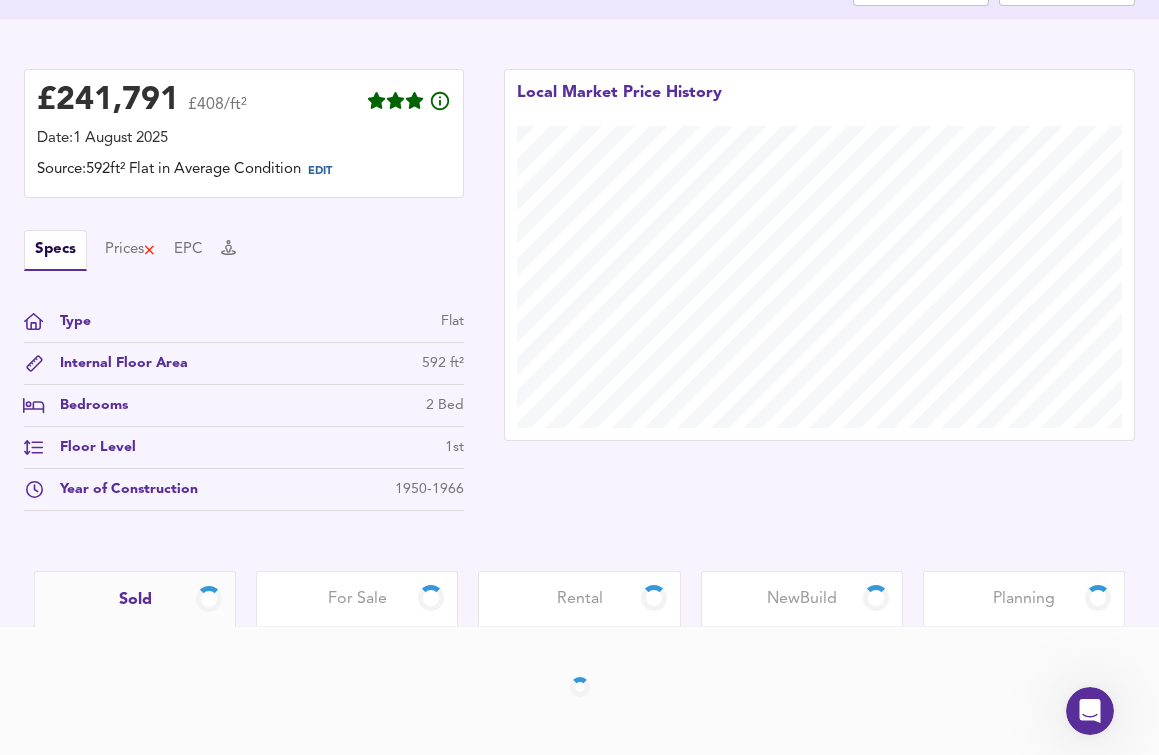 scroll, scrollTop: 459, scrollLeft: 0, axis: vertical 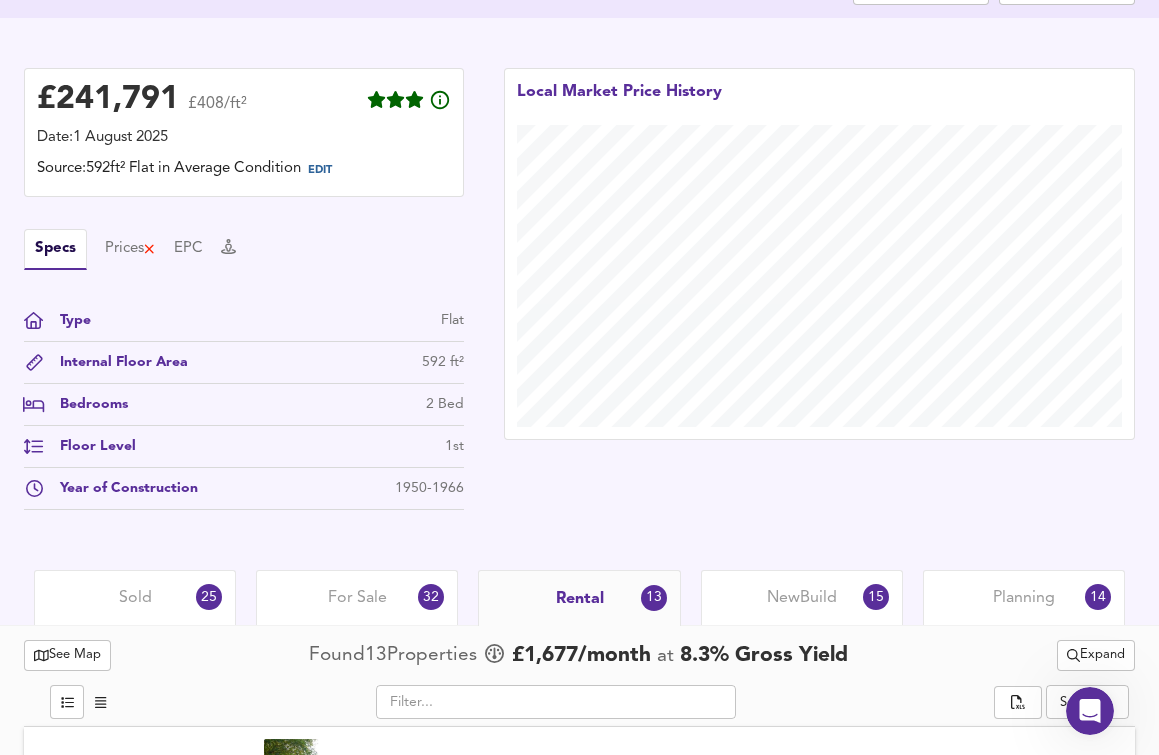 click on "Local Market Price History" at bounding box center (819, 294) 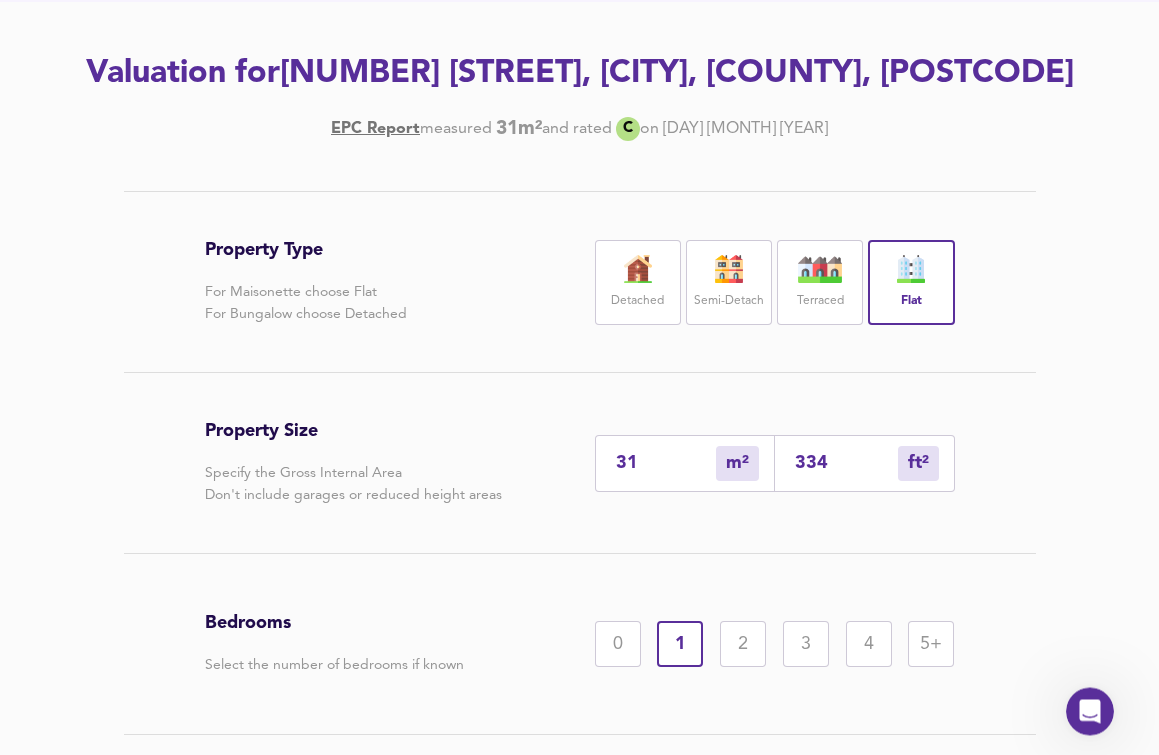 scroll, scrollTop: 306, scrollLeft: 0, axis: vertical 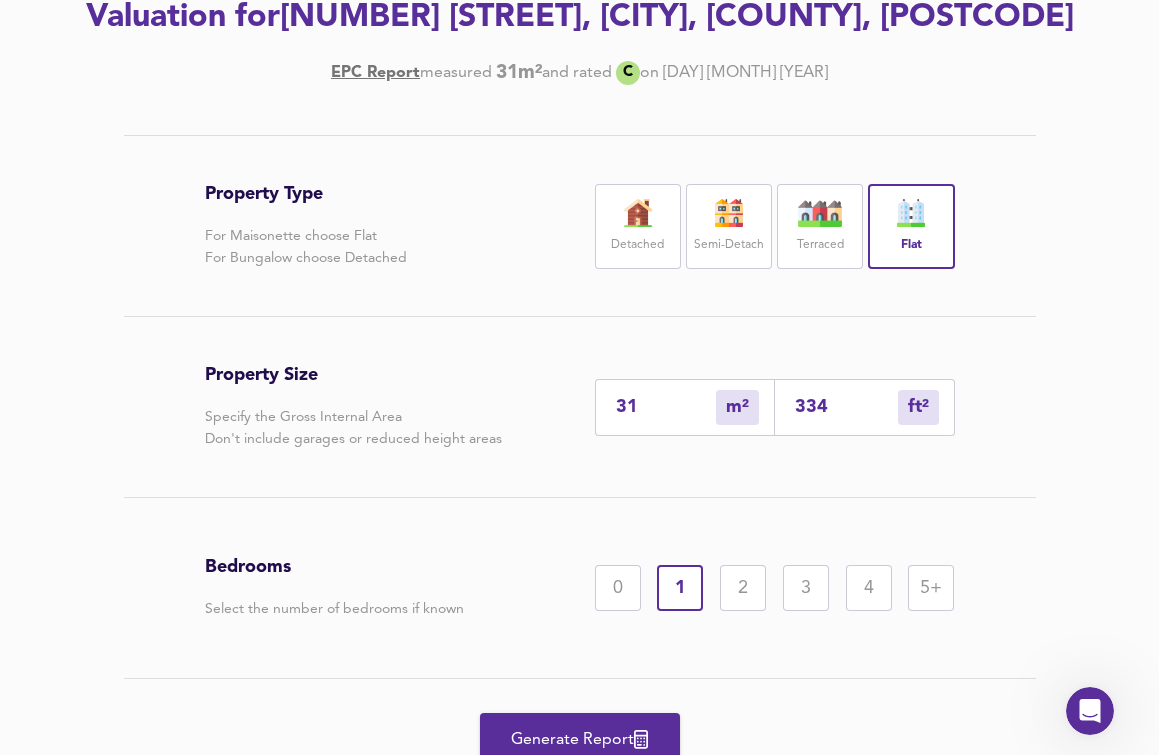drag, startPoint x: 656, startPoint y: 449, endPoint x: 583, endPoint y: 401, distance: 87.36704 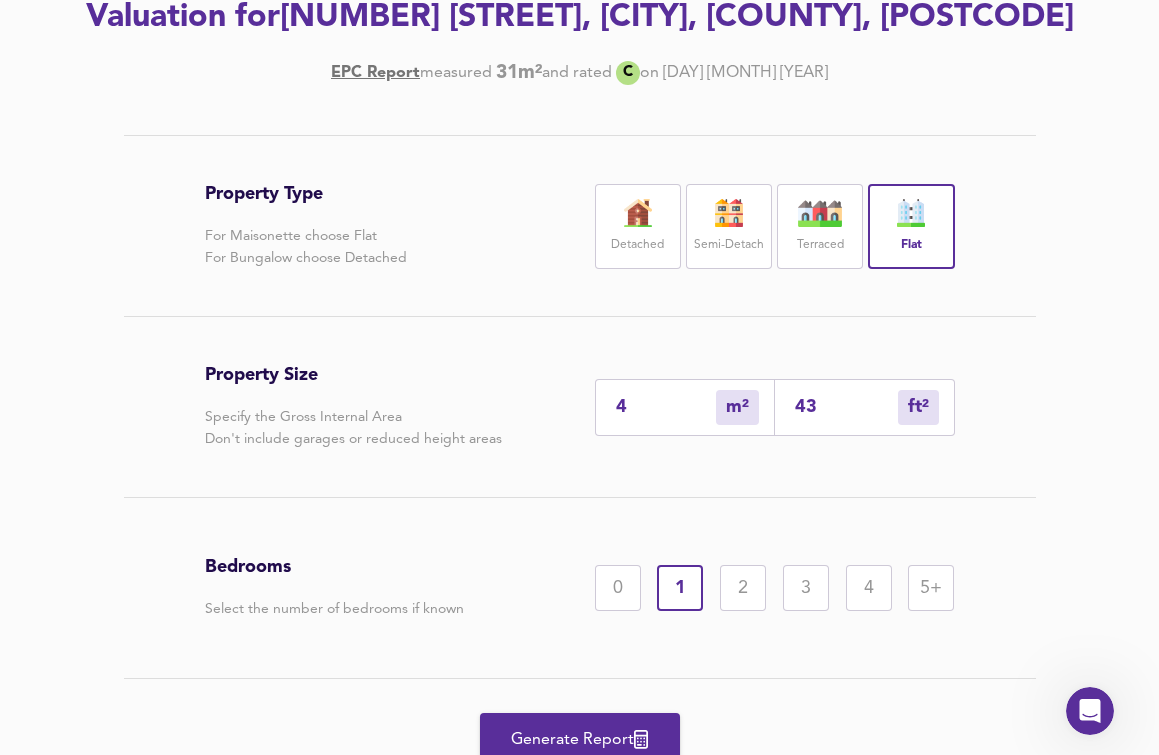 type on "42" 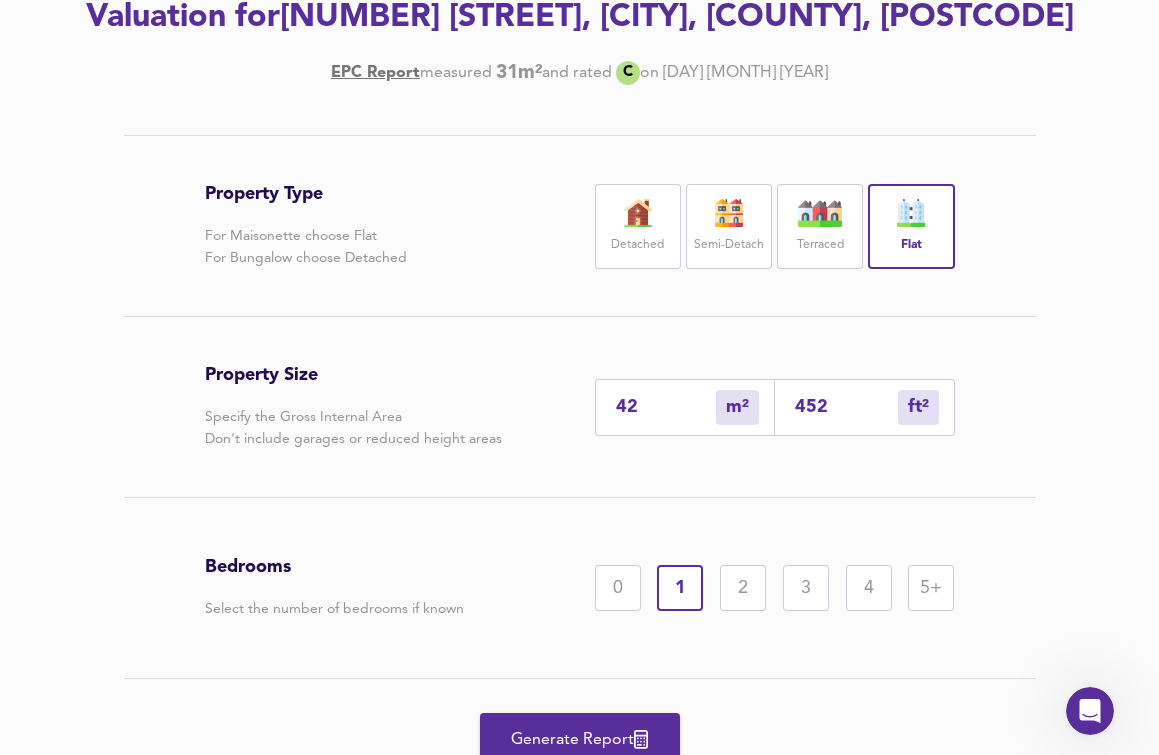 type on "42" 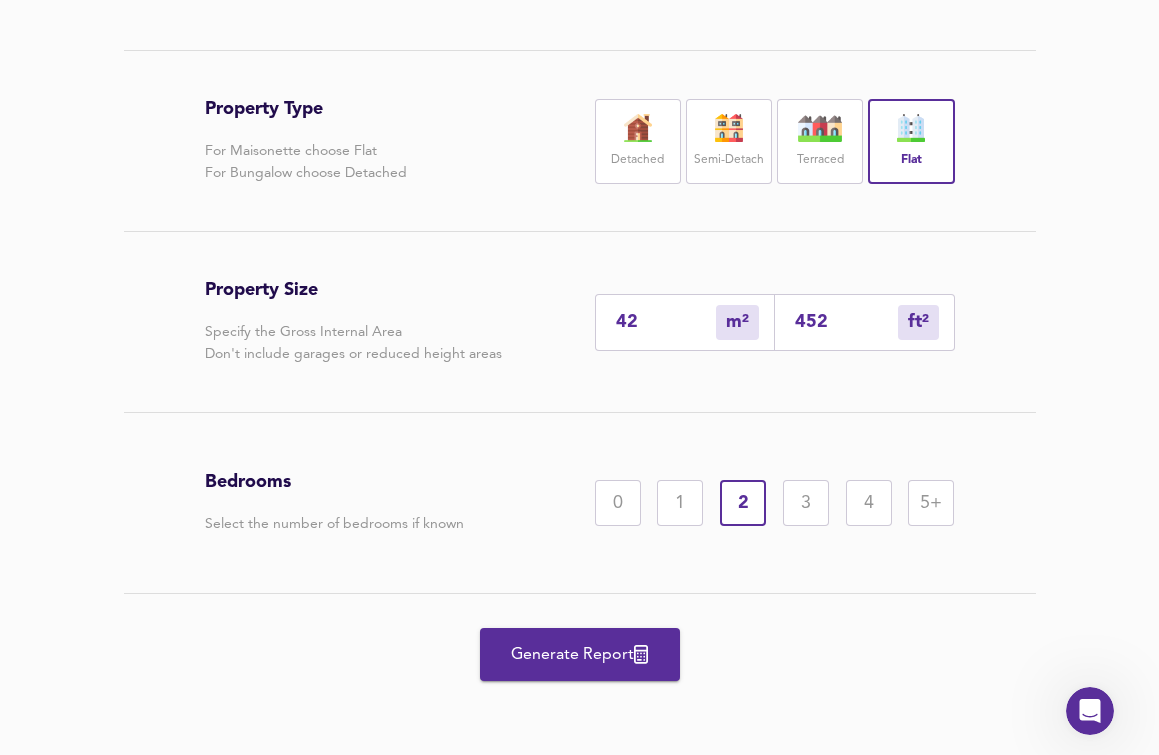 scroll, scrollTop: 435, scrollLeft: 0, axis: vertical 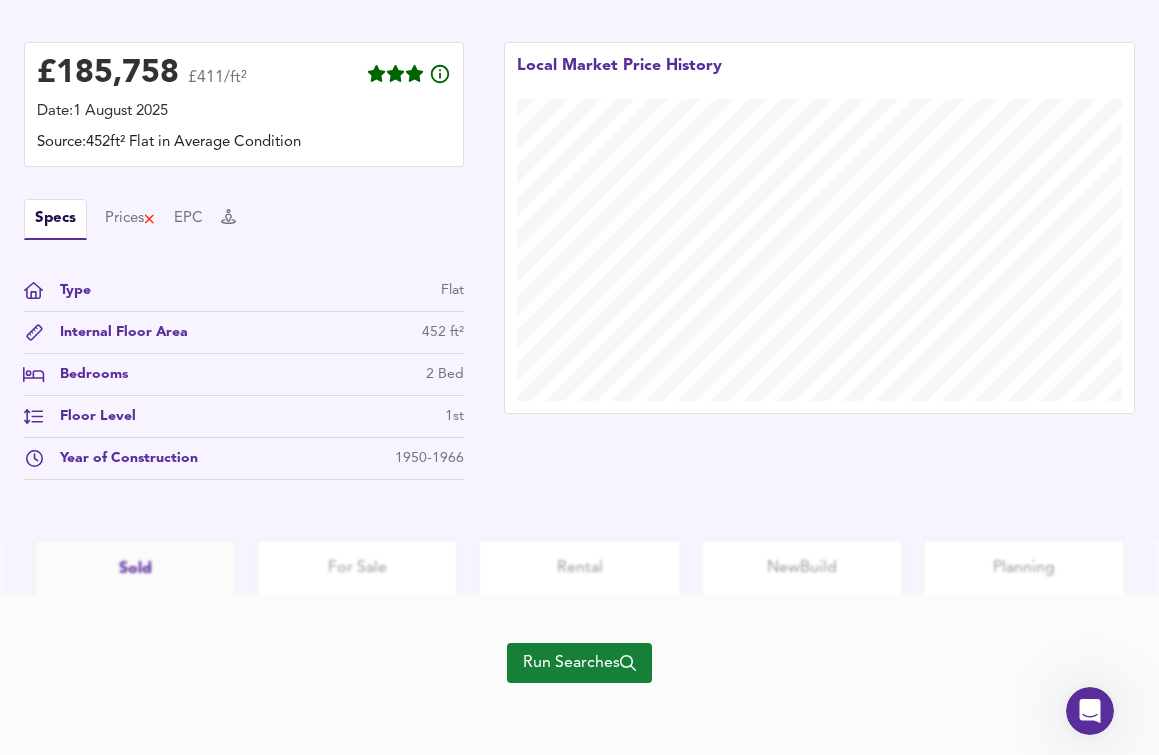 click on "Run Searches" at bounding box center (579, 663) 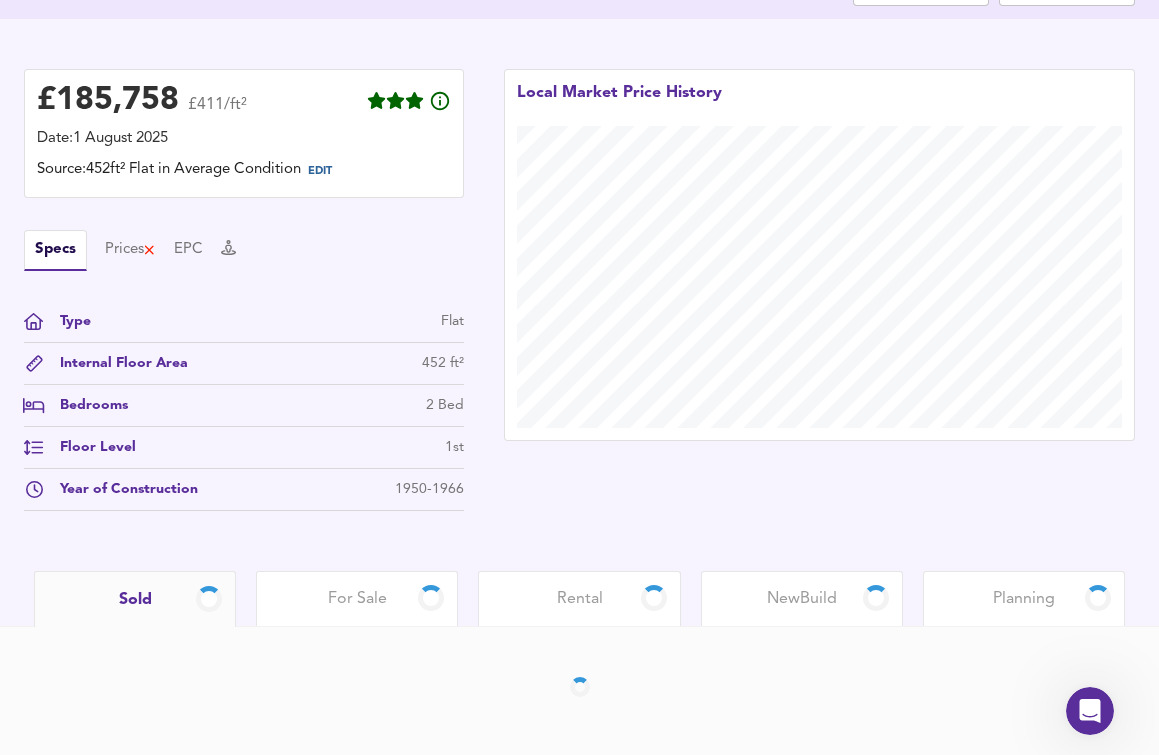 scroll, scrollTop: 459, scrollLeft: 0, axis: vertical 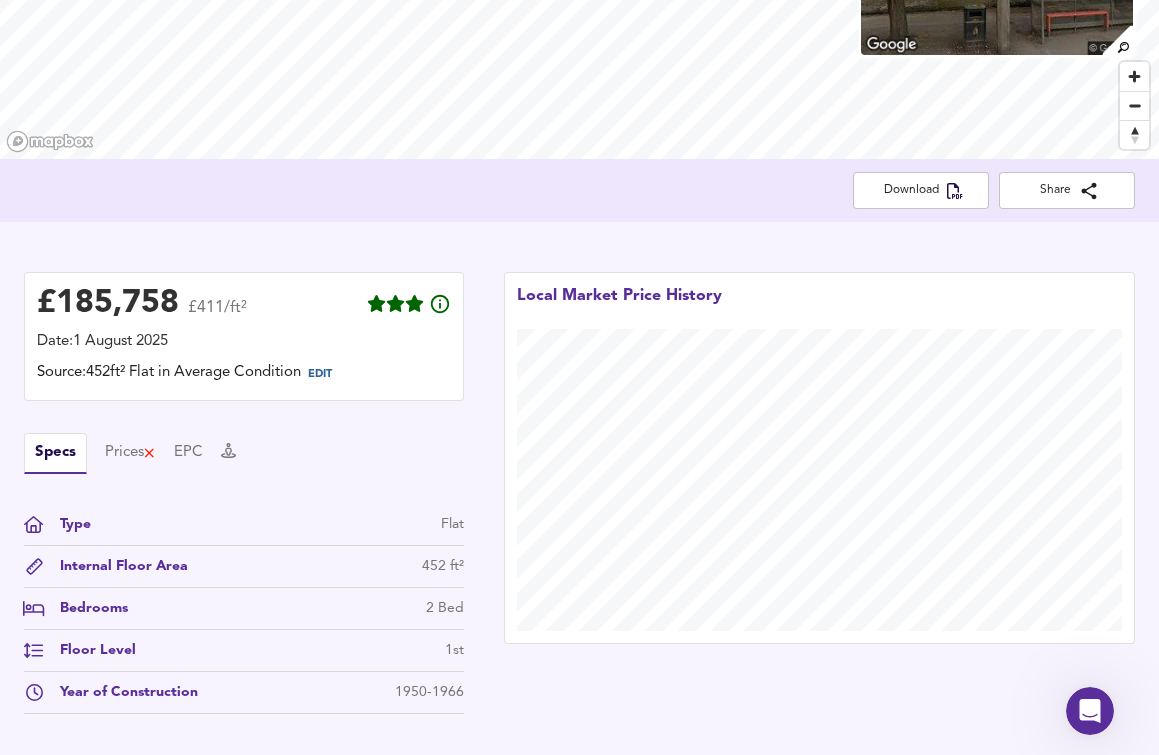 click on "£ 185,758   £411/ft²   Date:  1 August 2025 Source:  452ft² Flat in Average Condition EDIT Specs Prices   EPC Type Flat Internal Floor Area 452 ft² Bedrooms 2 Bed Floor Level 1st Year of Construction 1950-1966   Local Market Price History" at bounding box center [579, 498] 